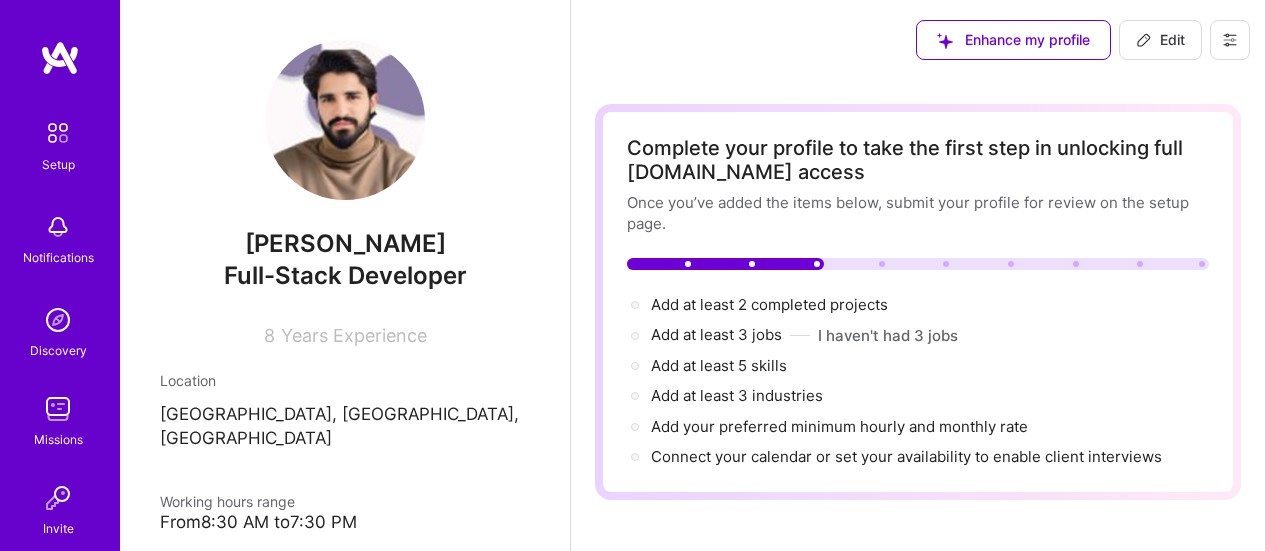 scroll, scrollTop: 0, scrollLeft: 0, axis: both 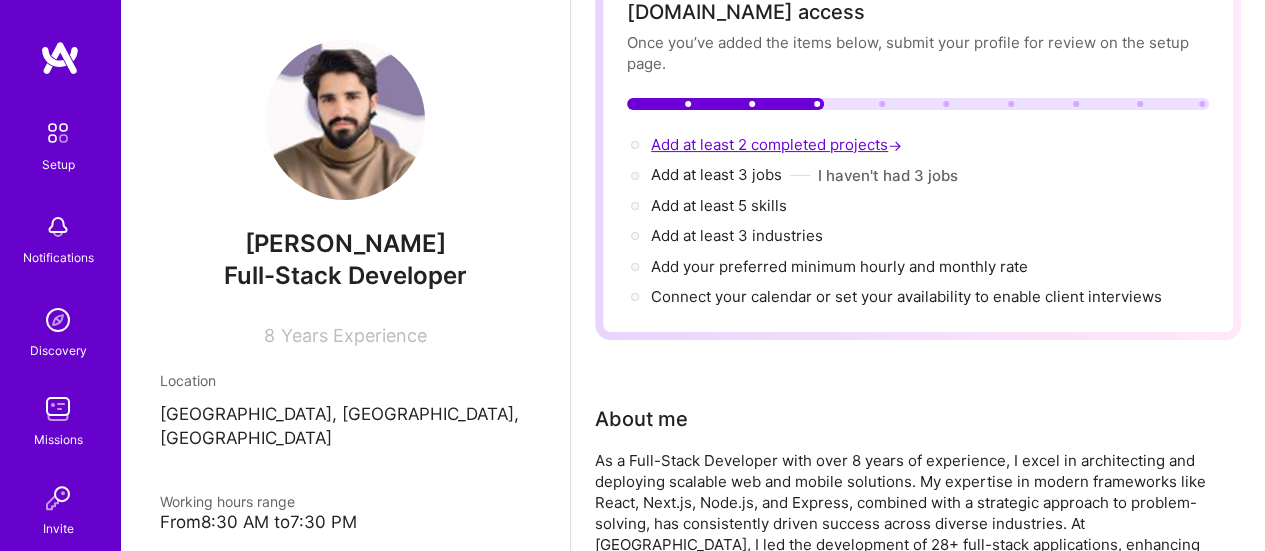 click on "Add at least 2 completed projects  →" at bounding box center [778, 144] 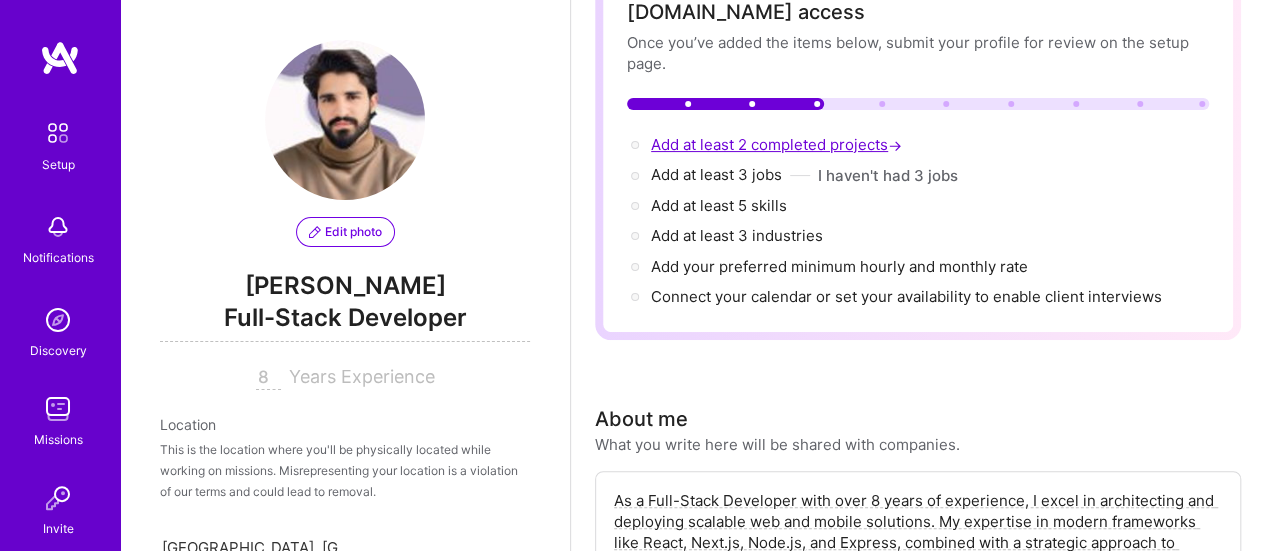 scroll, scrollTop: 1009, scrollLeft: 0, axis: vertical 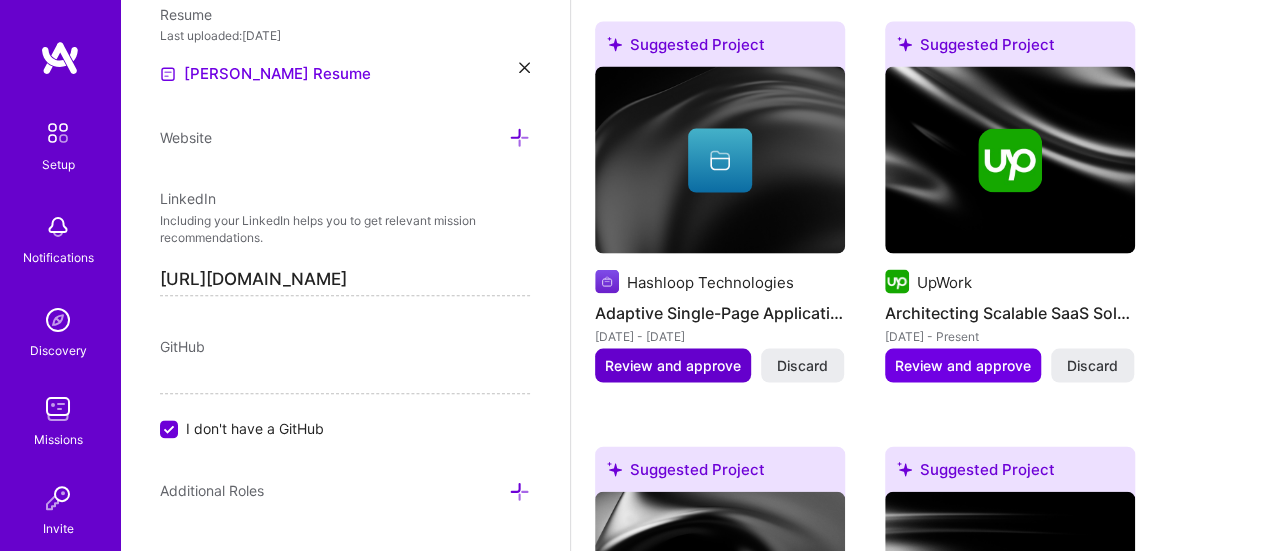 click on "Review and approve" at bounding box center [673, 366] 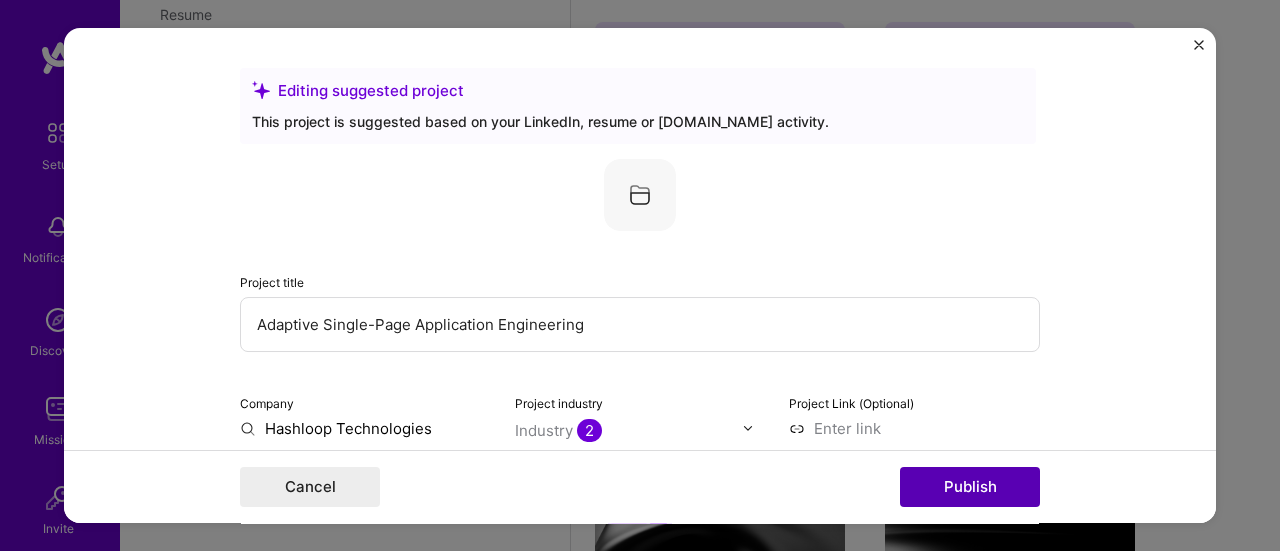 click on "Publish" at bounding box center [970, 487] 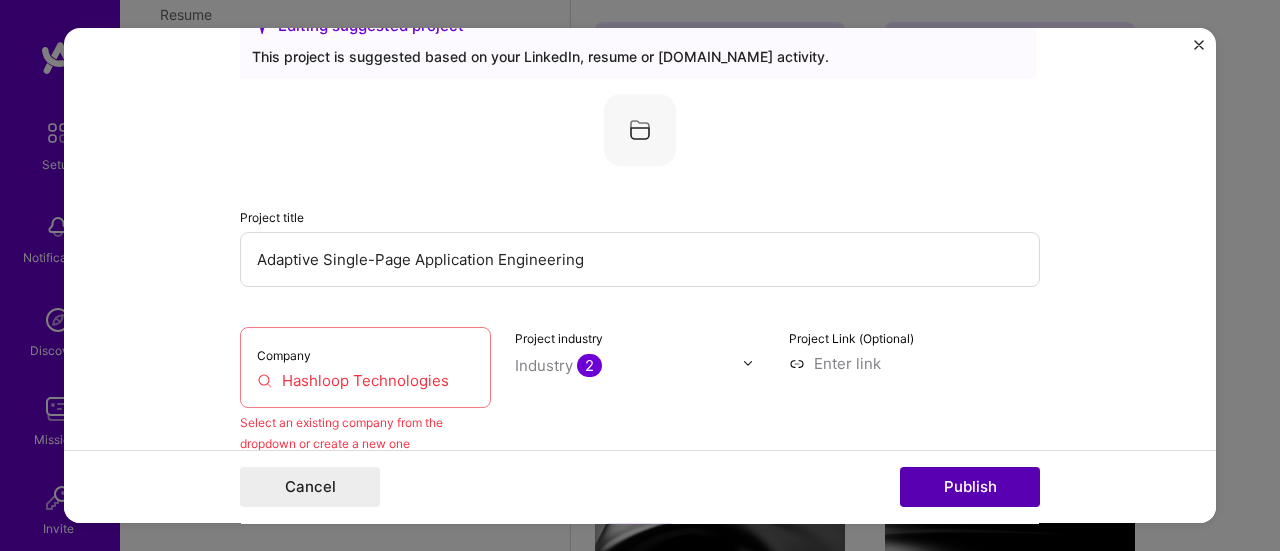 scroll, scrollTop: 130, scrollLeft: 0, axis: vertical 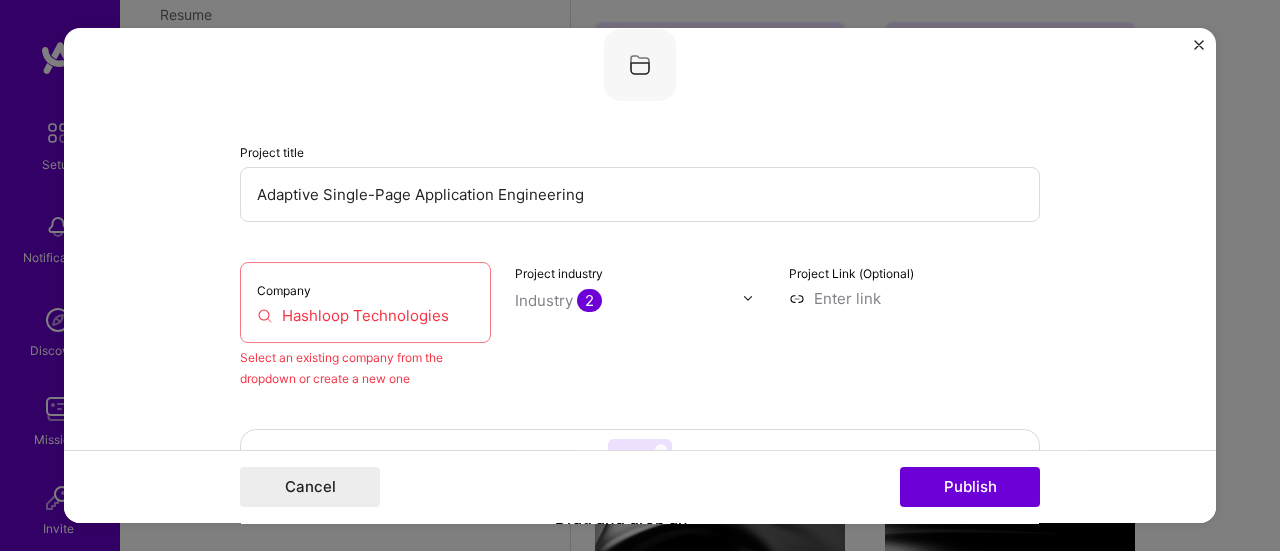 click on "Hashloop Technologies" at bounding box center [365, 315] 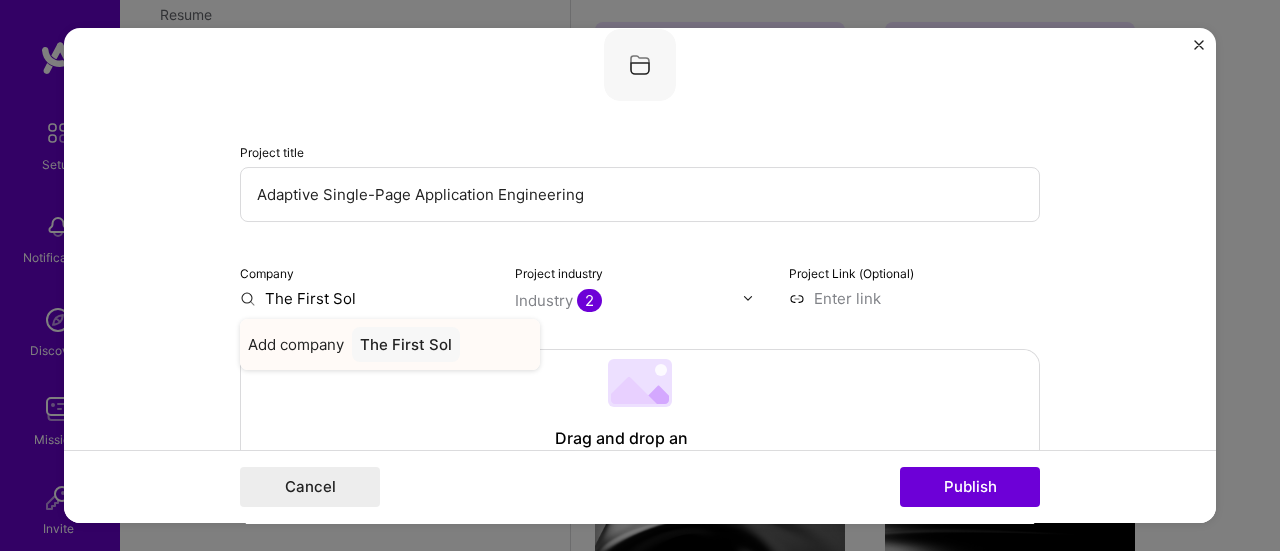 type on "The First Sol" 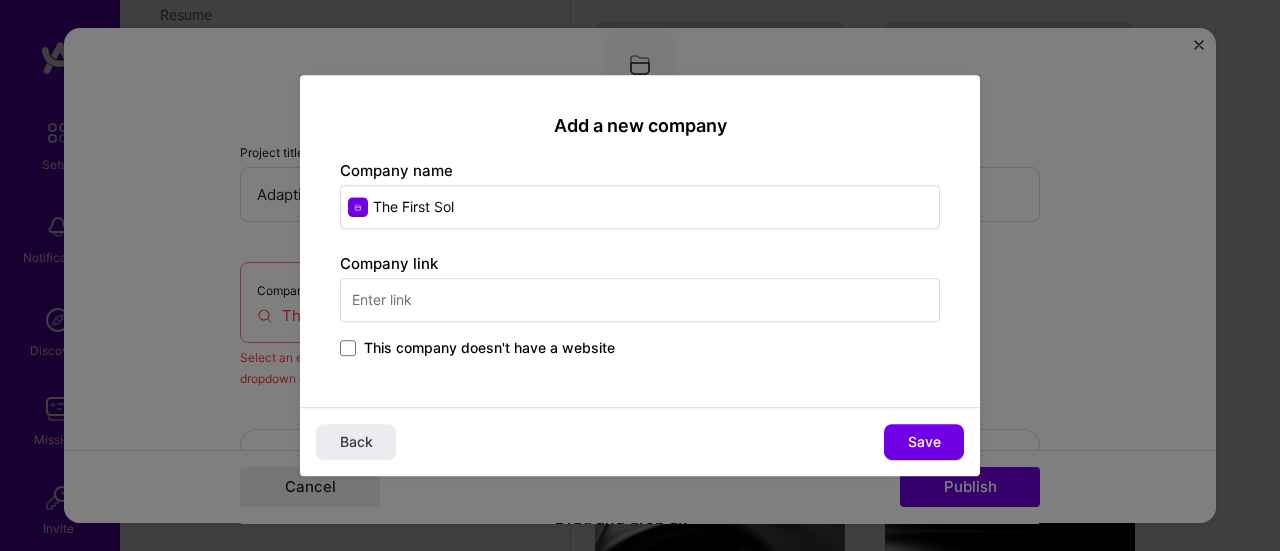 click at bounding box center (640, 300) 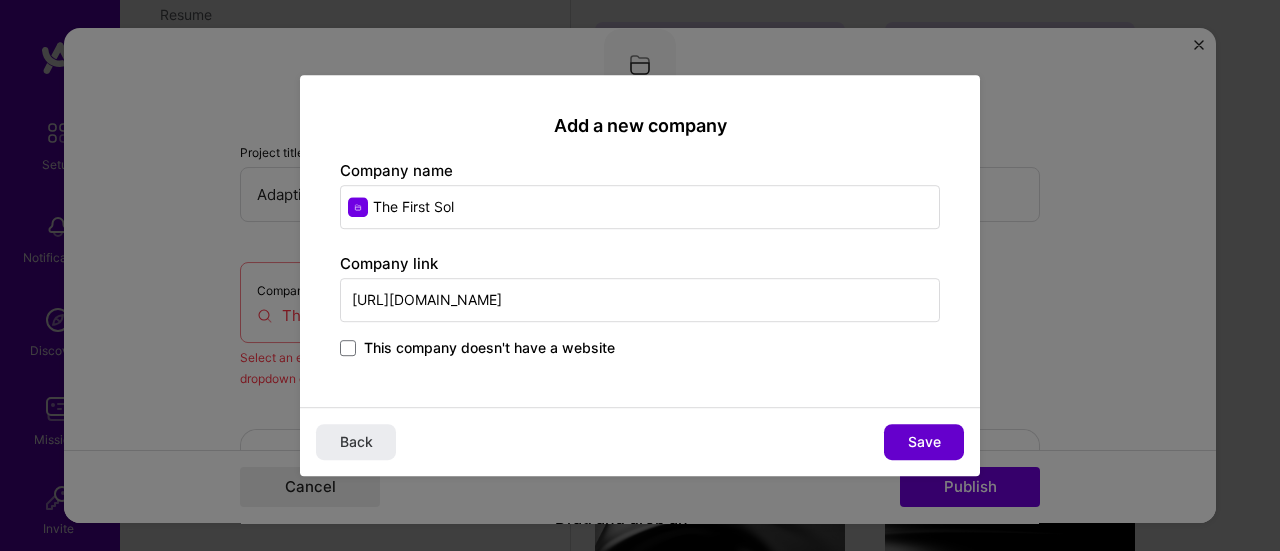 type on "https://thefirstsol.com" 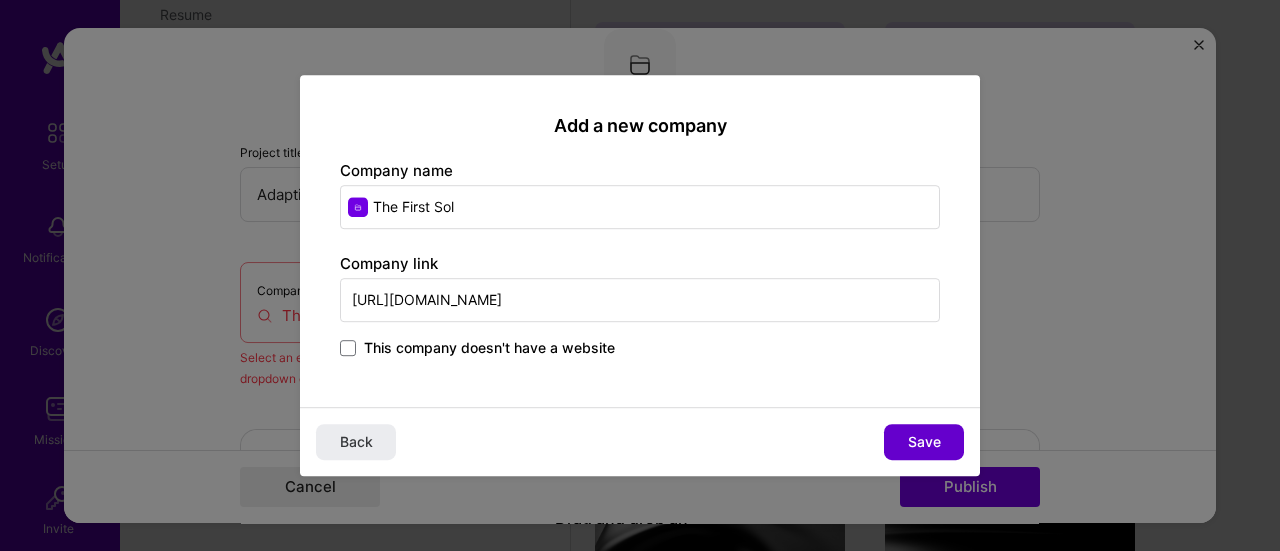 click on "Save" at bounding box center [924, 442] 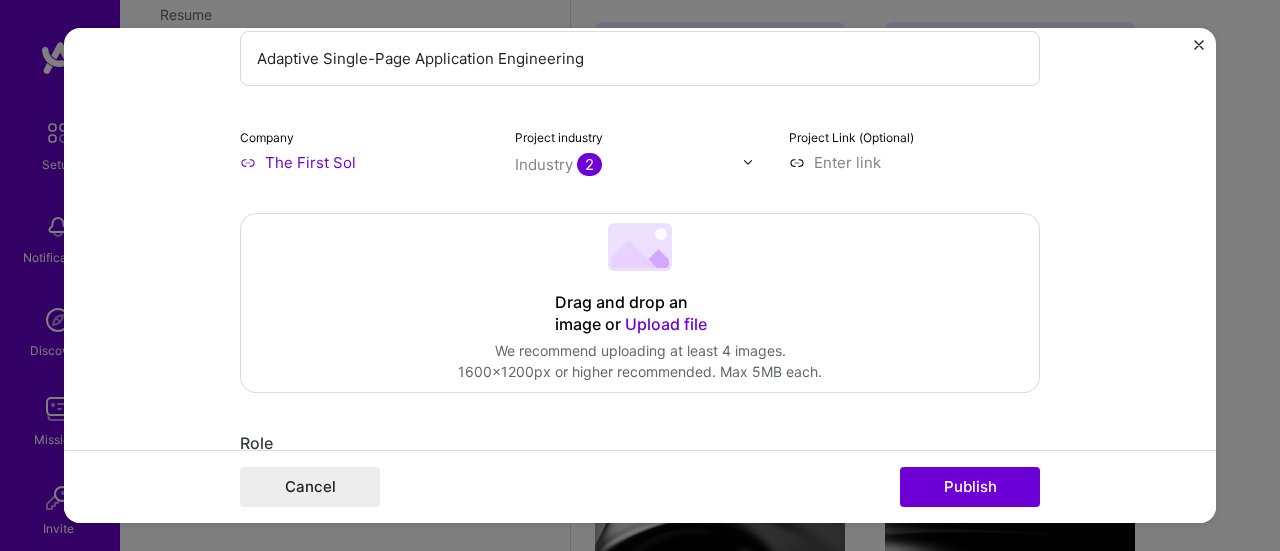 scroll, scrollTop: 260, scrollLeft: 0, axis: vertical 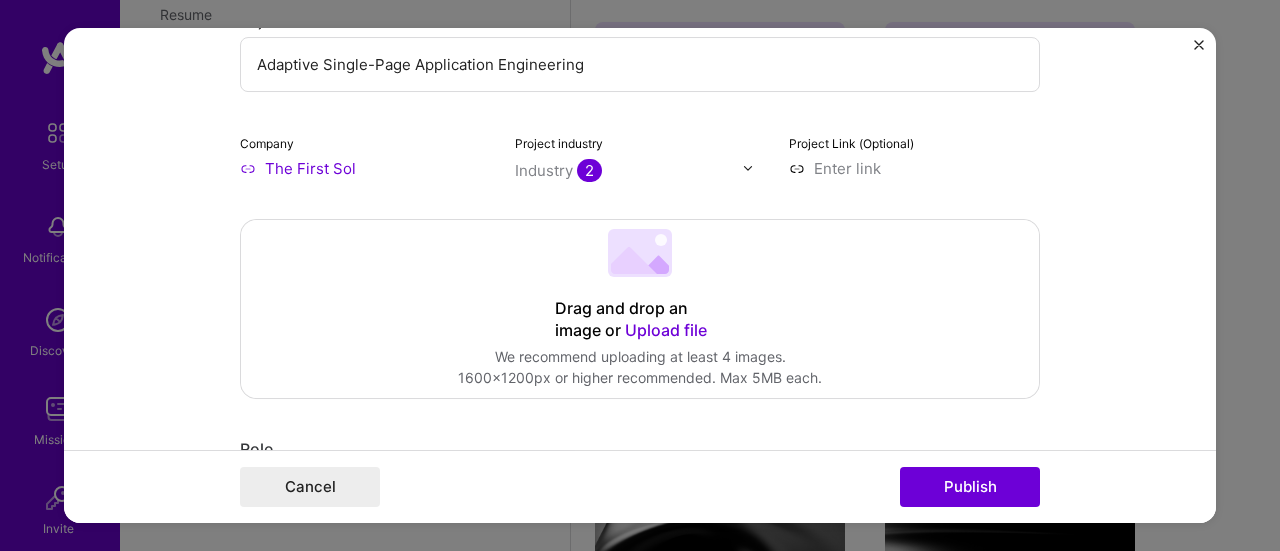 click at bounding box center [914, 168] 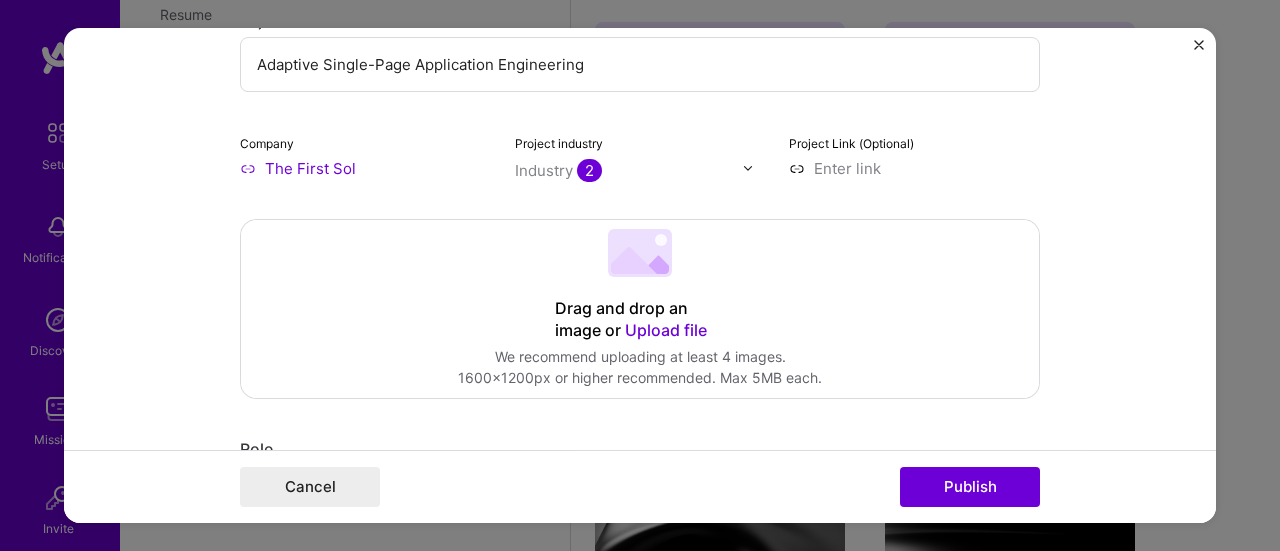 paste on "https://styley.ai/" 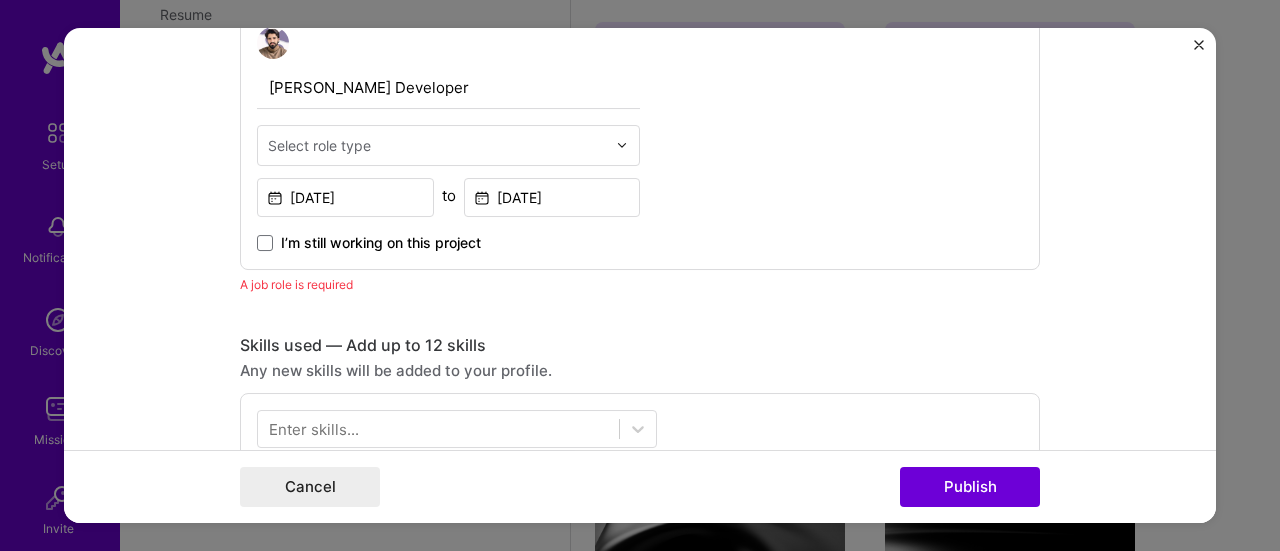 scroll, scrollTop: 718, scrollLeft: 0, axis: vertical 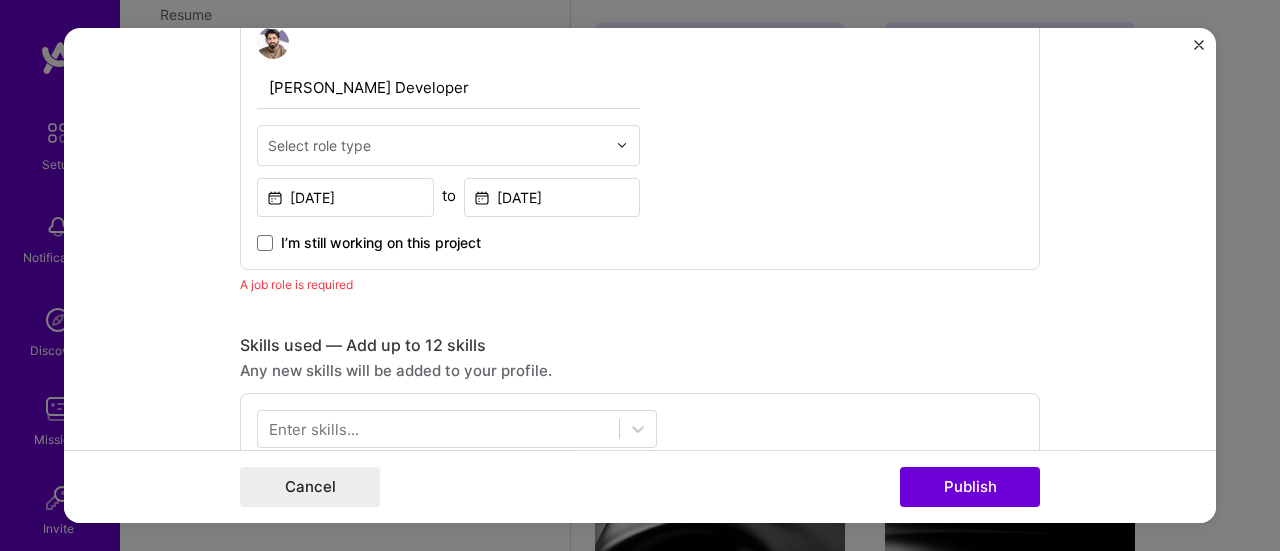 type on "https://styley.ai/" 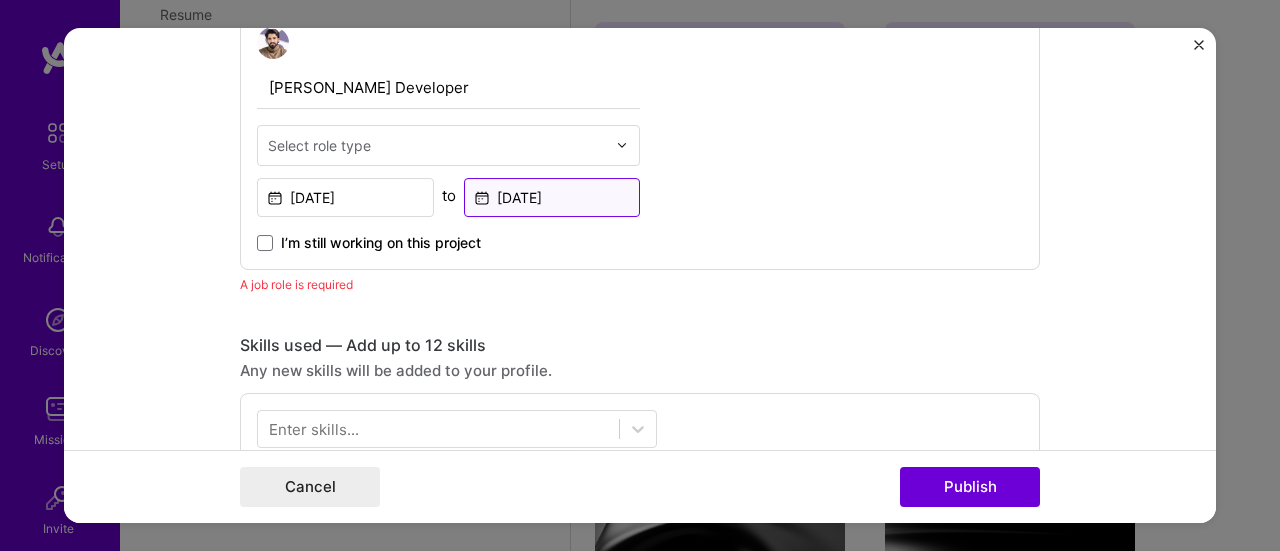 click on "Oct, 2017" at bounding box center [552, 197] 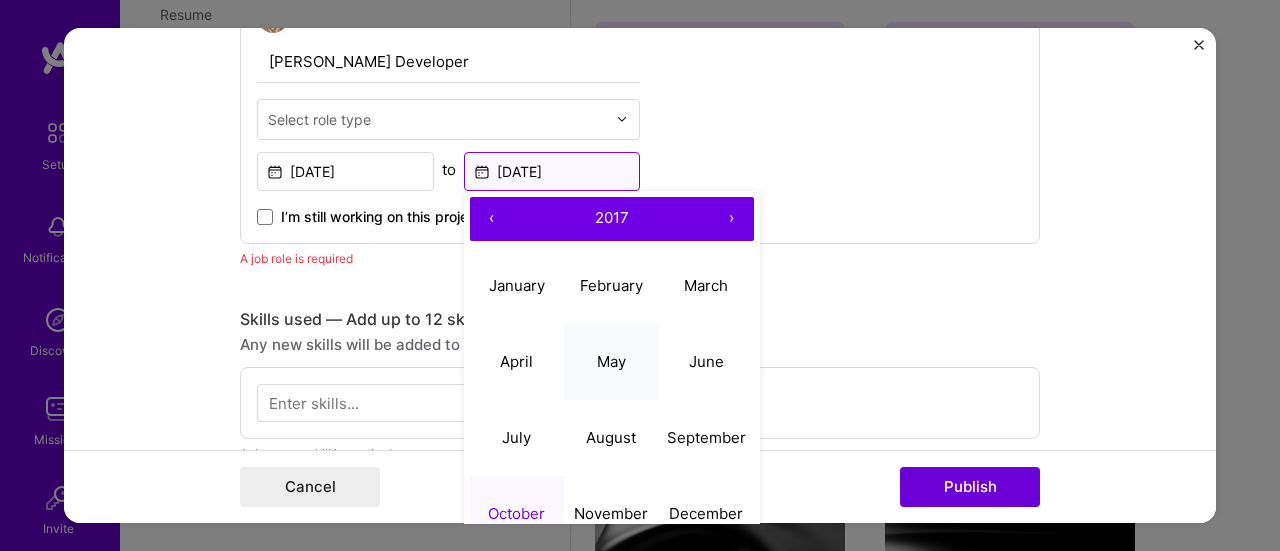 scroll, scrollTop: 746, scrollLeft: 0, axis: vertical 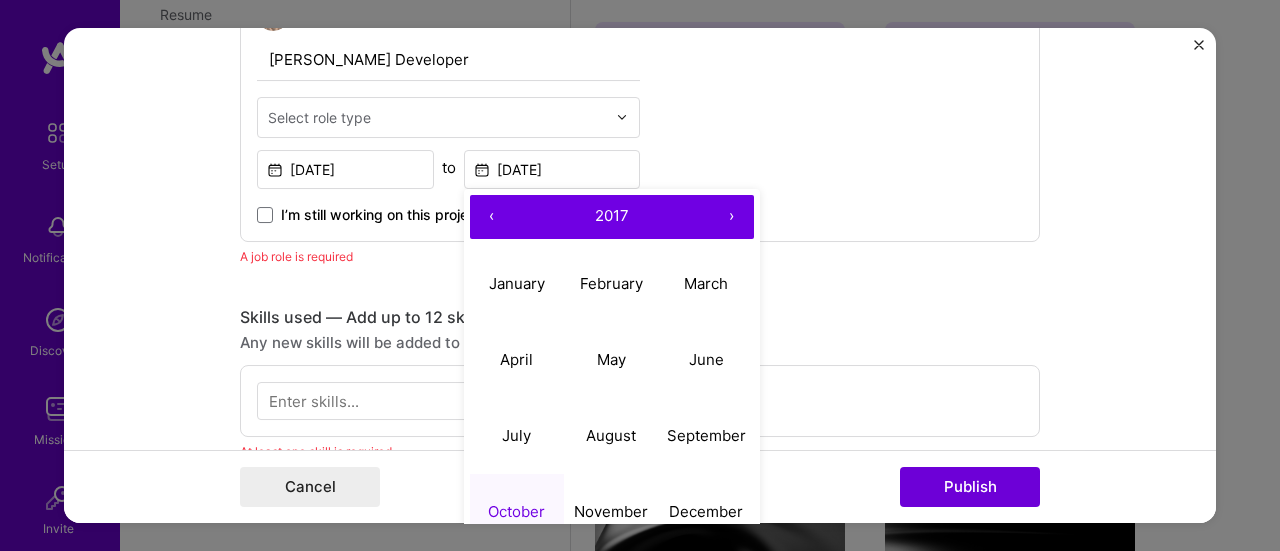 click on "›" at bounding box center [732, 217] 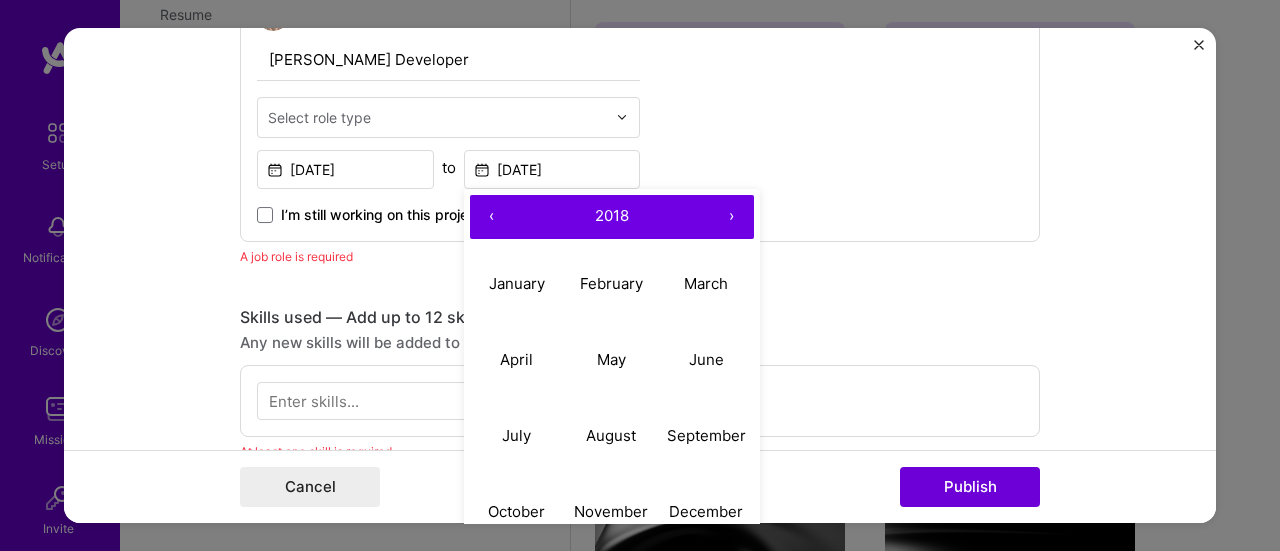 click on "›" at bounding box center [732, 217] 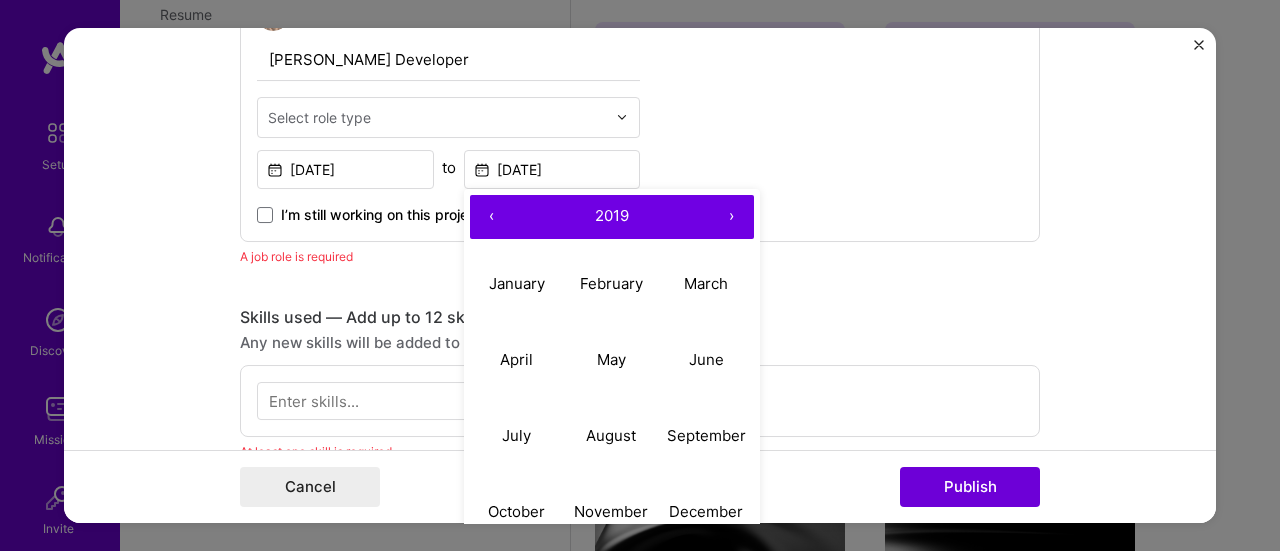 click on "›" at bounding box center (732, 217) 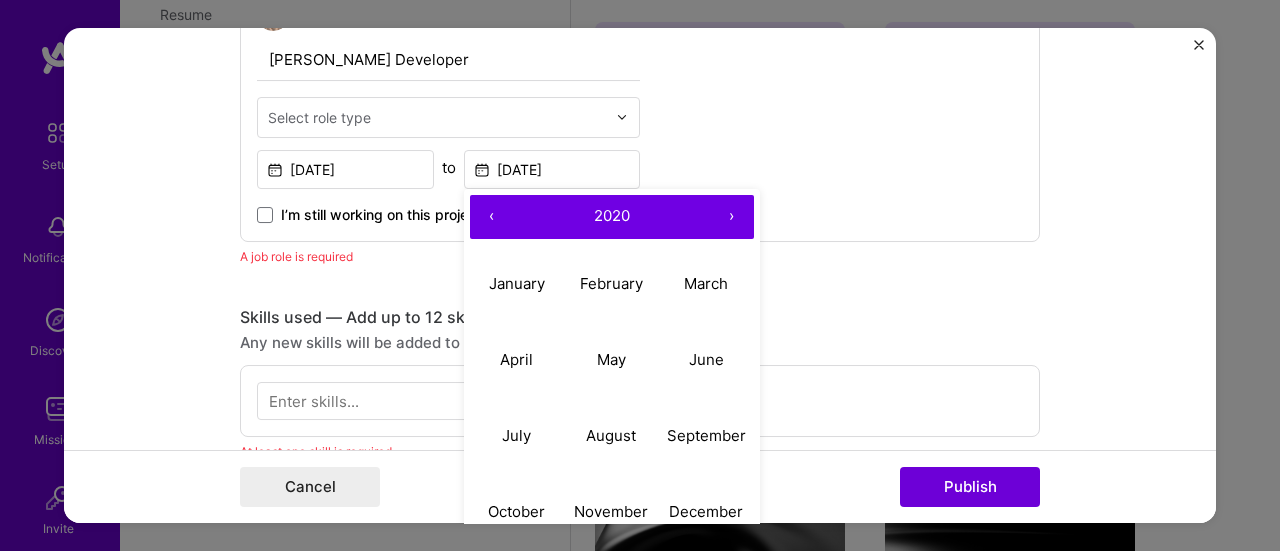 click on "›" at bounding box center [732, 217] 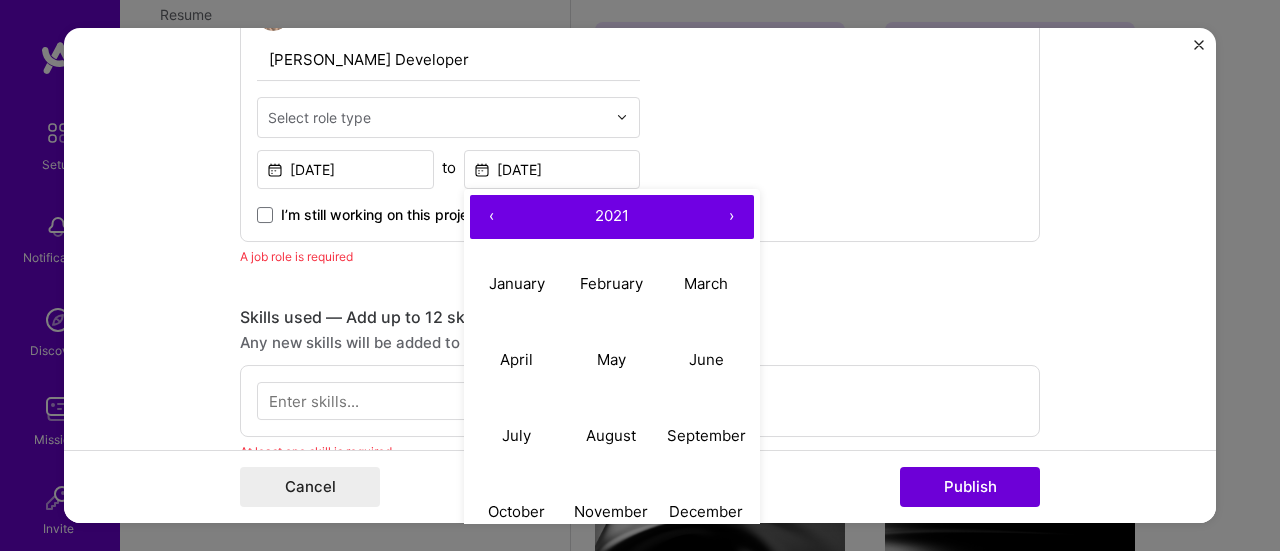 click on "›" at bounding box center (732, 217) 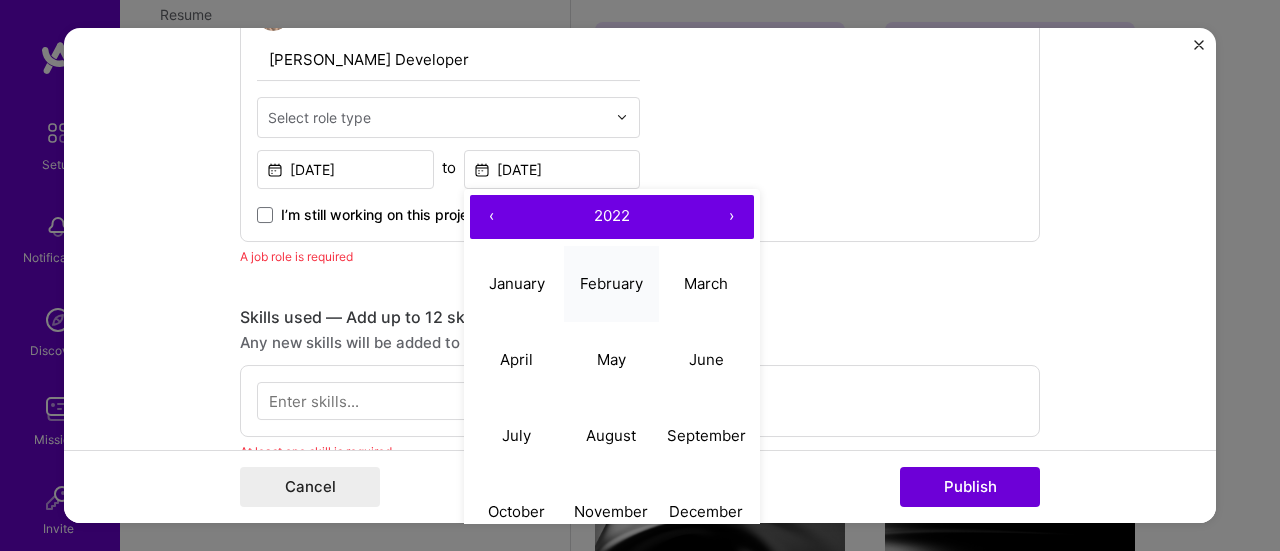click on "February" at bounding box center [611, 284] 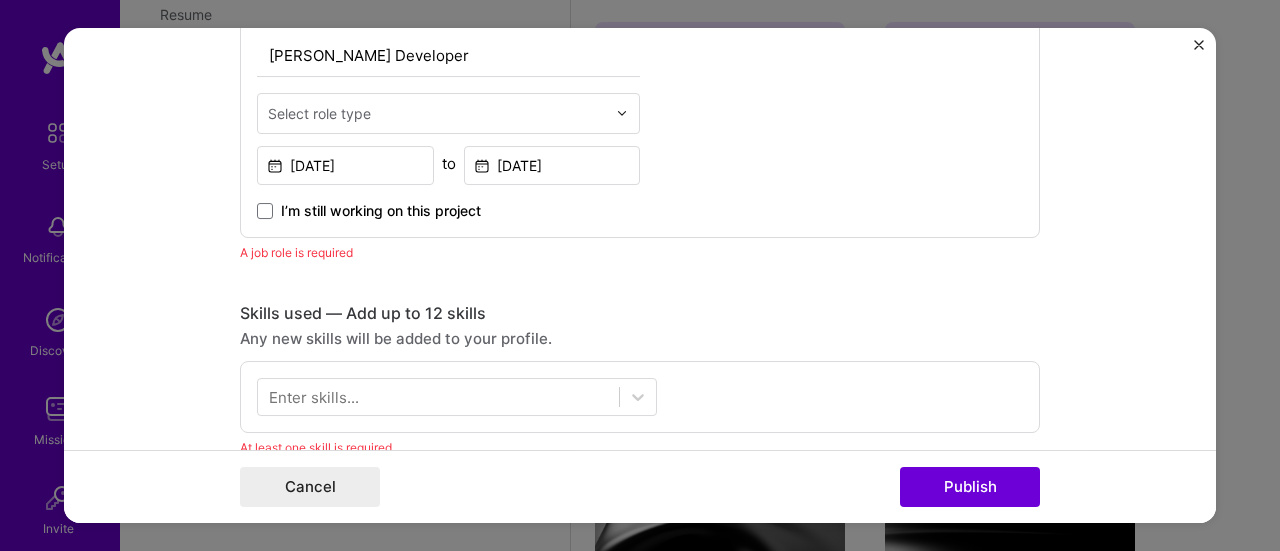 scroll, scrollTop: 750, scrollLeft: 0, axis: vertical 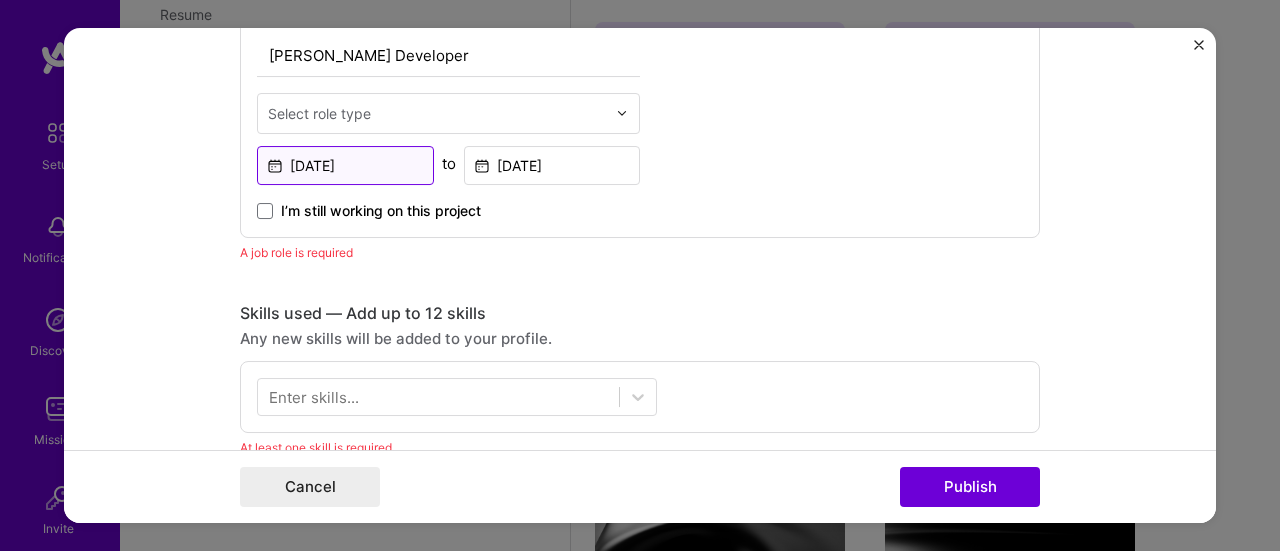 click on "Nov, 2016" at bounding box center [345, 165] 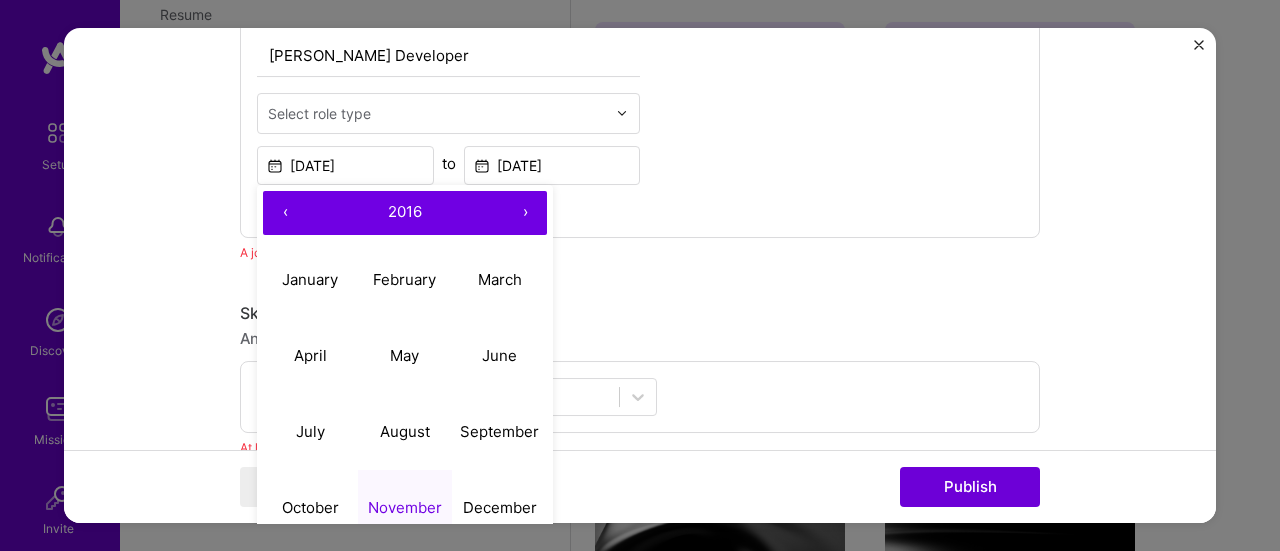 click on "›" at bounding box center [525, 213] 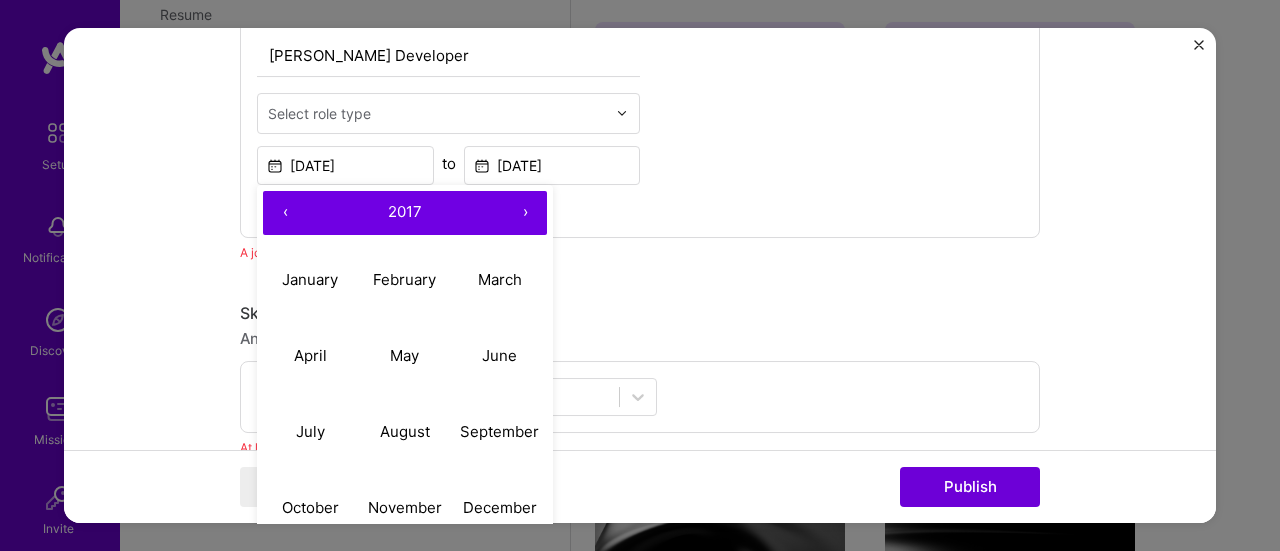click on "›" at bounding box center (525, 213) 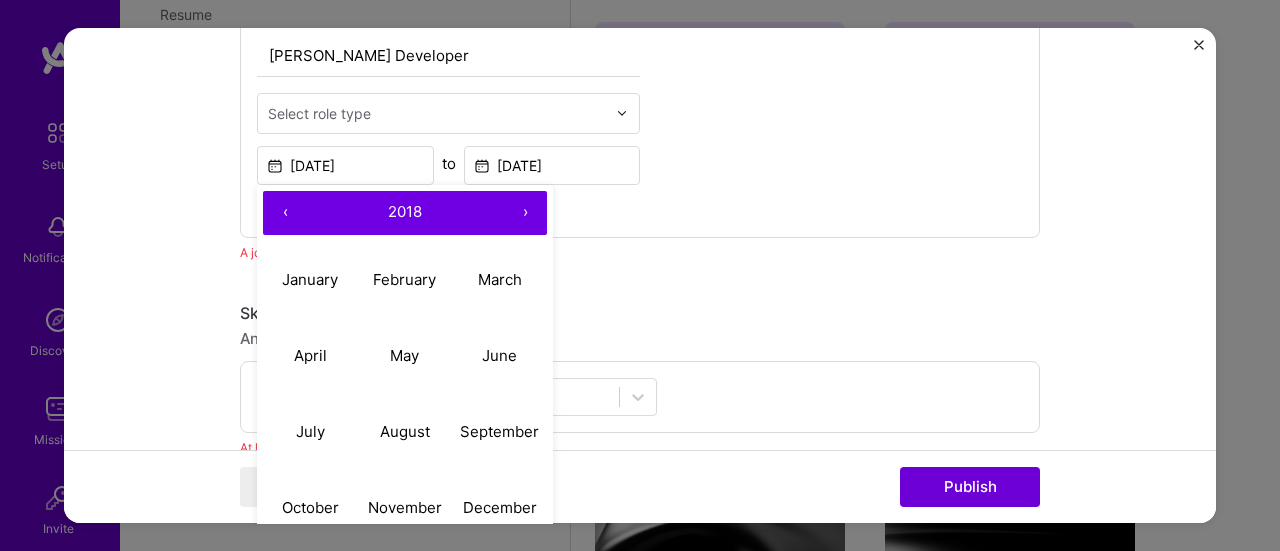 click on "›" at bounding box center (525, 213) 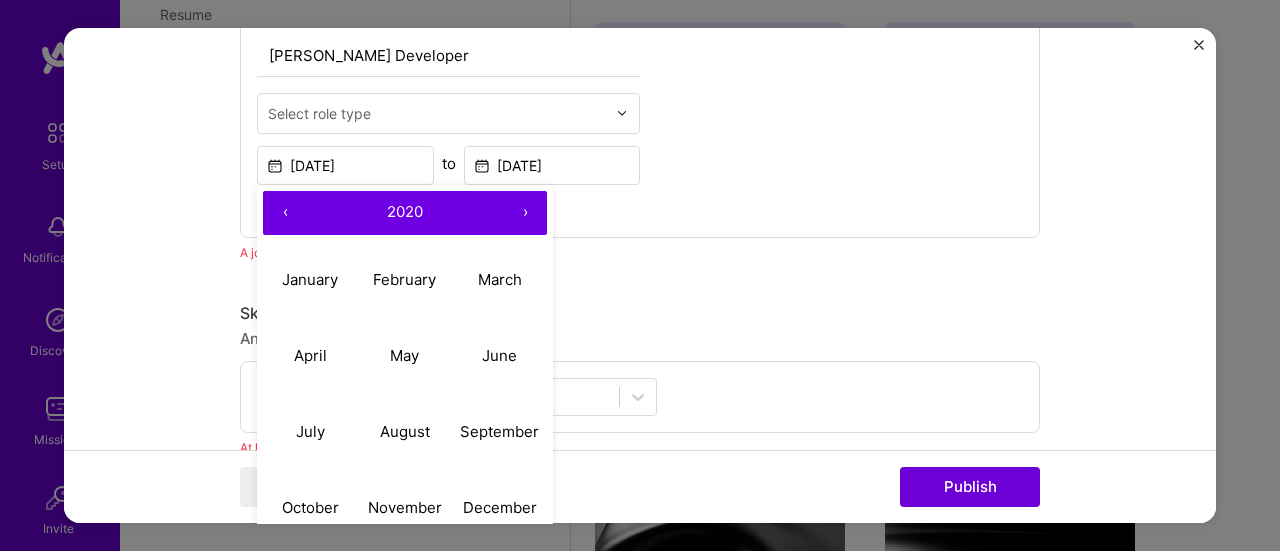 click on "›" at bounding box center [525, 213] 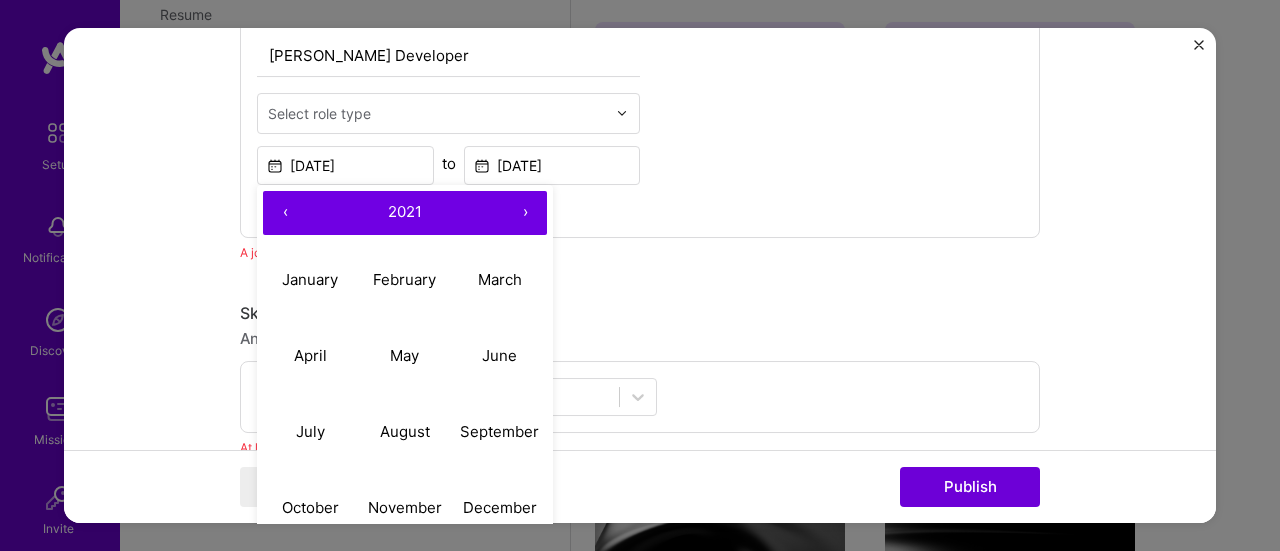 click on "›" at bounding box center [525, 213] 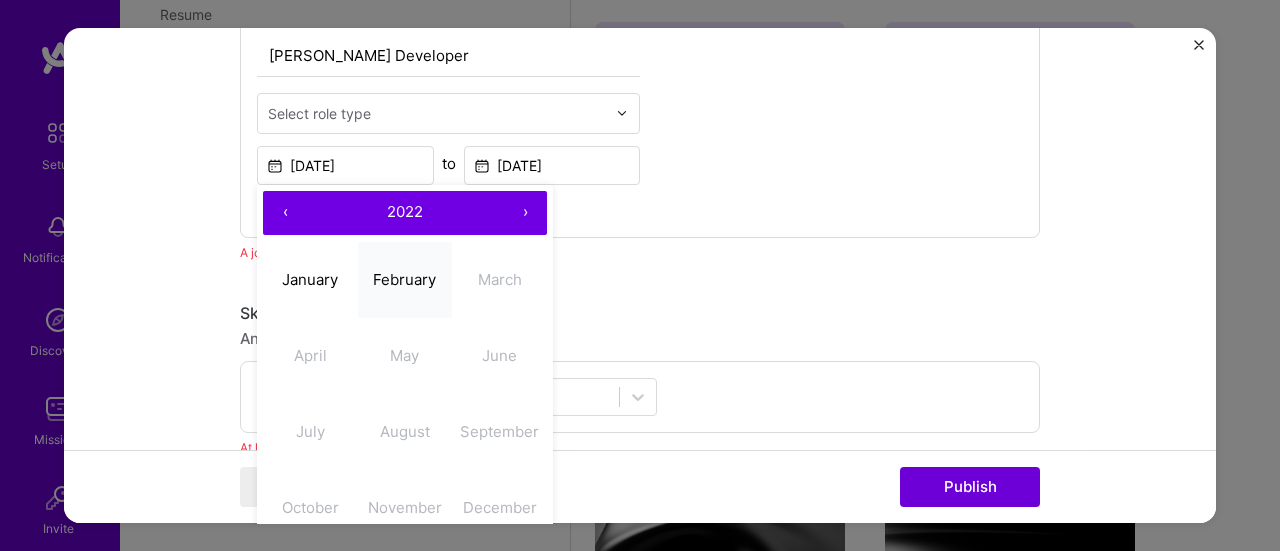click on "February" at bounding box center [404, 279] 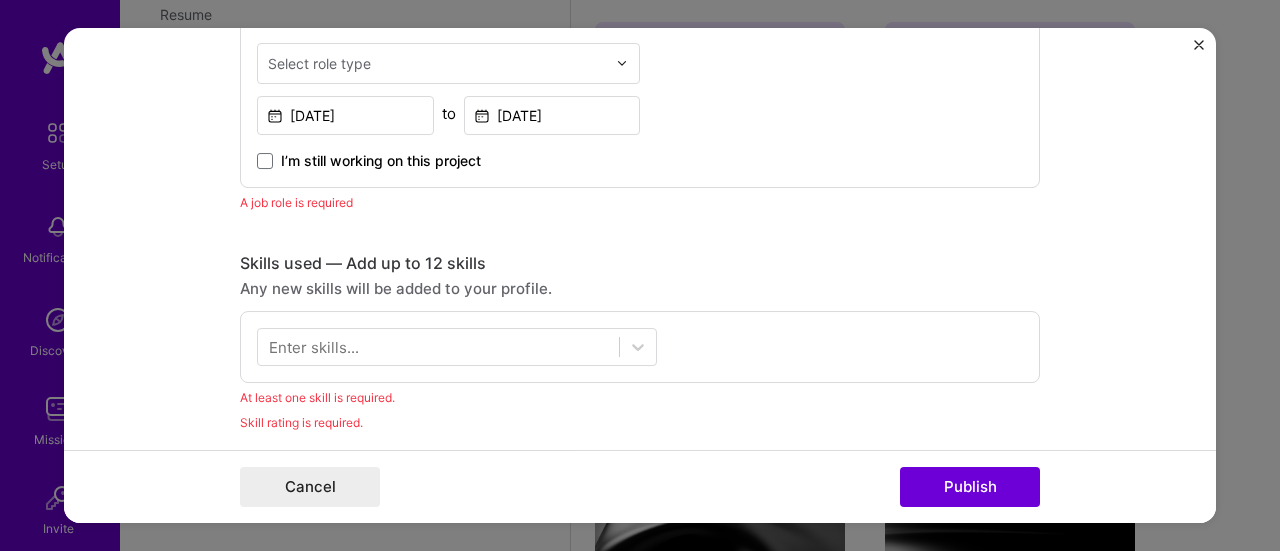 scroll, scrollTop: 806, scrollLeft: 0, axis: vertical 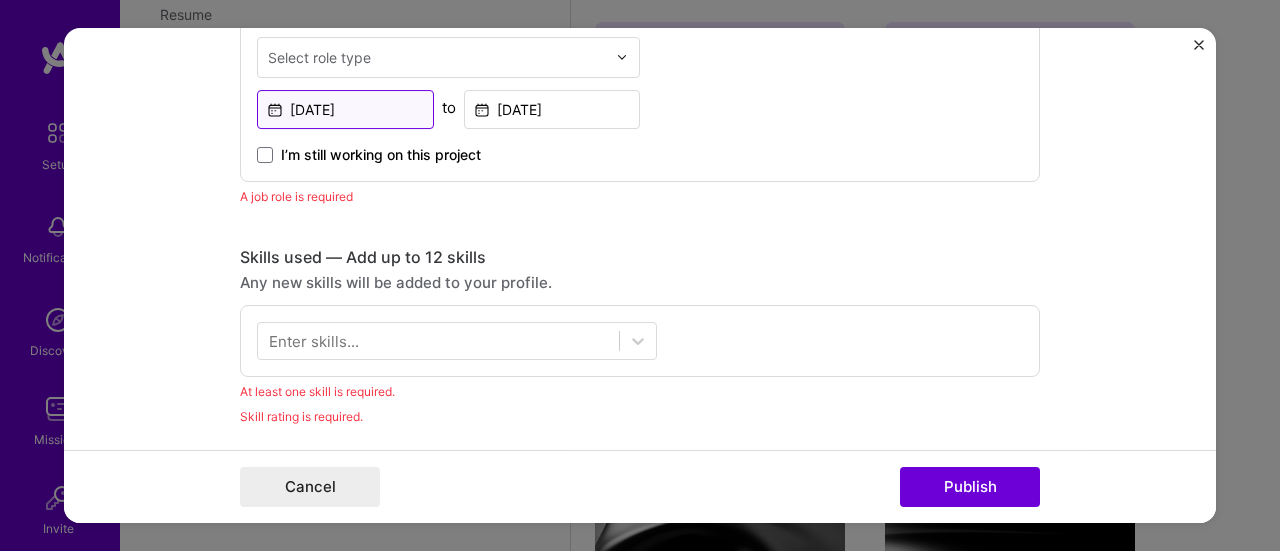 click on "Feb, 2022" at bounding box center [345, 109] 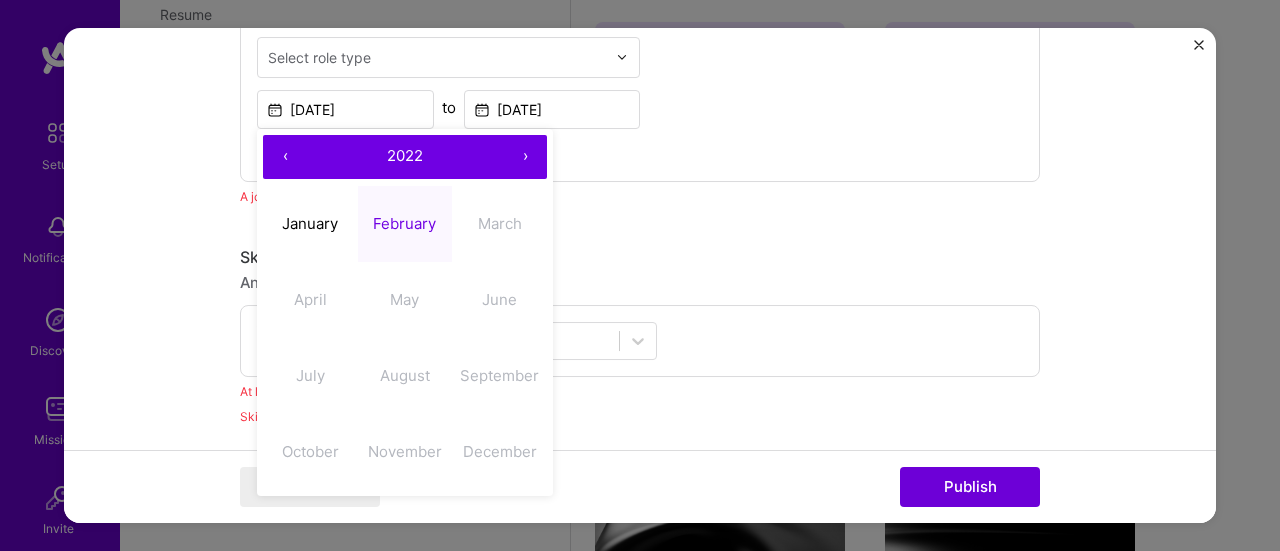 click on "‹" at bounding box center [285, 157] 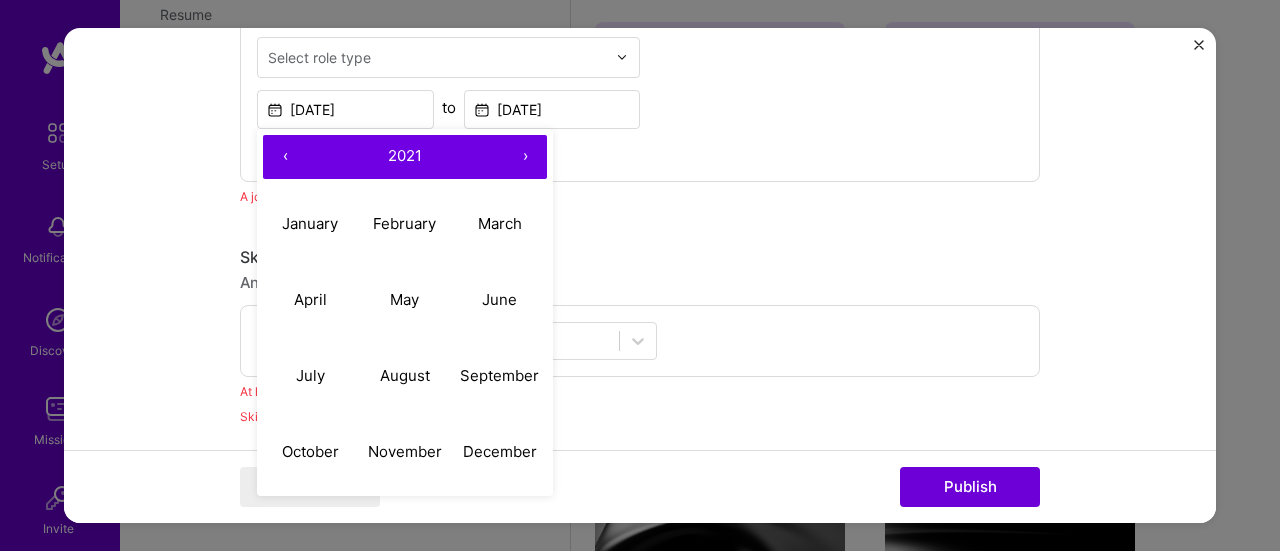 click on "‹" at bounding box center [285, 157] 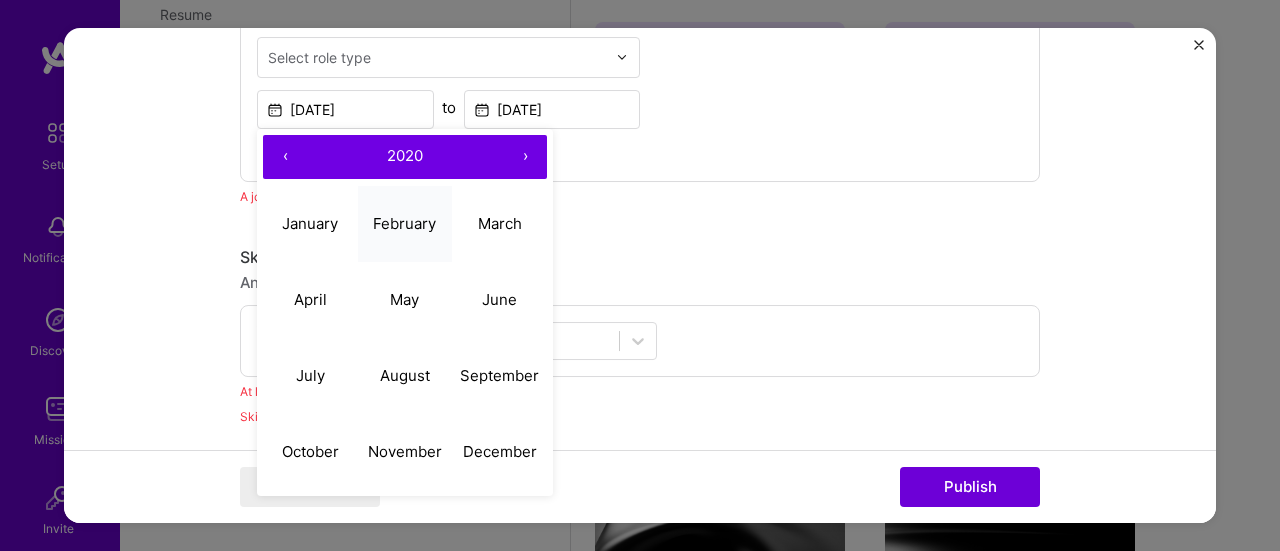 click on "February" at bounding box center [405, 224] 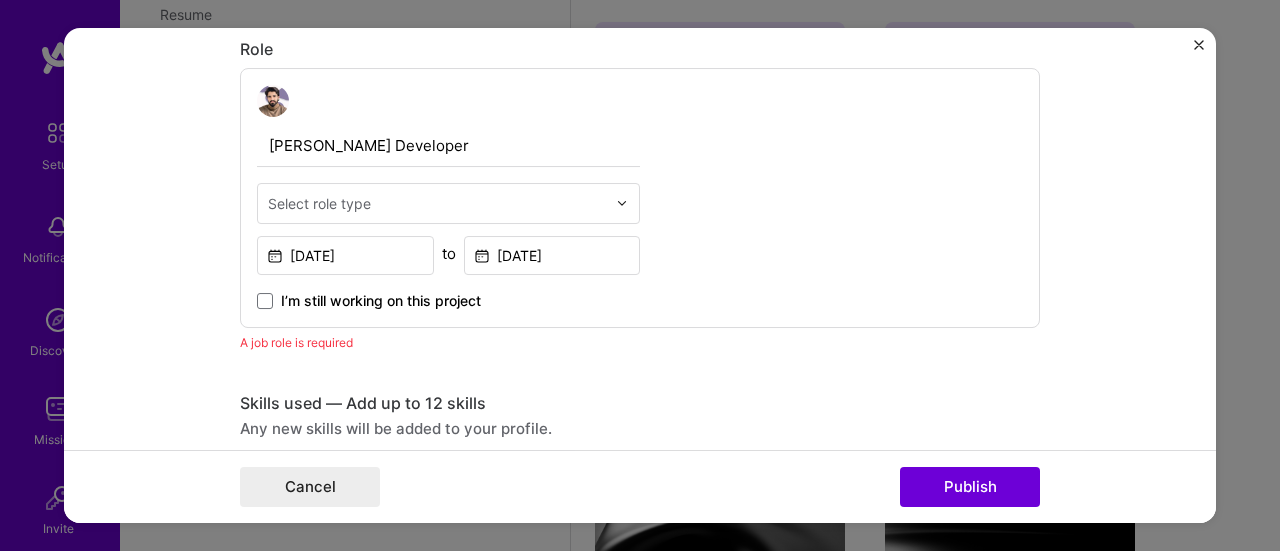 scroll, scrollTop: 666, scrollLeft: 0, axis: vertical 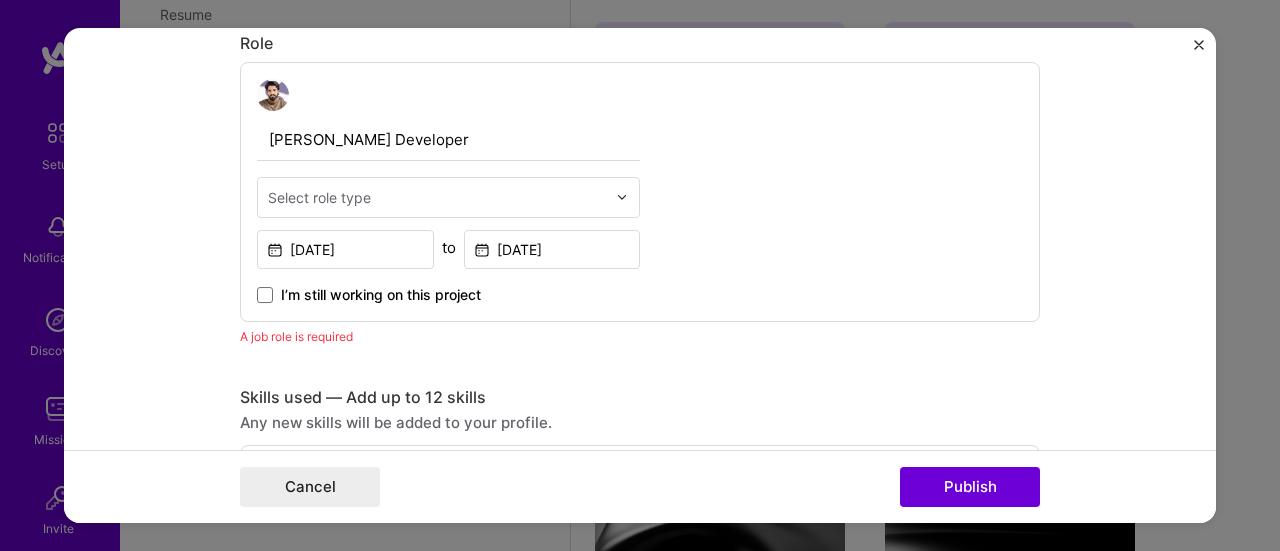click at bounding box center [622, 197] 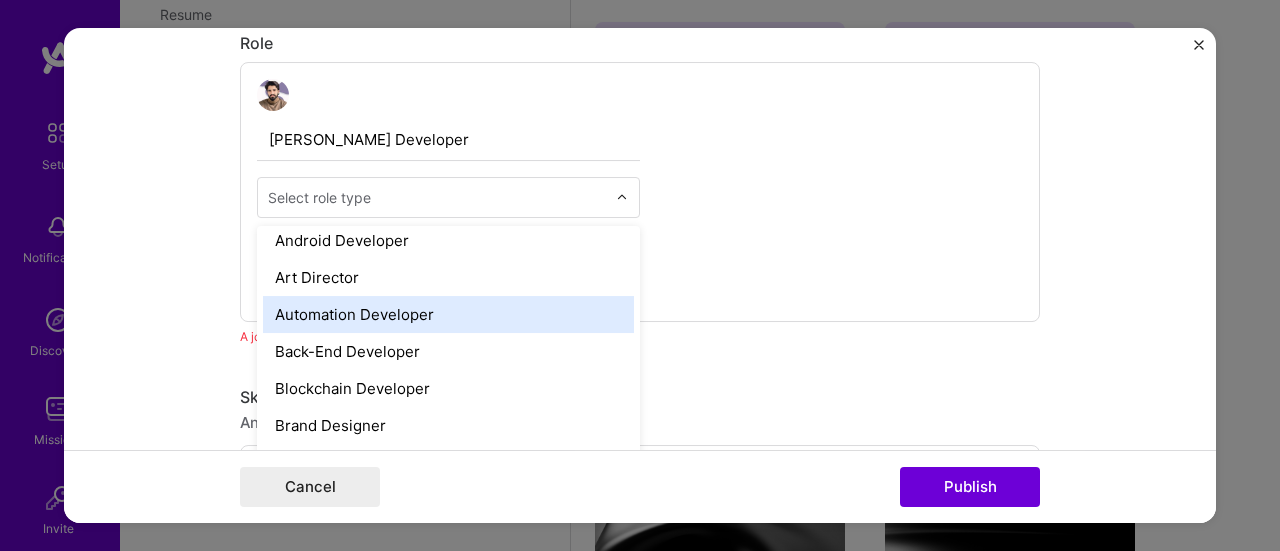 scroll, scrollTop: 233, scrollLeft: 0, axis: vertical 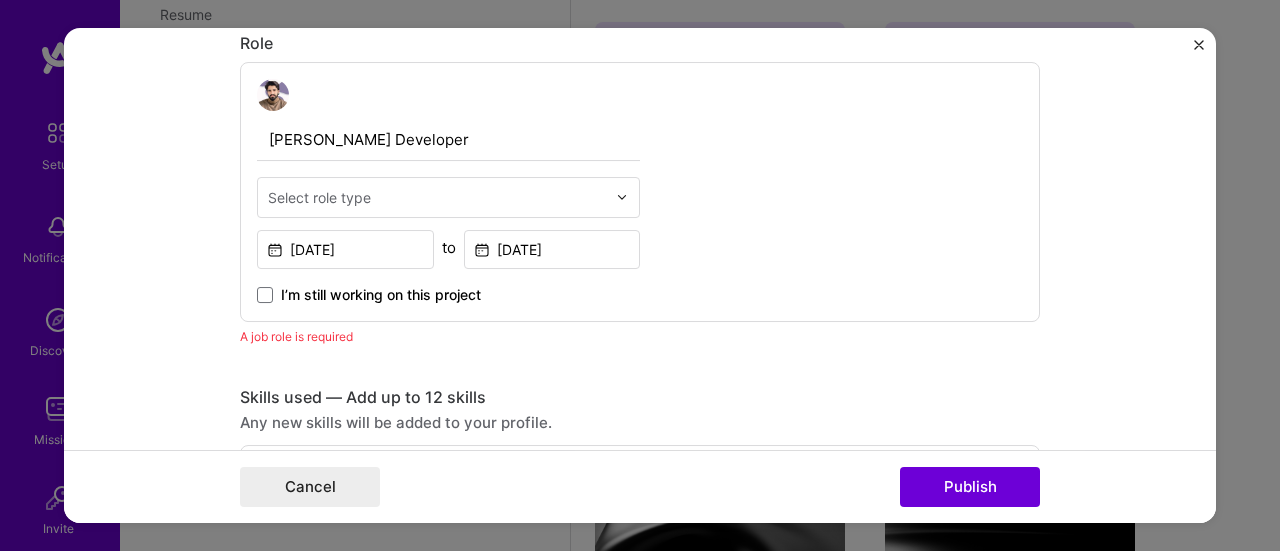 click at bounding box center (622, 197) 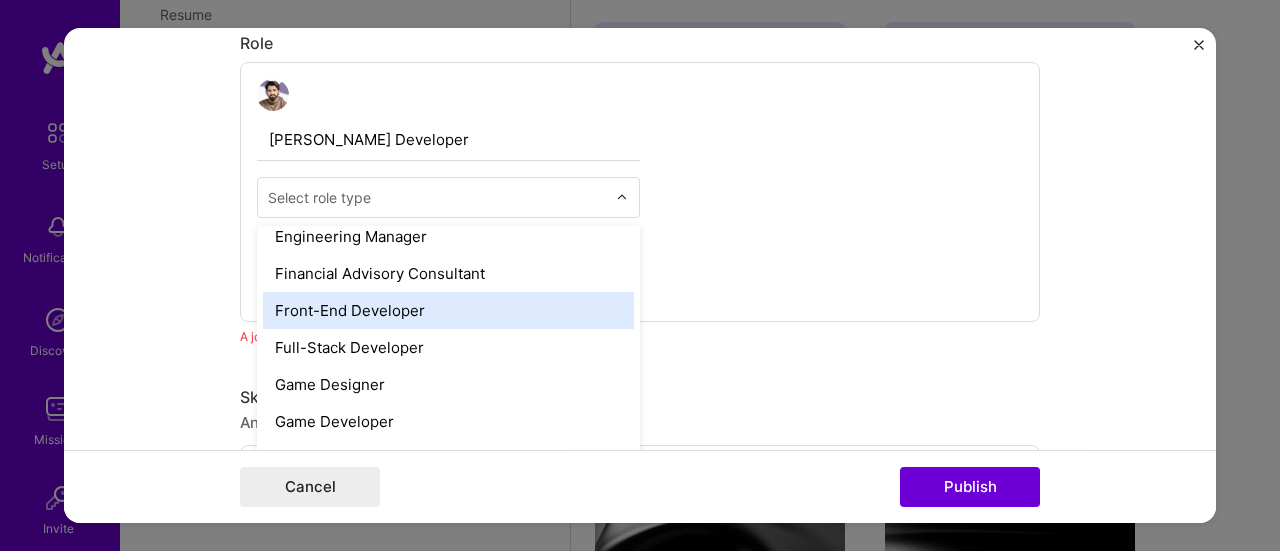 scroll, scrollTop: 1093, scrollLeft: 0, axis: vertical 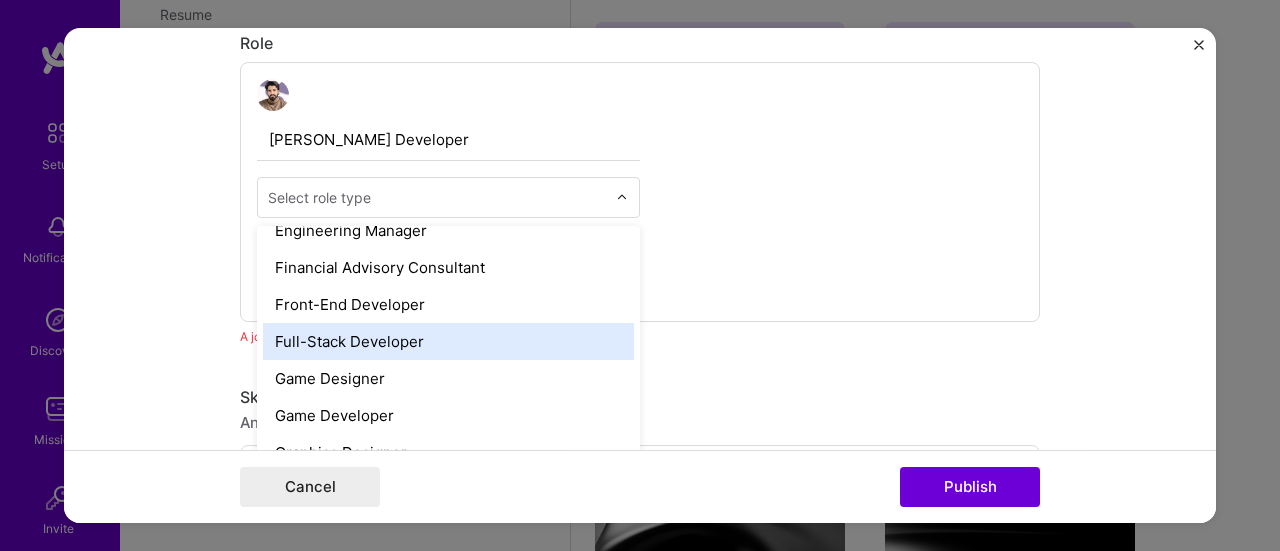 click on "Full-Stack Developer" at bounding box center (448, 341) 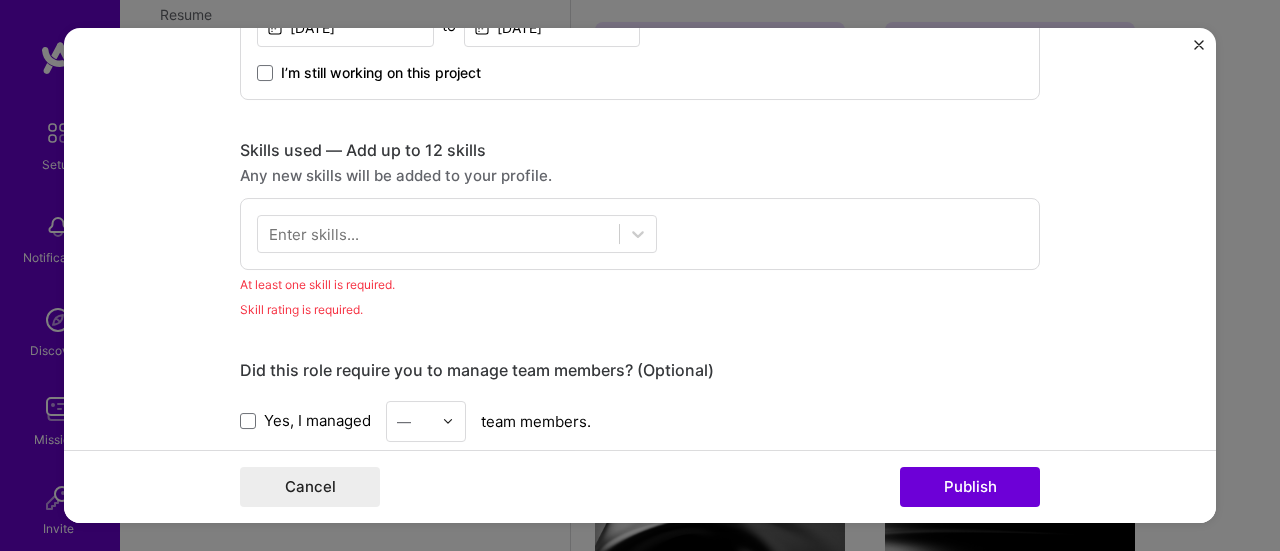 scroll, scrollTop: 868, scrollLeft: 0, axis: vertical 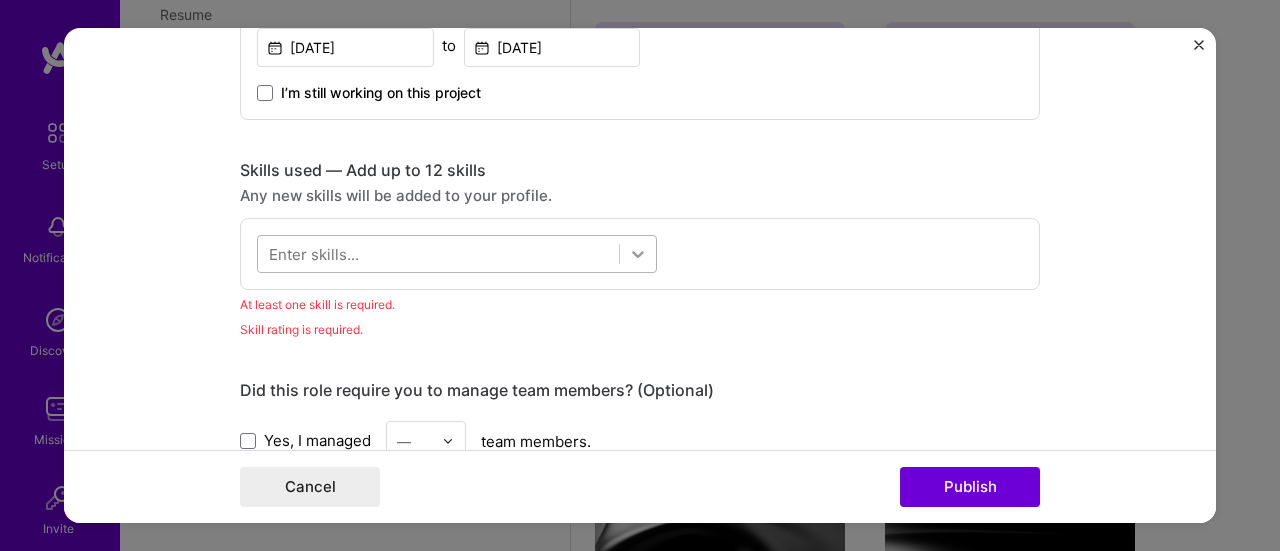 click 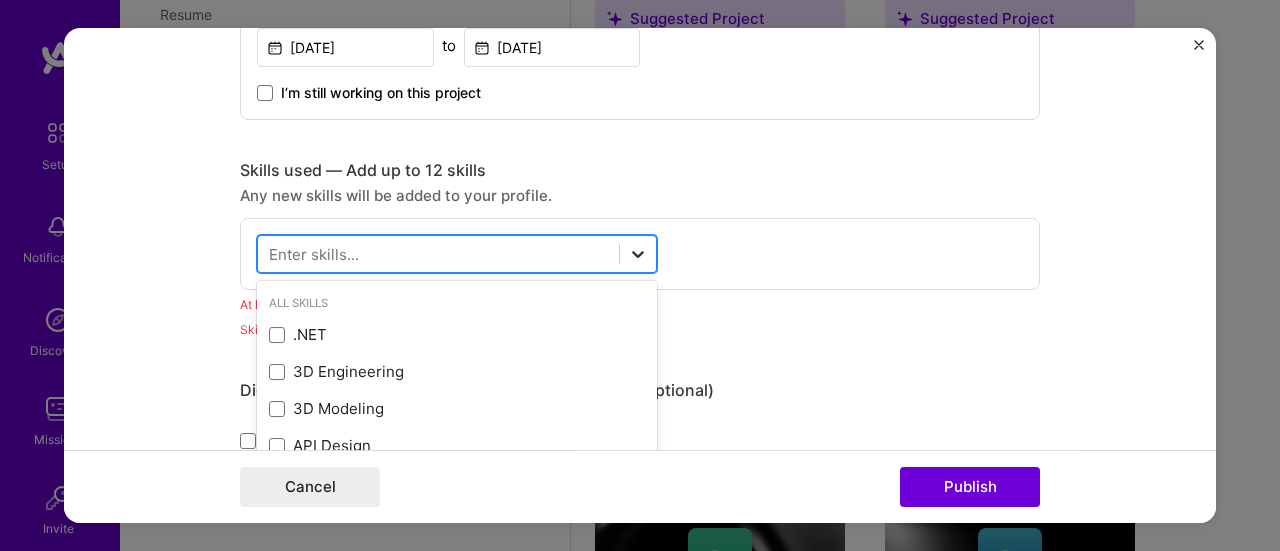 scroll, scrollTop: 1975, scrollLeft: 0, axis: vertical 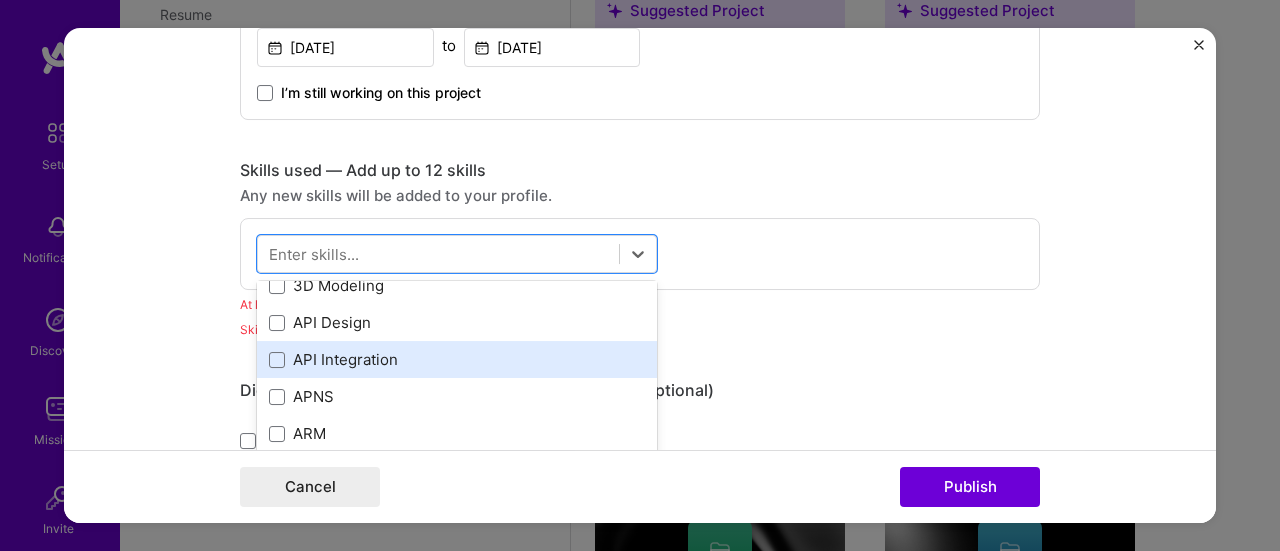 click on "API Integration" at bounding box center [457, 359] 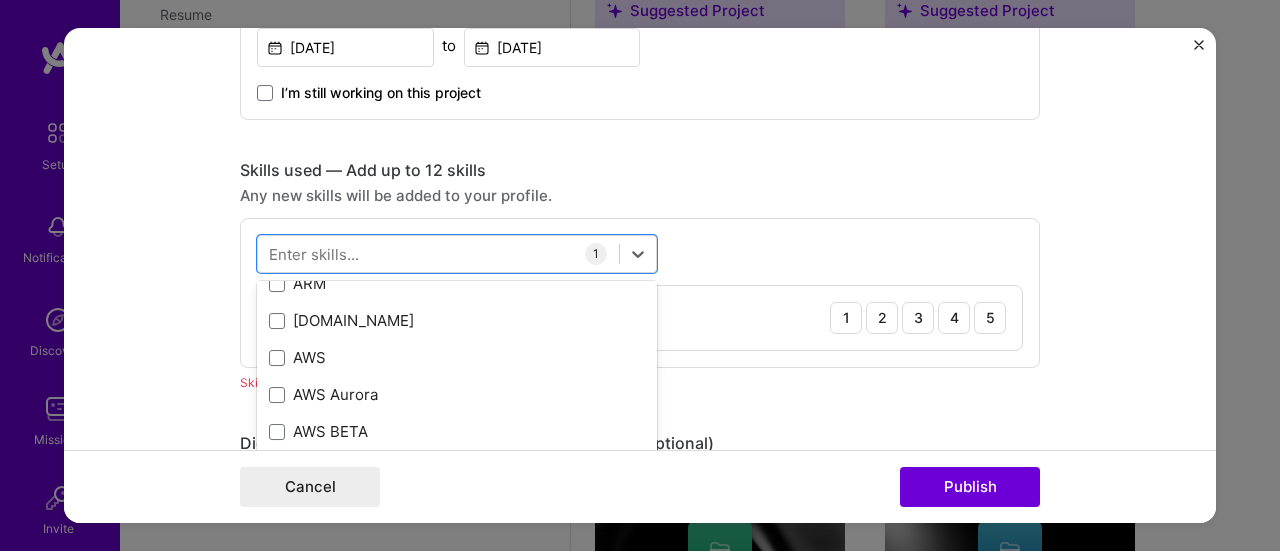scroll, scrollTop: 292, scrollLeft: 0, axis: vertical 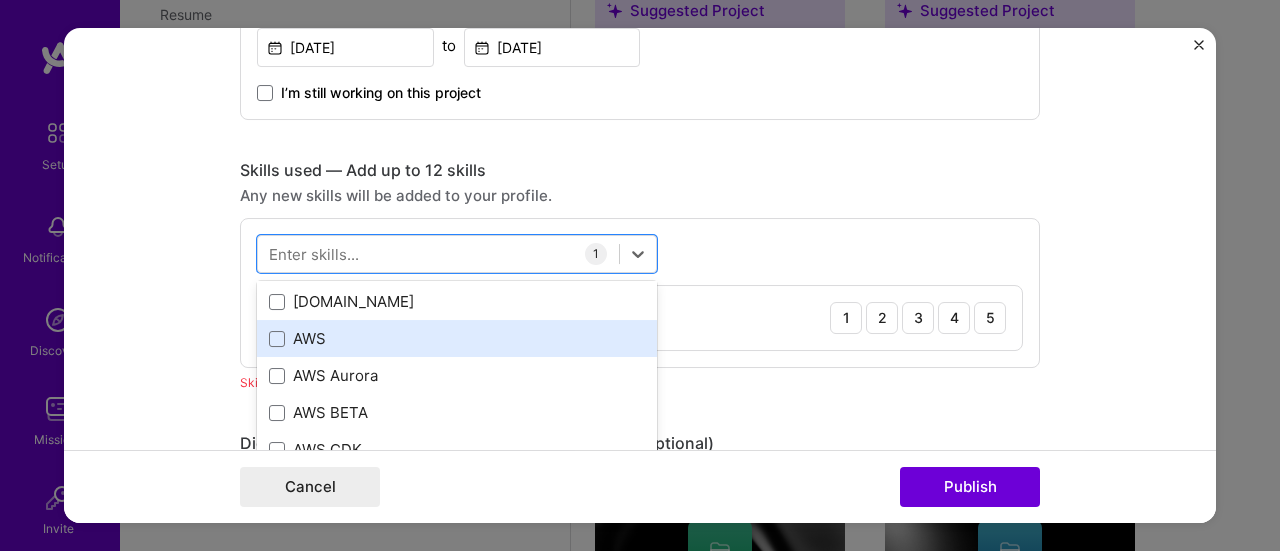 click on "AWS" at bounding box center [457, 338] 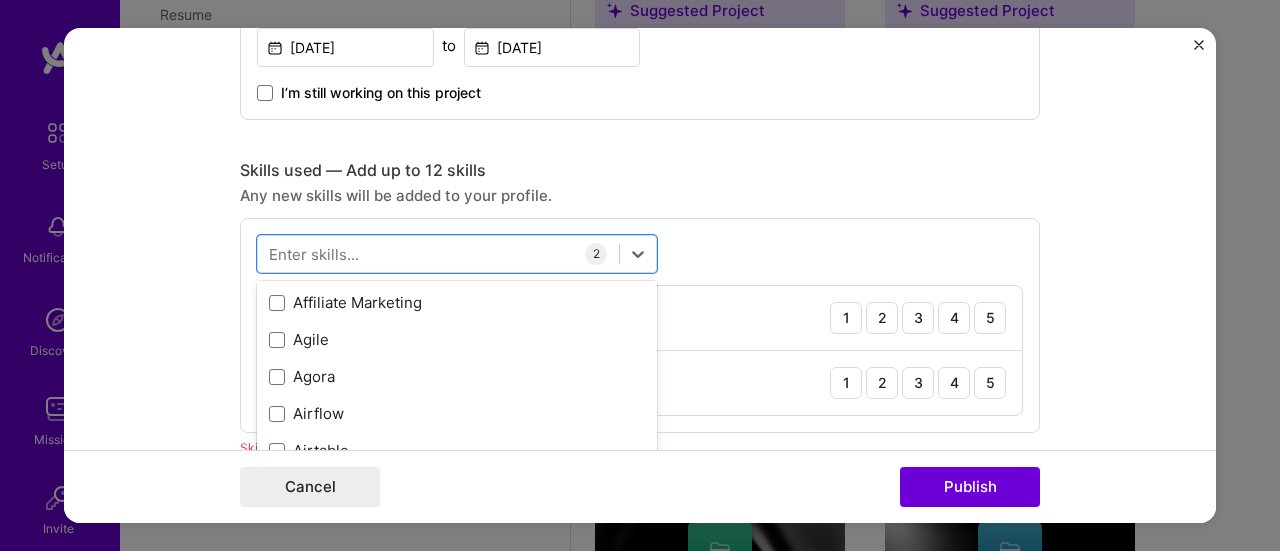 scroll, scrollTop: 739, scrollLeft: 0, axis: vertical 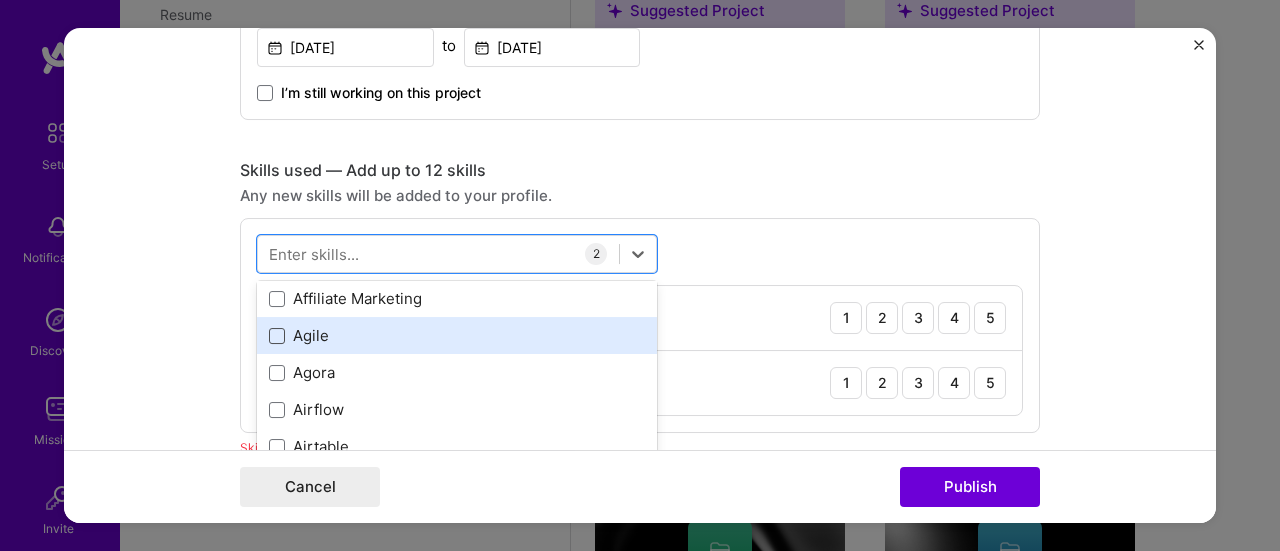 click at bounding box center [277, 336] 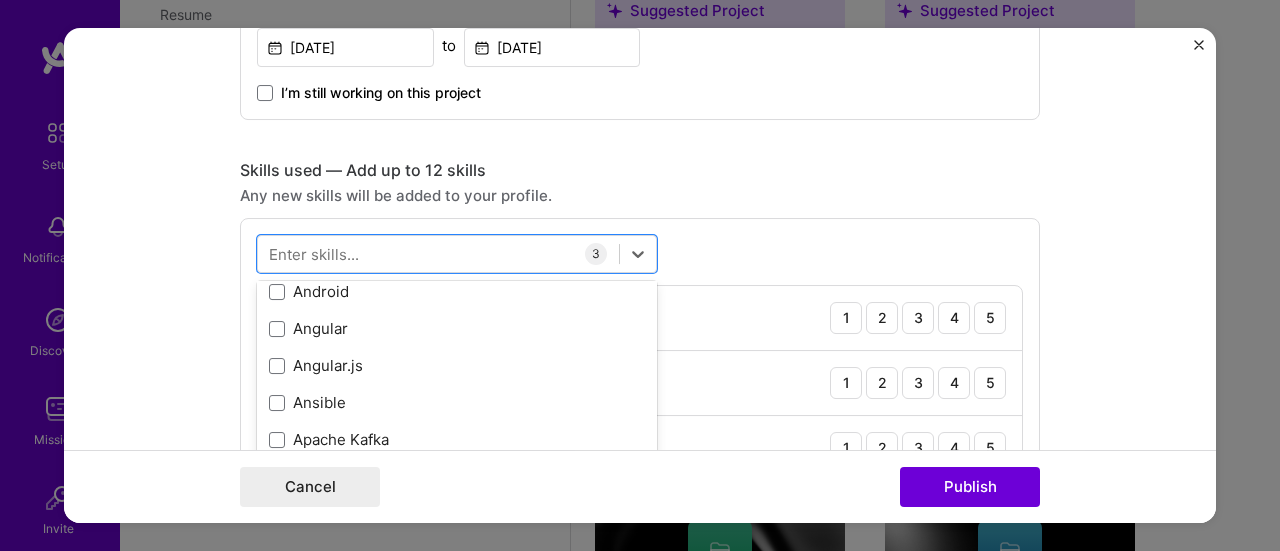 scroll, scrollTop: 1081, scrollLeft: 0, axis: vertical 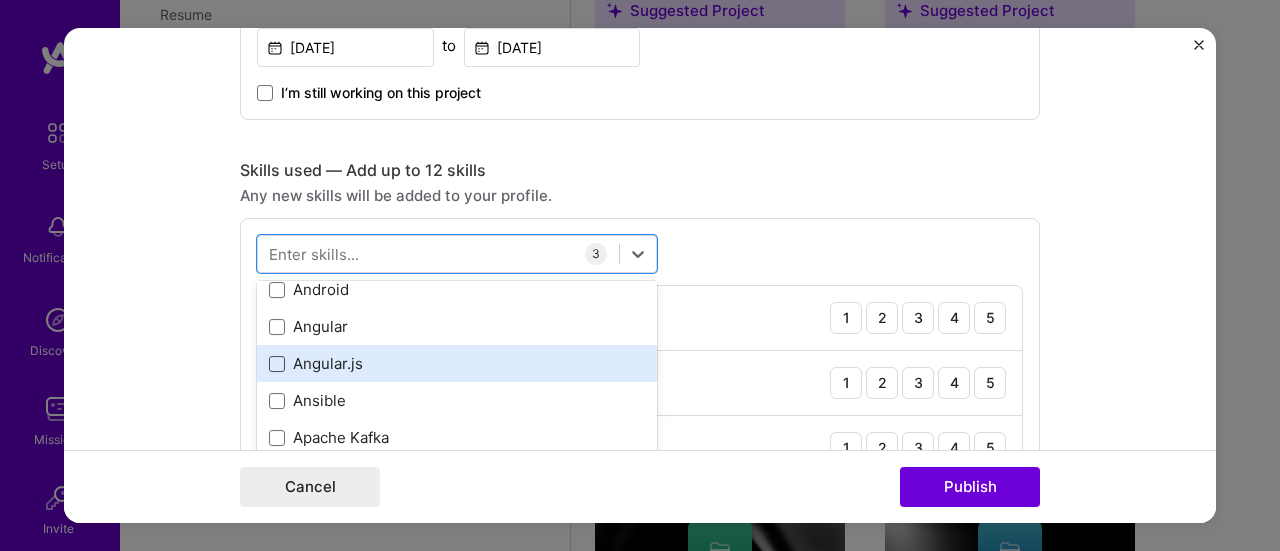 click at bounding box center [277, 364] 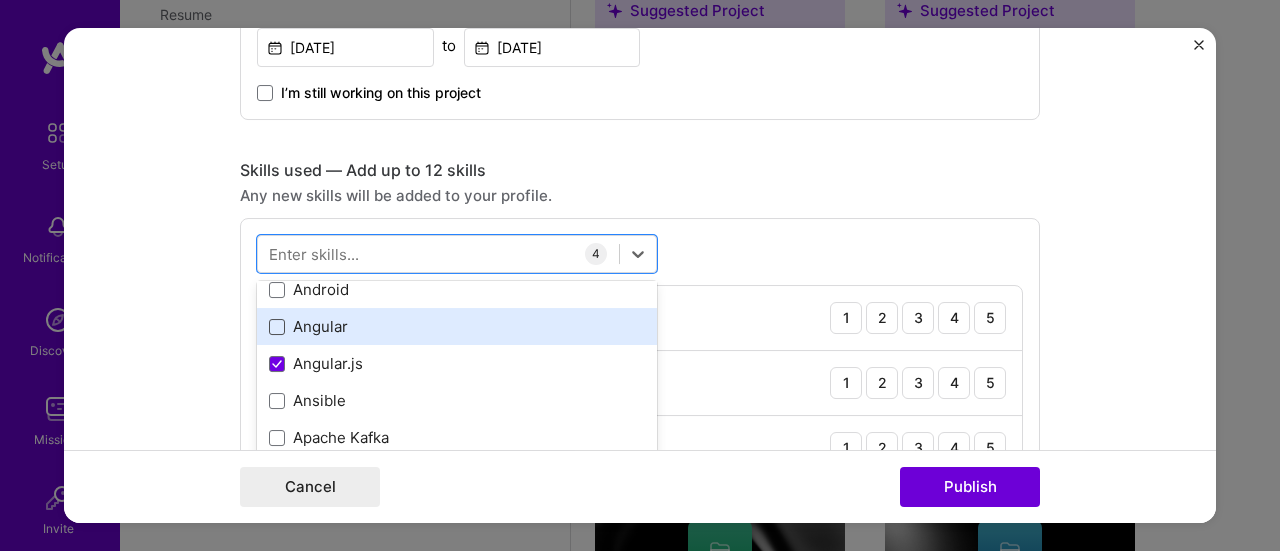 click at bounding box center [277, 327] 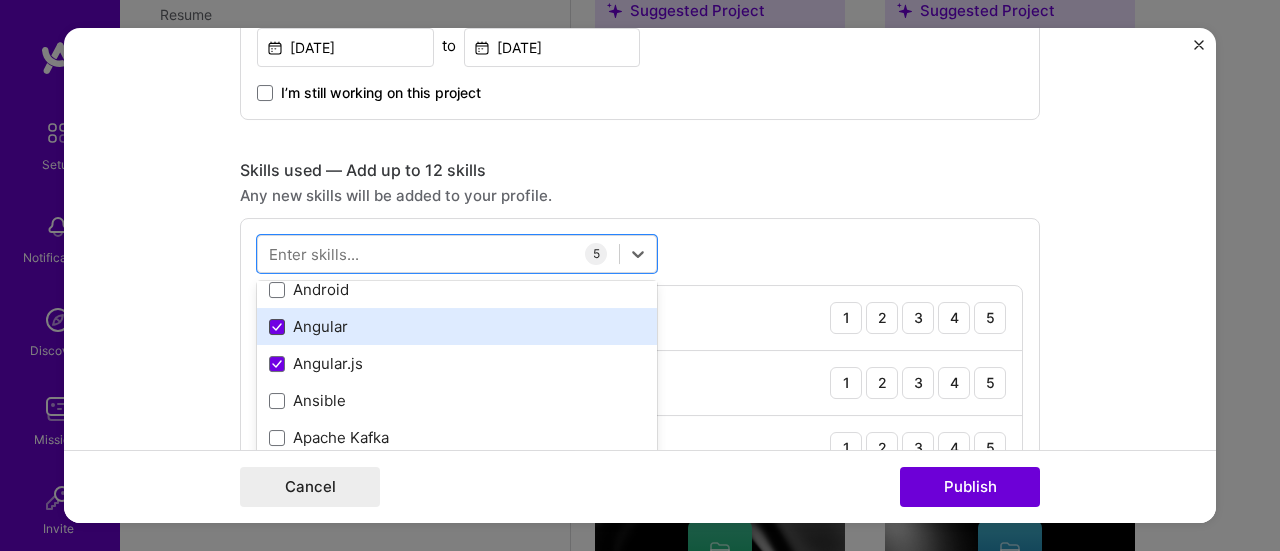click at bounding box center (277, 327) 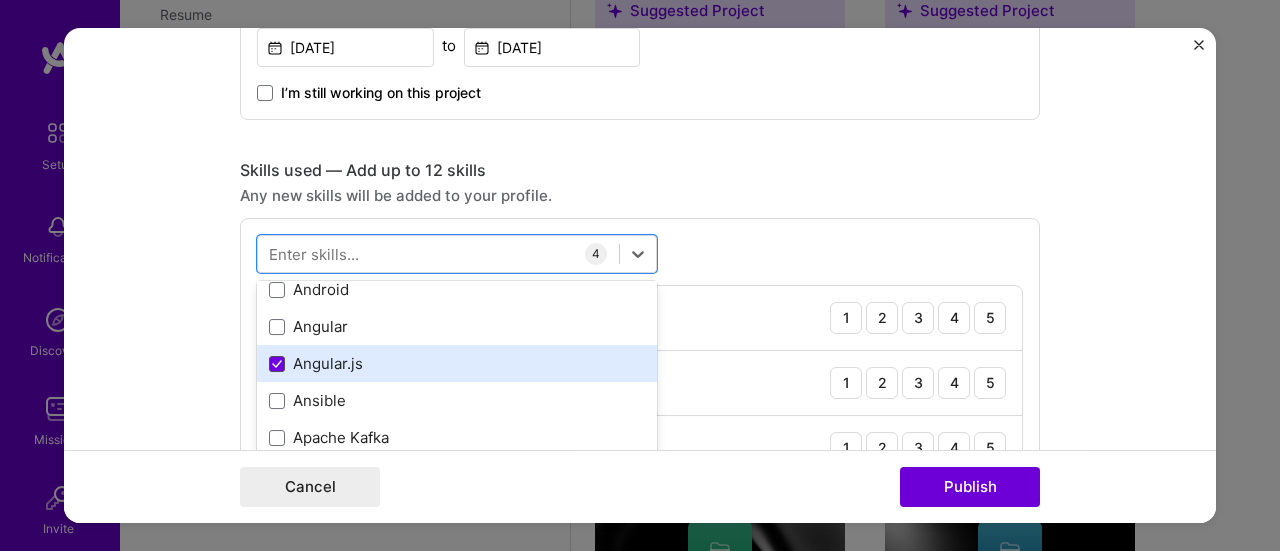 click 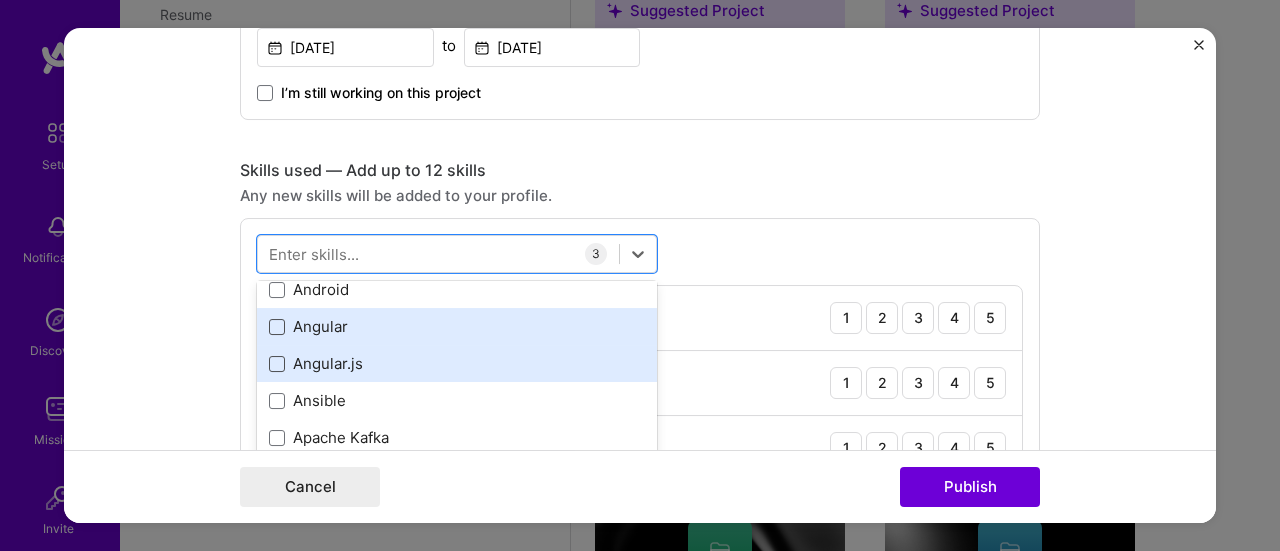click at bounding box center (277, 327) 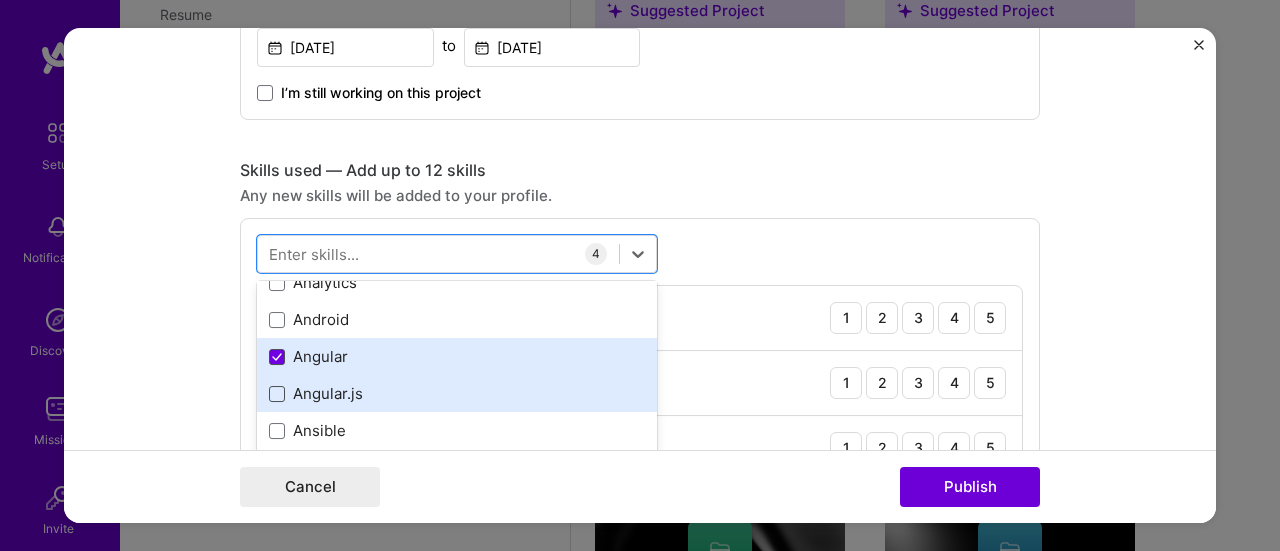 scroll, scrollTop: 1050, scrollLeft: 0, axis: vertical 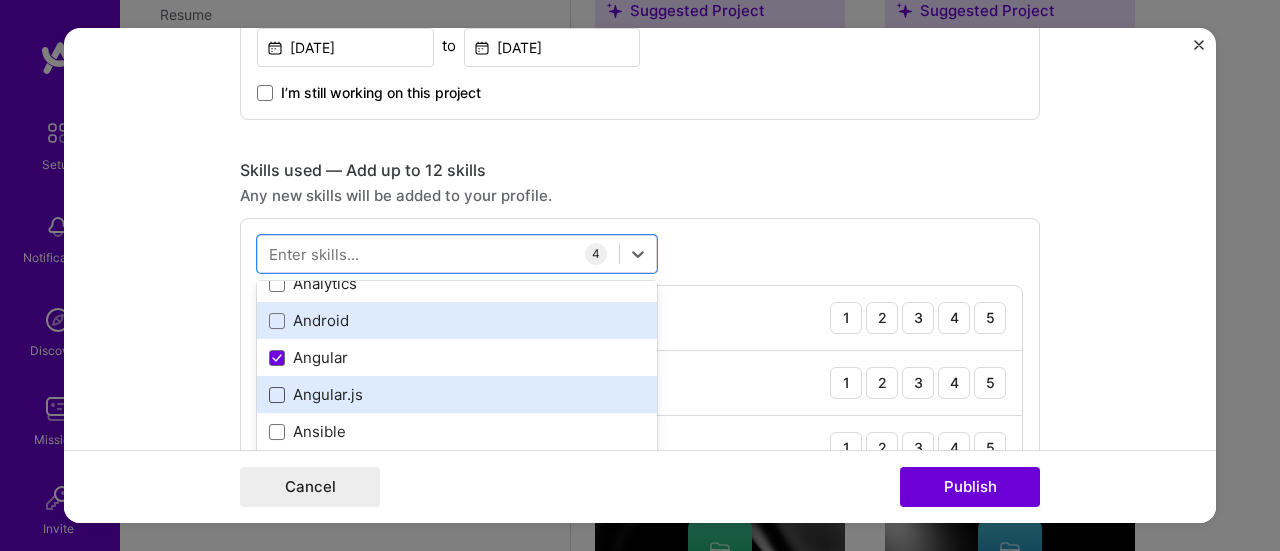 click on "Android" at bounding box center [457, 320] 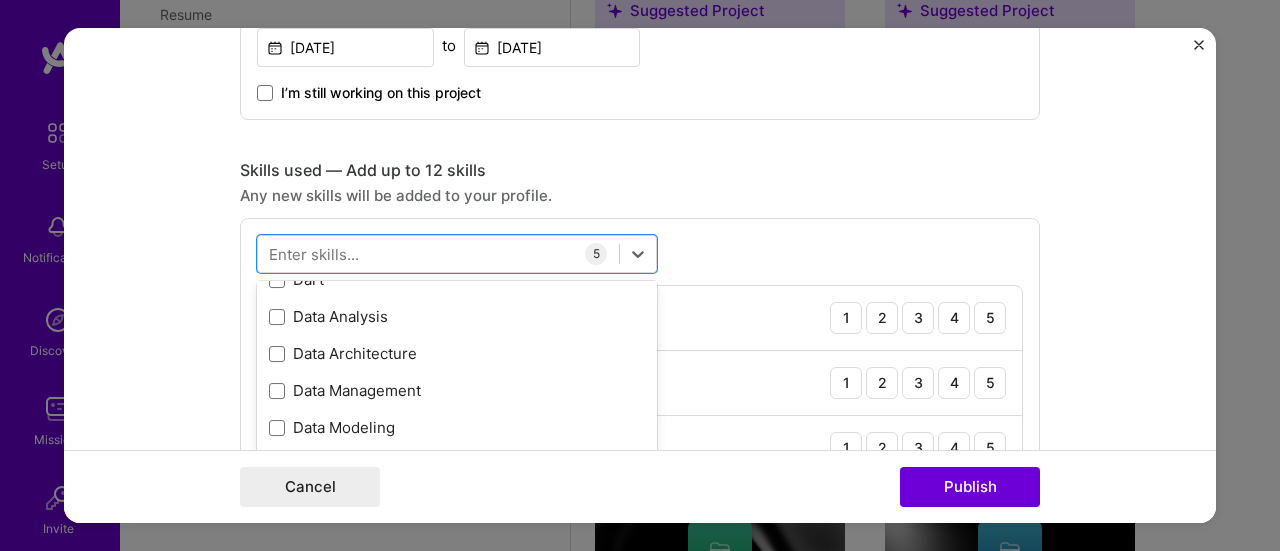 scroll, scrollTop: 3172, scrollLeft: 0, axis: vertical 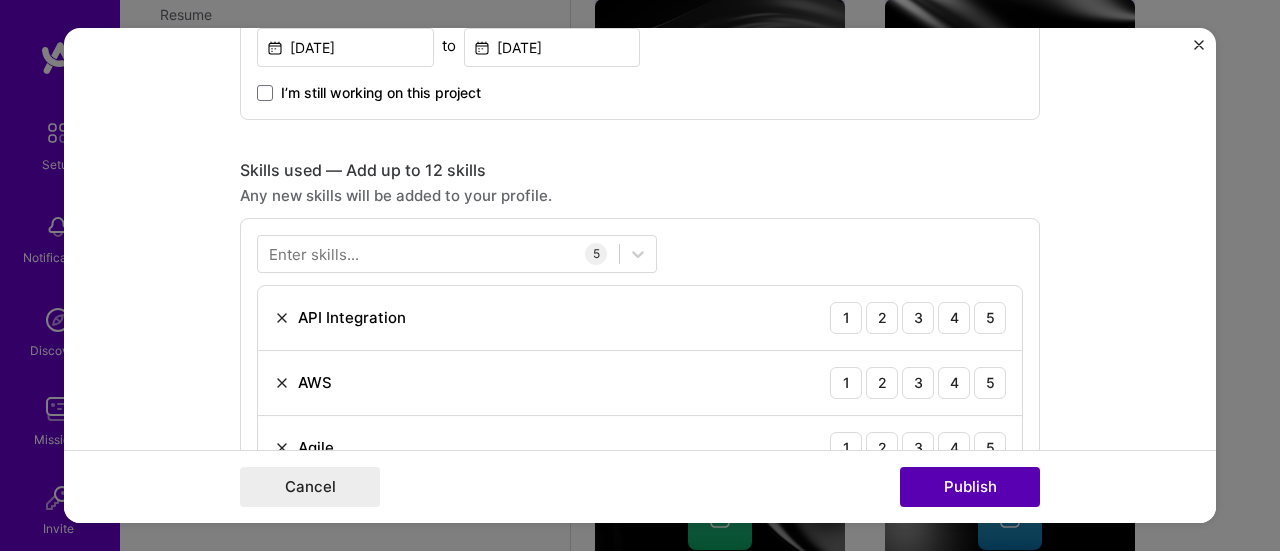 click on "Publish" at bounding box center [970, 487] 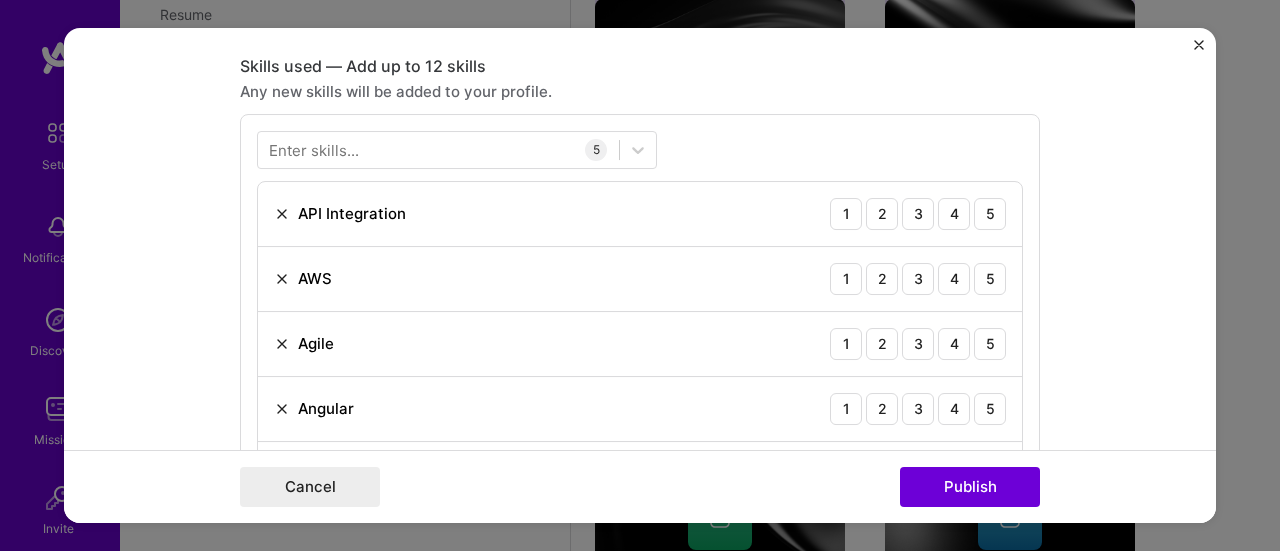 scroll, scrollTop: 971, scrollLeft: 0, axis: vertical 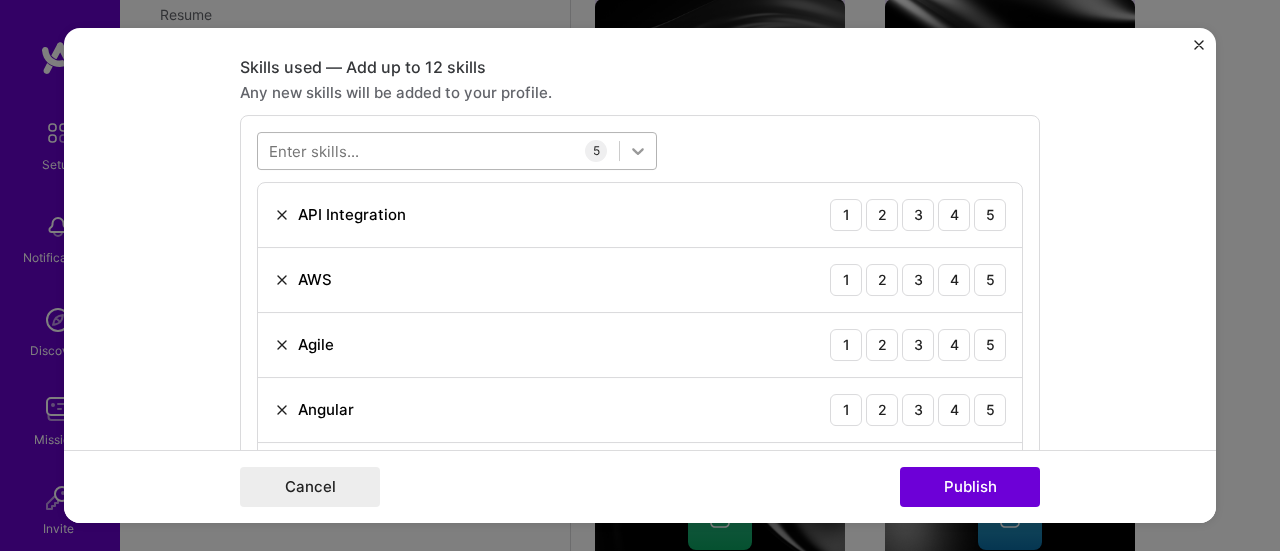 click 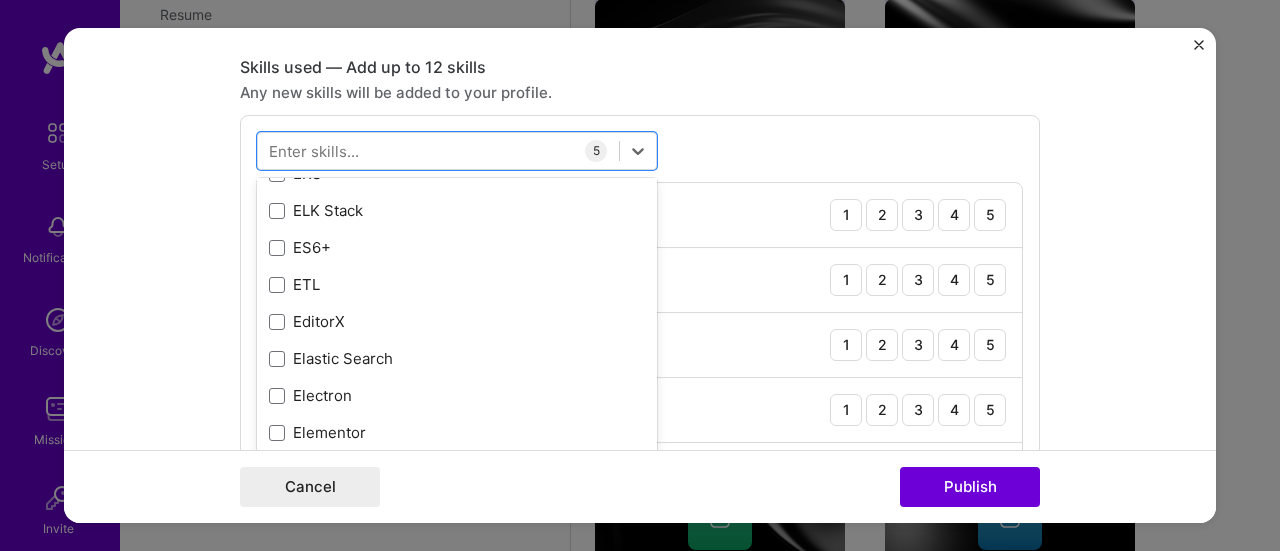 scroll, scrollTop: 4092, scrollLeft: 0, axis: vertical 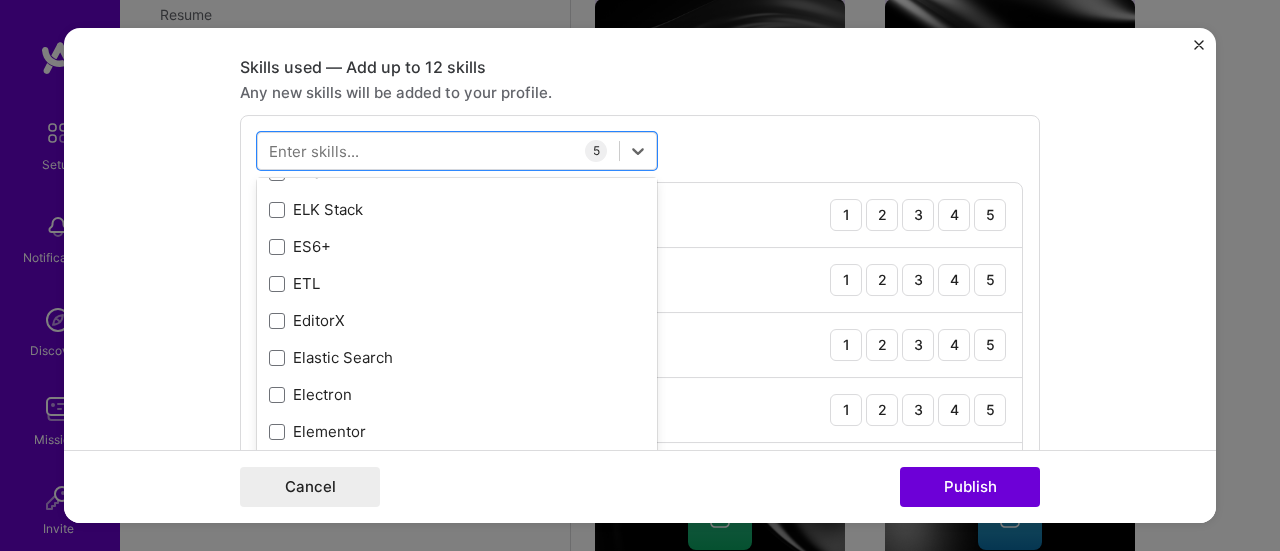 click on "ES6+" at bounding box center (457, 246) 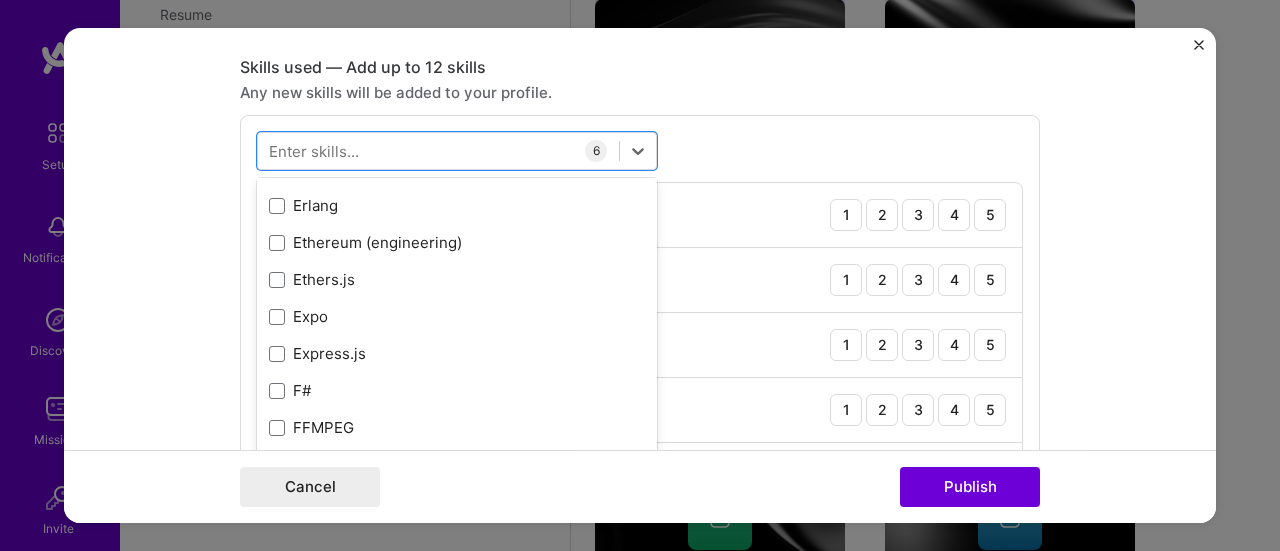 scroll, scrollTop: 4572, scrollLeft: 0, axis: vertical 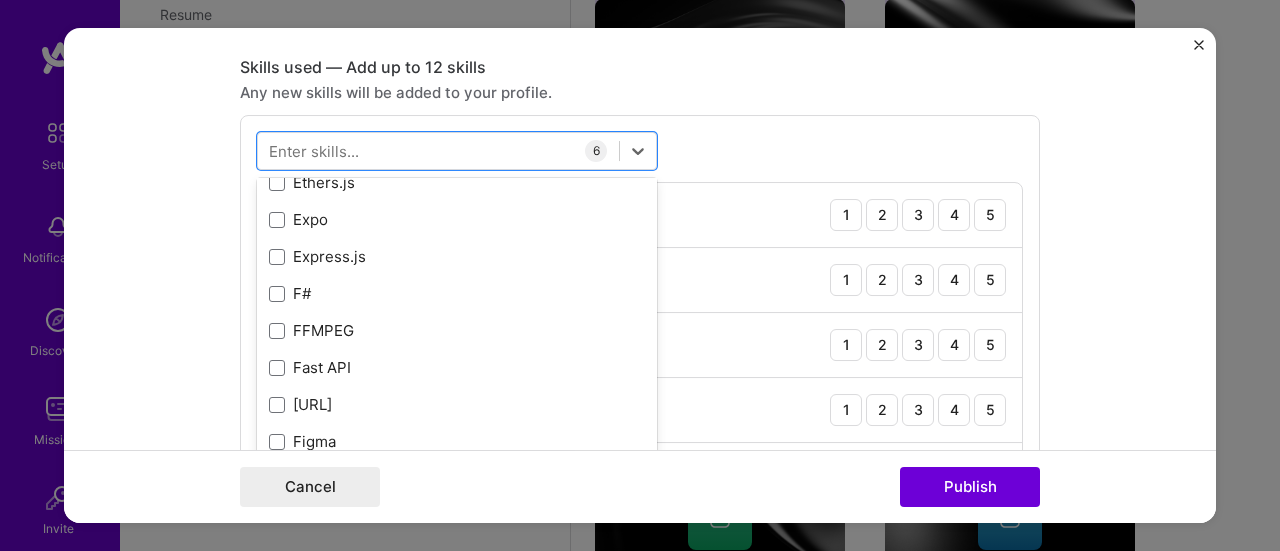 click on "Express.js" at bounding box center (457, 256) 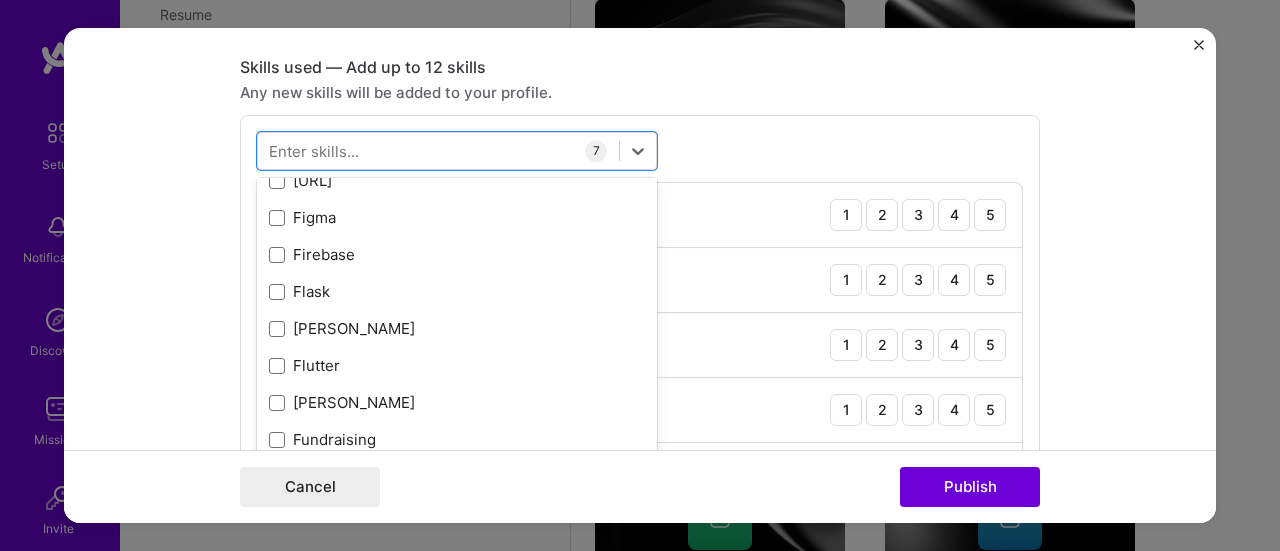 scroll, scrollTop: 4862, scrollLeft: 0, axis: vertical 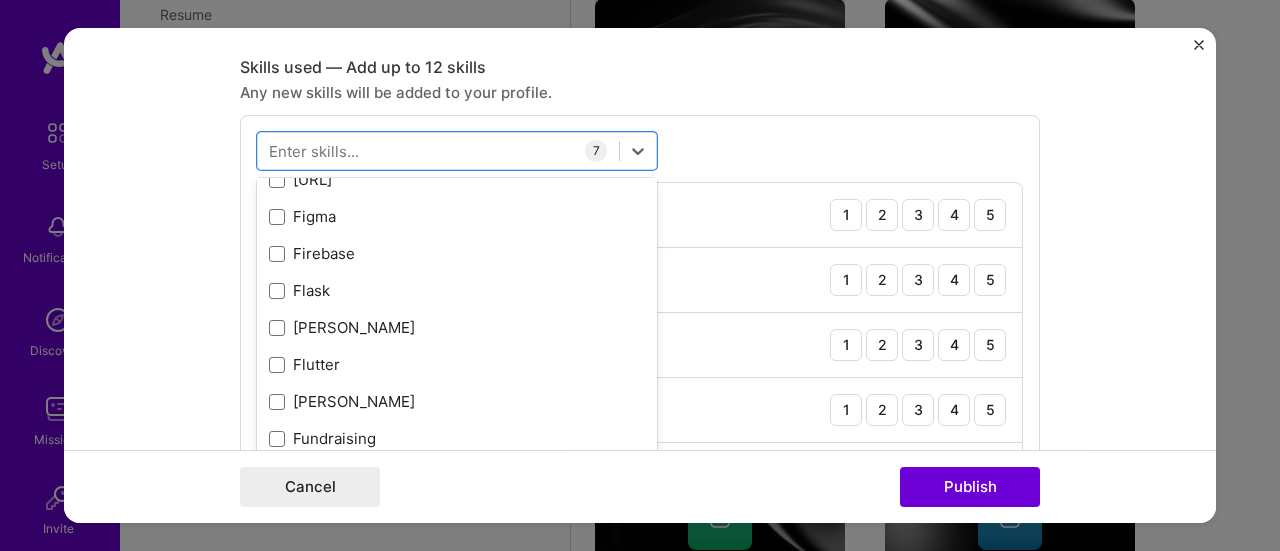 click on "Firebase" at bounding box center [457, 253] 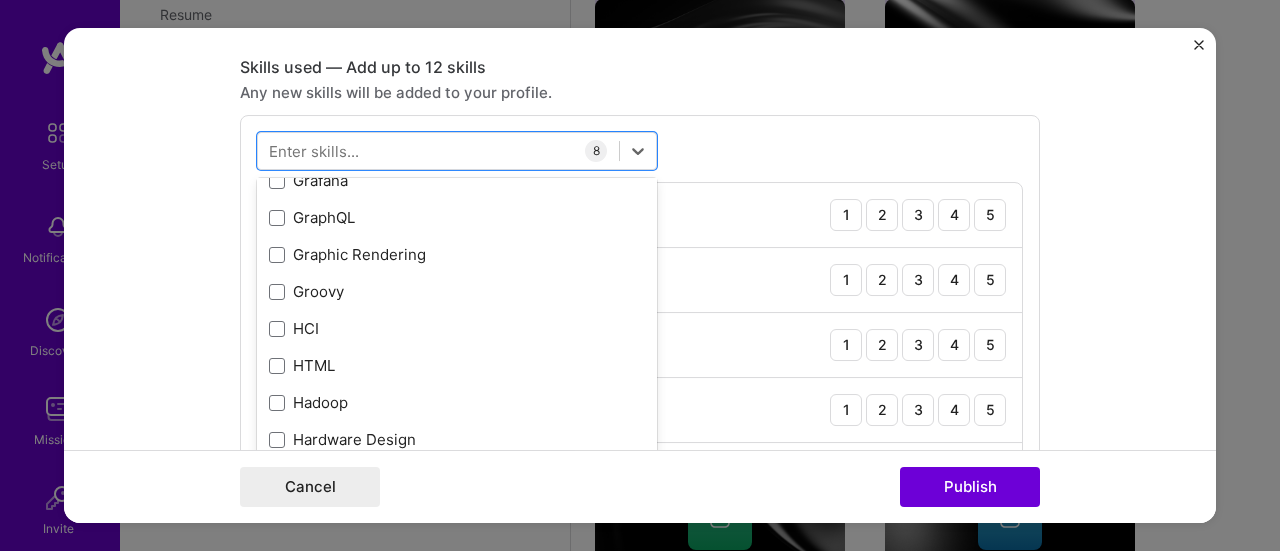 scroll, scrollTop: 5663, scrollLeft: 0, axis: vertical 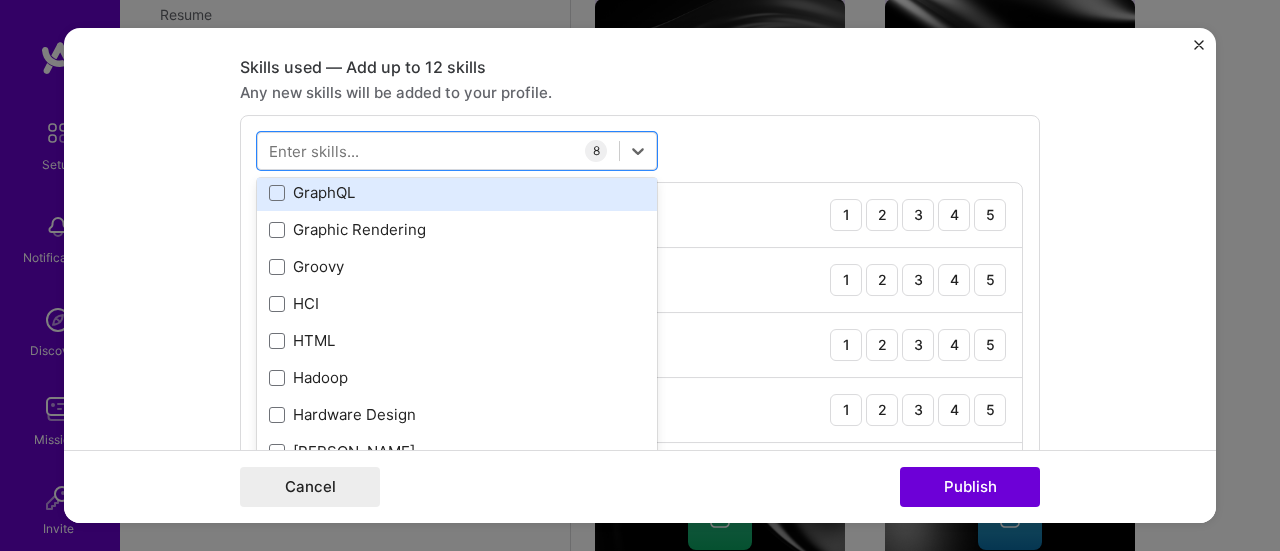 click on "GraphQL" at bounding box center [457, 192] 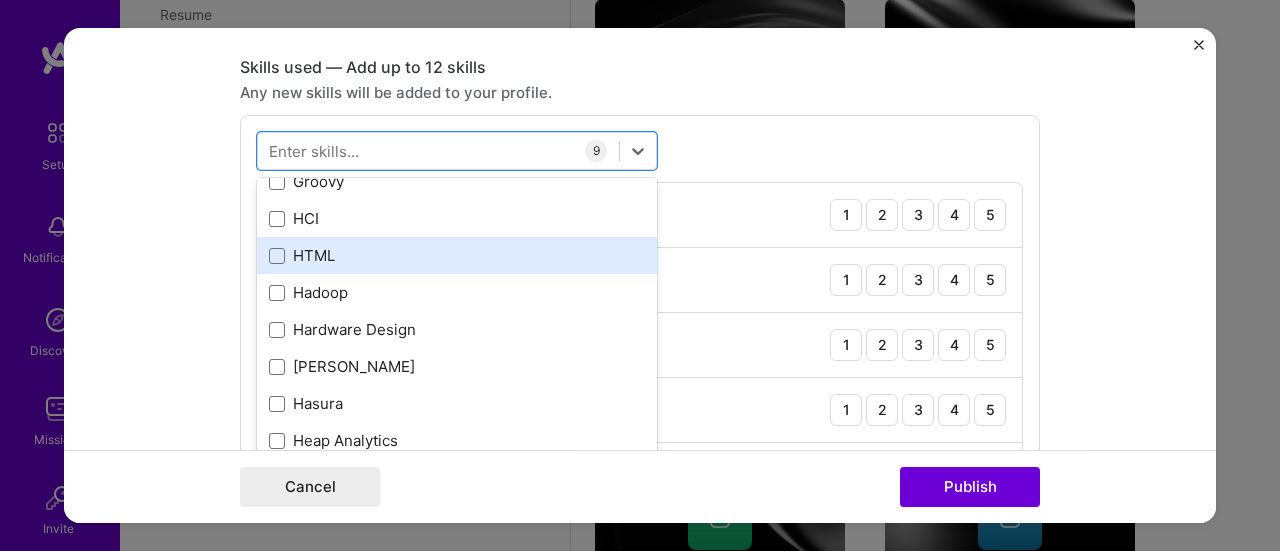 scroll, scrollTop: 5801, scrollLeft: 0, axis: vertical 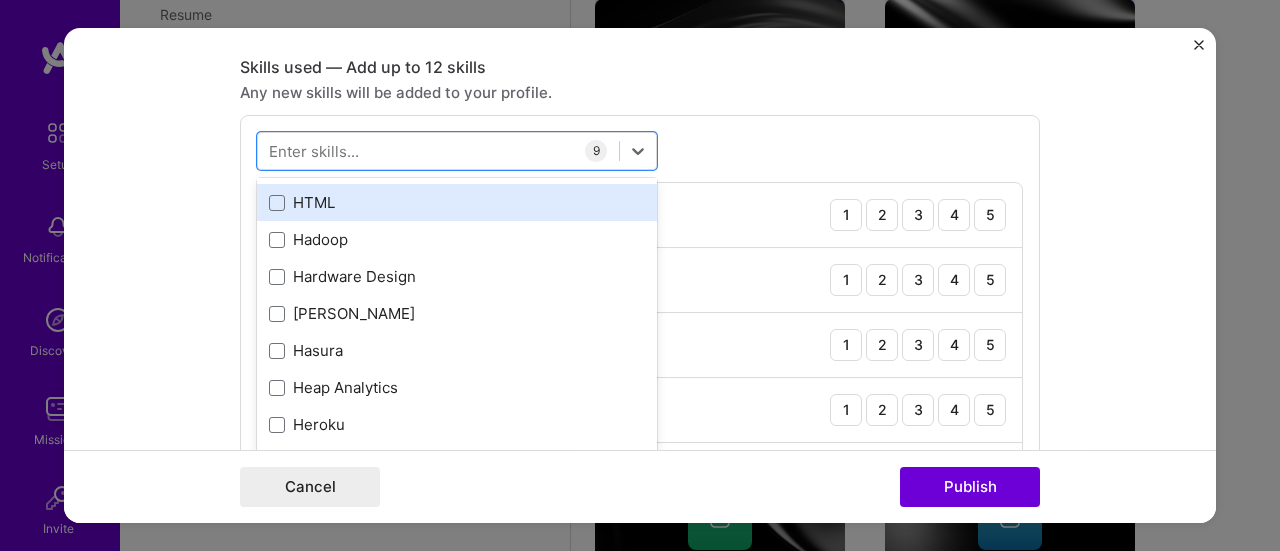 click on "HTML" at bounding box center [457, 202] 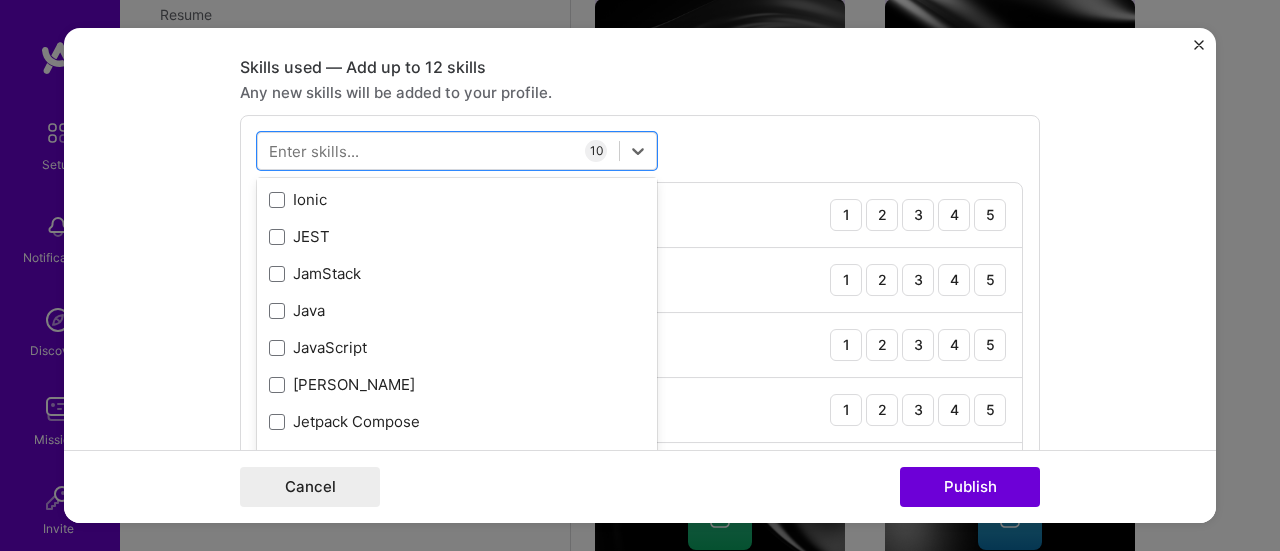 scroll, scrollTop: 6323, scrollLeft: 0, axis: vertical 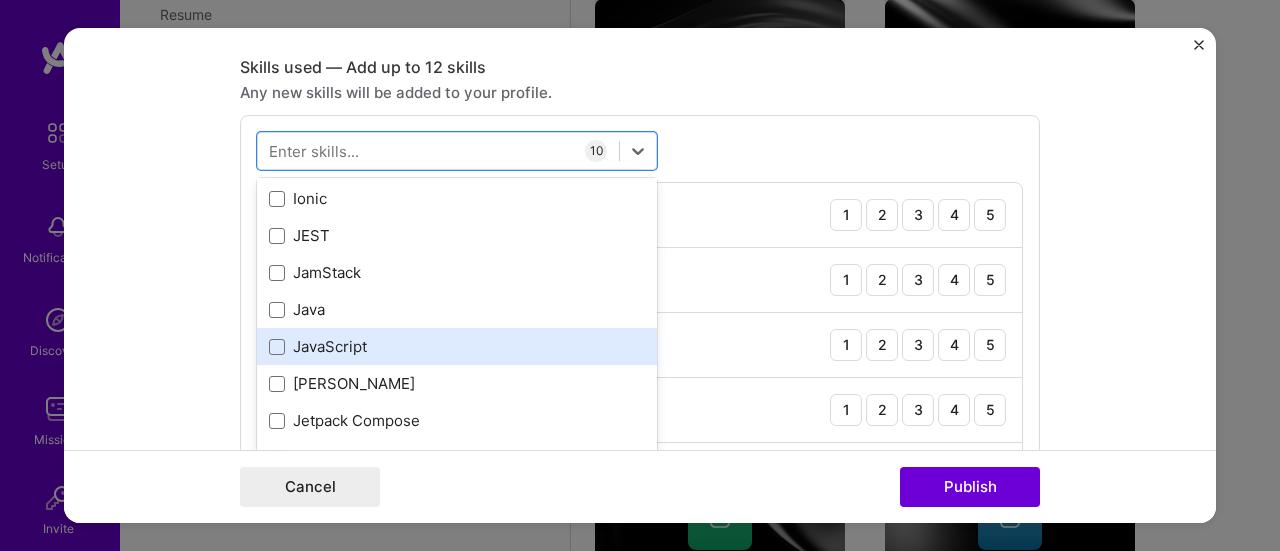 click on "JavaScript" at bounding box center (457, 346) 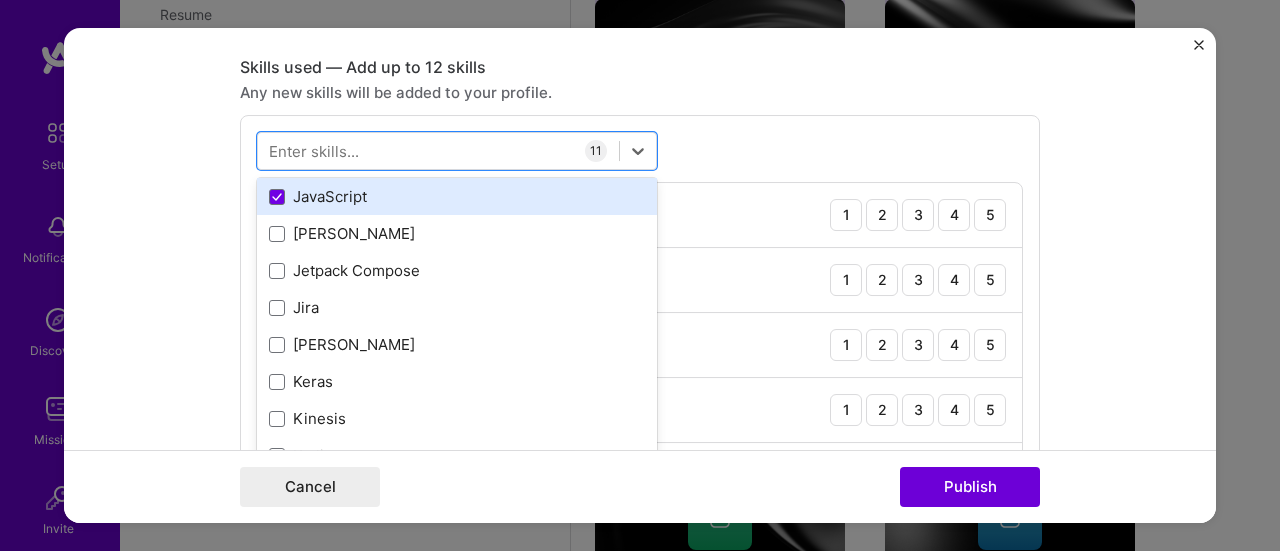 scroll, scrollTop: 6487, scrollLeft: 0, axis: vertical 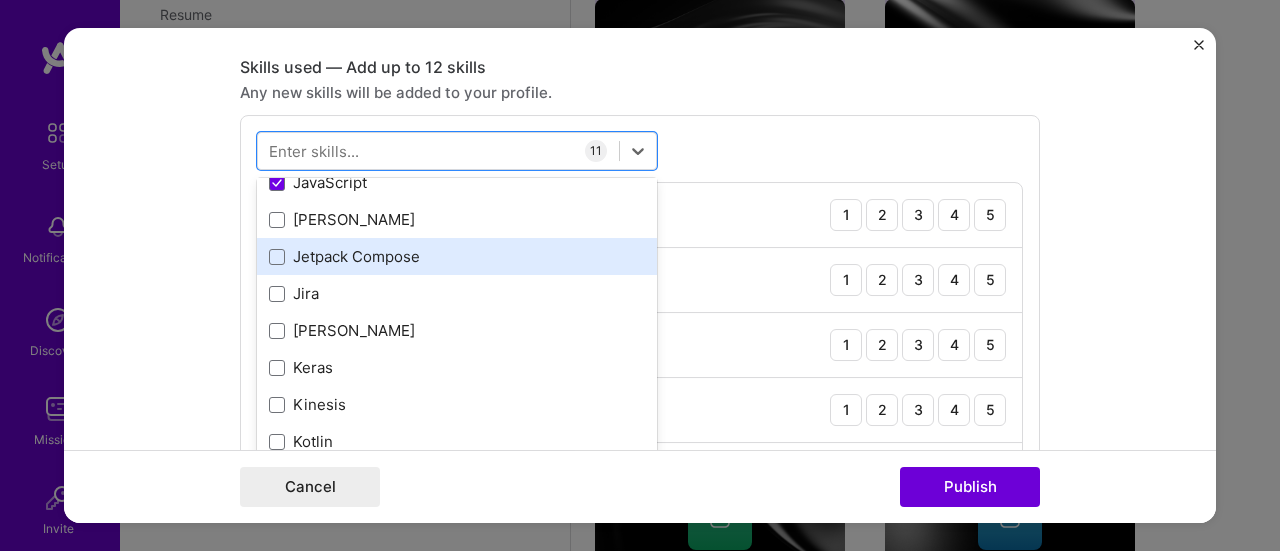 click on "Jetpack Compose" at bounding box center [457, 256] 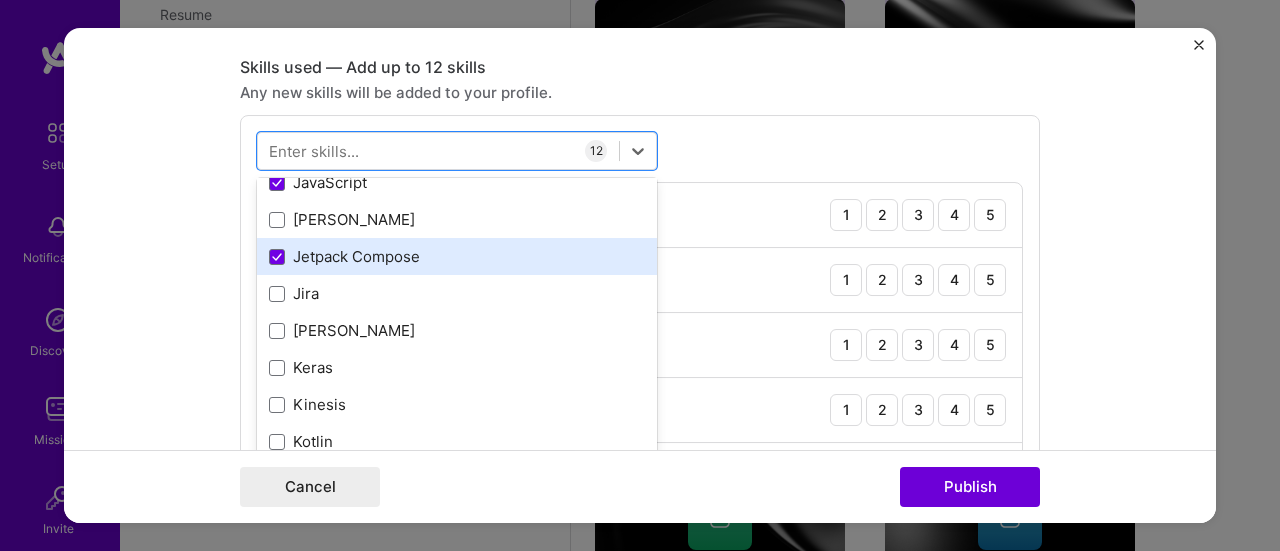 click on "Jetpack Compose" at bounding box center [457, 256] 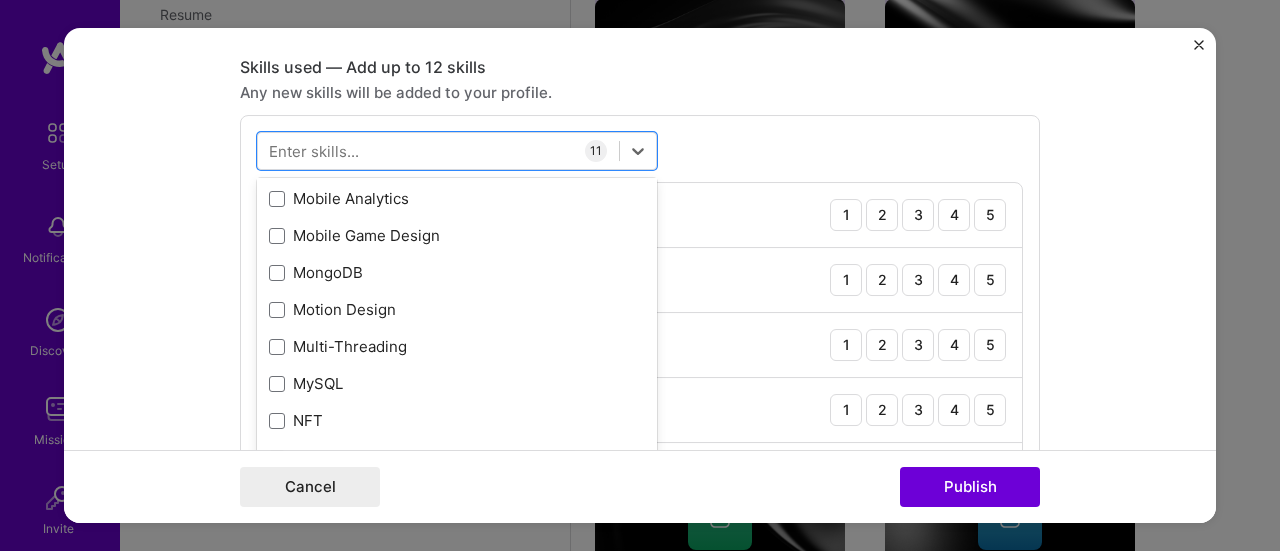 scroll, scrollTop: 7776, scrollLeft: 0, axis: vertical 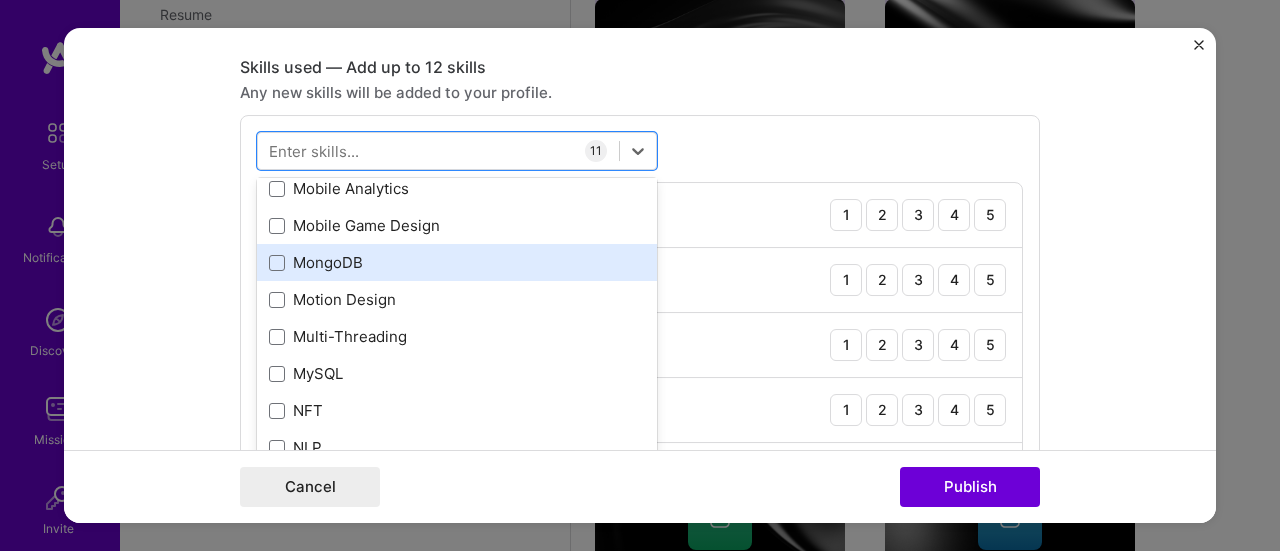 click on "MongoDB" at bounding box center [457, 262] 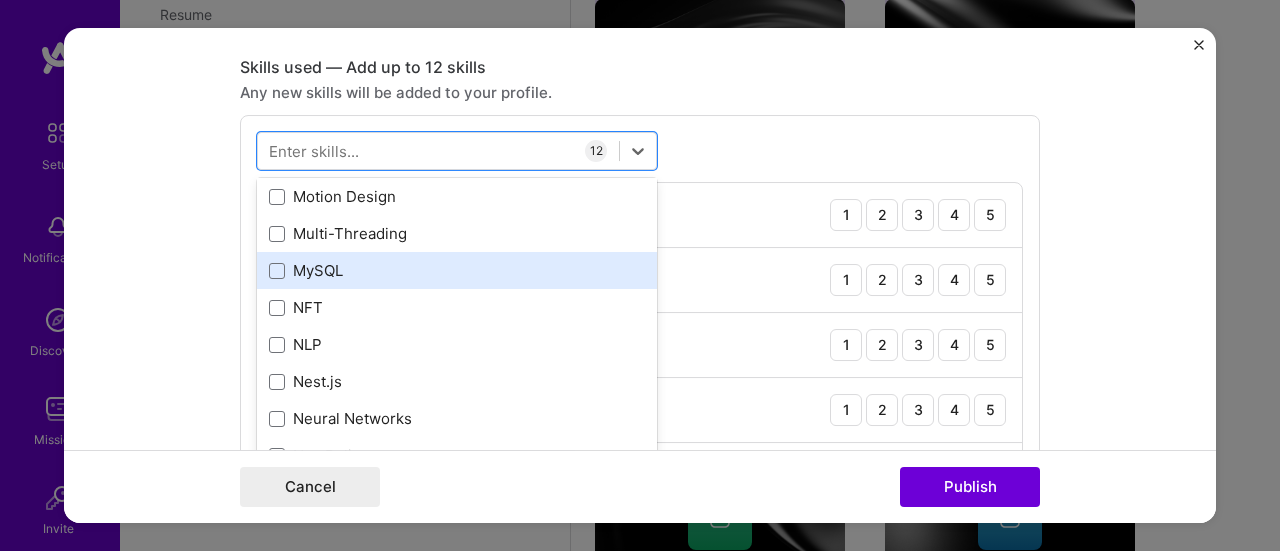 scroll, scrollTop: 7883, scrollLeft: 0, axis: vertical 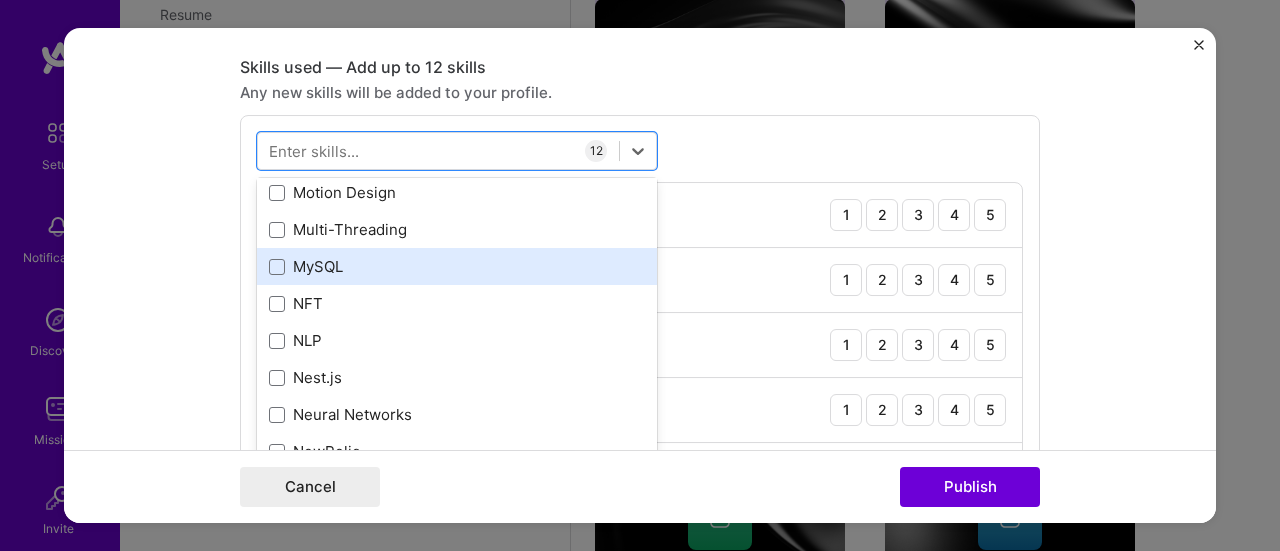 click on "MySQL" at bounding box center [457, 266] 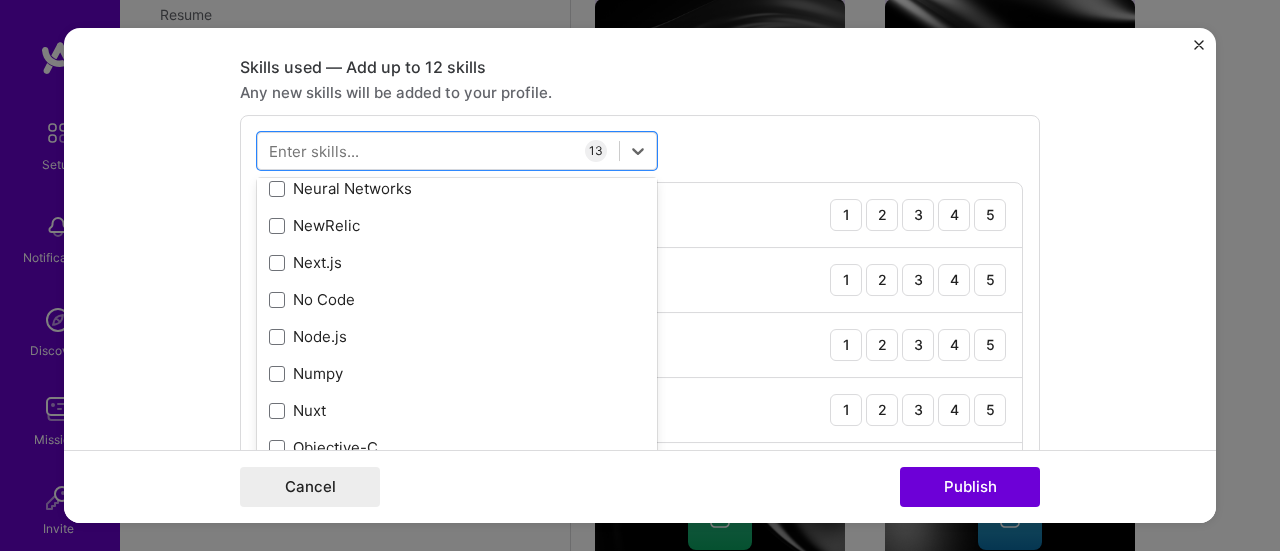 scroll, scrollTop: 8110, scrollLeft: 0, axis: vertical 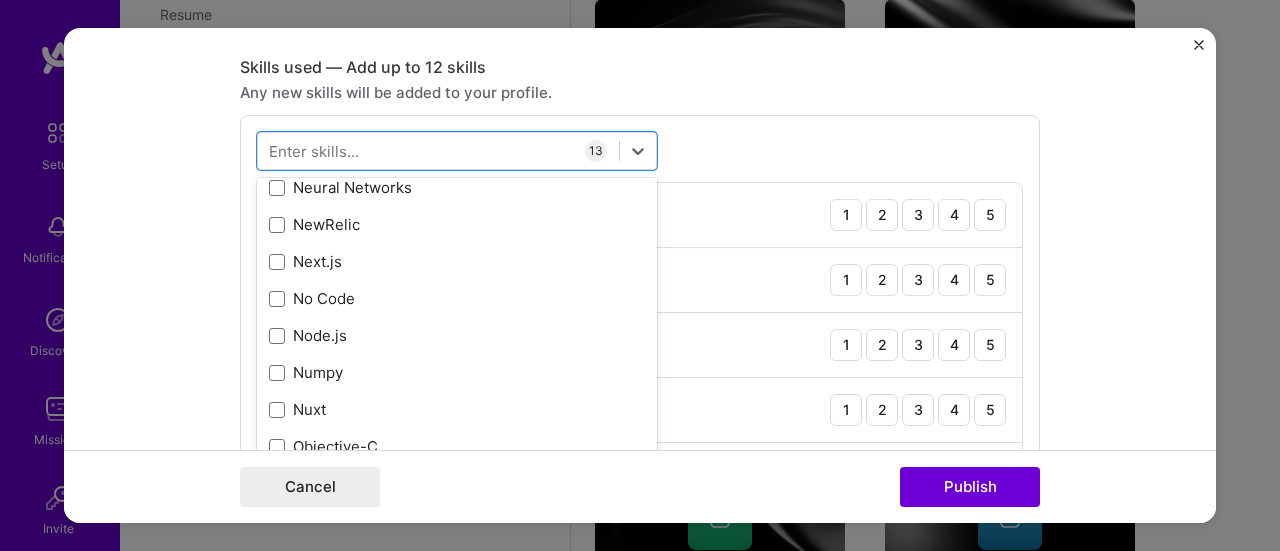click on "Next.js" at bounding box center (457, 261) 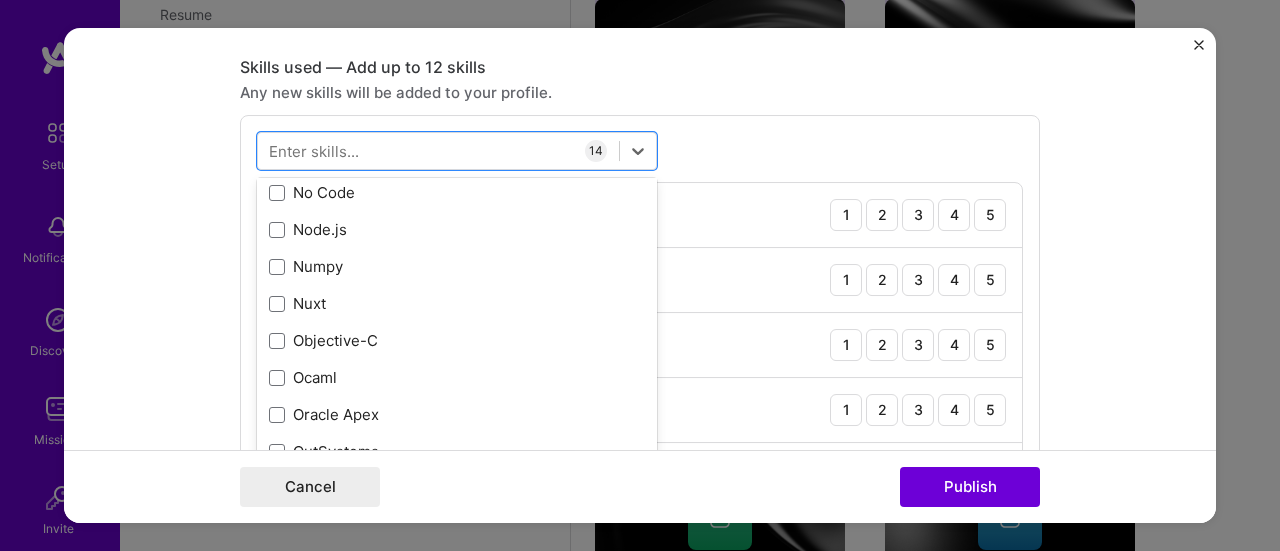 scroll, scrollTop: 8240, scrollLeft: 0, axis: vertical 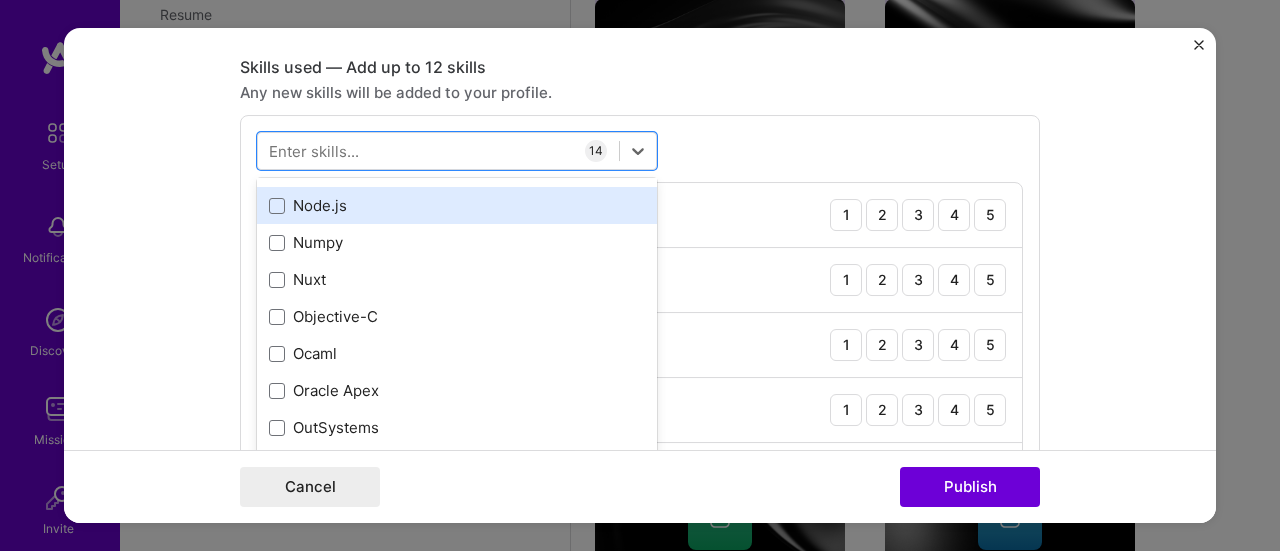 click on "Node.js" at bounding box center [457, 205] 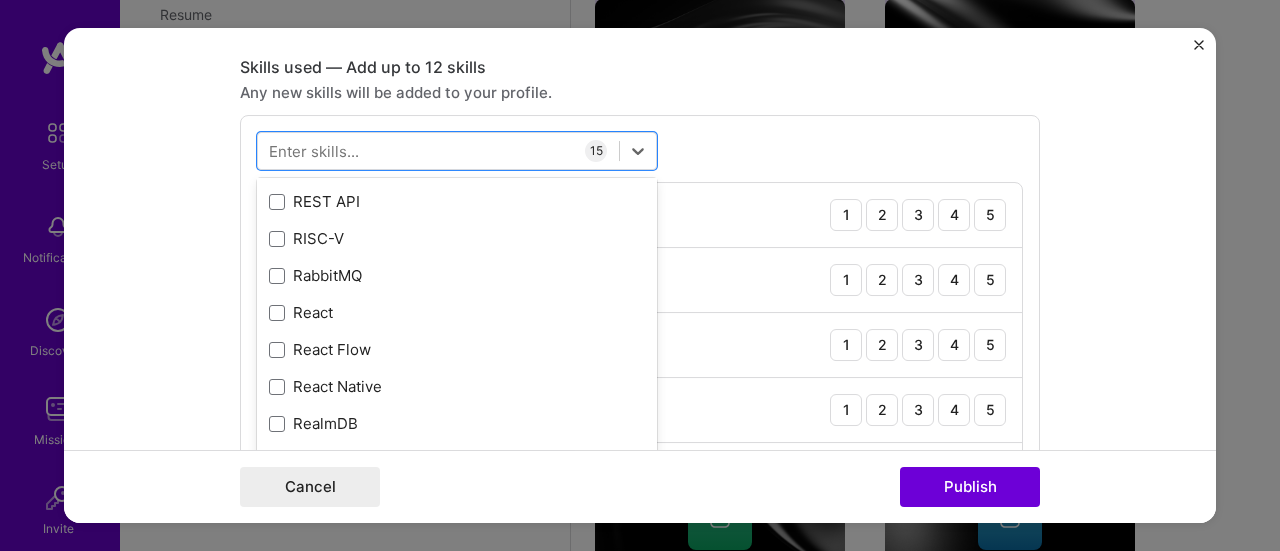 scroll, scrollTop: 9786, scrollLeft: 0, axis: vertical 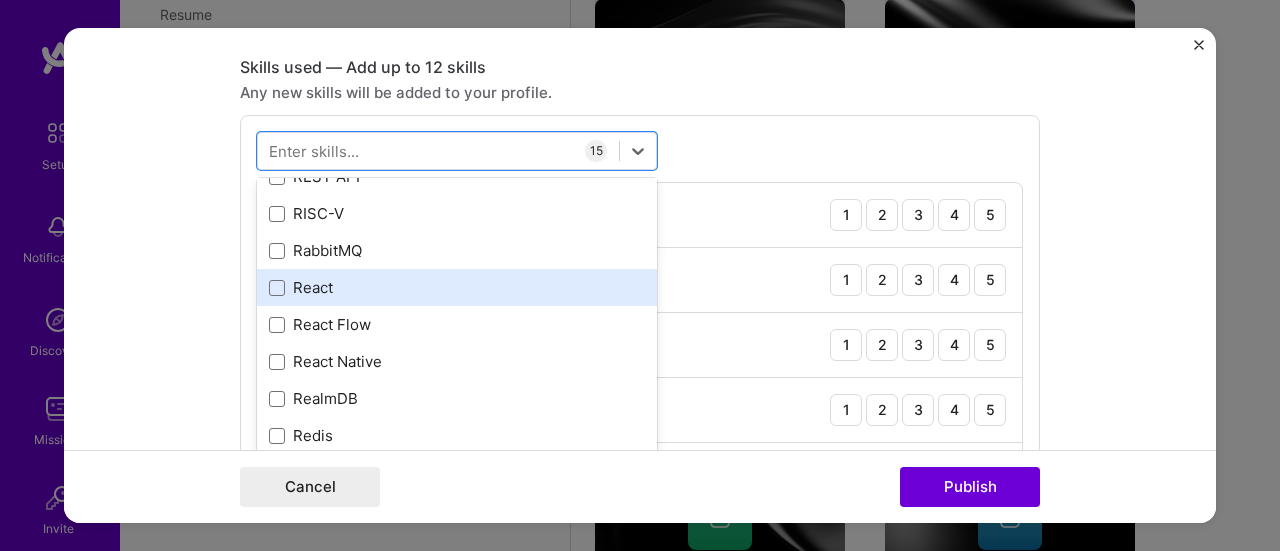 click on "React" at bounding box center [457, 287] 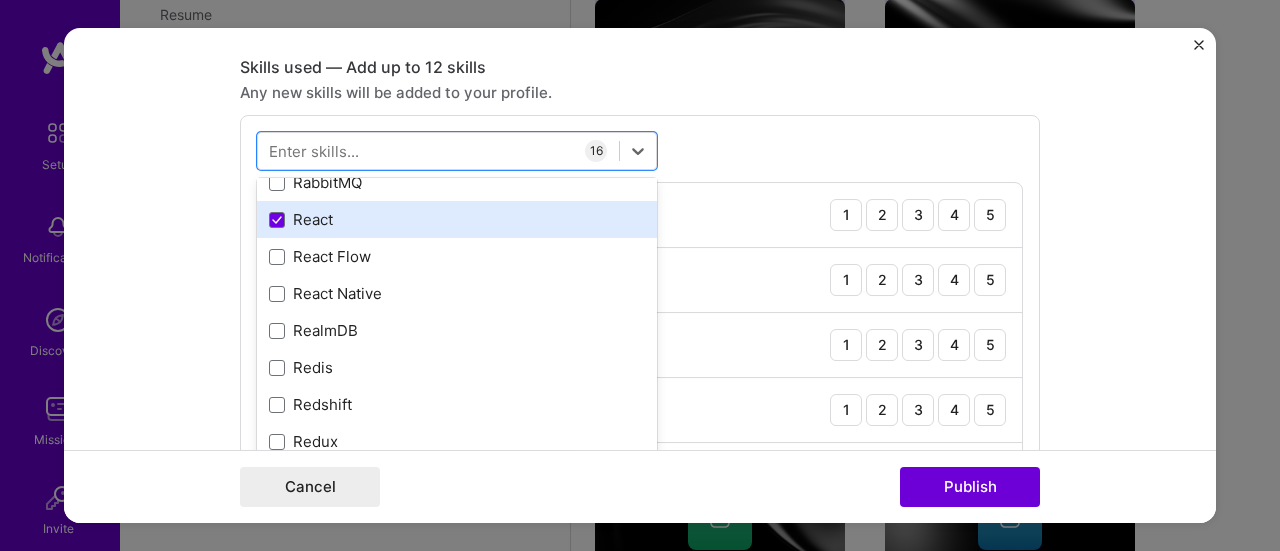 scroll, scrollTop: 9862, scrollLeft: 0, axis: vertical 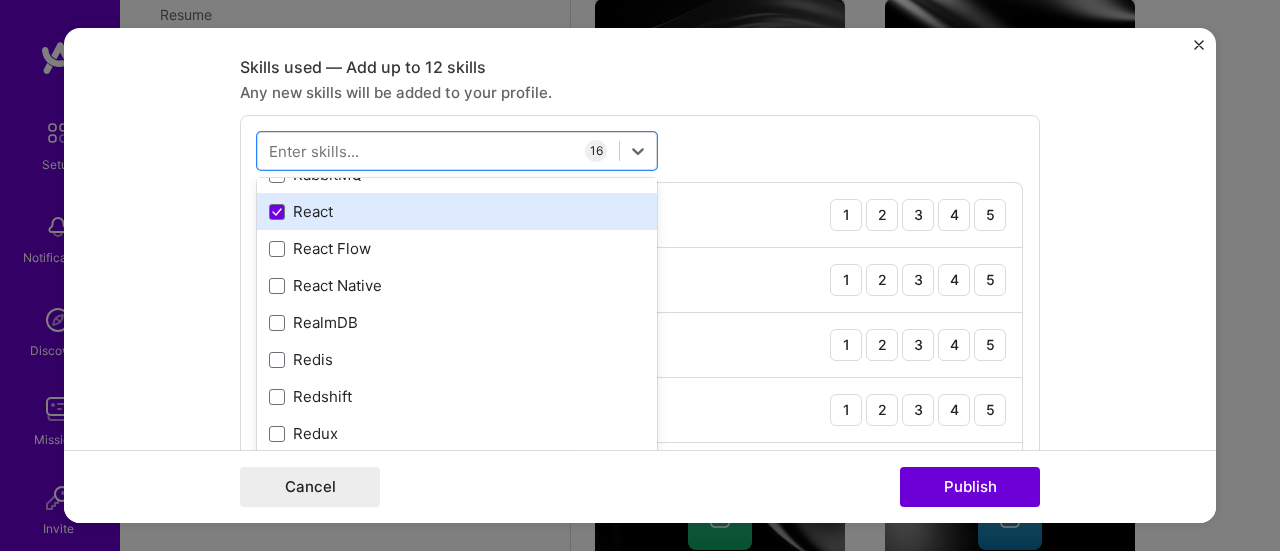 click on "React Native" at bounding box center [457, 285] 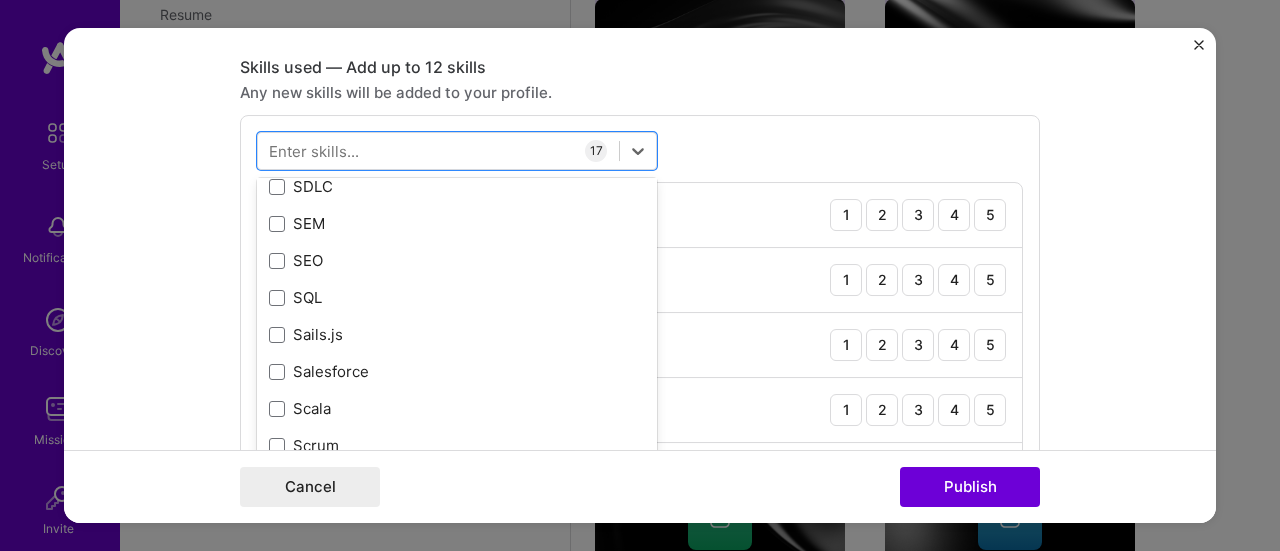 scroll, scrollTop: 10628, scrollLeft: 0, axis: vertical 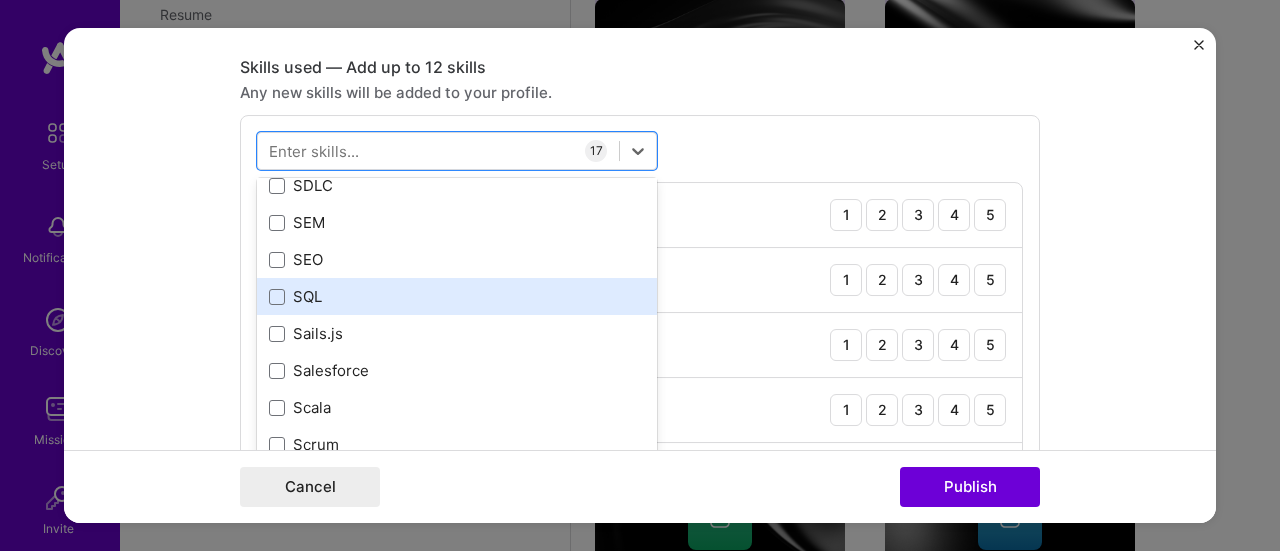 click on "SQL" at bounding box center (457, 296) 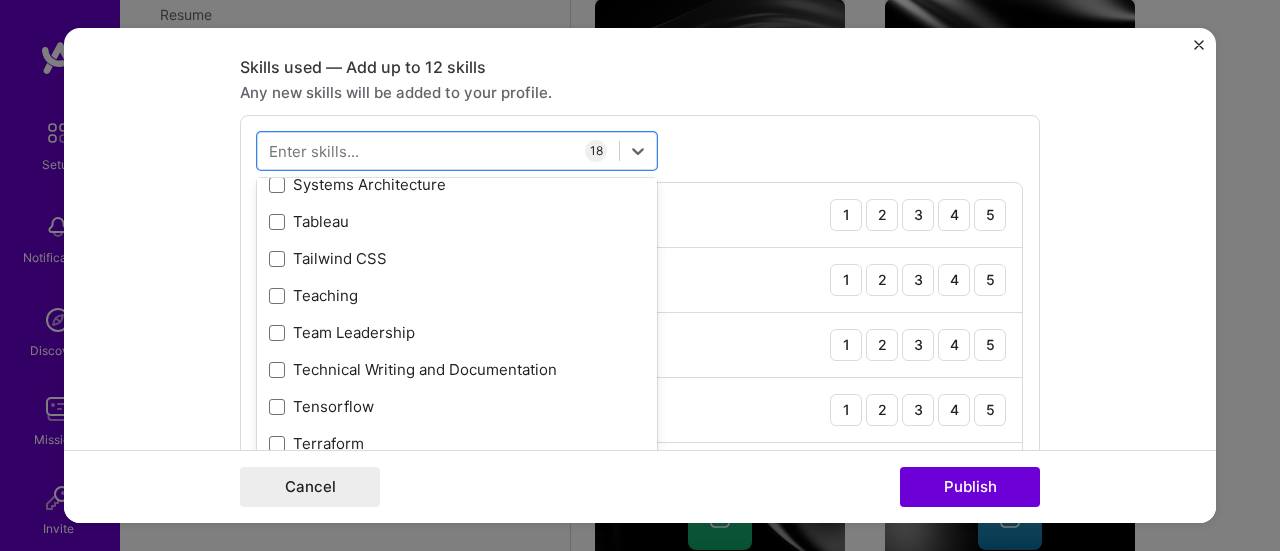 scroll, scrollTop: 12073, scrollLeft: 0, axis: vertical 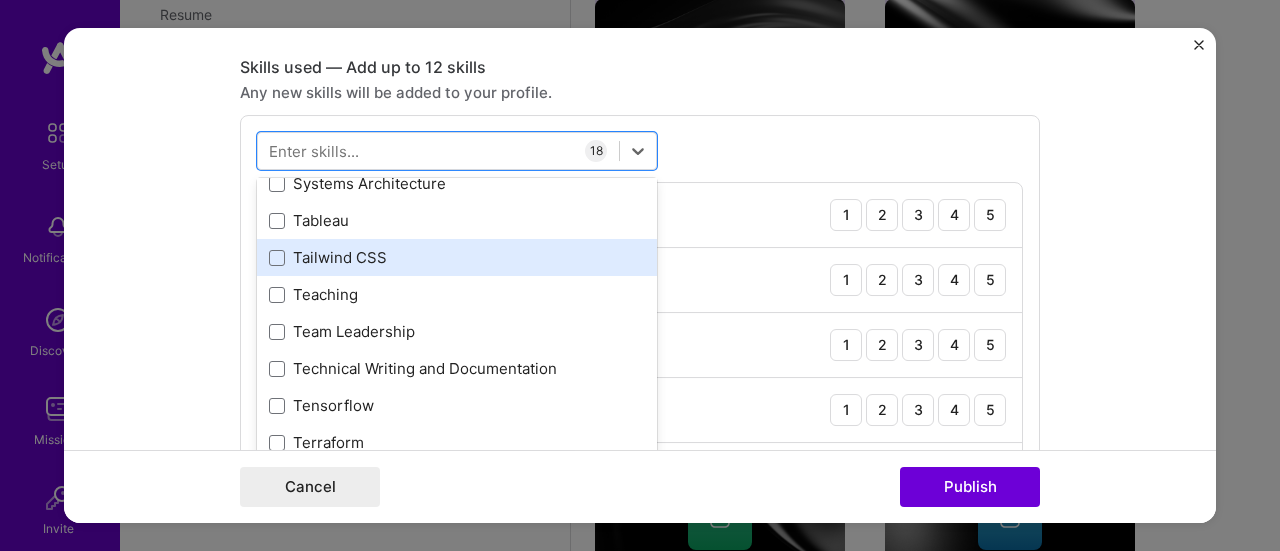 click on "Tailwind CSS" at bounding box center (457, 257) 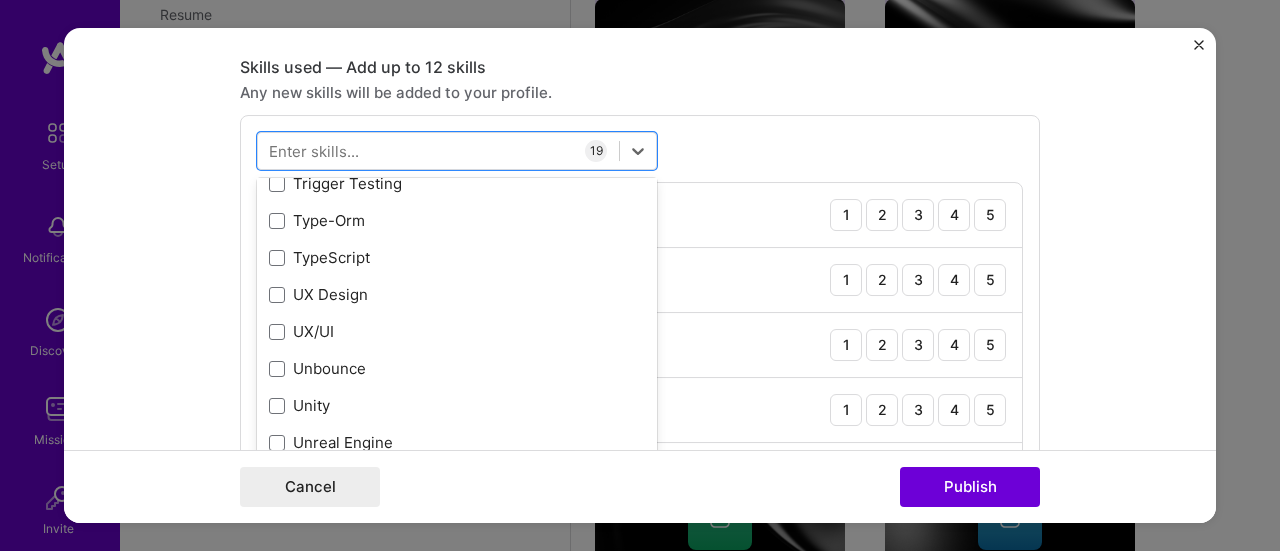 scroll, scrollTop: 12592, scrollLeft: 0, axis: vertical 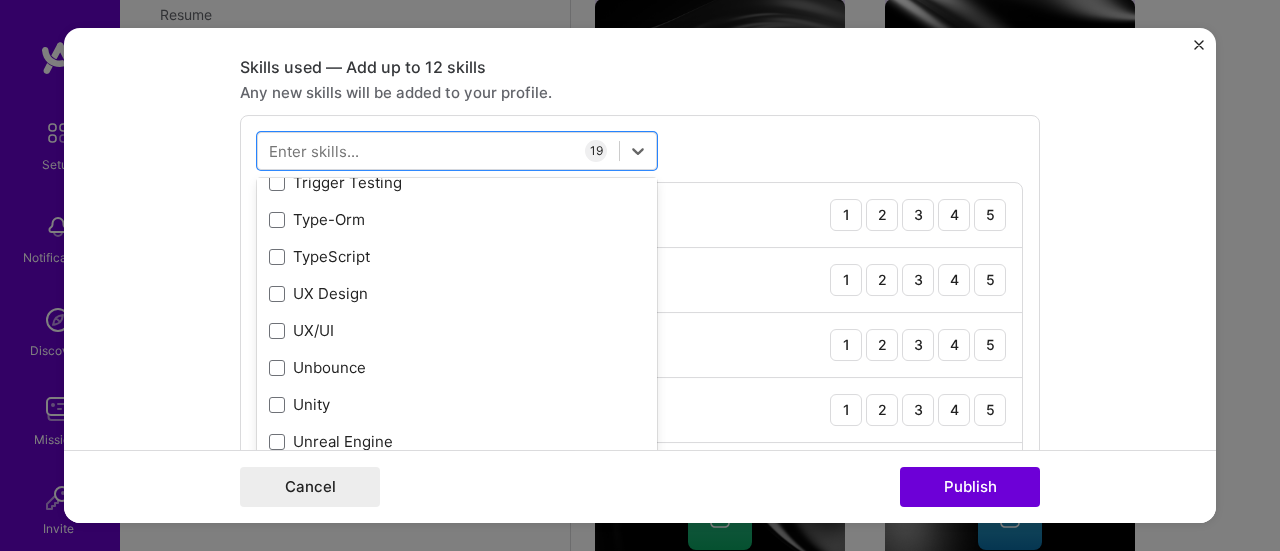 click on "TypeScript" at bounding box center [457, 256] 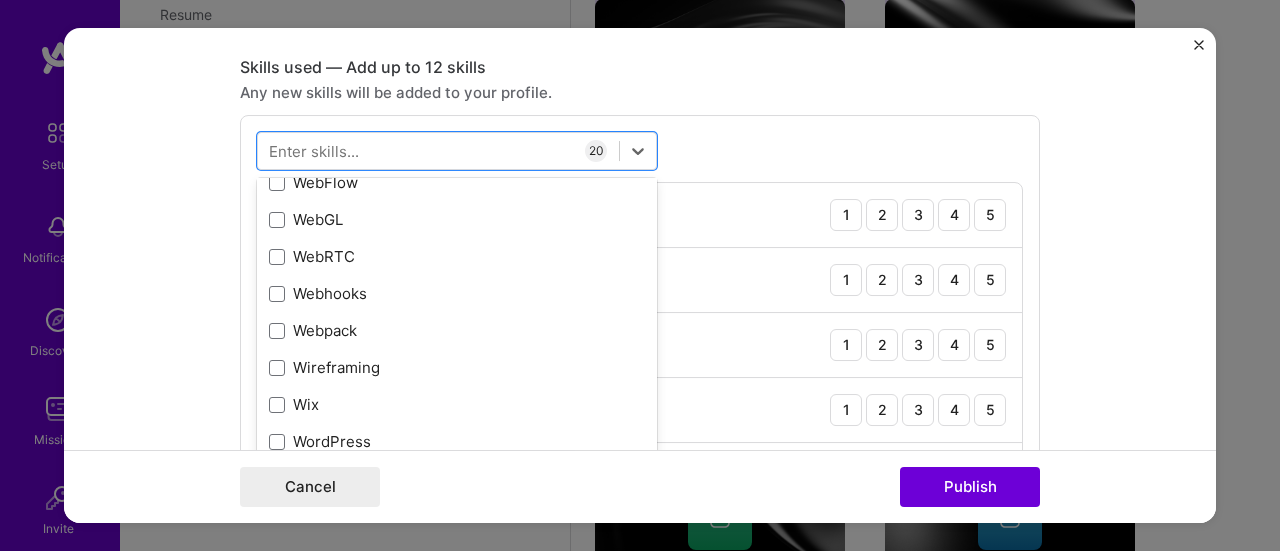 scroll, scrollTop: 13263, scrollLeft: 0, axis: vertical 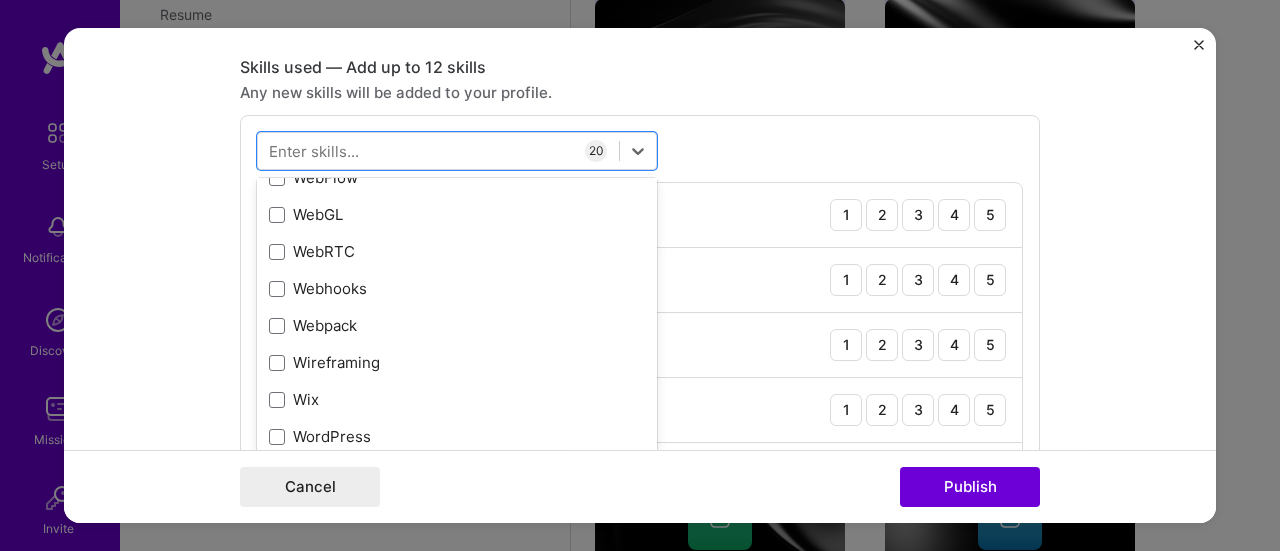 click on "WebRTC" at bounding box center (457, 251) 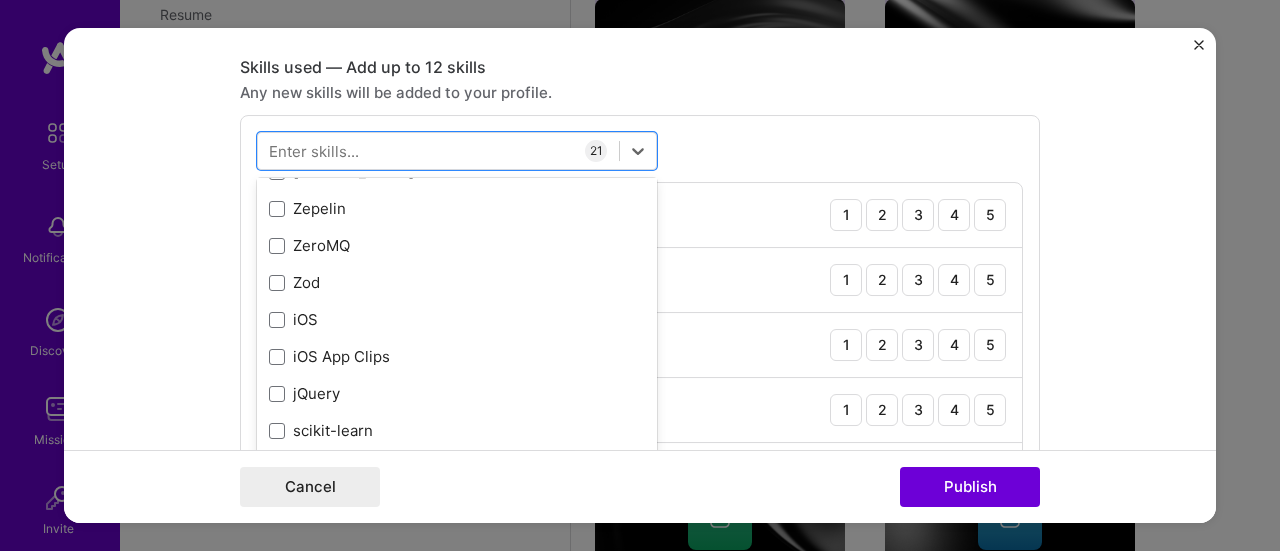 scroll, scrollTop: 13734, scrollLeft: 0, axis: vertical 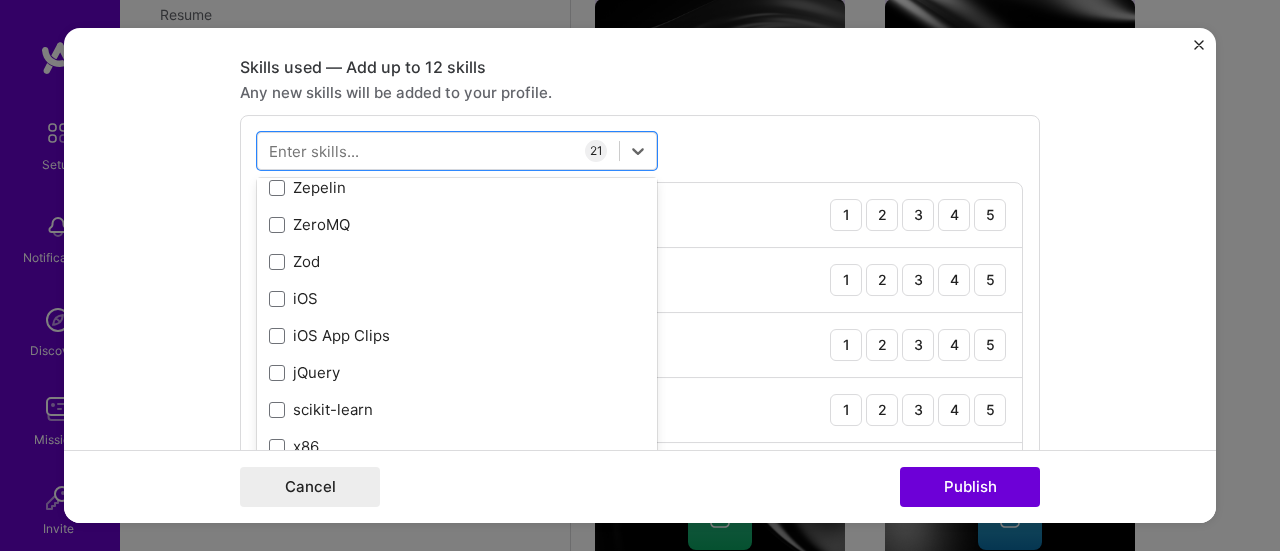 click on "Editing suggested project This project is suggested based on your LinkedIn, resume or A.Team activity. Project title Adaptive Single-Page Application Engineering Company The First Sol
Project industry Industry 2 Project Link (Optional) https://styley.ai/
Drag and drop an image or   Upload file Upload file We recommend uploading at least 4 images. 1600x1200px or higher recommended. Max 5MB each. Role MERN Stack Developer Full-Stack Developer Feb, 2020
to Feb, 2022
I’m still working on this project Skills used — Add up to 12 skills Any new skills will be added to your profile. option WebRTC, selected. option Zod focused, 0 of 2. 378 results available. Use Up and Down to choose options, press Enter to select the currently focused option, press Escape to exit the menu, press Tab to select the option and exit the menu. All Skills .NET 3D Engineering 3D Modeling API Design APNS ARM AWS" at bounding box center [640, 276] 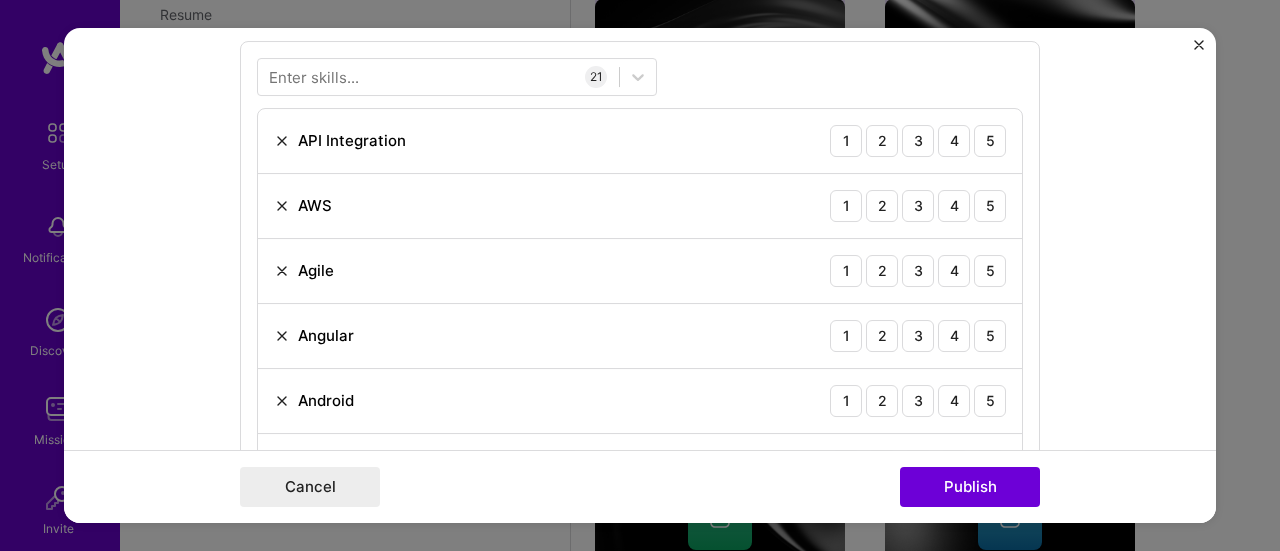 scroll, scrollTop: 1057, scrollLeft: 0, axis: vertical 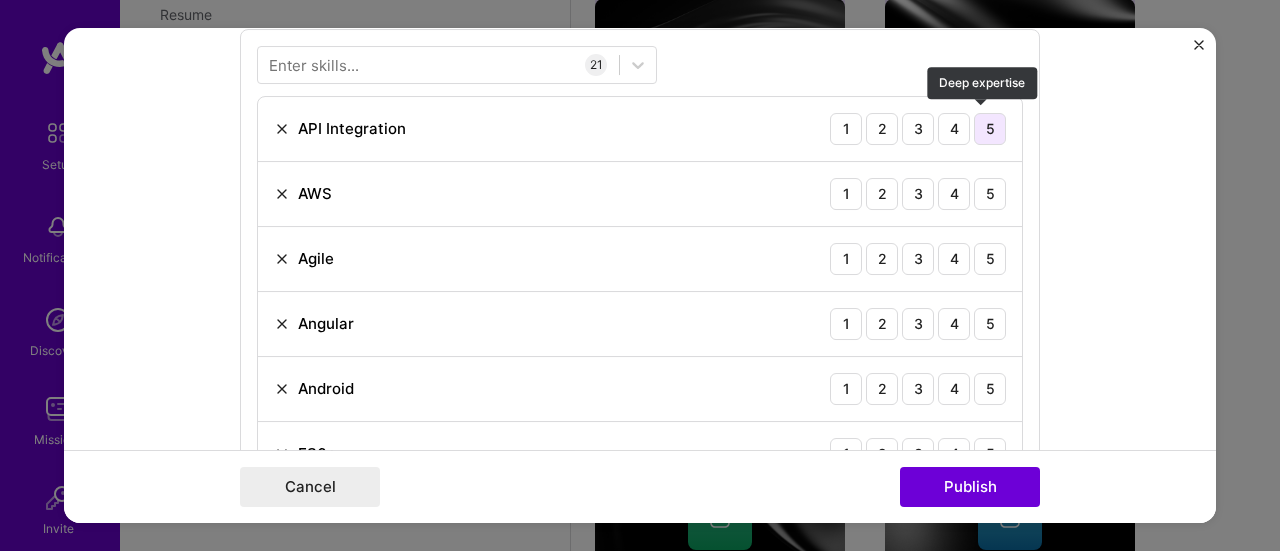 click on "5" at bounding box center [990, 129] 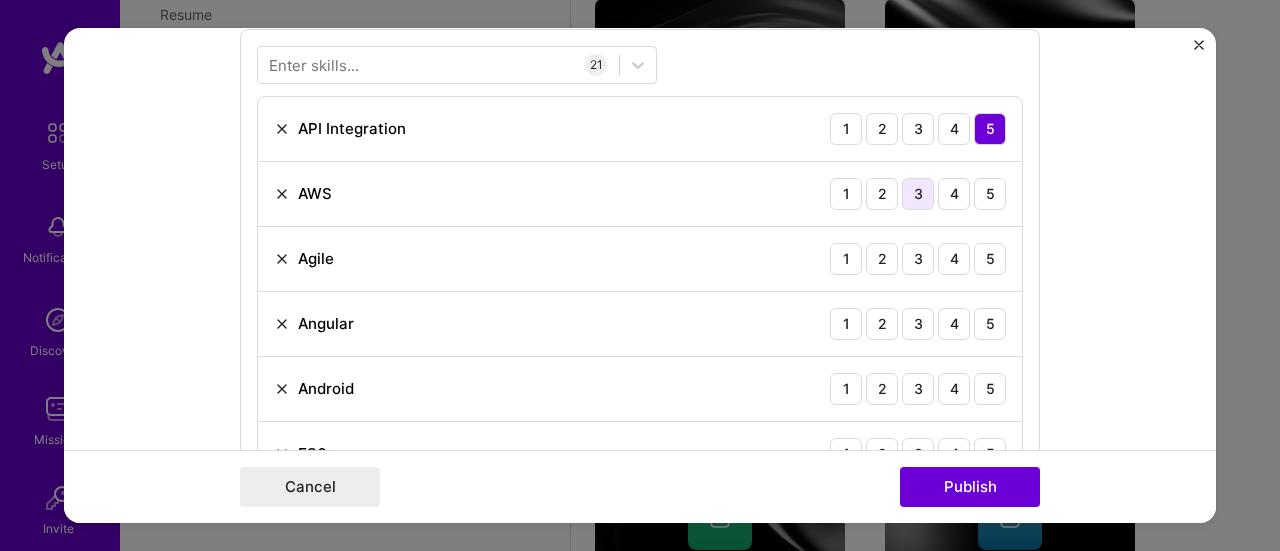 click on "3" at bounding box center [918, 194] 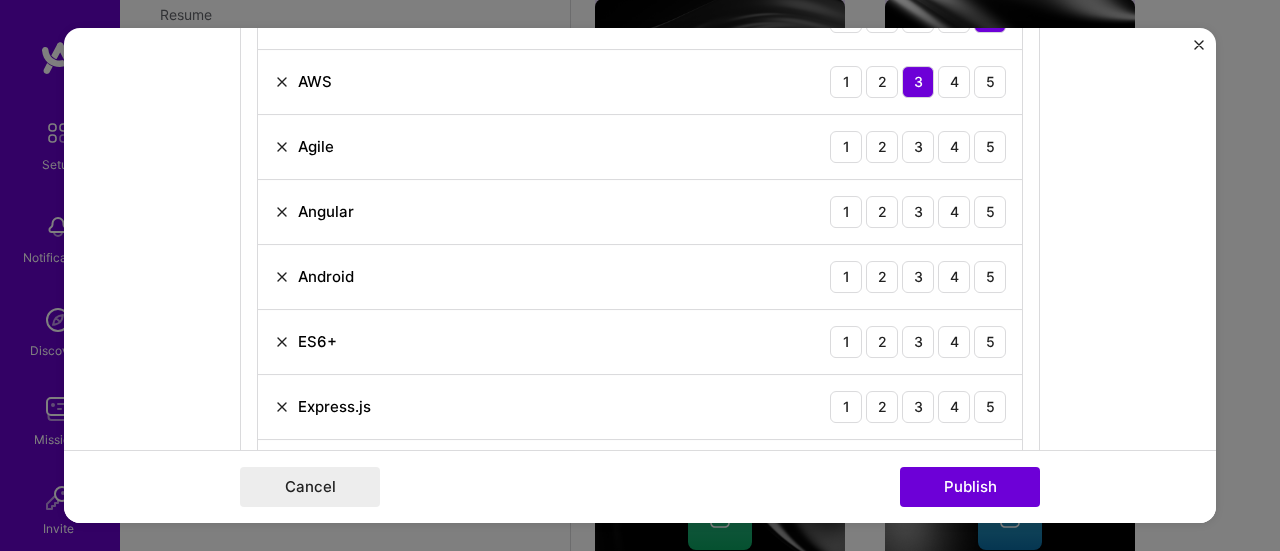 scroll, scrollTop: 1173, scrollLeft: 0, axis: vertical 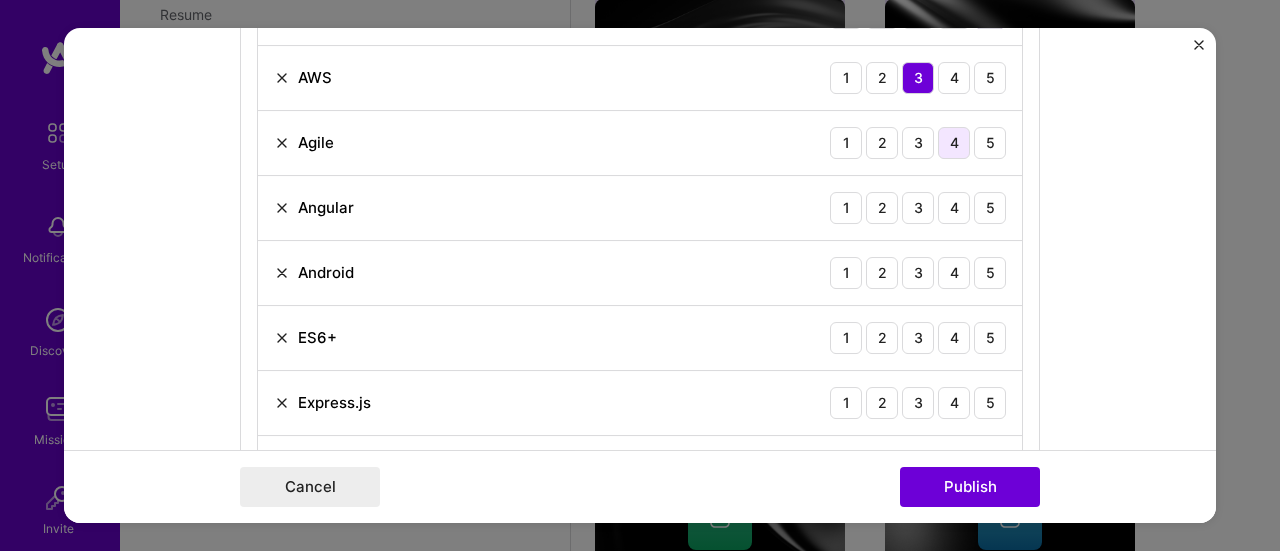 click on "4" at bounding box center (954, 143) 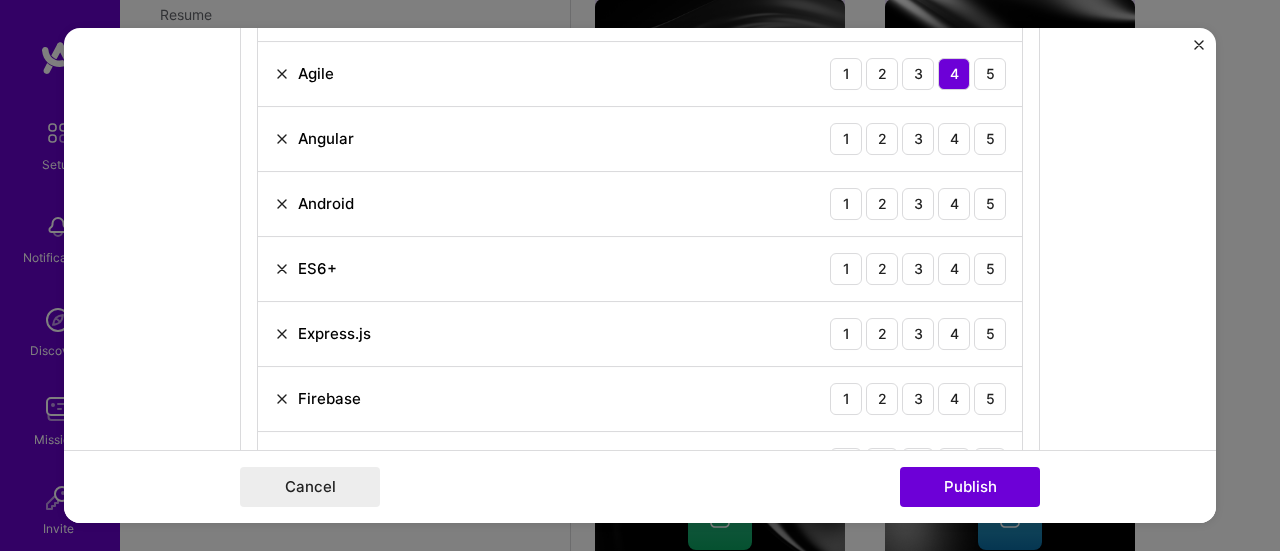 scroll, scrollTop: 1243, scrollLeft: 0, axis: vertical 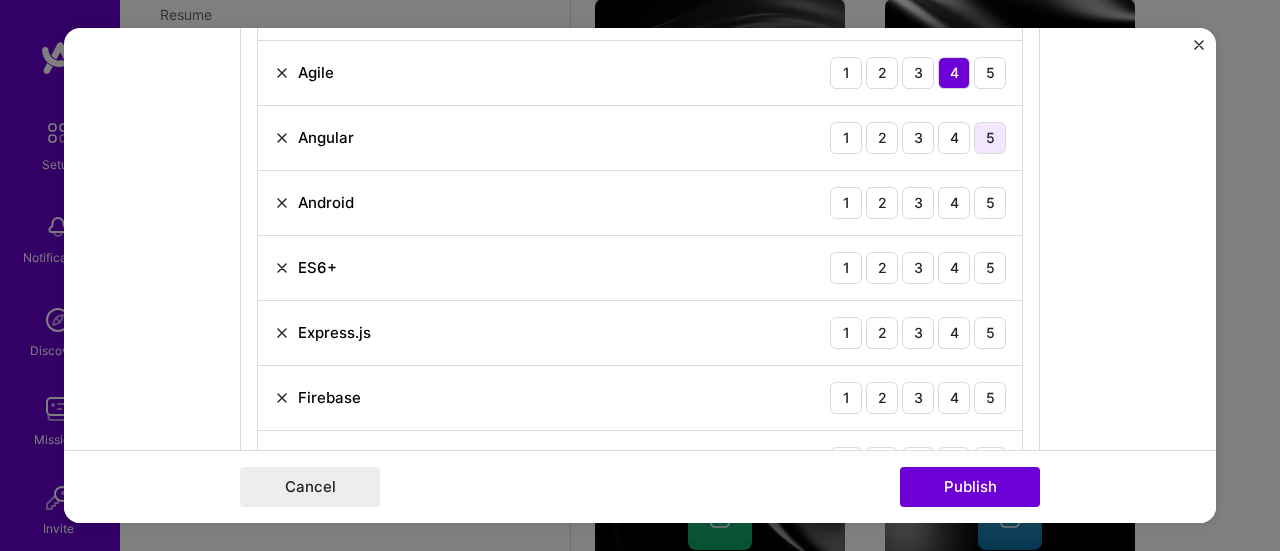 click on "5" at bounding box center [990, 138] 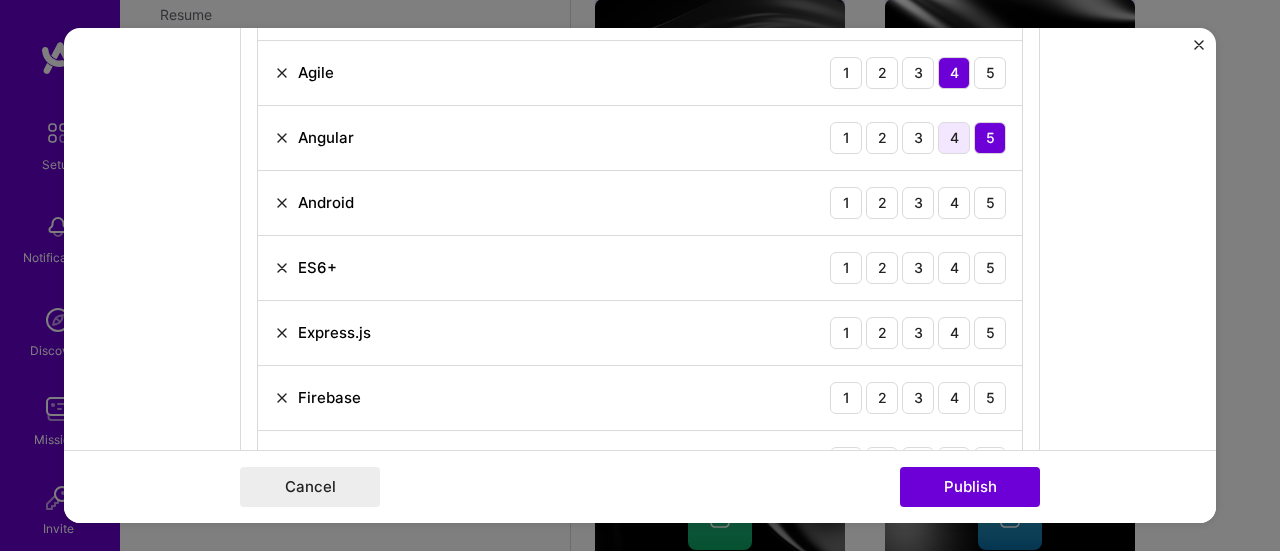 click on "4" at bounding box center (954, 138) 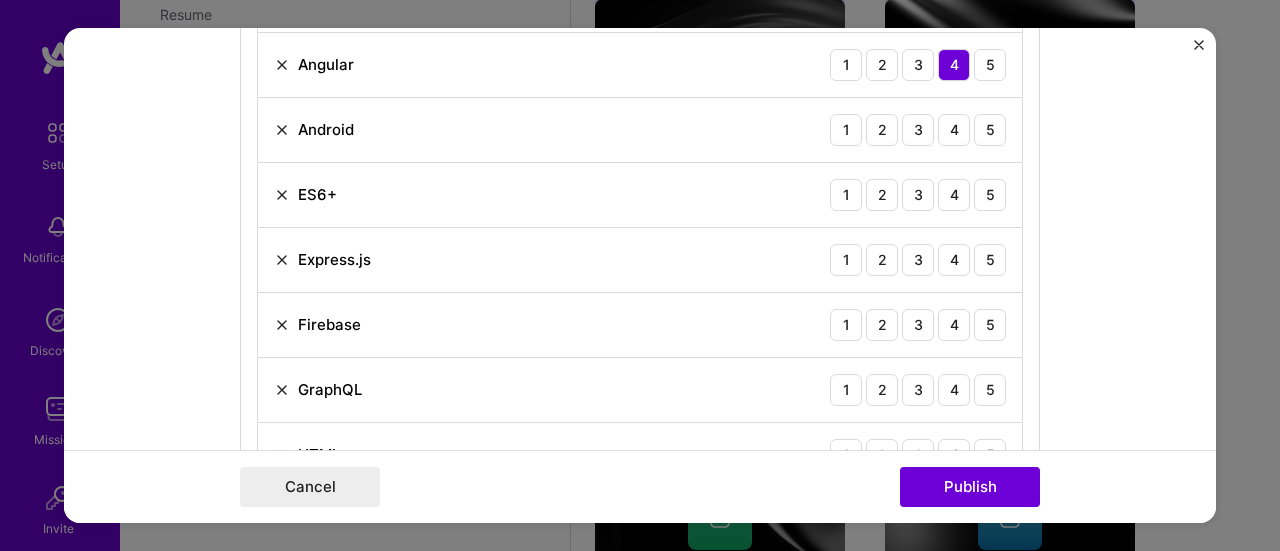 scroll, scrollTop: 1325, scrollLeft: 0, axis: vertical 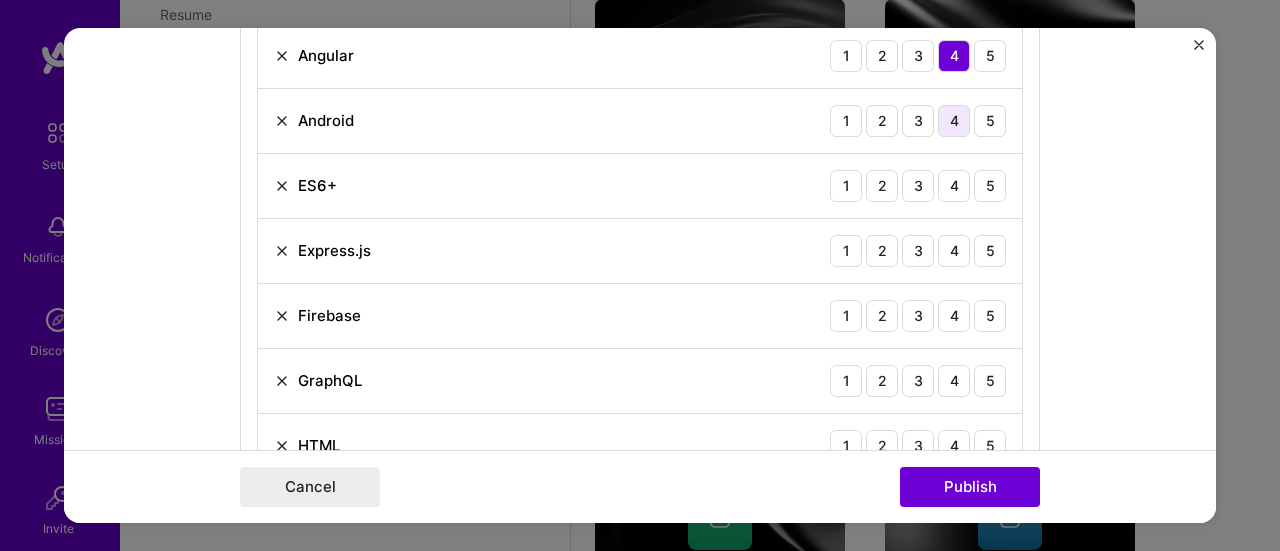 click on "4" at bounding box center [954, 121] 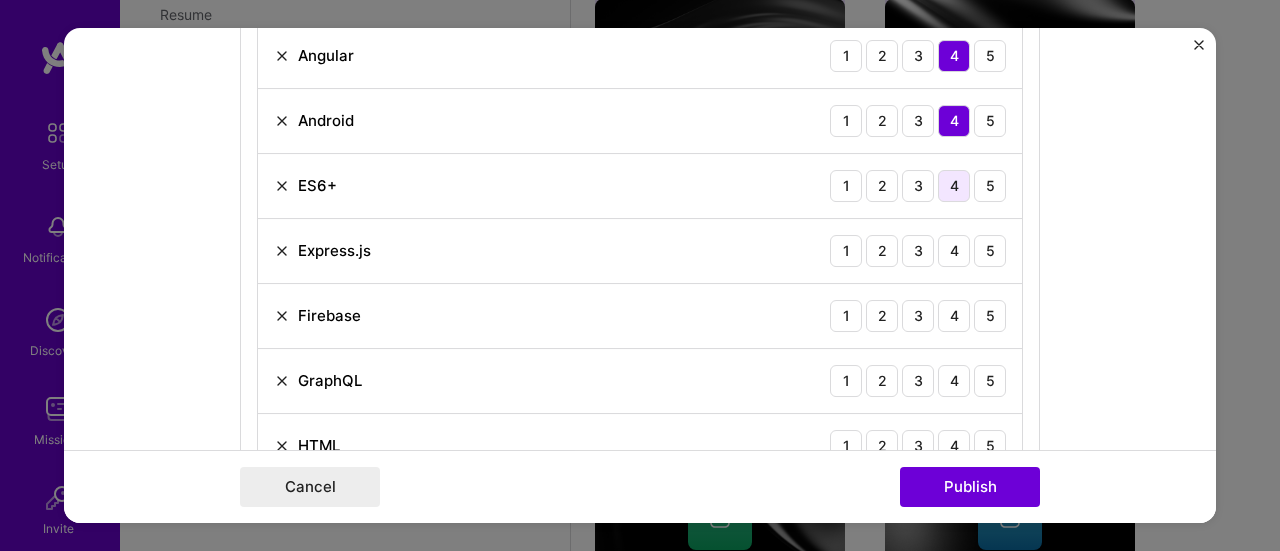 click on "4" at bounding box center (954, 186) 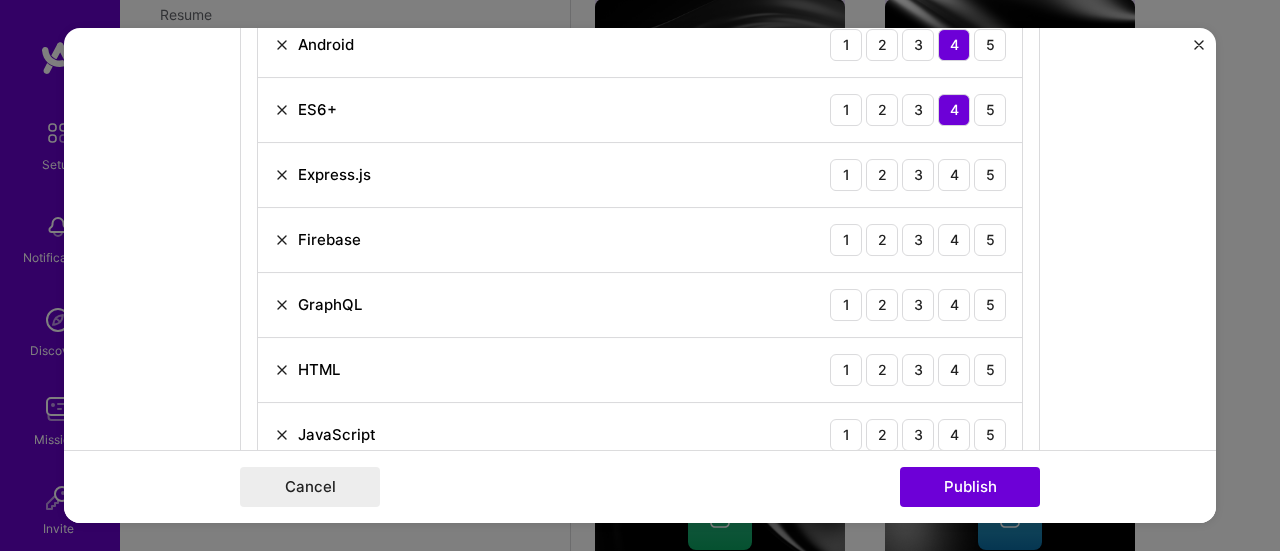 scroll, scrollTop: 1410, scrollLeft: 0, axis: vertical 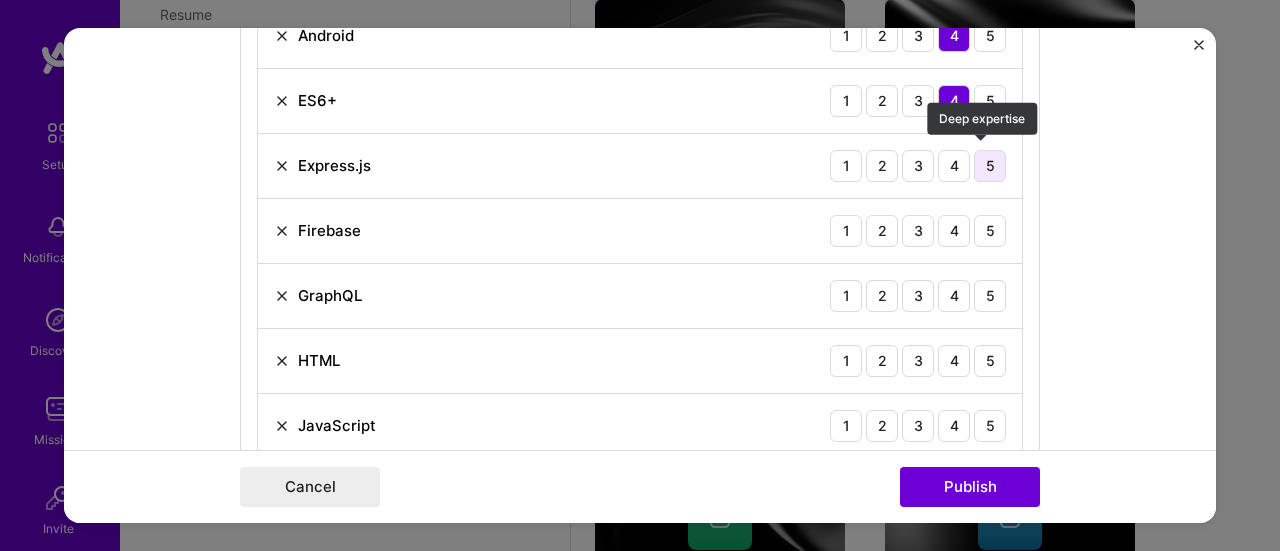 click on "5" at bounding box center [990, 166] 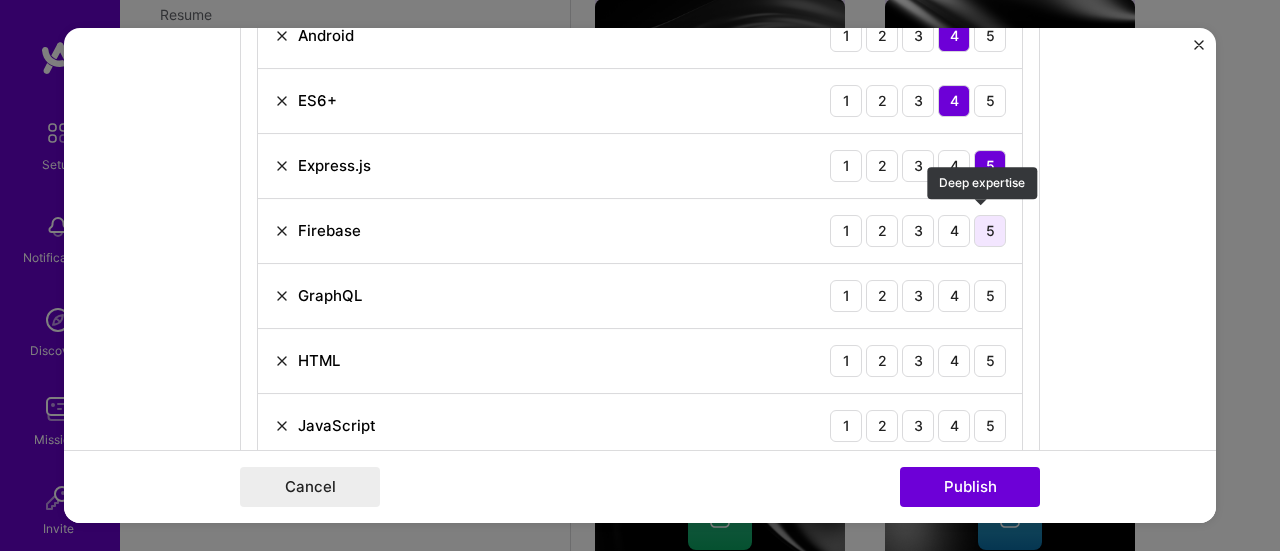 click on "5" at bounding box center (990, 231) 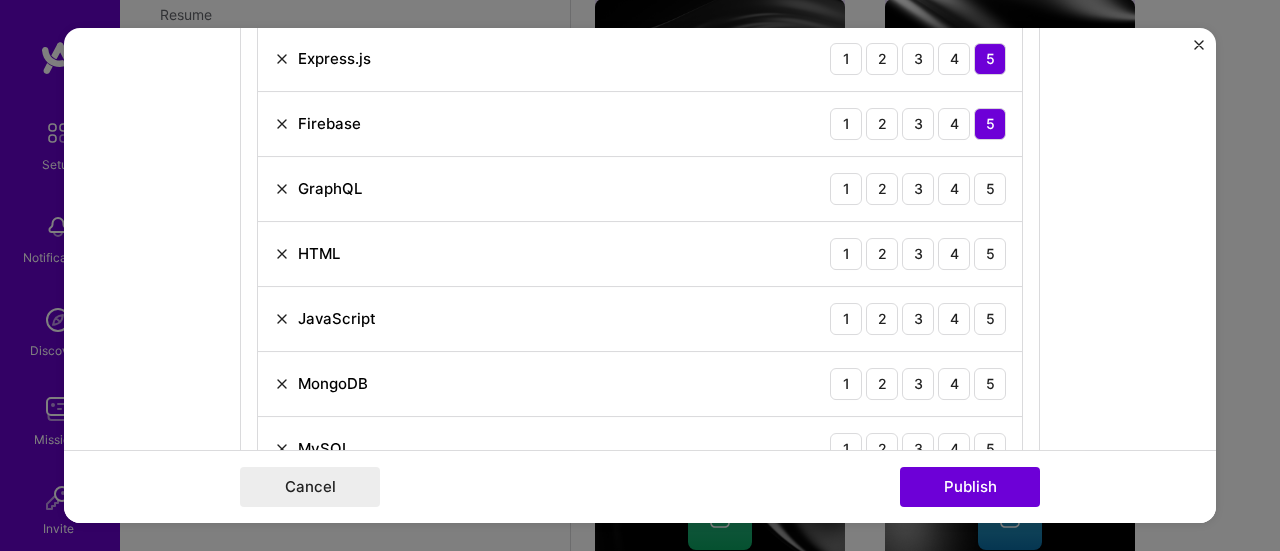 scroll, scrollTop: 1518, scrollLeft: 0, axis: vertical 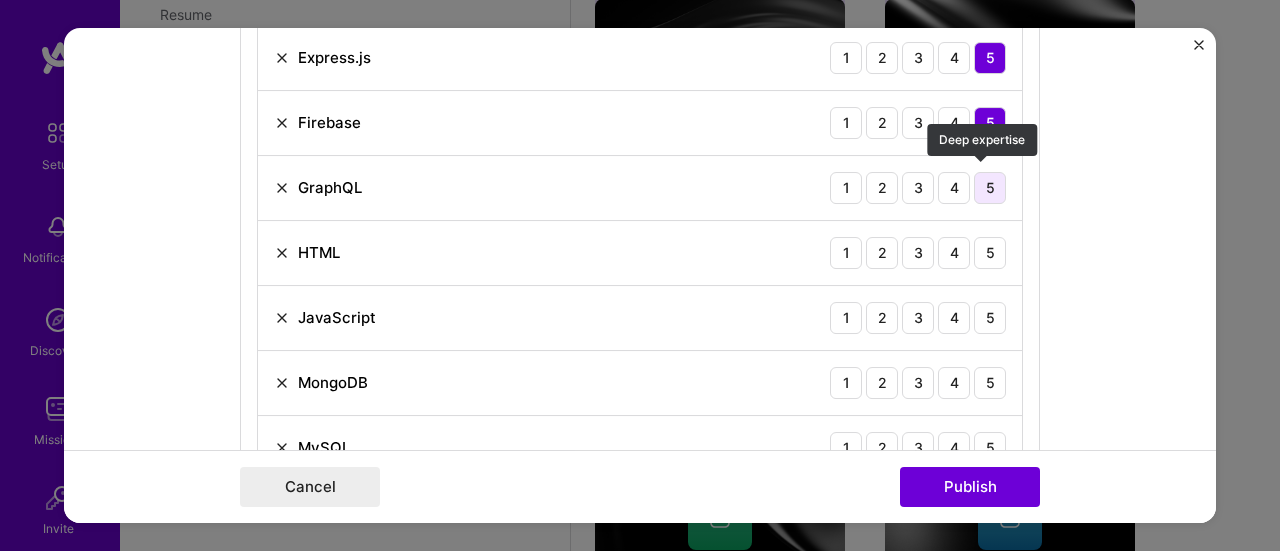 click on "5" at bounding box center [990, 188] 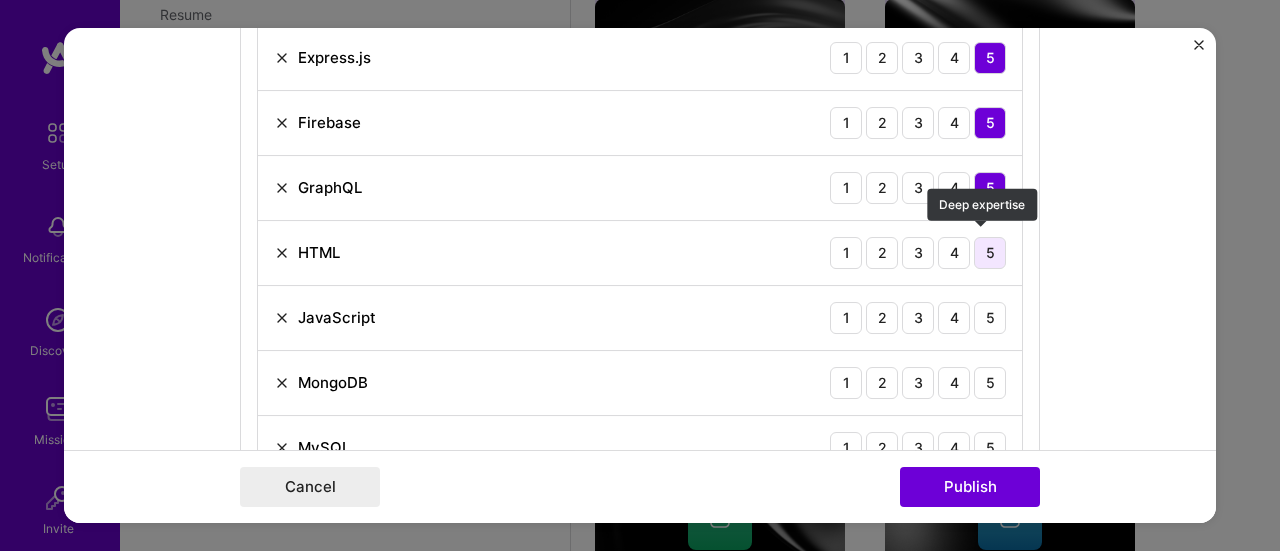 click on "5" at bounding box center (990, 253) 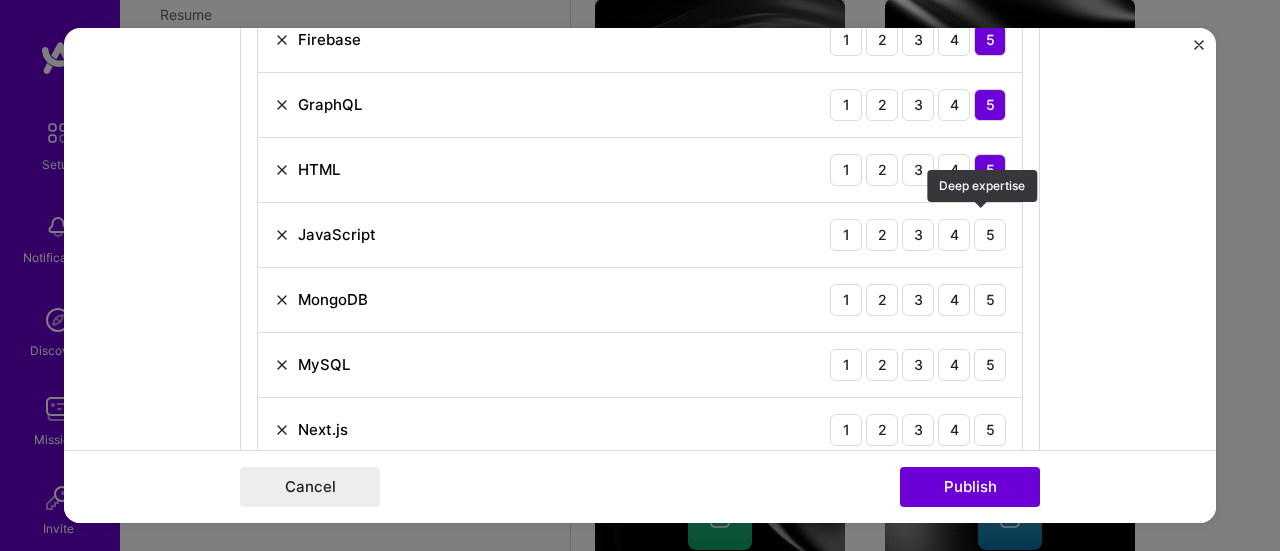 scroll, scrollTop: 1604, scrollLeft: 0, axis: vertical 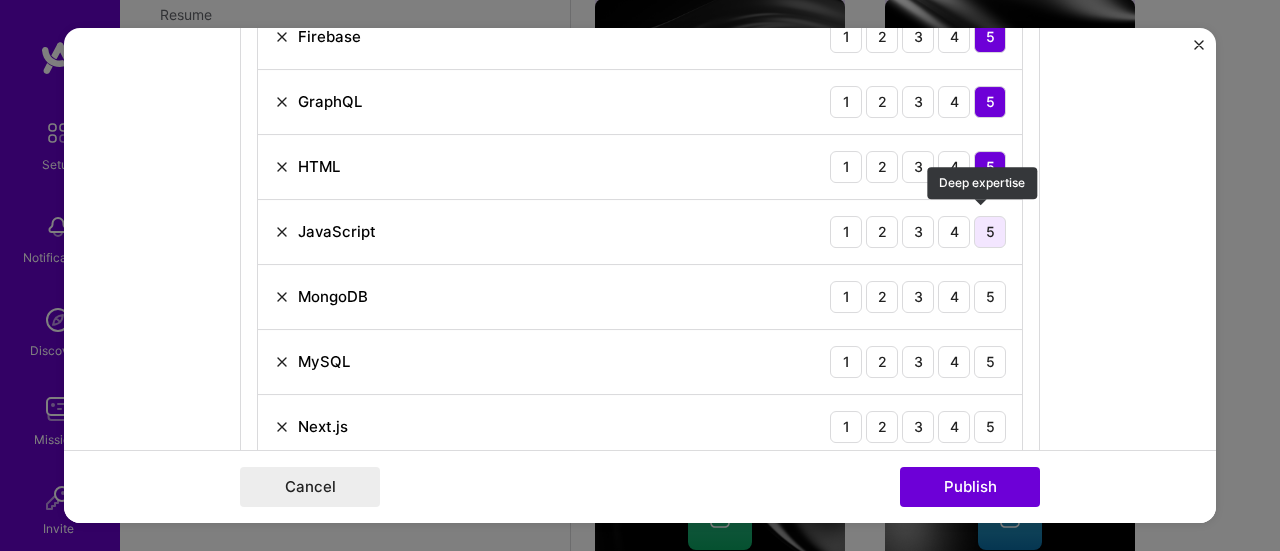 click on "5" at bounding box center [990, 232] 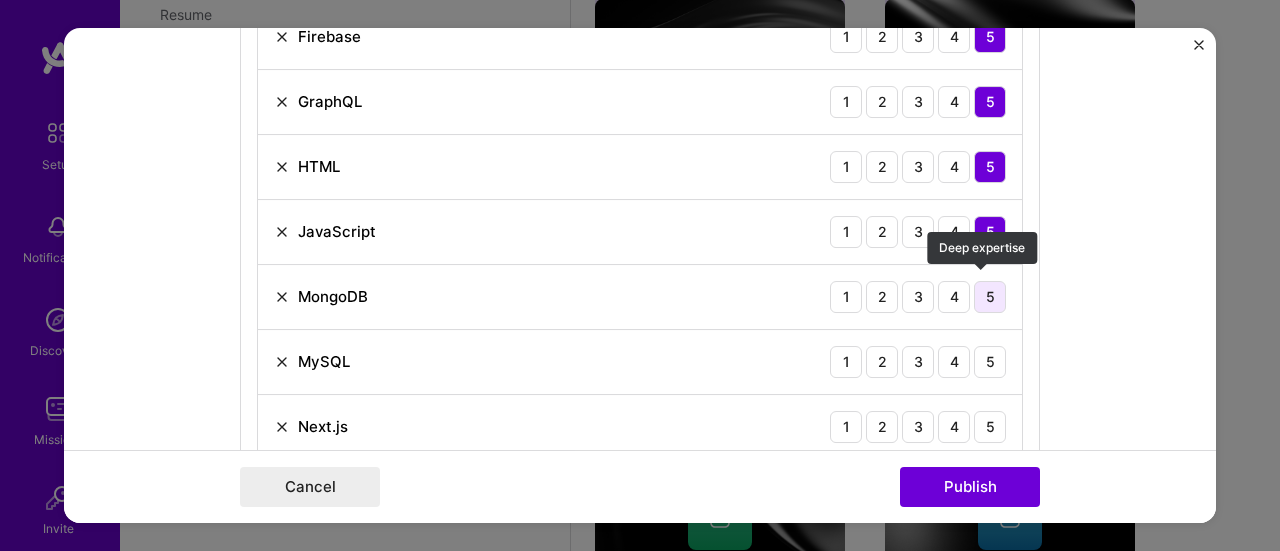 click on "5" at bounding box center [990, 297] 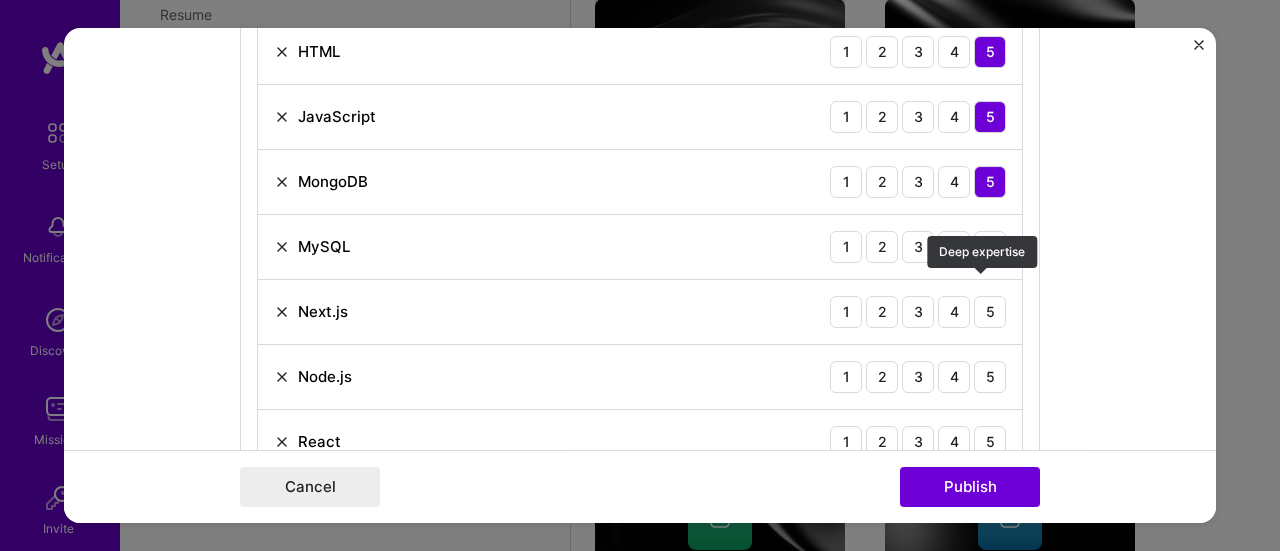 scroll, scrollTop: 1732, scrollLeft: 0, axis: vertical 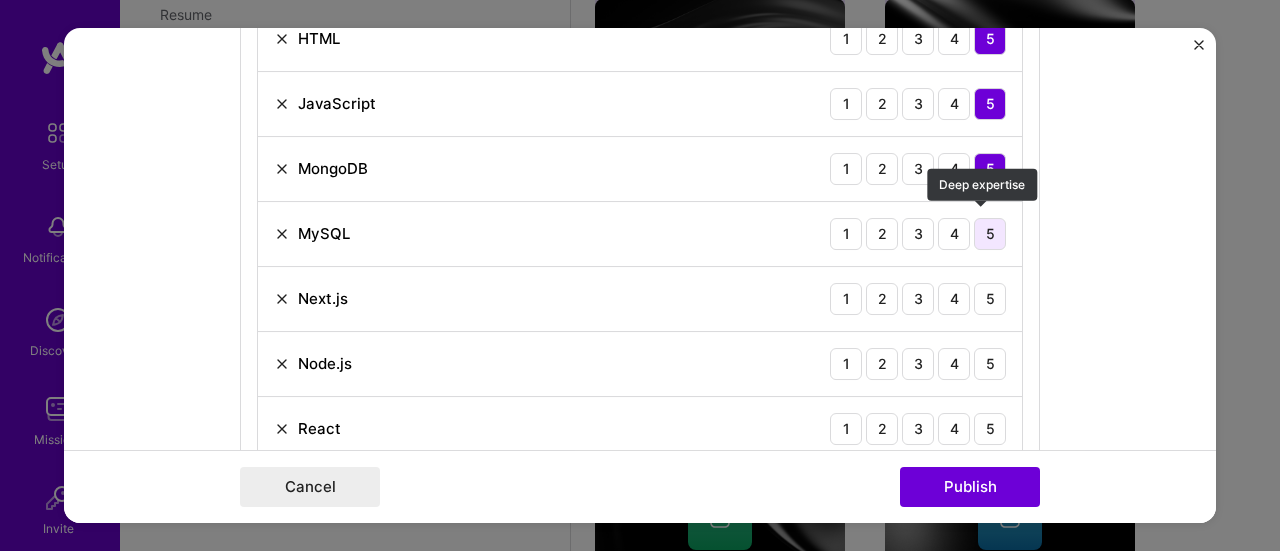 click on "5" at bounding box center (990, 234) 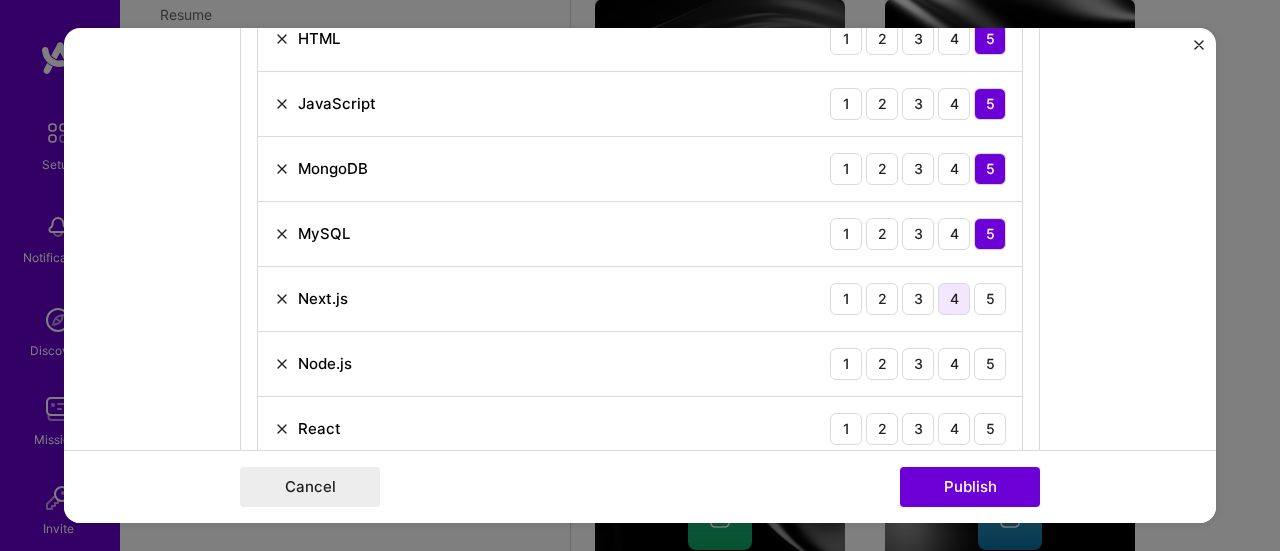 click on "4" at bounding box center (954, 299) 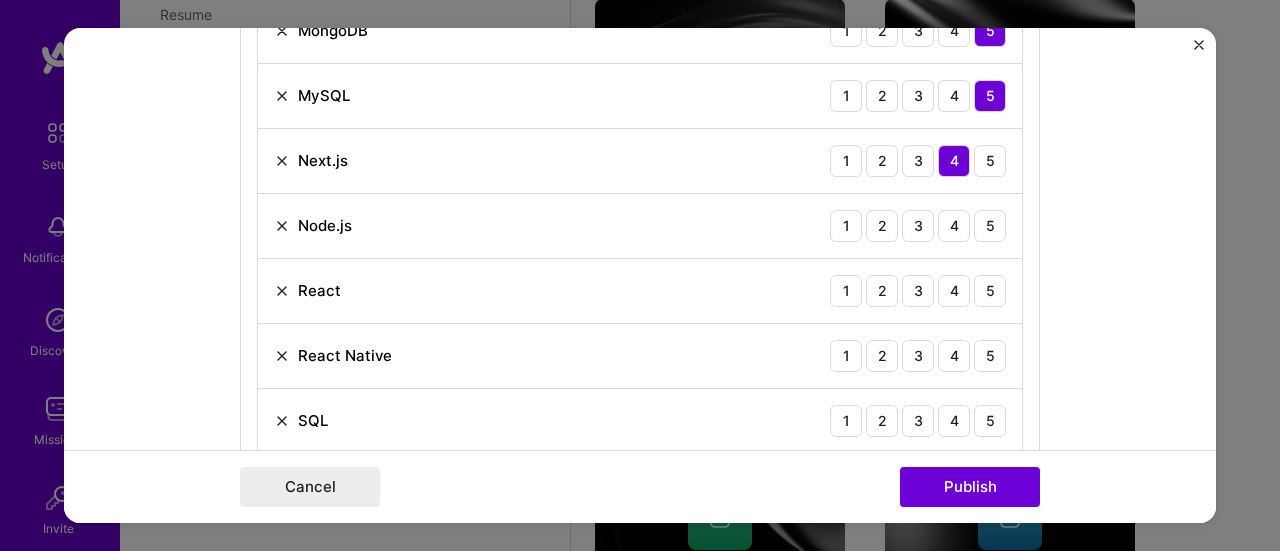 scroll, scrollTop: 1877, scrollLeft: 0, axis: vertical 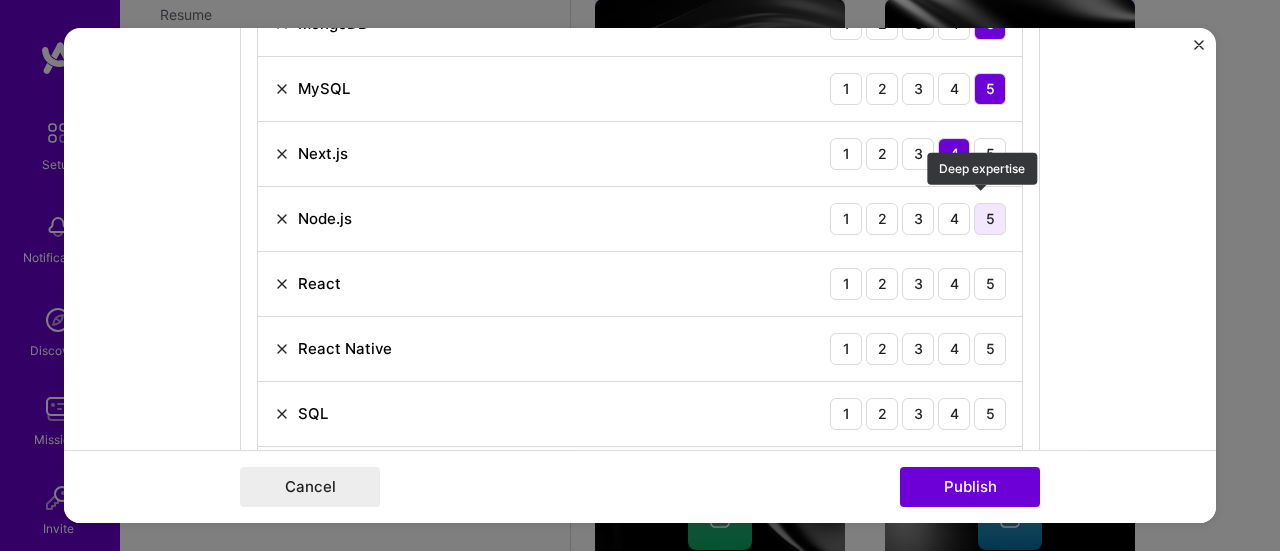click on "5" at bounding box center [990, 219] 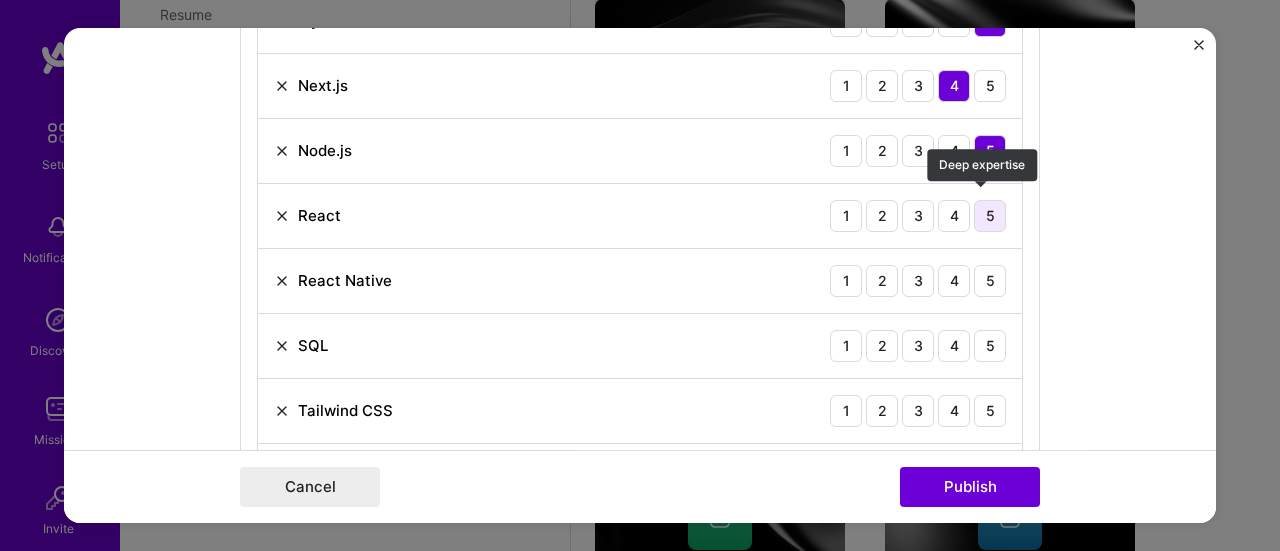 click on "5" at bounding box center [990, 216] 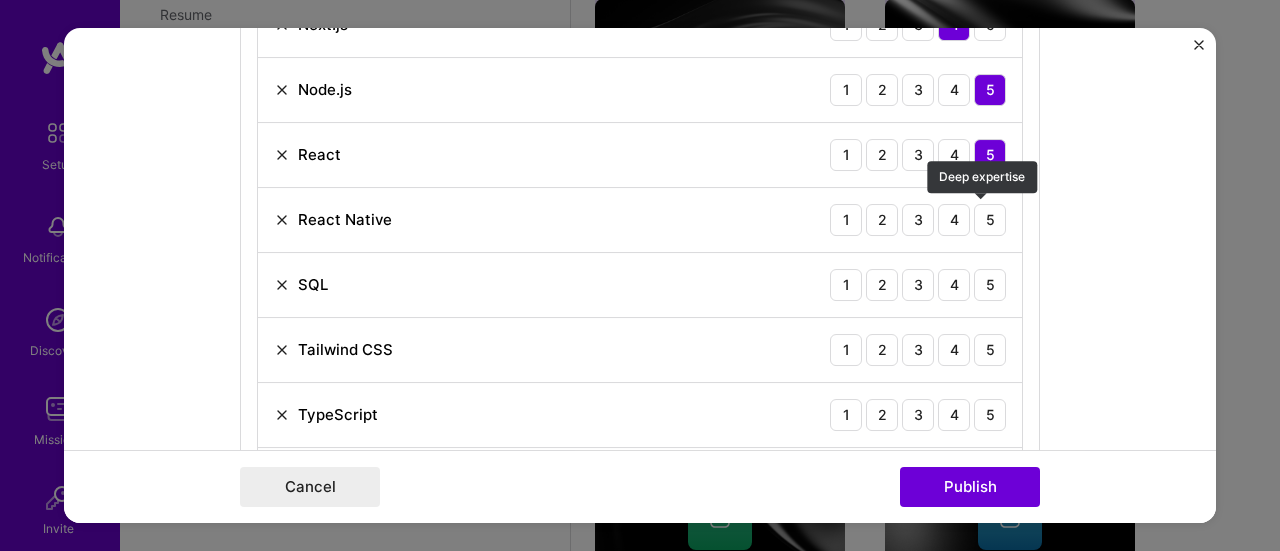 scroll, scrollTop: 2010, scrollLeft: 0, axis: vertical 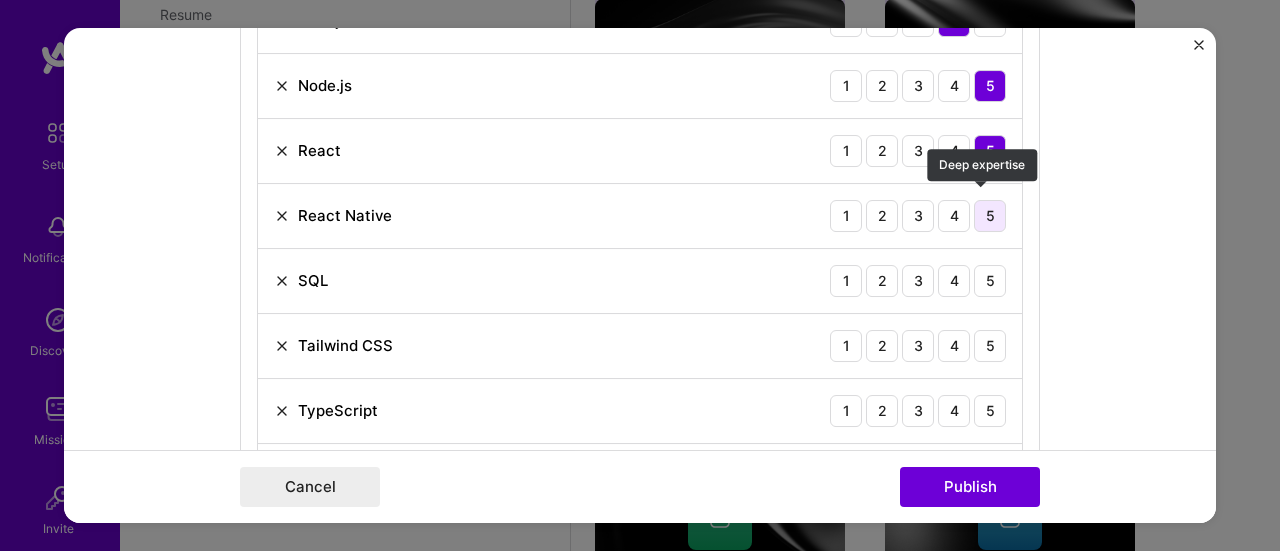 click on "5" at bounding box center (990, 216) 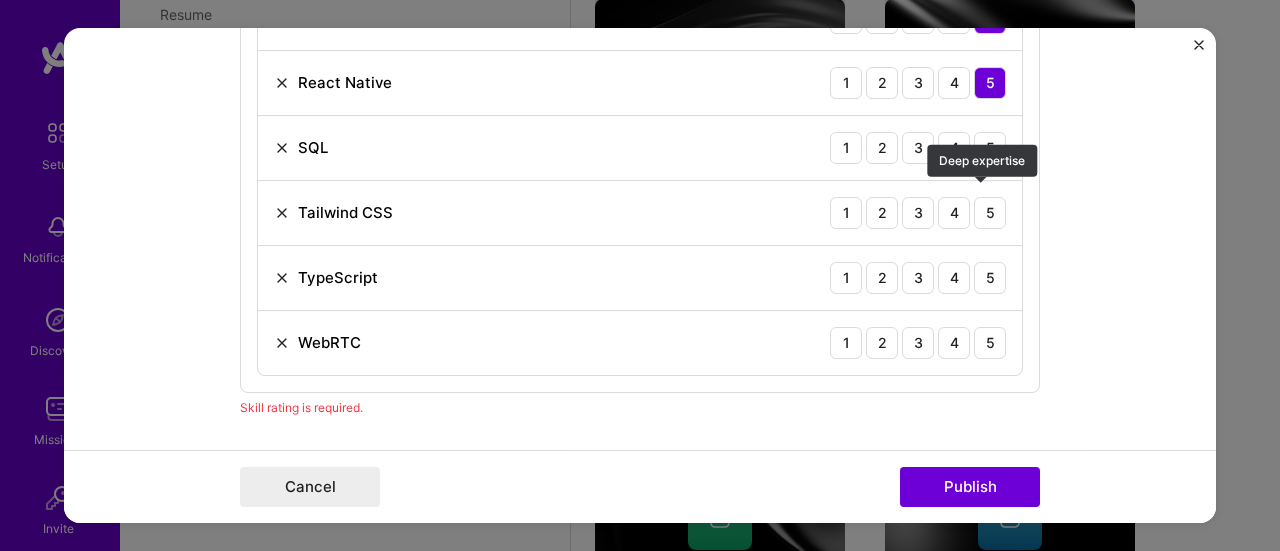 scroll, scrollTop: 2144, scrollLeft: 0, axis: vertical 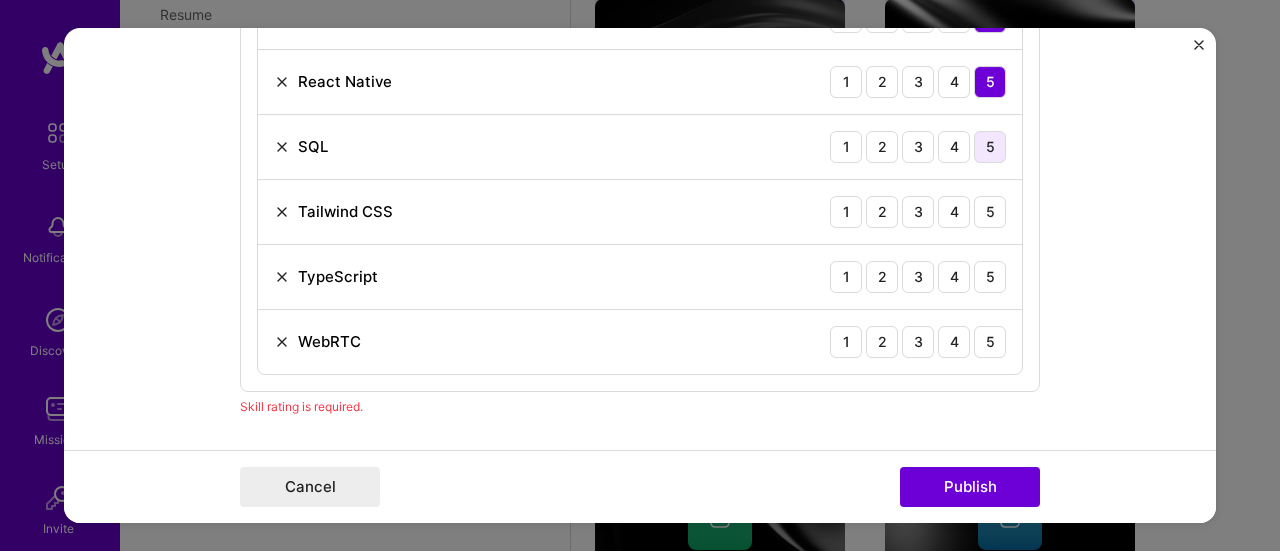 click on "5" at bounding box center [990, 147] 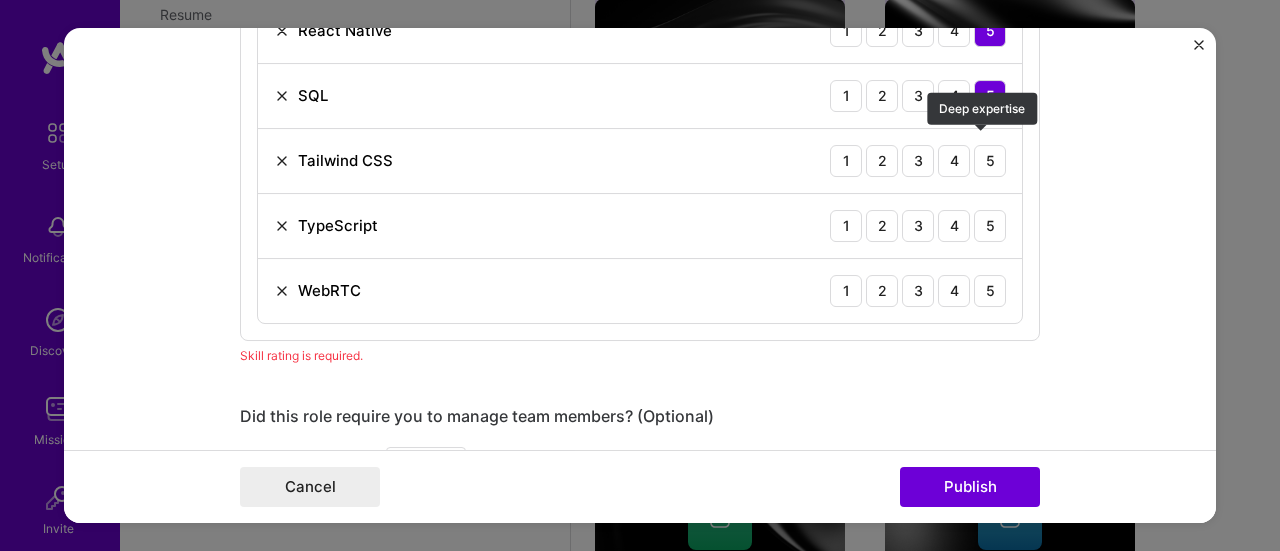 scroll, scrollTop: 2196, scrollLeft: 0, axis: vertical 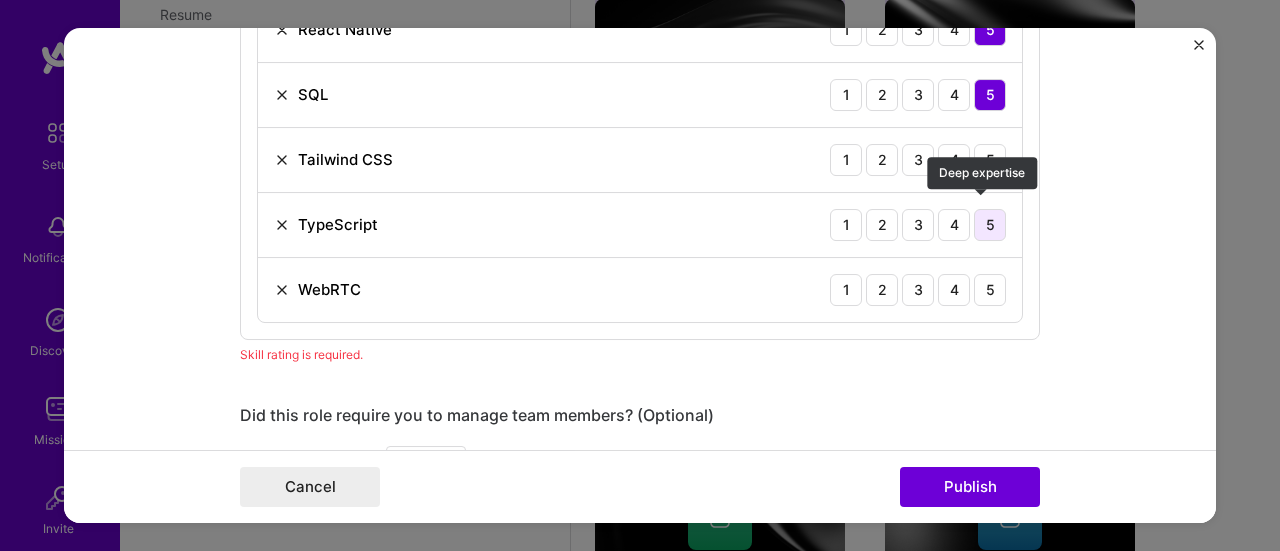 click on "5" at bounding box center [990, 225] 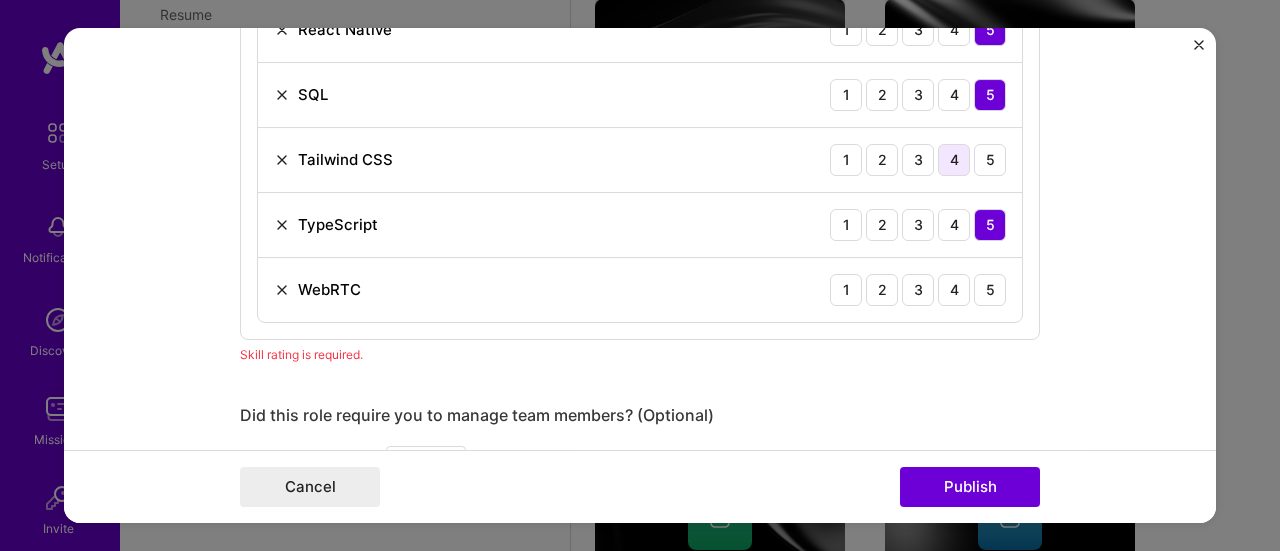 click on "4" at bounding box center [954, 160] 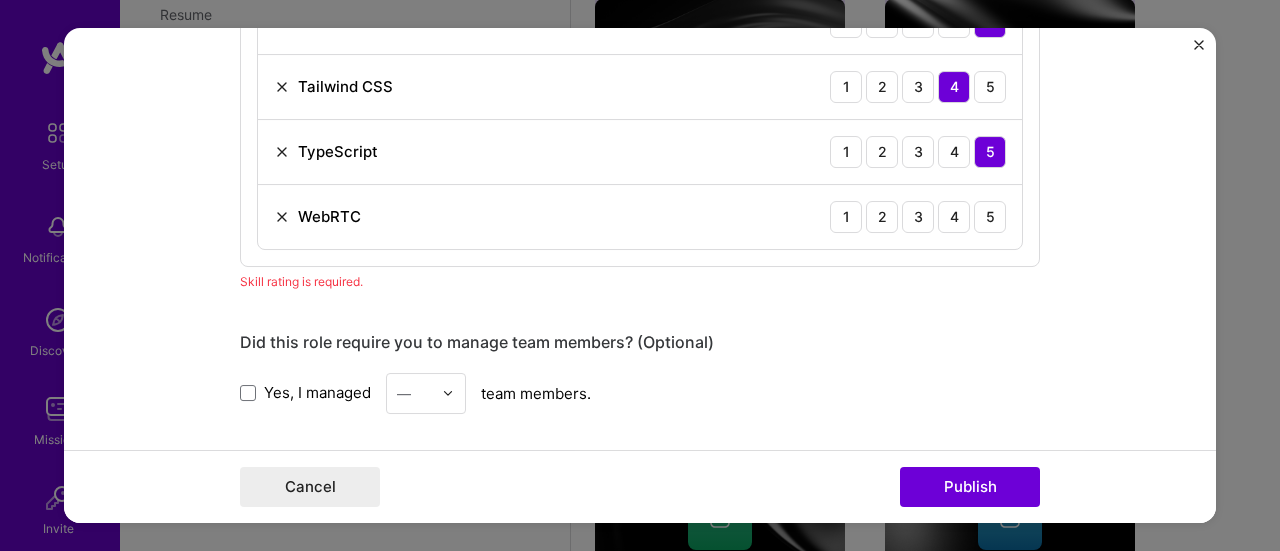 scroll, scrollTop: 2271, scrollLeft: 0, axis: vertical 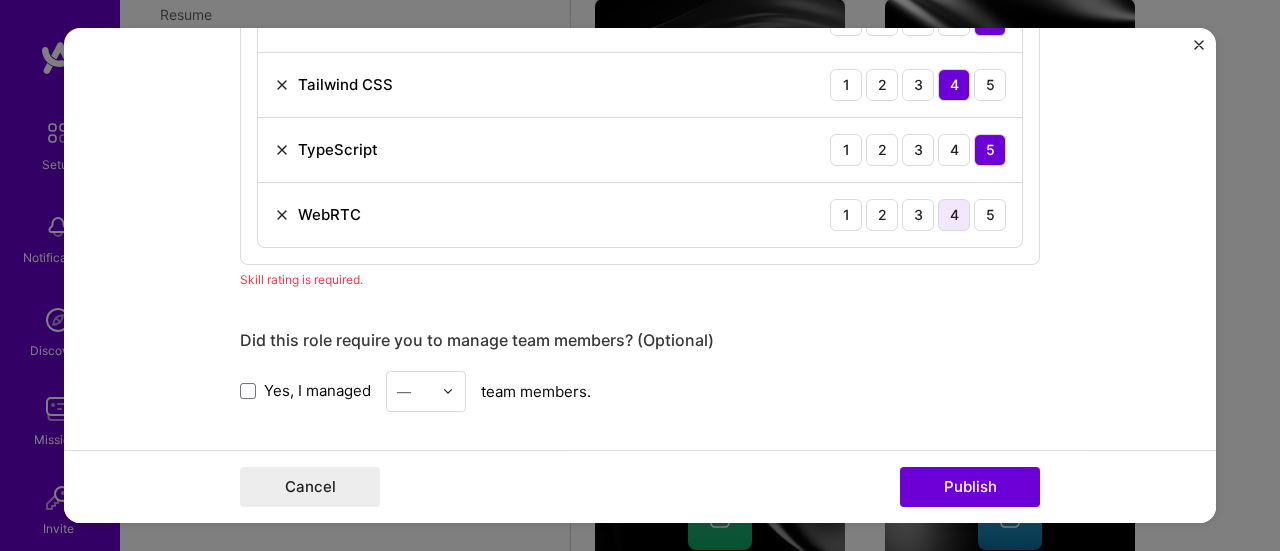 click on "4" at bounding box center (954, 215) 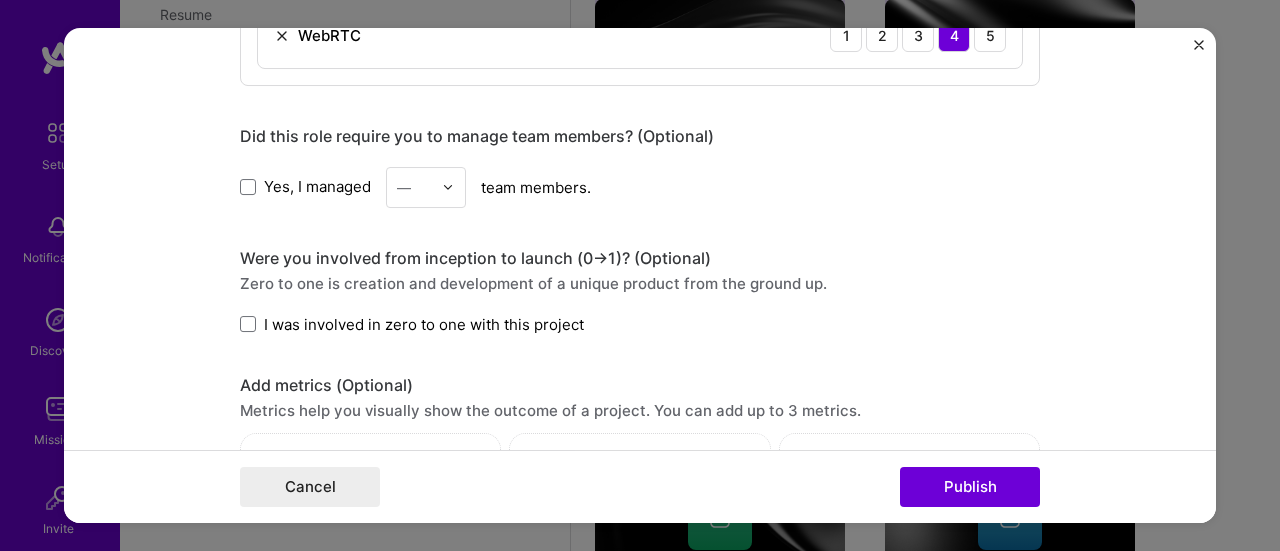 scroll, scrollTop: 2451, scrollLeft: 0, axis: vertical 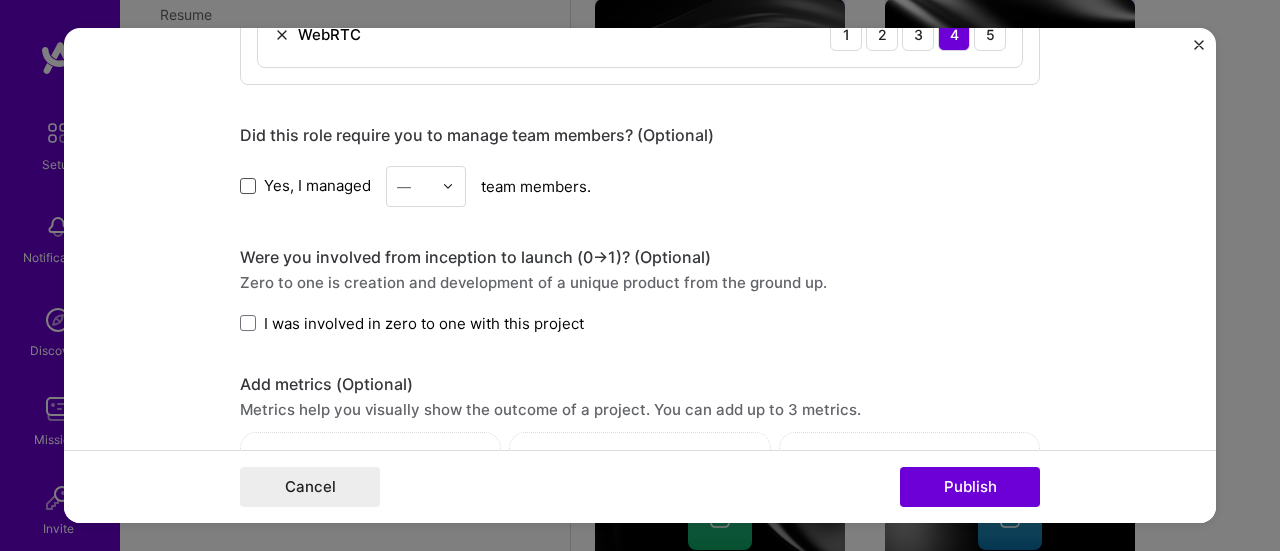 click at bounding box center (248, 186) 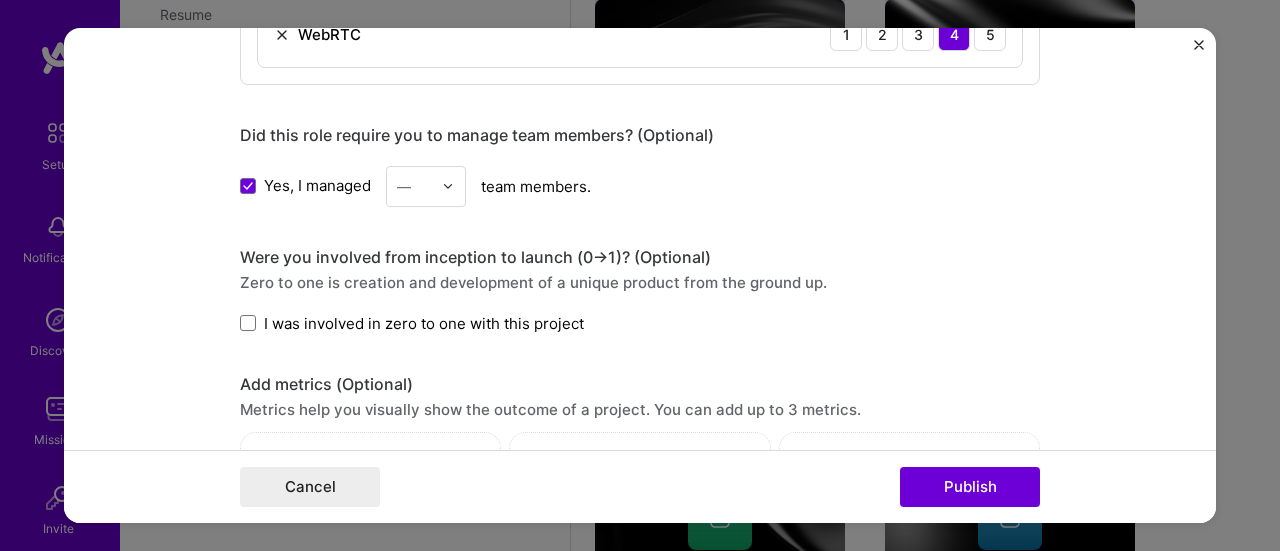click at bounding box center [453, 186] 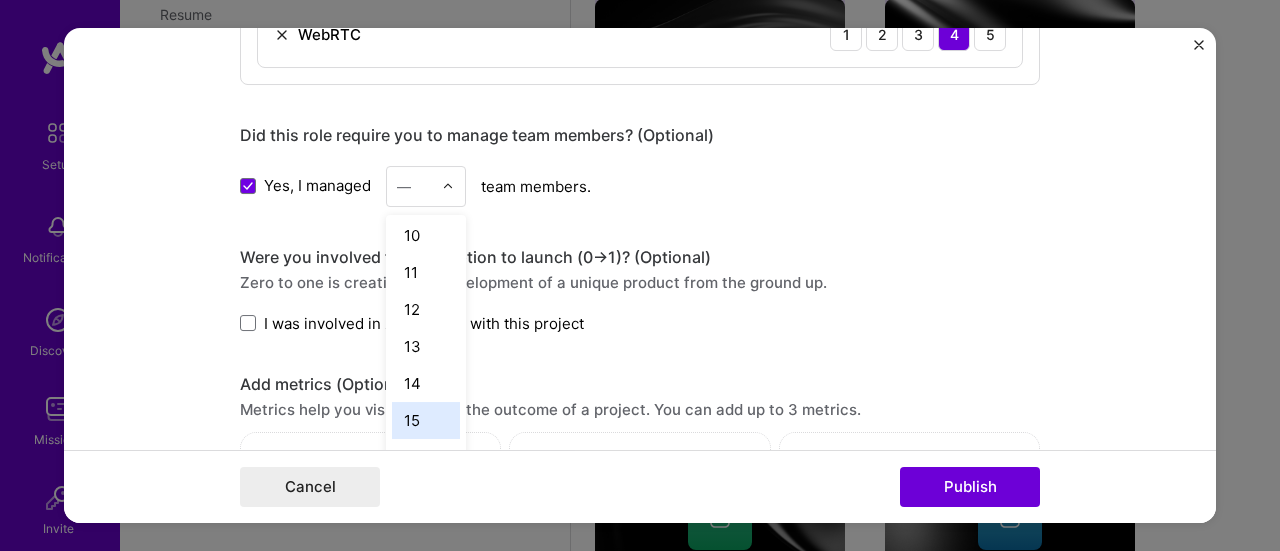 scroll, scrollTop: 338, scrollLeft: 0, axis: vertical 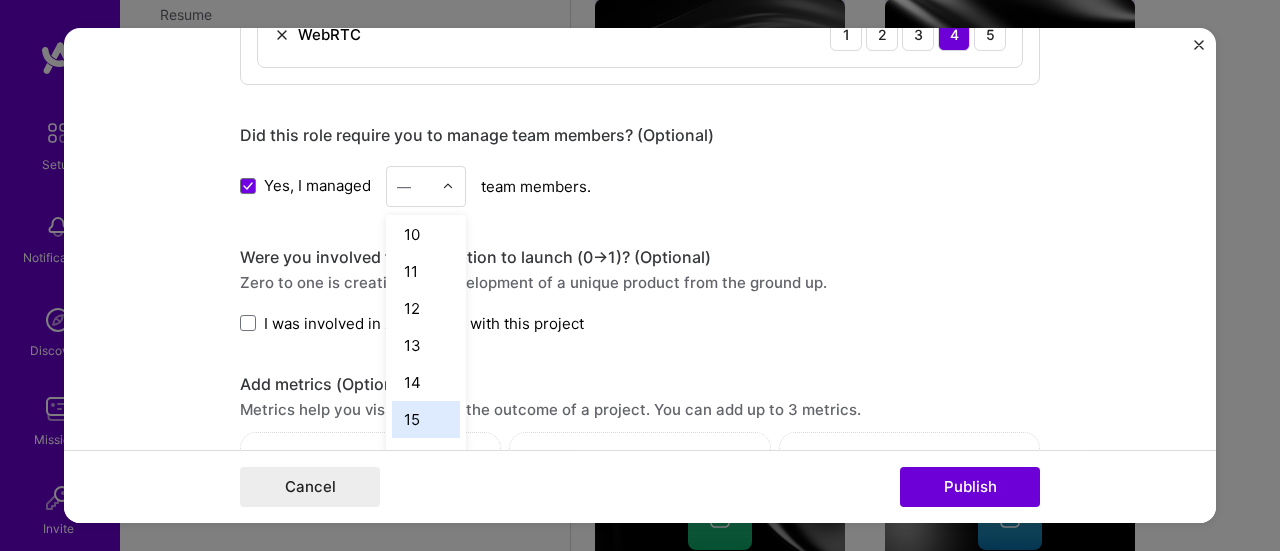 click on "15" at bounding box center [426, 419] 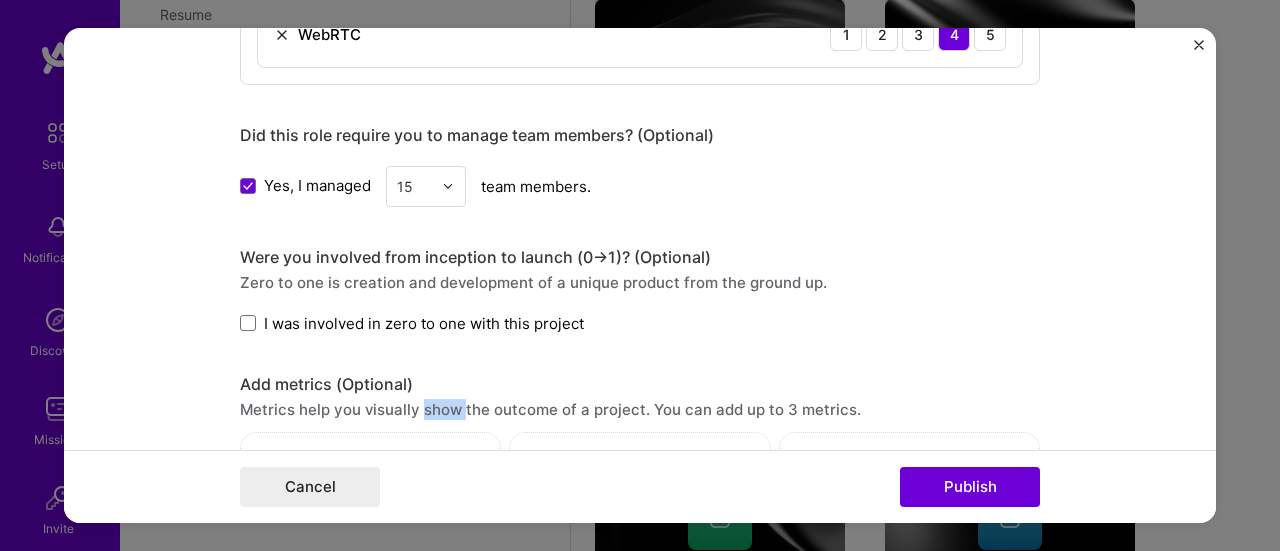 click on "Metrics help you visually show the outcome of a project. You can add up to 3 metrics." at bounding box center [640, 409] 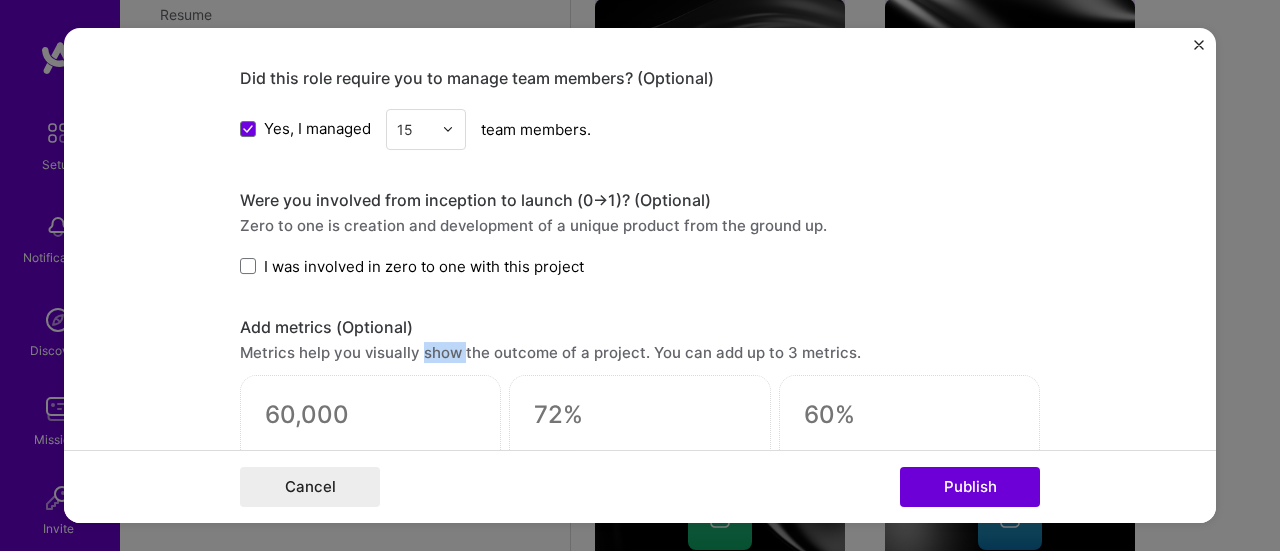scroll, scrollTop: 2507, scrollLeft: 0, axis: vertical 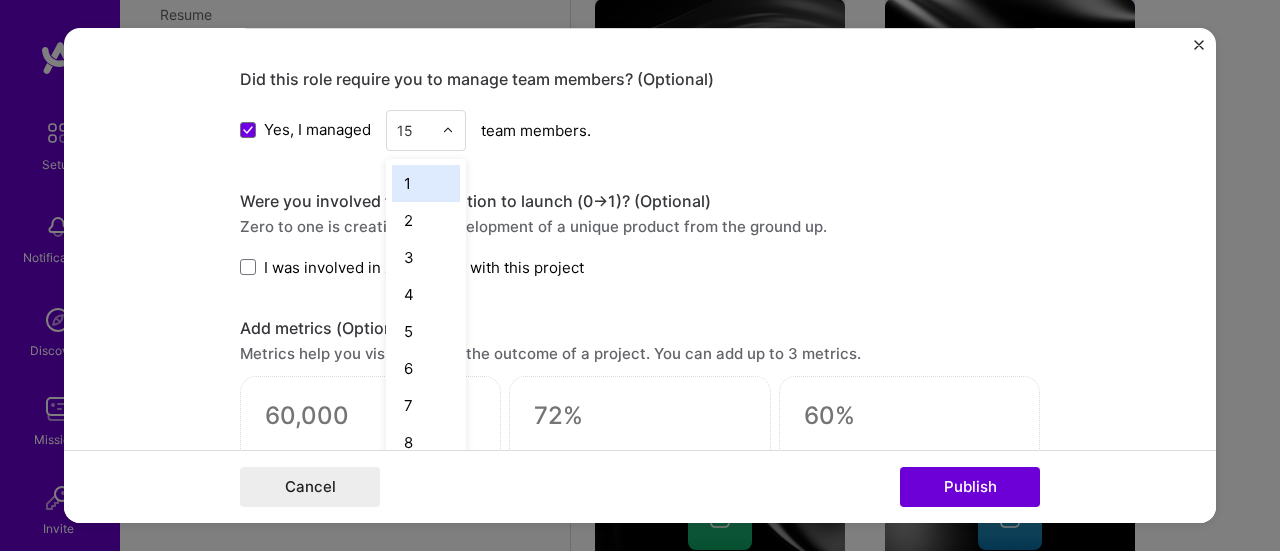 click at bounding box center (448, 130) 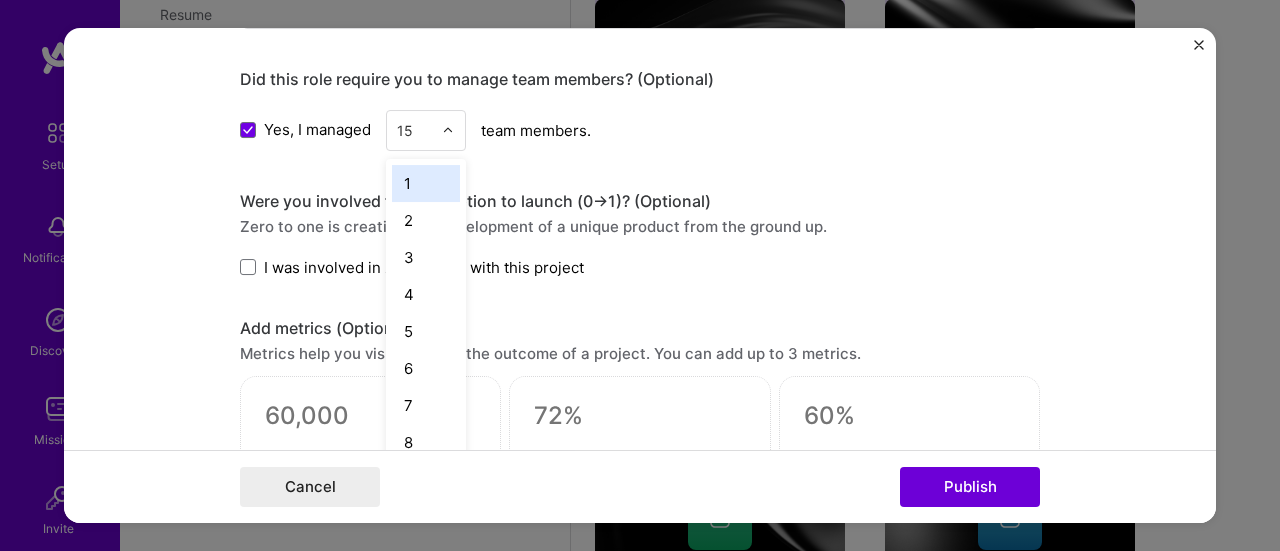 click at bounding box center [448, 130] 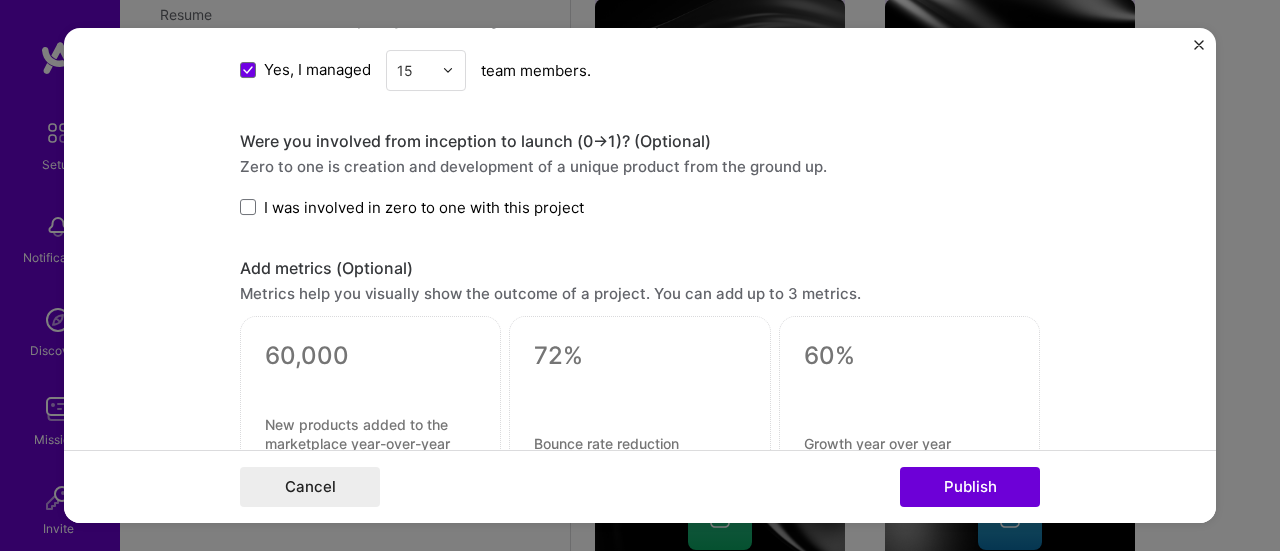 scroll, scrollTop: 2568, scrollLeft: 0, axis: vertical 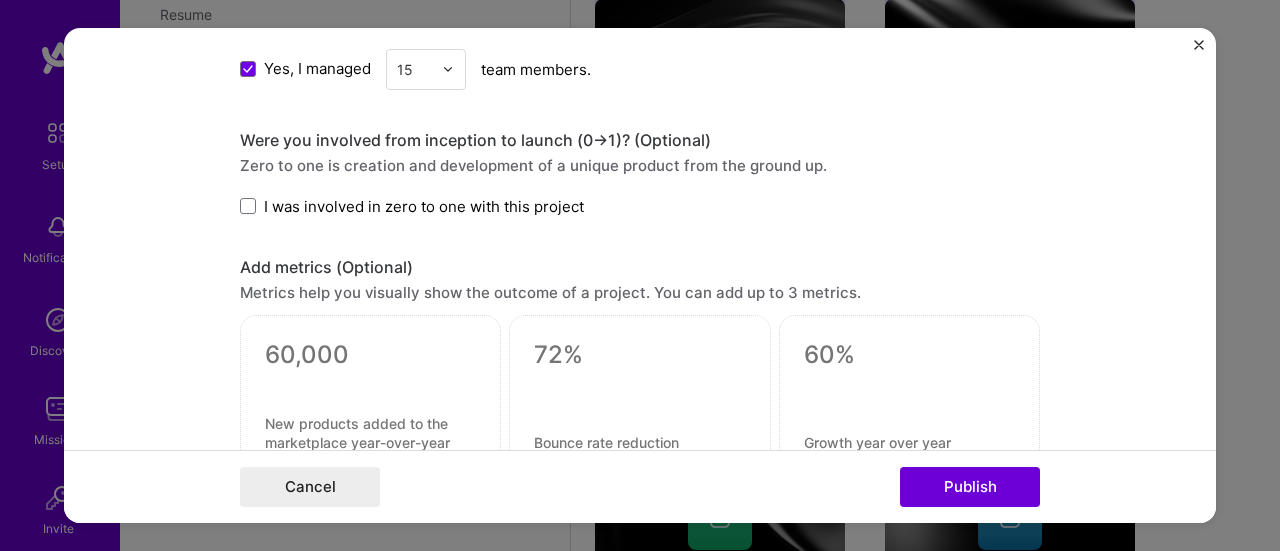 click on "Editing suggested project This project is suggested based on your LinkedIn, resume or A.Team activity. Project title Adaptive Single-Page Application Engineering Company The First Sol
Project industry Industry 2 Project Link (Optional) https://styley.ai/
Drag and drop an image or   Upload file Upload file We recommend uploading at least 4 images. 1600x1200px or higher recommended. Max 5MB each. Role MERN Stack Developer Full-Stack Developer Feb, 2020
to Feb, 2022
I’m still working on this project Skills used — Add up to 12 skills Any new skills will be added to your profile. Enter skills... 21 API Integration 1 2 3 4 5 AWS 1 2 3 4 5 Agile 1 2 3 4 5 Angular 1 2 3 4 5 Android 1 2 3 4 5 ES6+ 1 2 3 4 5 Express.js 1 2 3 4 5 Firebase 1 2 3 4 5 GraphQL 1 2 3 4 5 HTML 1 2 3 4 5 JavaScript 1 2 3 4 5 MongoDB 1 2 3 4 5 MySQL 1 2 3 4 5 Next.js 1 2 3 4 5 Node.js 1 2 3 4 5 React 1 2 3 4 5 1 2" at bounding box center (640, 276) 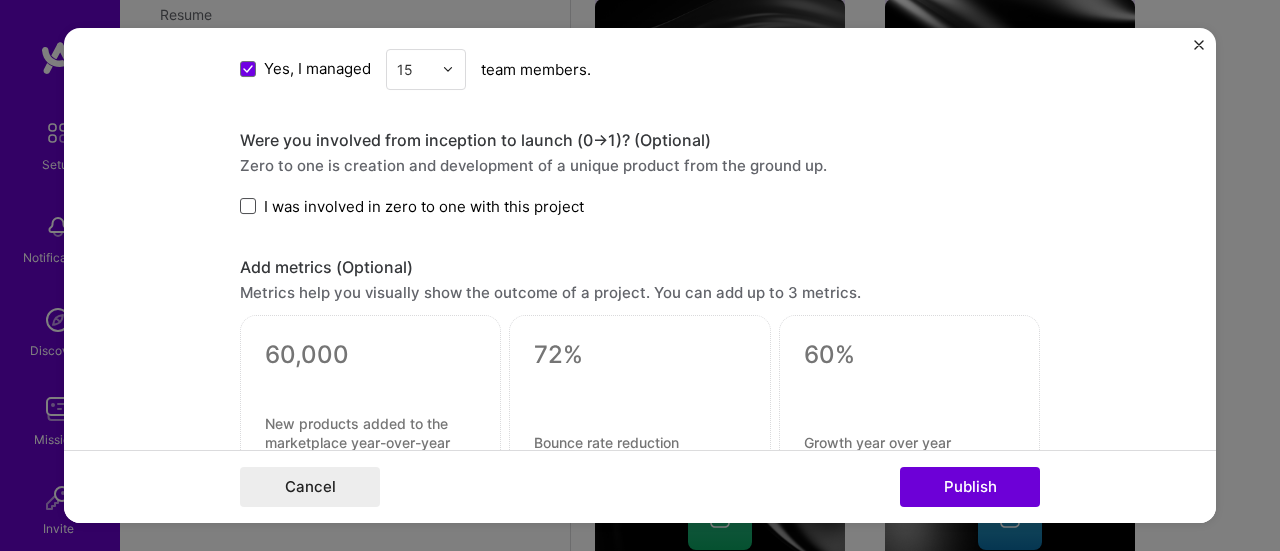 click on "I was involved in zero to one with this project" at bounding box center [412, 206] 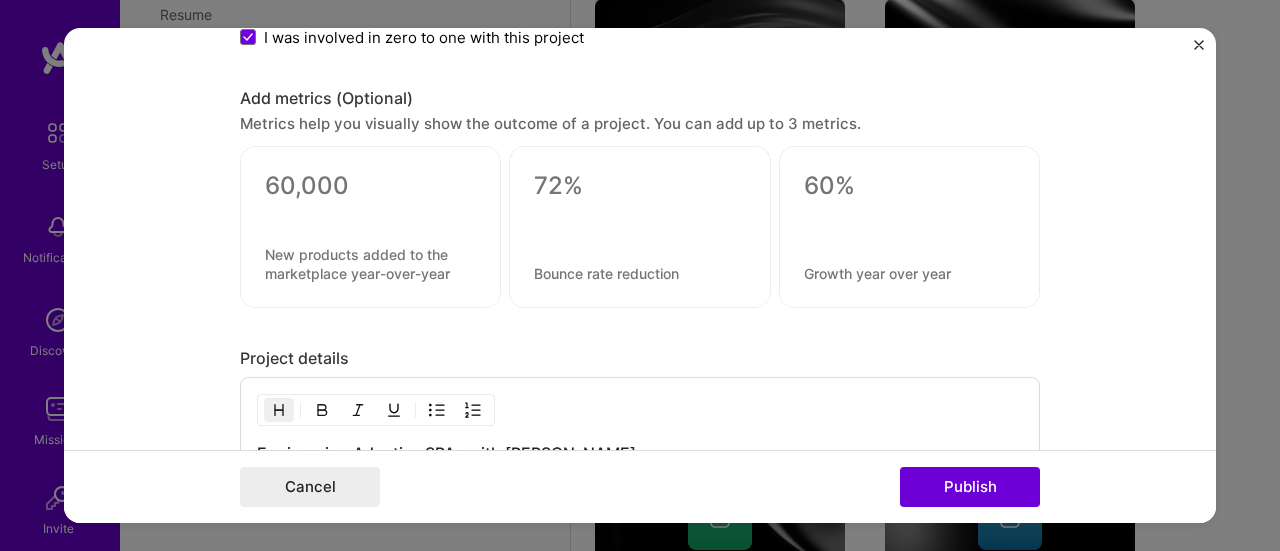 scroll, scrollTop: 2745, scrollLeft: 0, axis: vertical 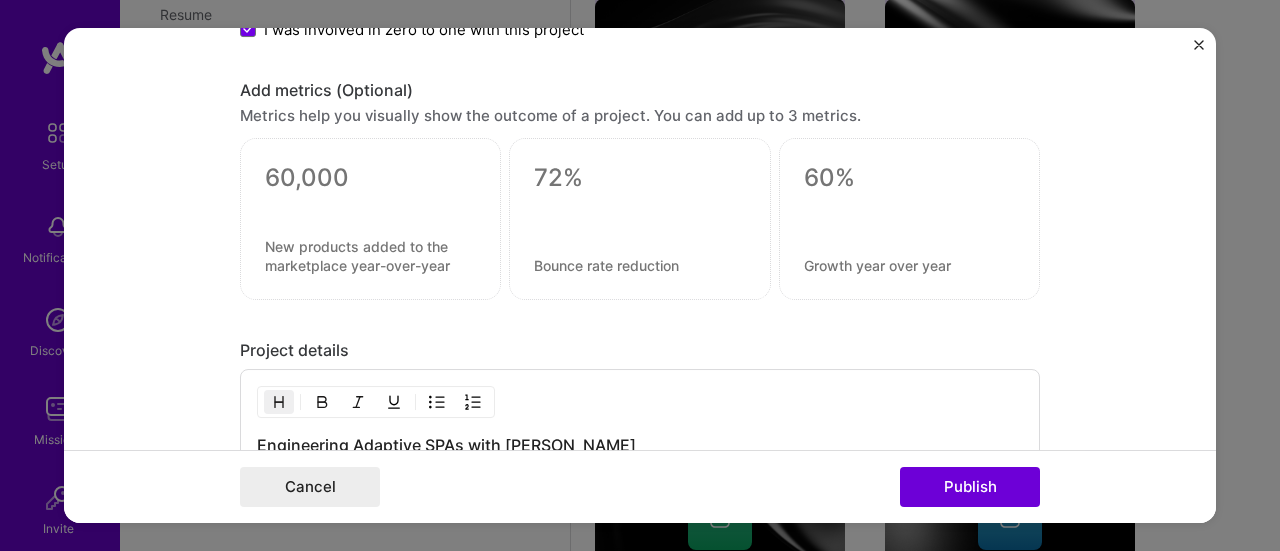 click at bounding box center (370, 203) 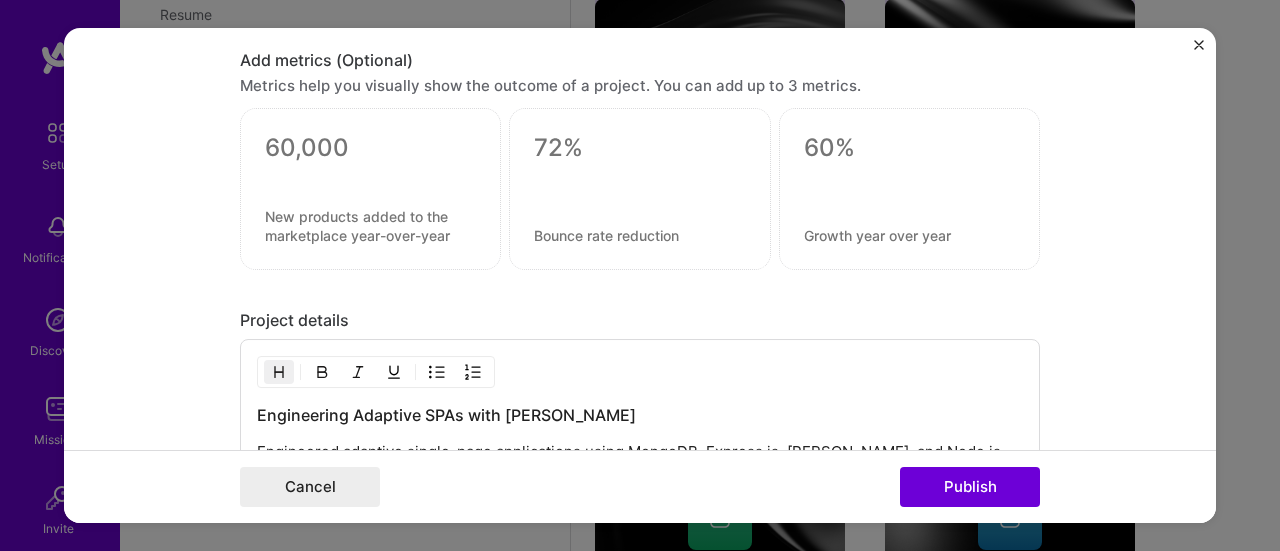scroll, scrollTop: 2787, scrollLeft: 0, axis: vertical 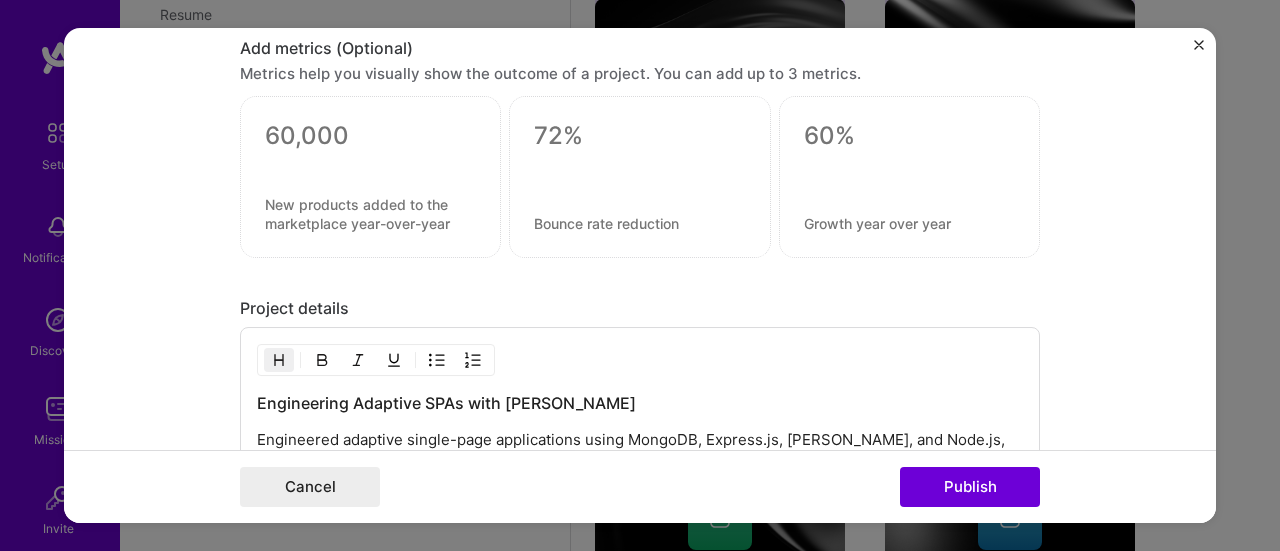 click at bounding box center (639, 177) 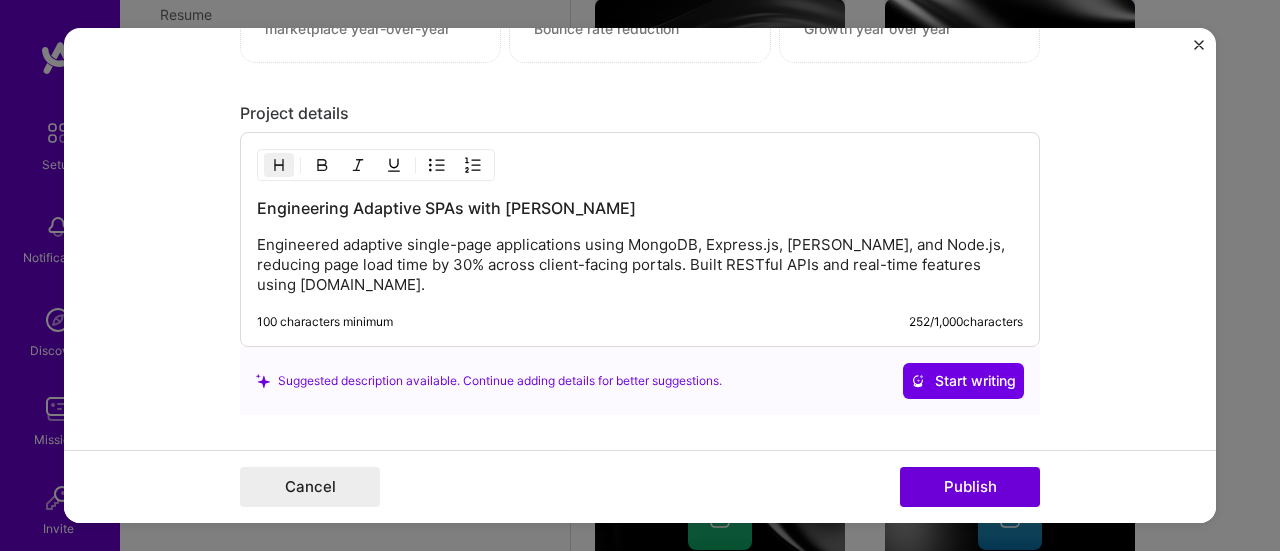 scroll, scrollTop: 2983, scrollLeft: 0, axis: vertical 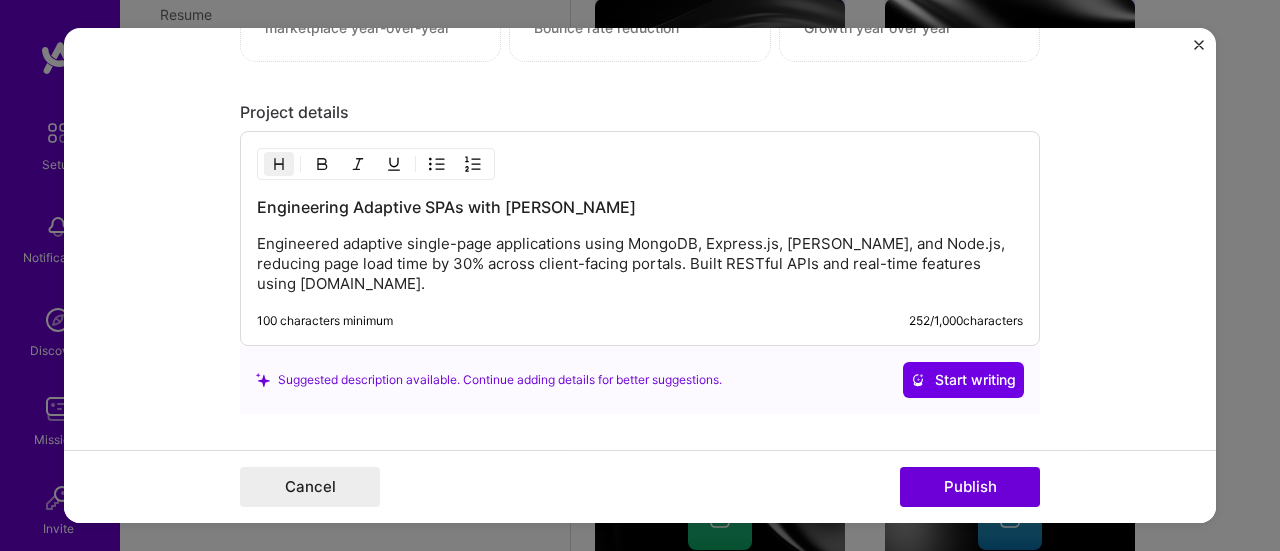 click on "Engineered adaptive single-page applications using MongoDB, Express.js, React, and Node.js, reducing page load time by 30% across client-facing portals. Built RESTful APIs and real-time features using Socket.io." at bounding box center (640, 264) 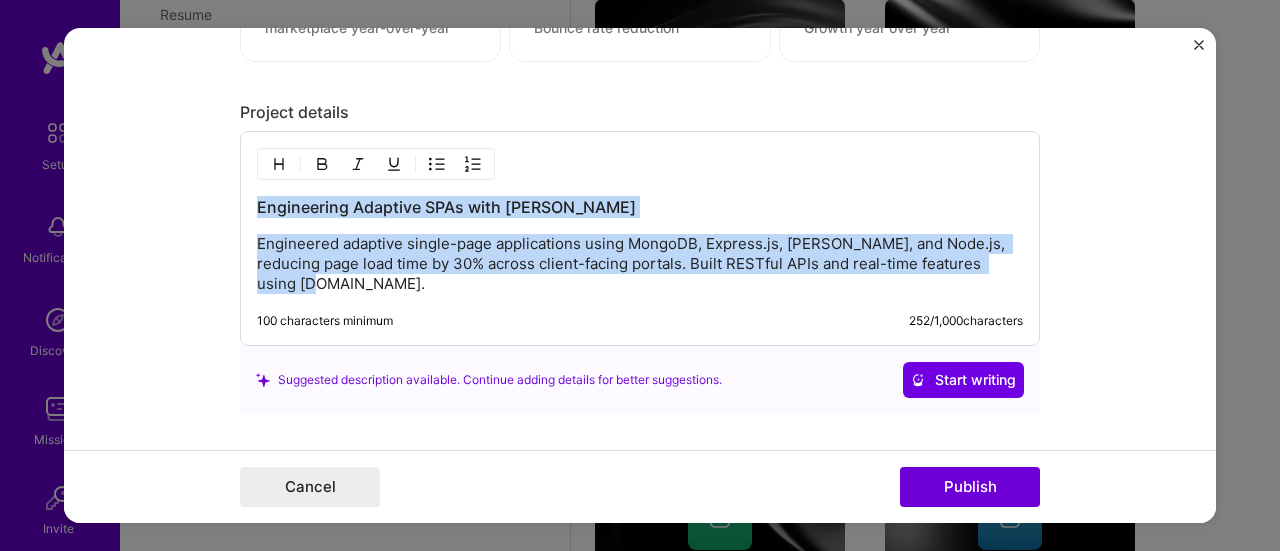 drag, startPoint x: 350, startPoint y: 279, endPoint x: 232, endPoint y: 187, distance: 149.6262 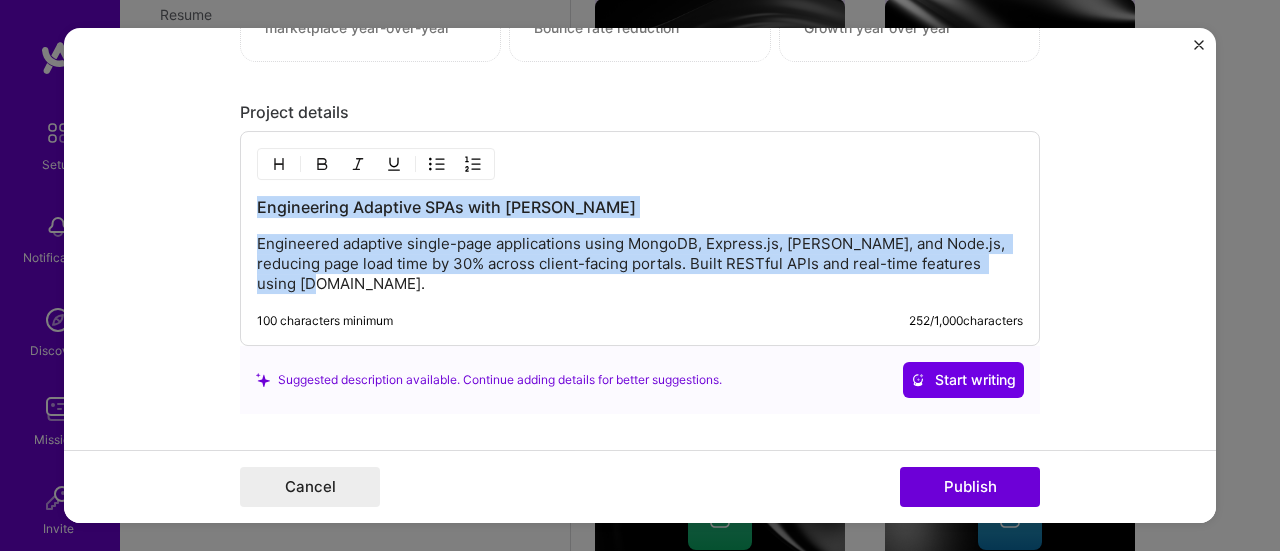 click on "Engineering Adaptive SPAs with MERN Stack Engineered adaptive single-page applications using MongoDB, Express.js, React, and Node.js, reducing page load time by 30% across client-facing portals. Built RESTful APIs and real-time features using Socket.io. 100 characters minimum 252 / 1,000  characters" at bounding box center (640, 238) 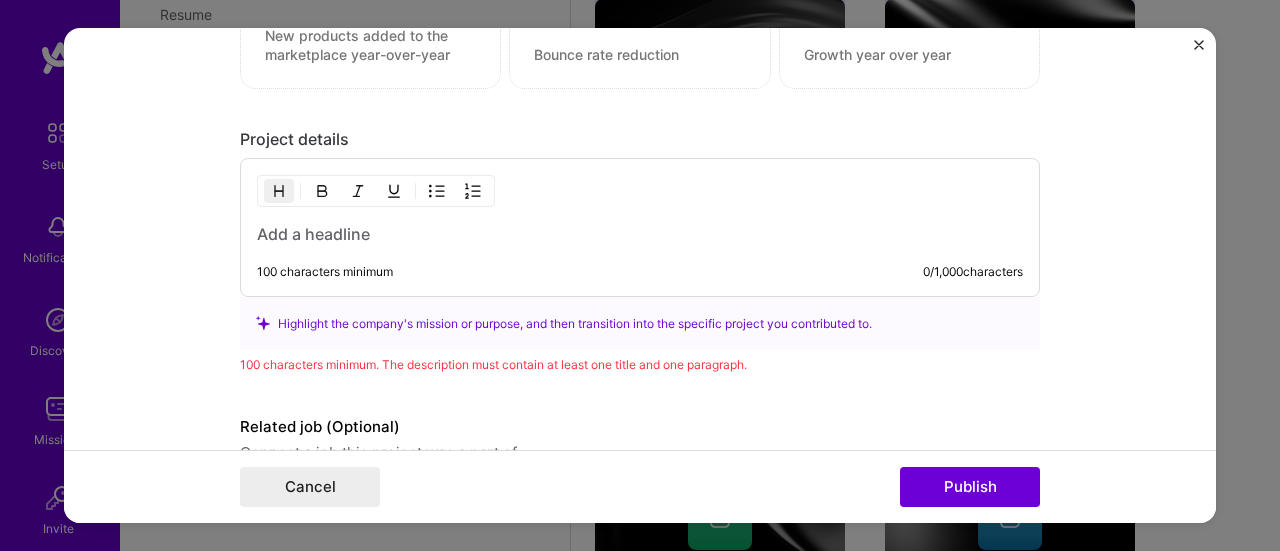 scroll, scrollTop: 2955, scrollLeft: 0, axis: vertical 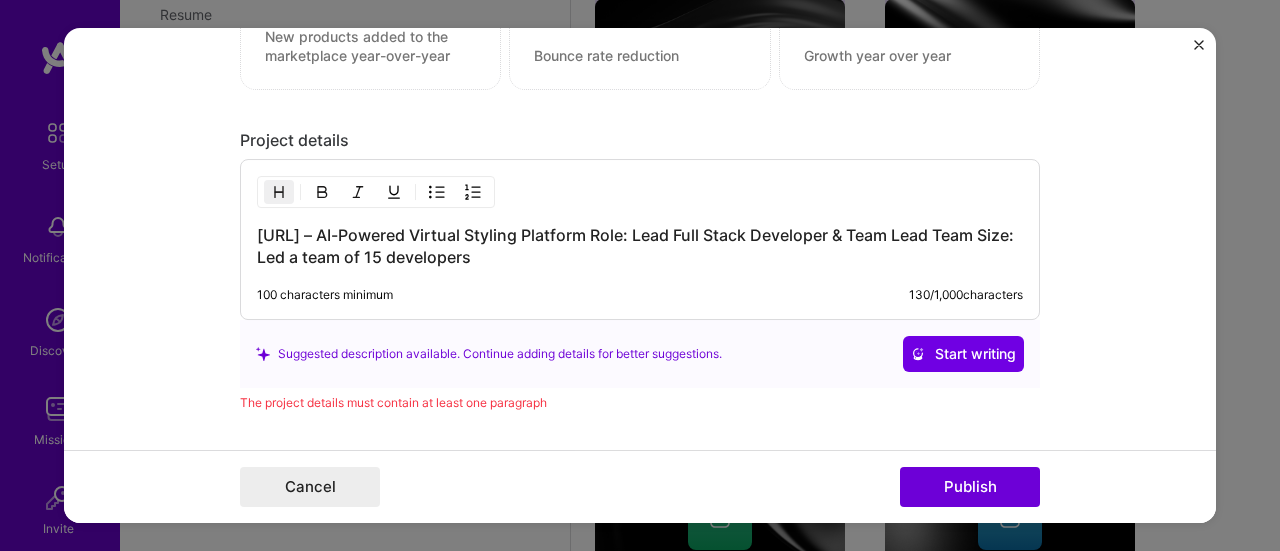 click on "Styley.ai – AI-Powered Virtual Styling Platform Role: Lead Full Stack Developer & Team Lead Team Size: Led a team of 15 developers" at bounding box center [640, 246] 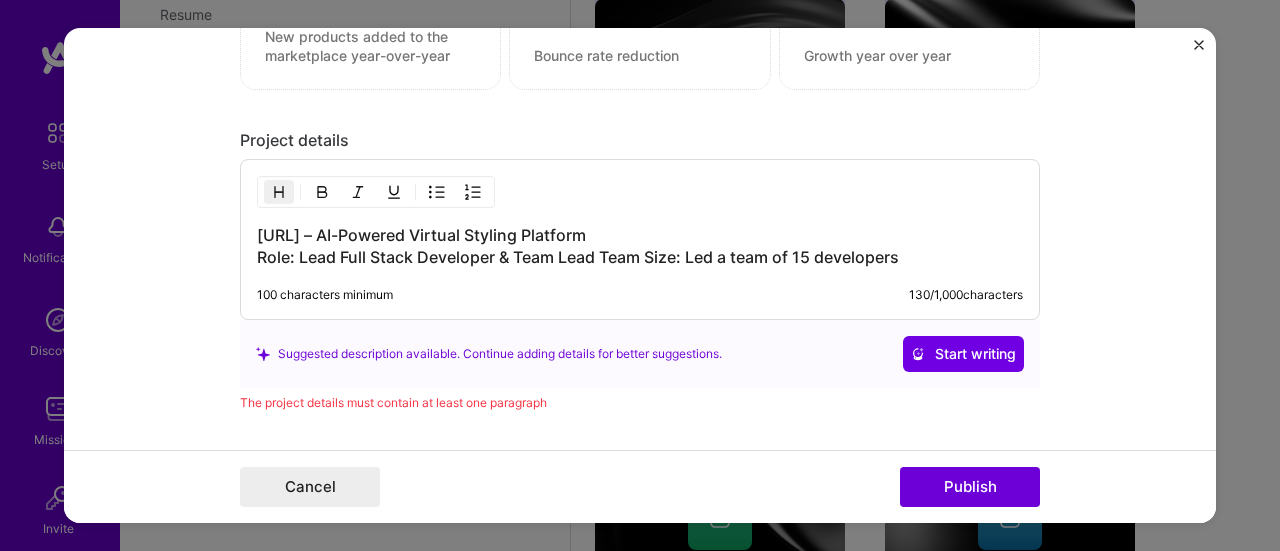 click on "Styley.ai – AI-Powered Virtual Styling Platform  Role: Lead Full Stack Developer & Team Lead Team Size: Led a team of 15 developers" at bounding box center (640, 246) 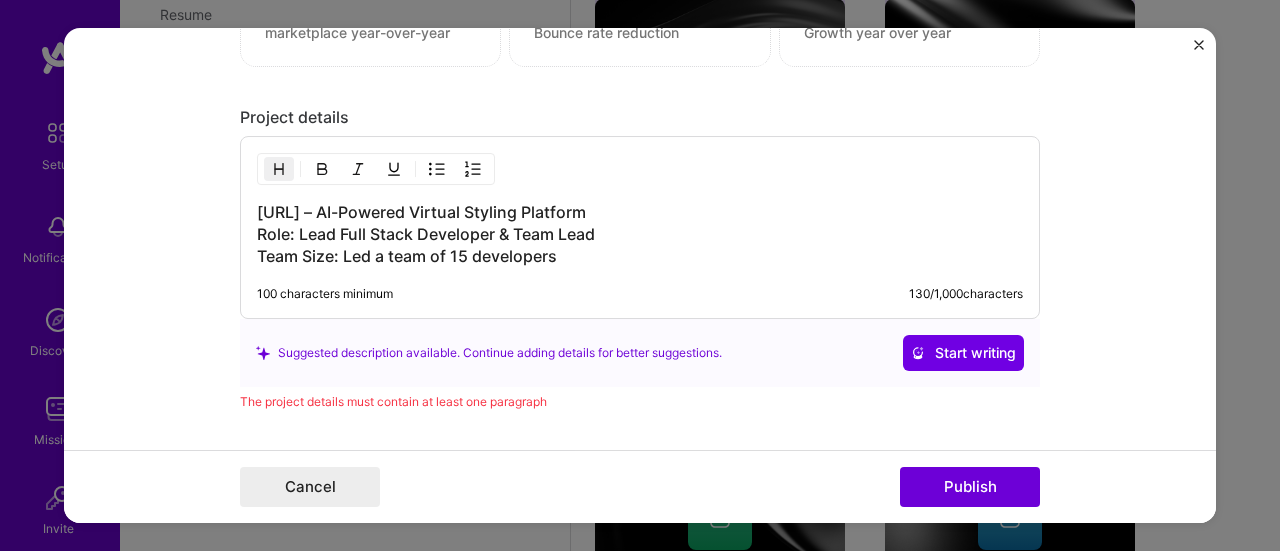 scroll, scrollTop: 2989, scrollLeft: 0, axis: vertical 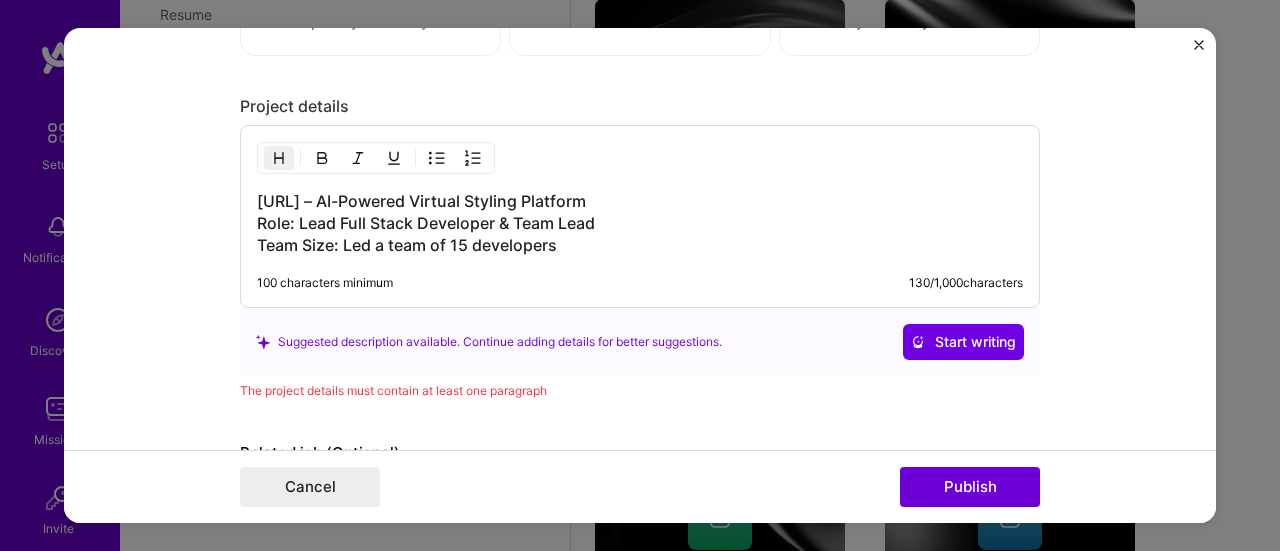 click on "Styley.ai – AI-Powered Virtual Styling Platform  Role: Lead Full Stack Developer & Team Lead  Team Size: Led a team of 15 developers" at bounding box center (640, 223) 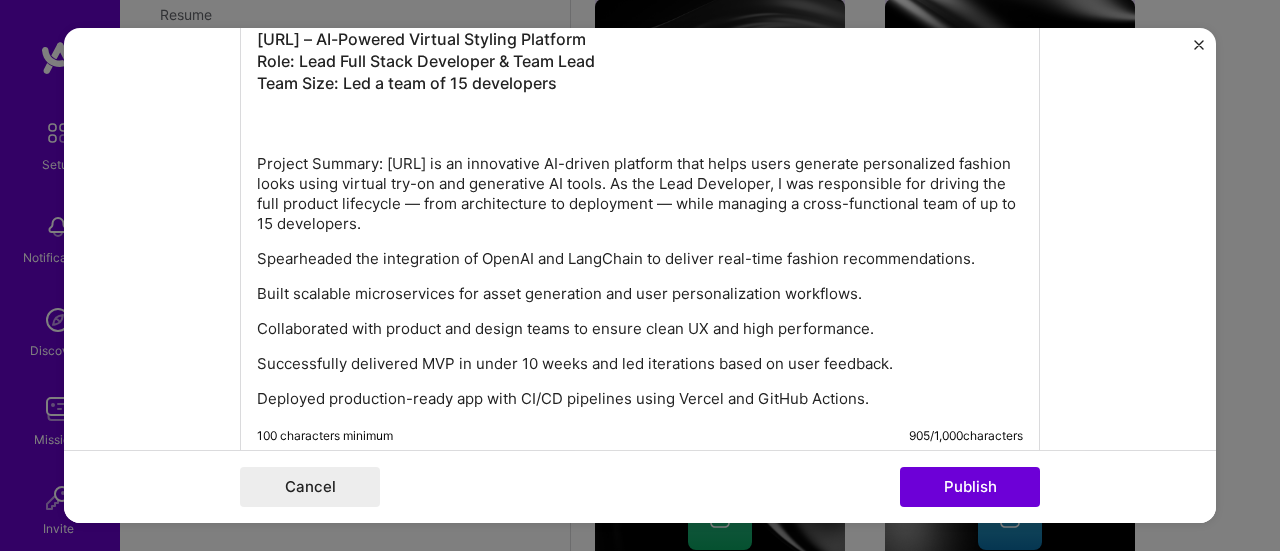 scroll, scrollTop: 3149, scrollLeft: 0, axis: vertical 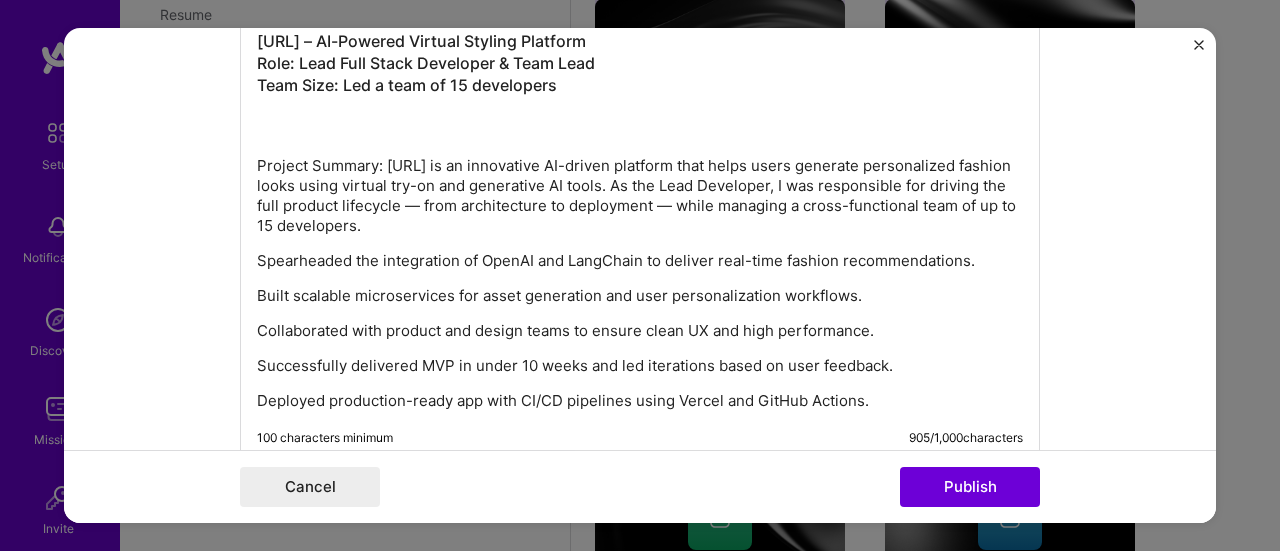 click on "Project Summary: Styley.ai is an innovative AI-driven platform that helps users generate personalized fashion looks using virtual try-on and generative AI tools. As the Lead Developer, I was responsible for driving the full product lifecycle — from architecture to deployment — while managing a cross-functional team of up to 15 developers." at bounding box center [640, 196] 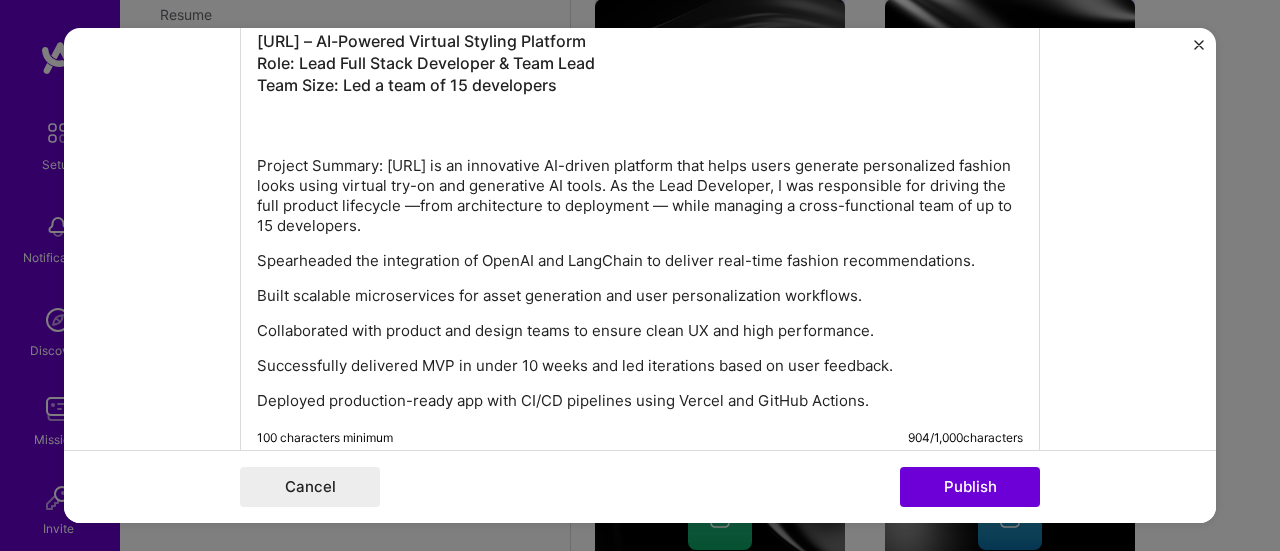 type 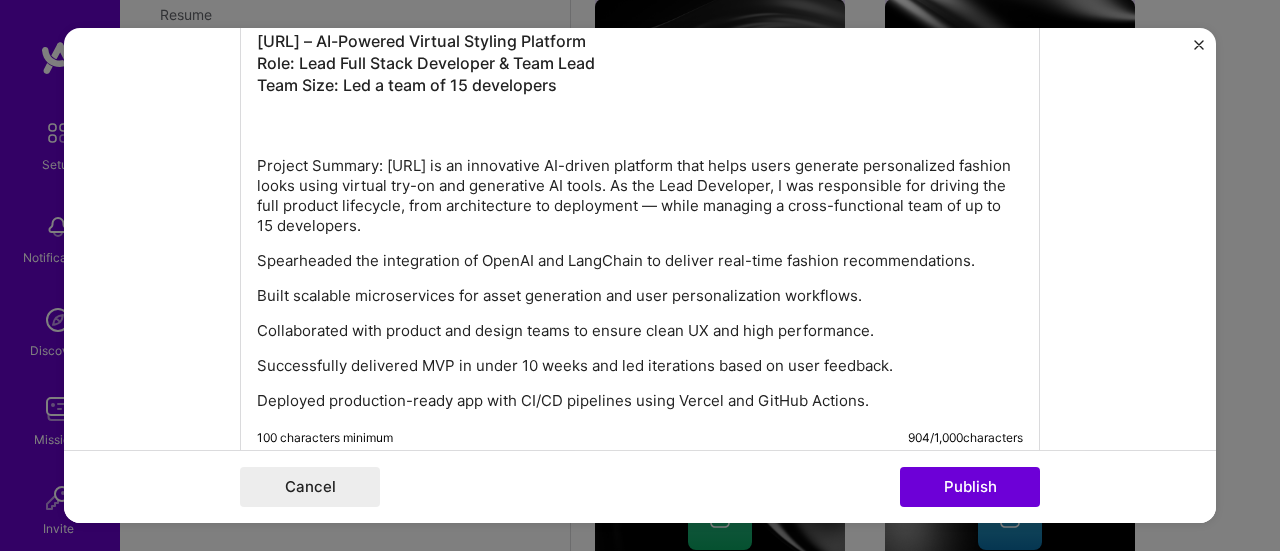 click on "Project Summary: Styley.ai is an innovative AI-driven platform that helps users generate personalized fashion looks using virtual try-on and generative AI tools. As the Lead Developer, I was responsible for driving the full product lifecycle, from architecture to deployment — while managing a cross-functional team of up to 15 developers." at bounding box center [640, 196] 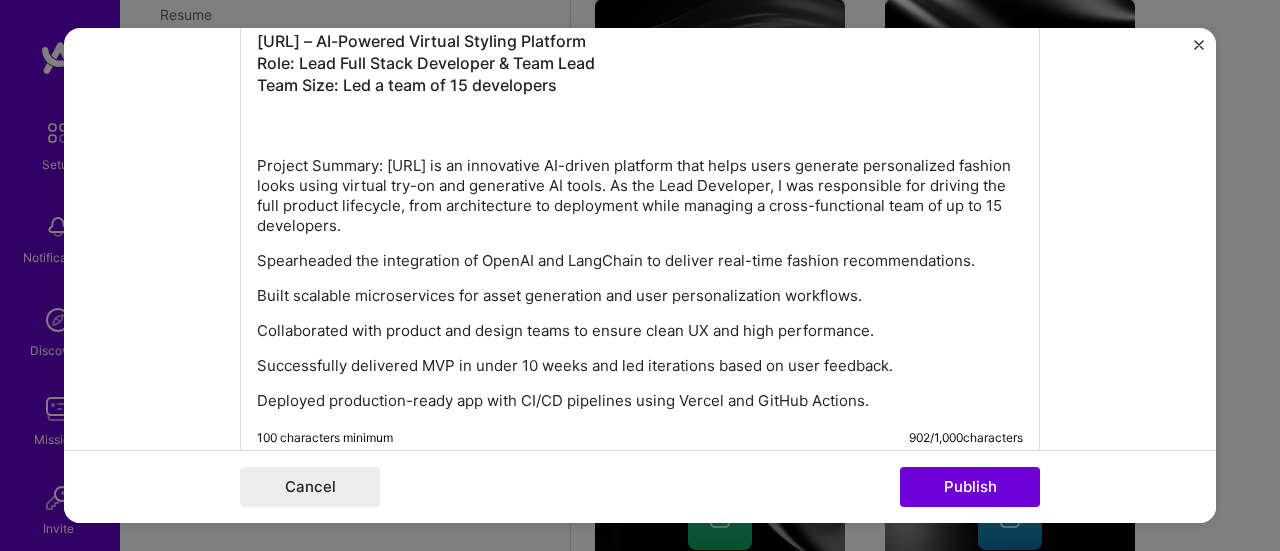 scroll, scrollTop: 3395, scrollLeft: 0, axis: vertical 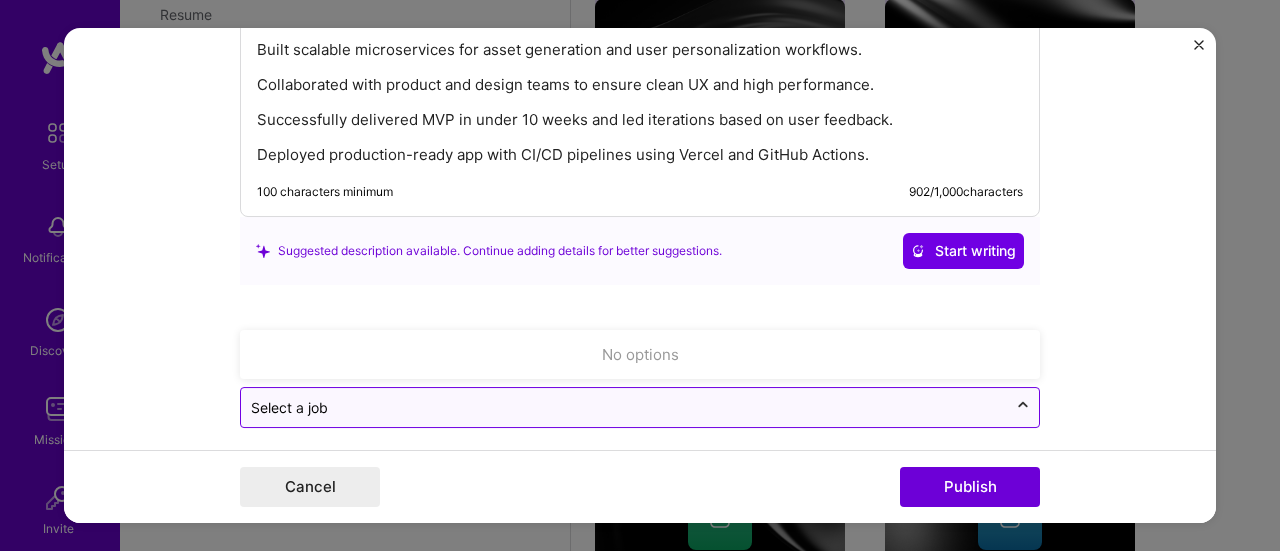 click at bounding box center [1023, 408] 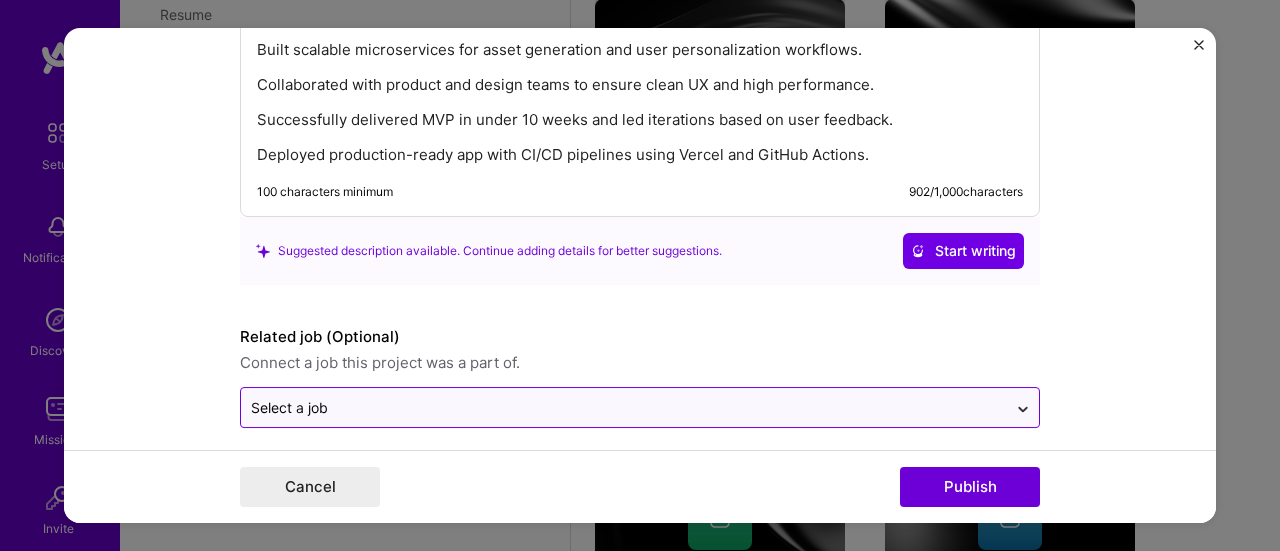 click 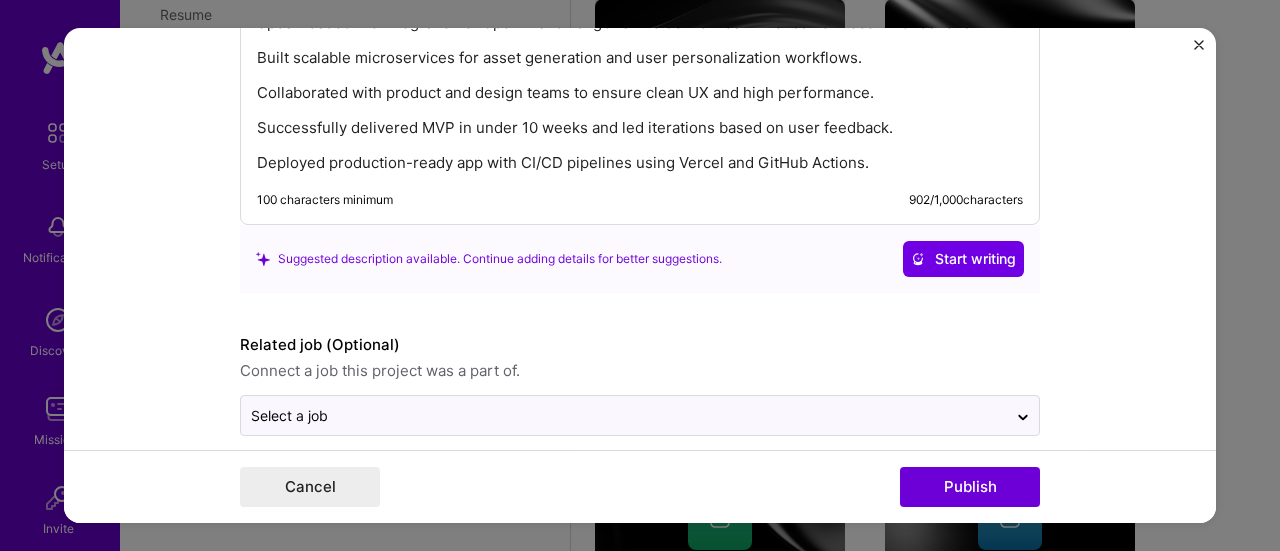 scroll, scrollTop: 3395, scrollLeft: 0, axis: vertical 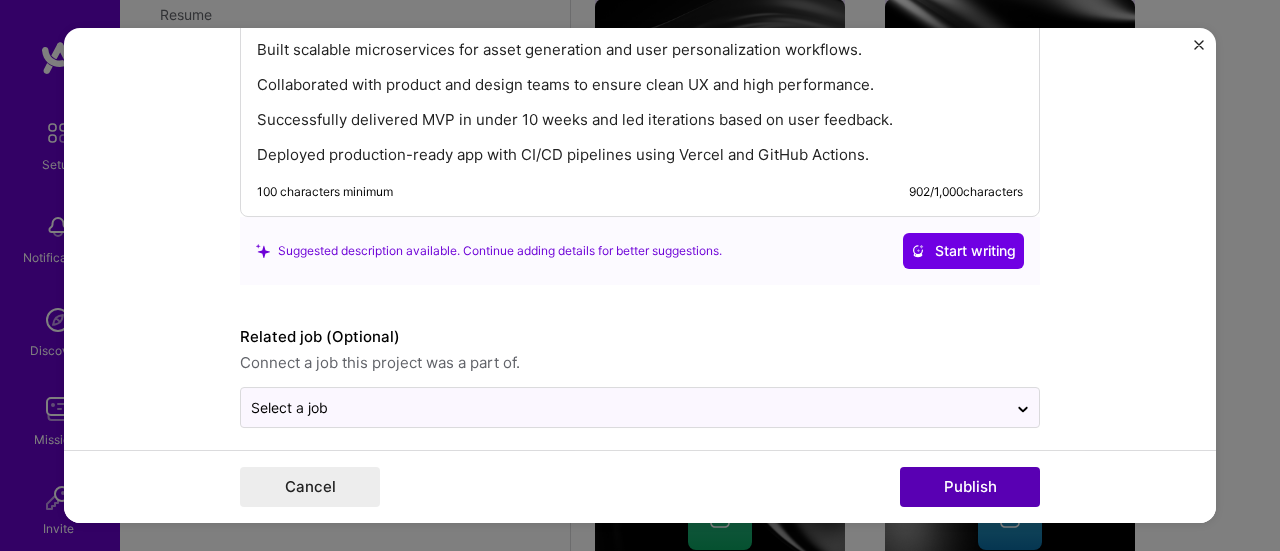 click on "Publish" at bounding box center [970, 487] 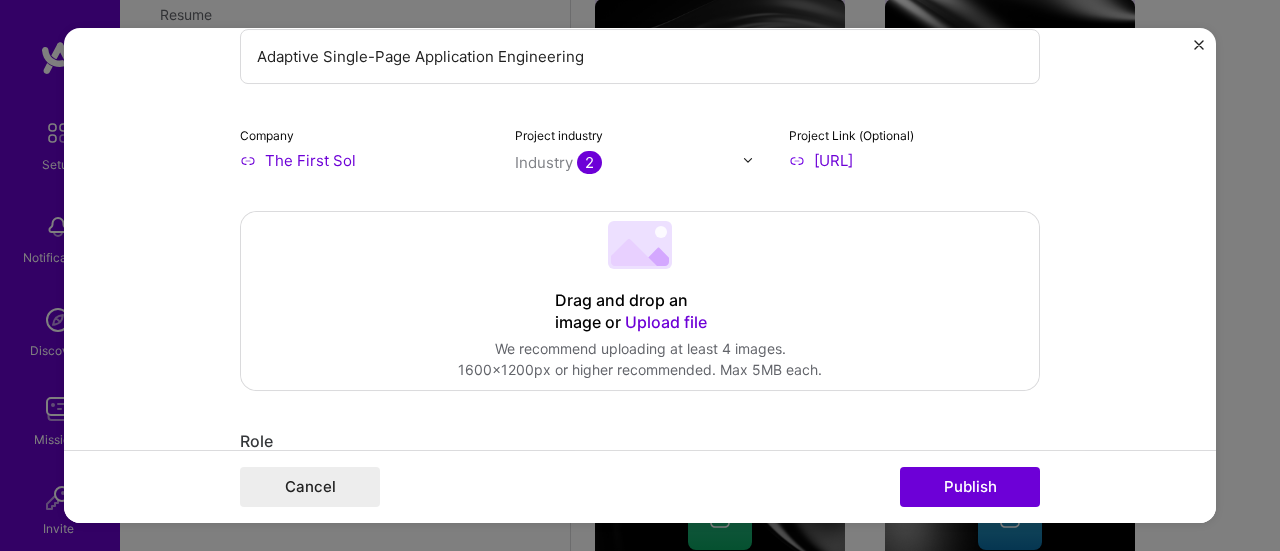 scroll, scrollTop: 292, scrollLeft: 0, axis: vertical 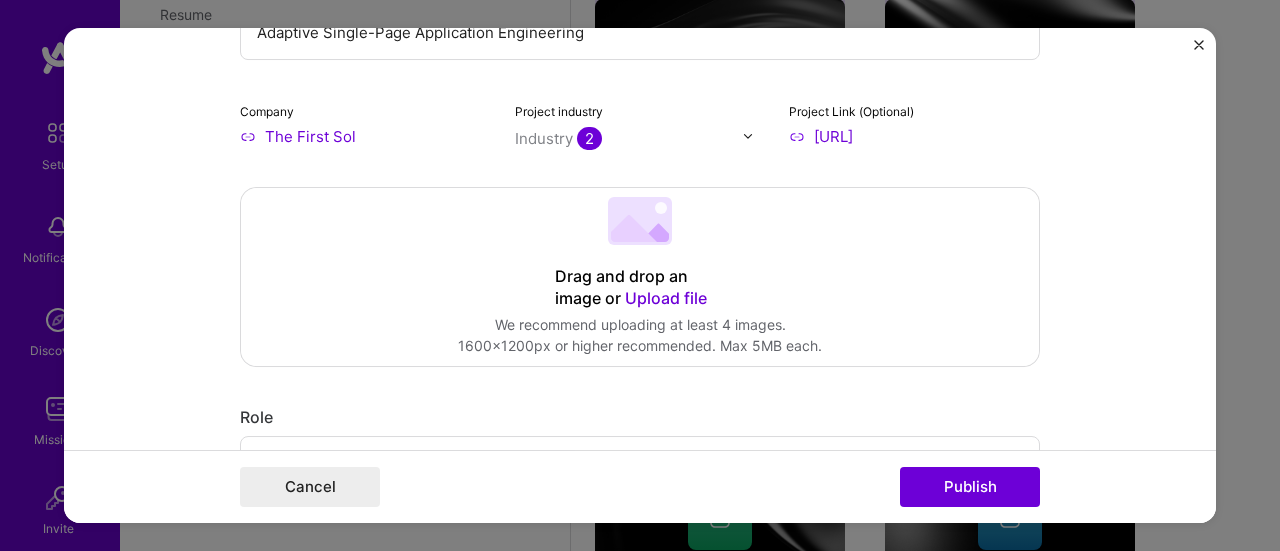 click on "Upload file" at bounding box center [666, 298] 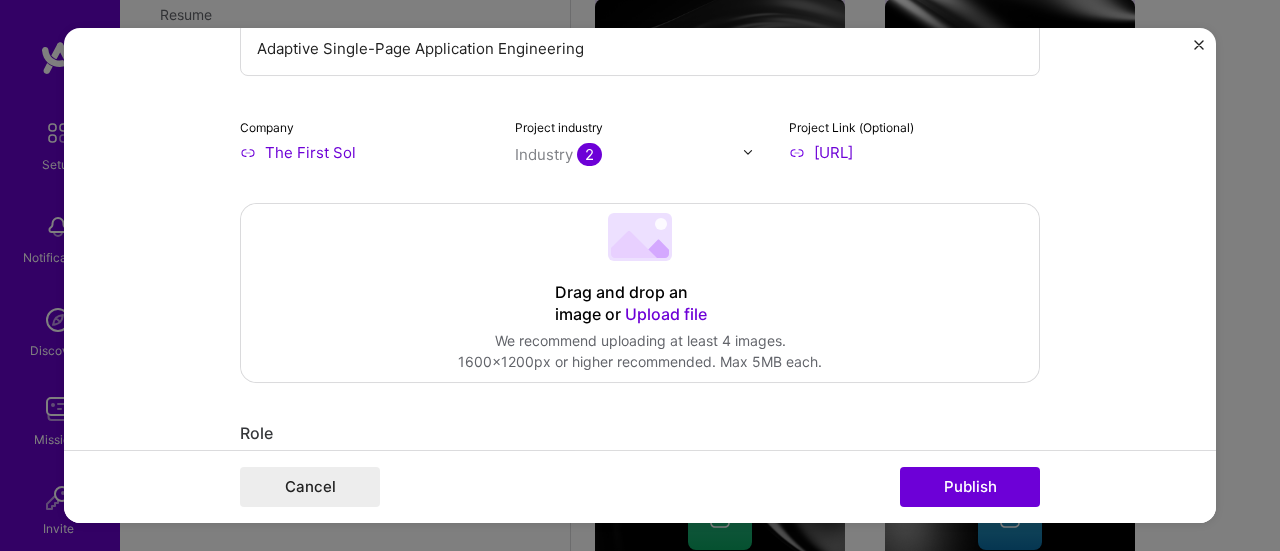 scroll, scrollTop: 275, scrollLeft: 0, axis: vertical 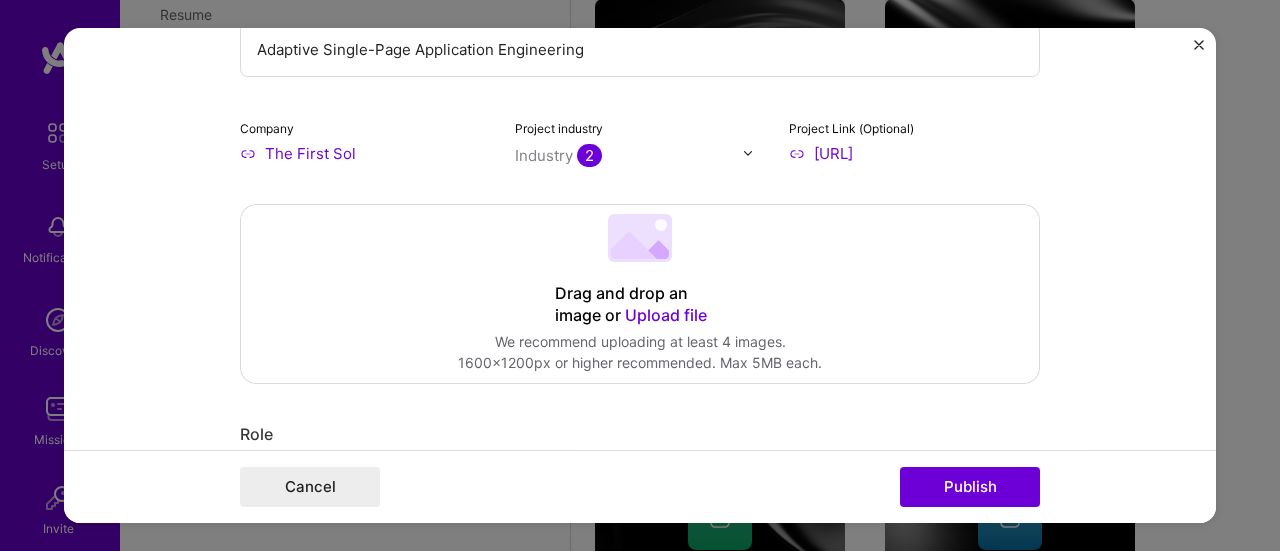 click on "Upload file" at bounding box center (666, 315) 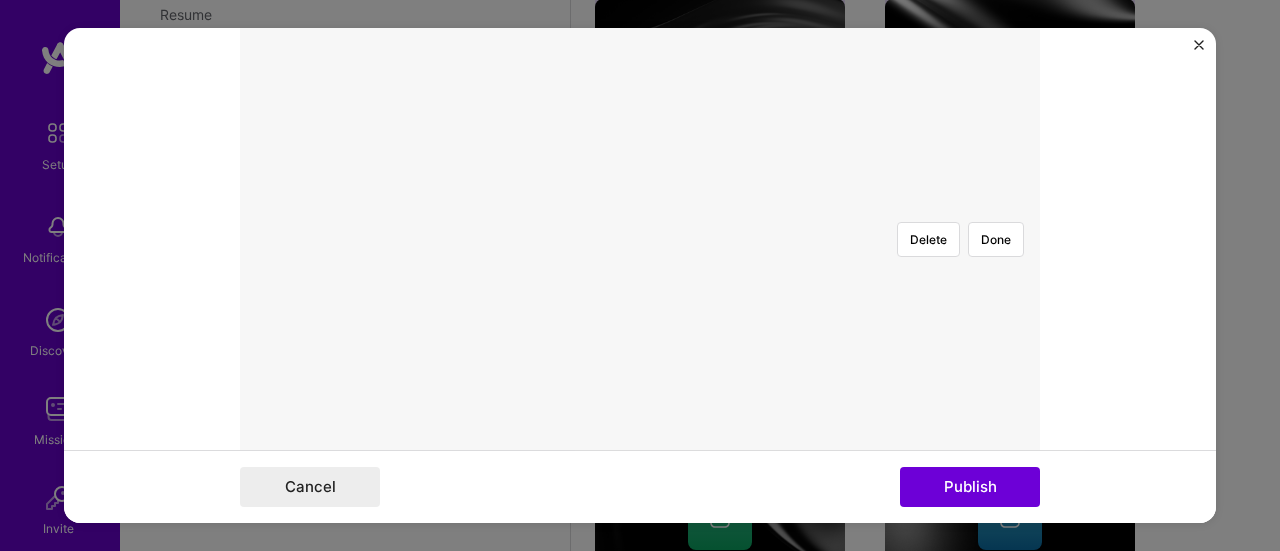 scroll, scrollTop: 580, scrollLeft: 0, axis: vertical 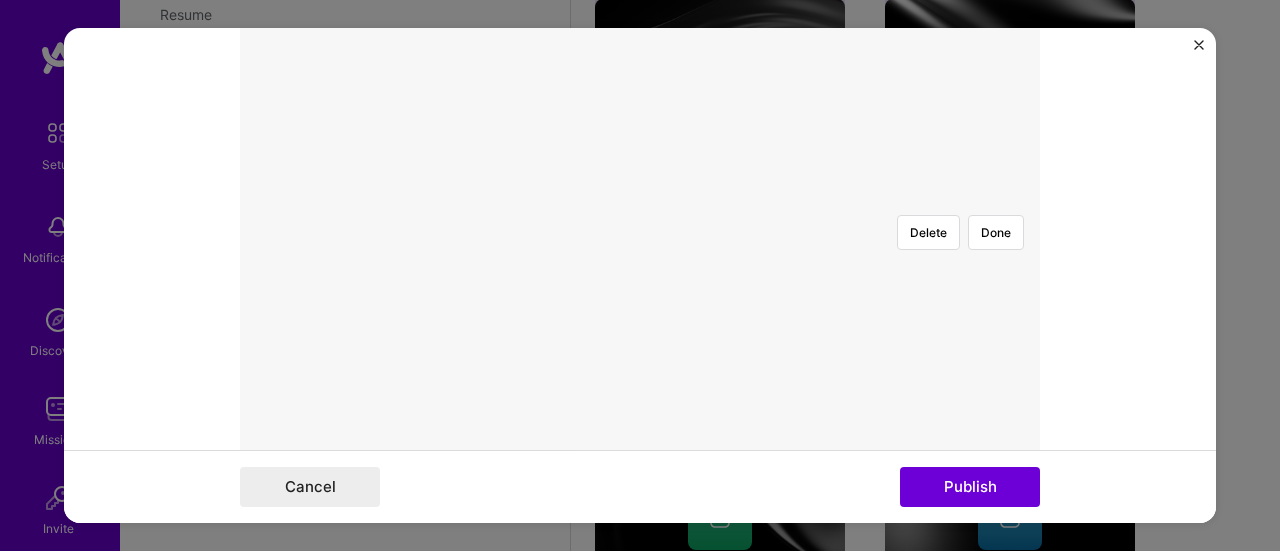 click at bounding box center (640, 199) 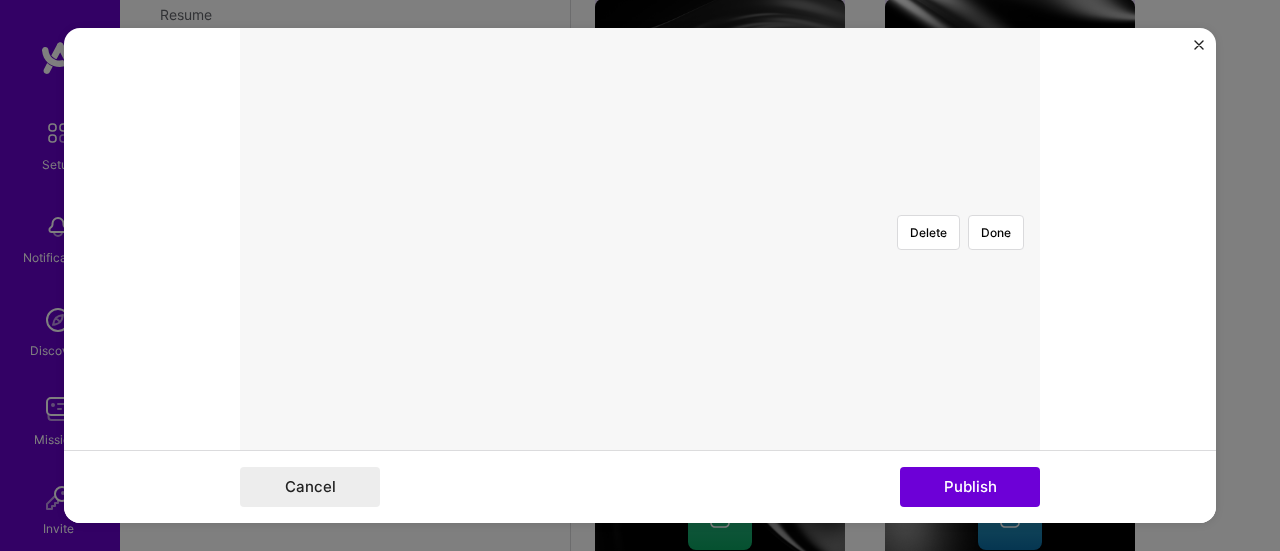 click at bounding box center (973, 383) 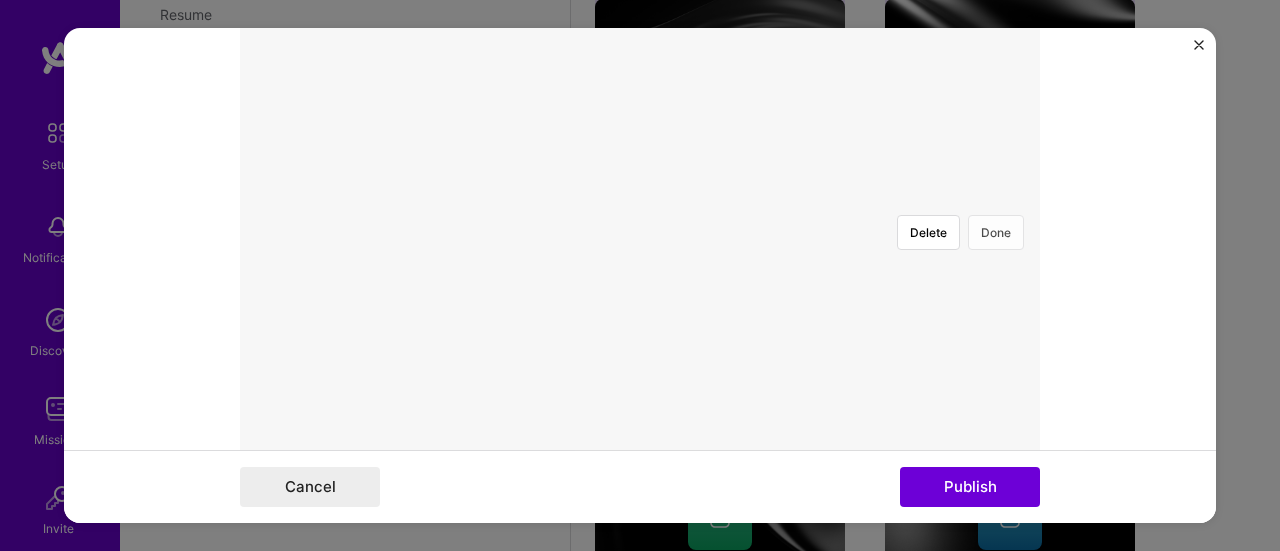click on "Done" at bounding box center [996, 232] 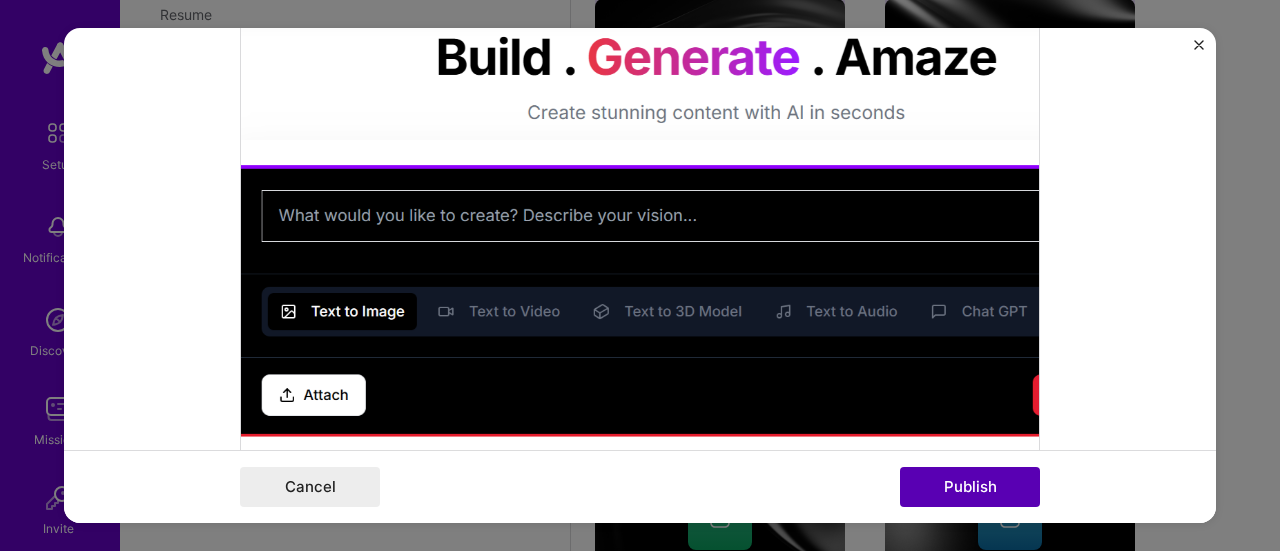 click on "Publish" at bounding box center [970, 487] 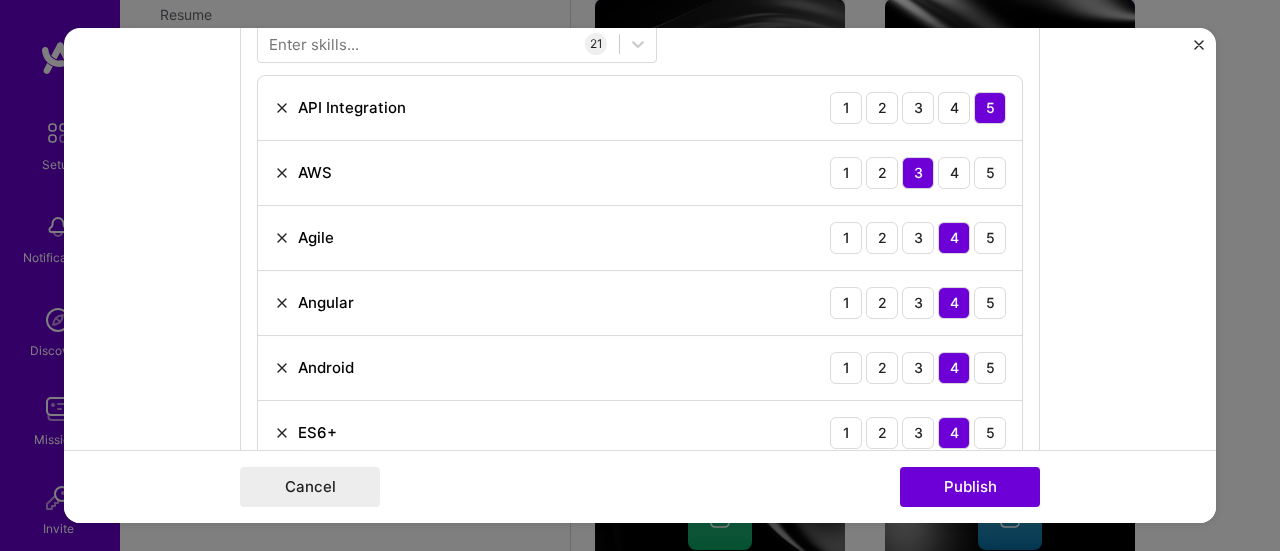 scroll, scrollTop: 1578, scrollLeft: 0, axis: vertical 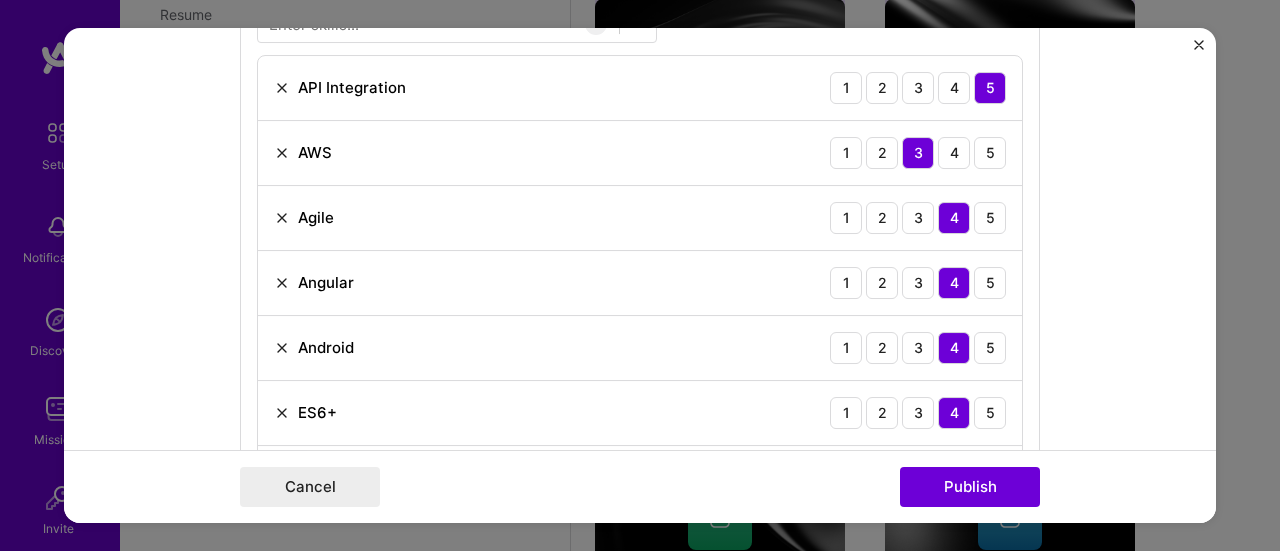 click at bounding box center (282, 153) 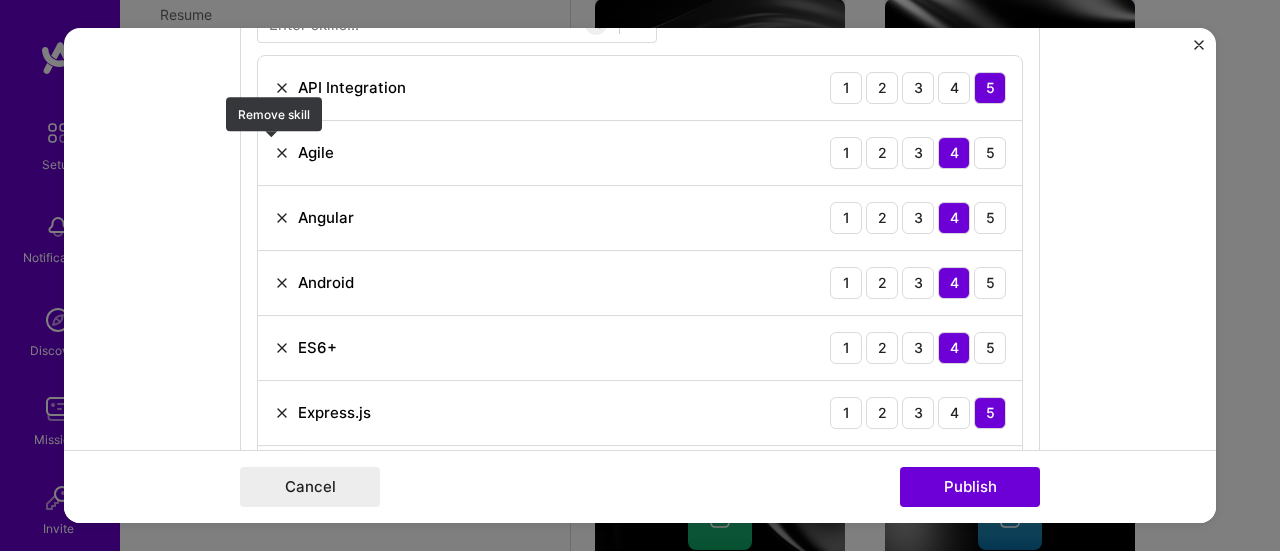 click at bounding box center [282, 153] 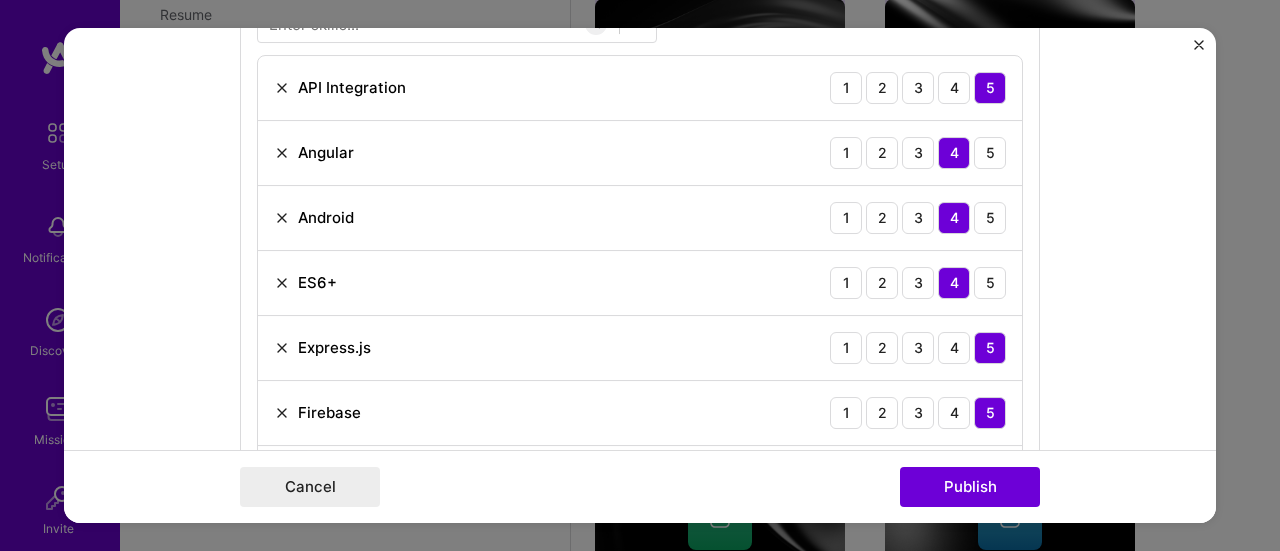 click at bounding box center [282, 218] 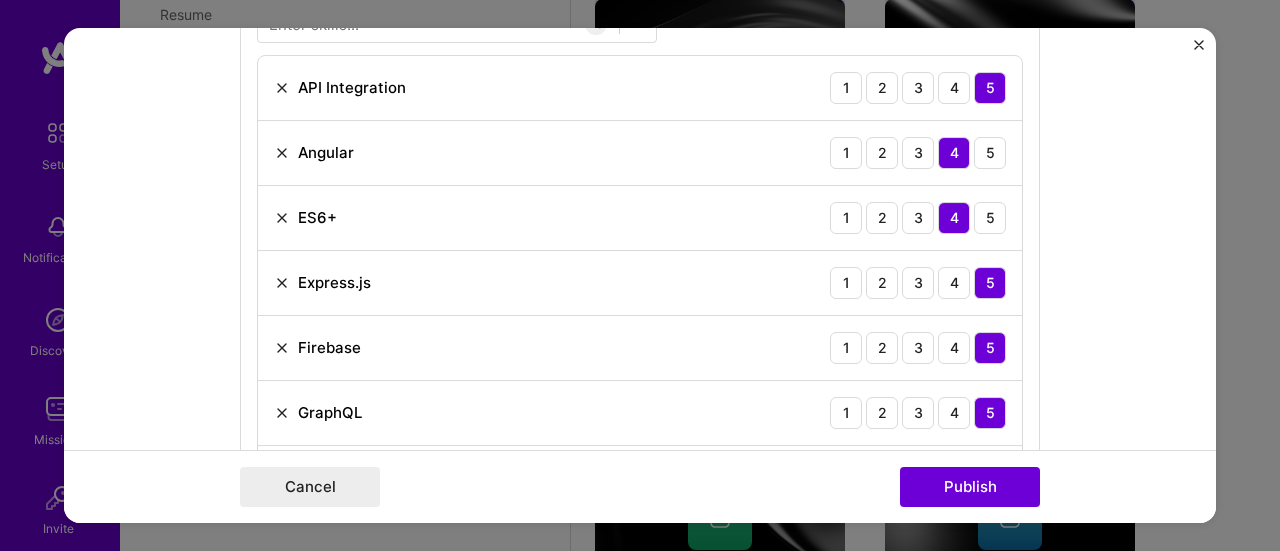 click at bounding box center (282, 218) 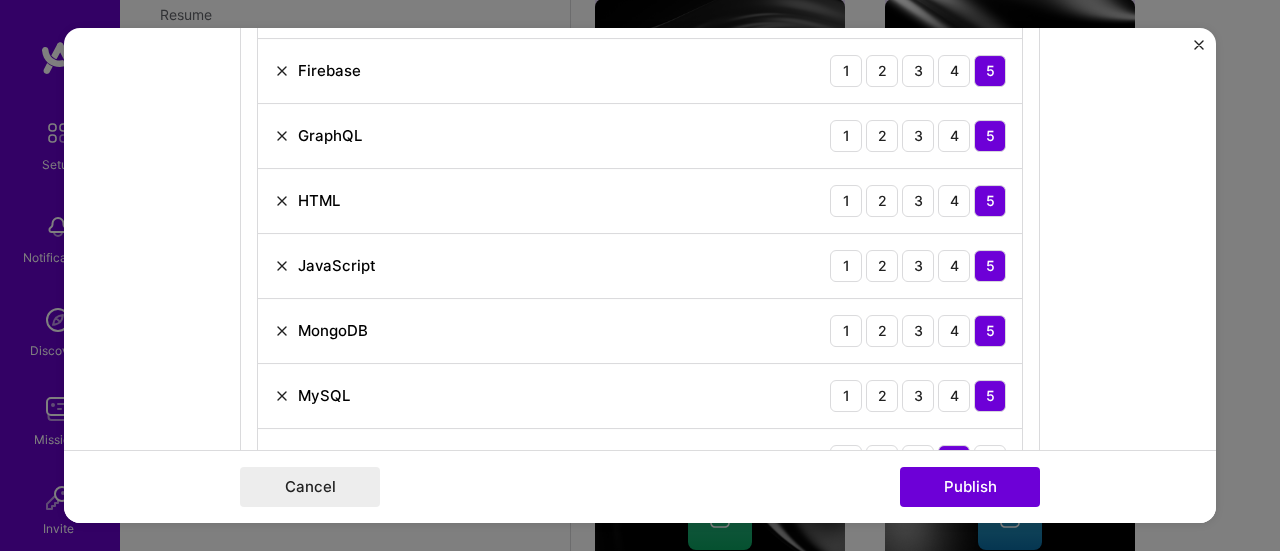 scroll, scrollTop: 1791, scrollLeft: 0, axis: vertical 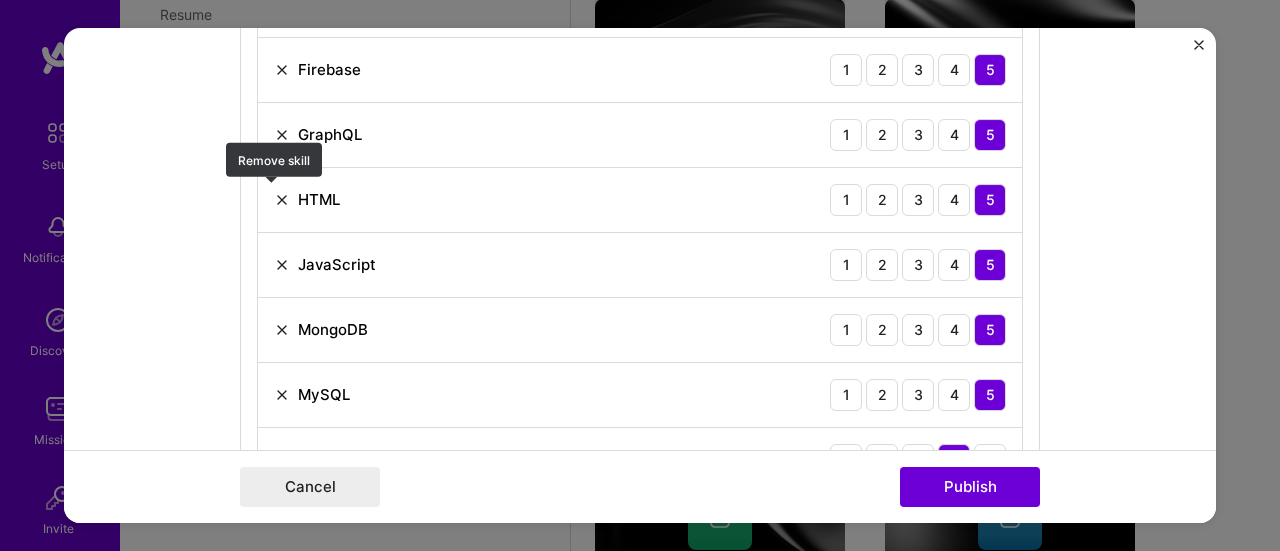 click at bounding box center (282, 200) 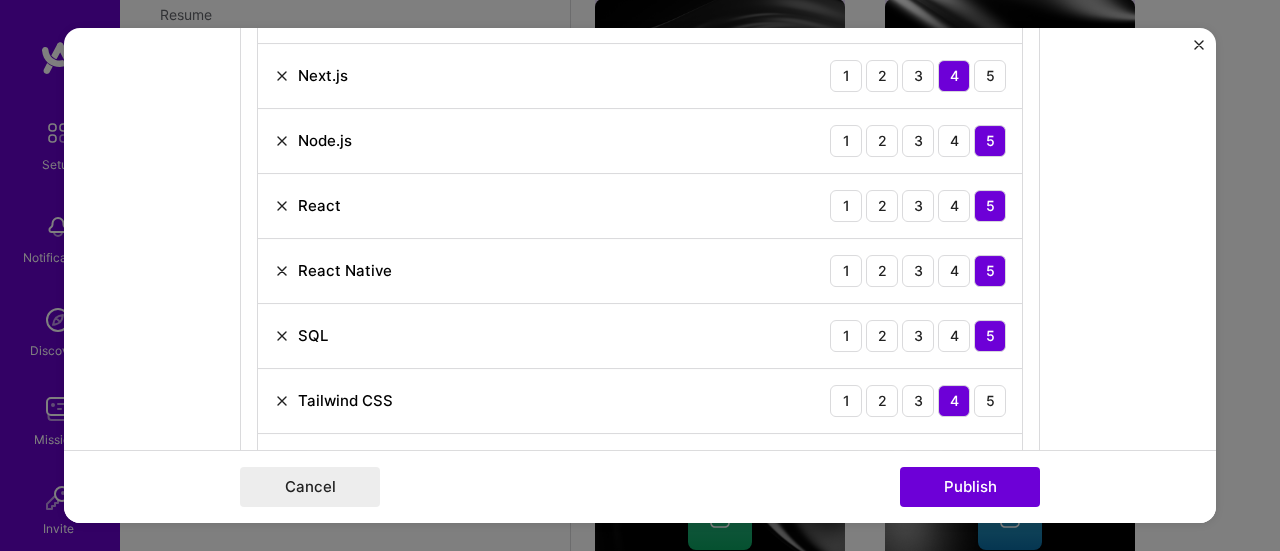 scroll, scrollTop: 2111, scrollLeft: 0, axis: vertical 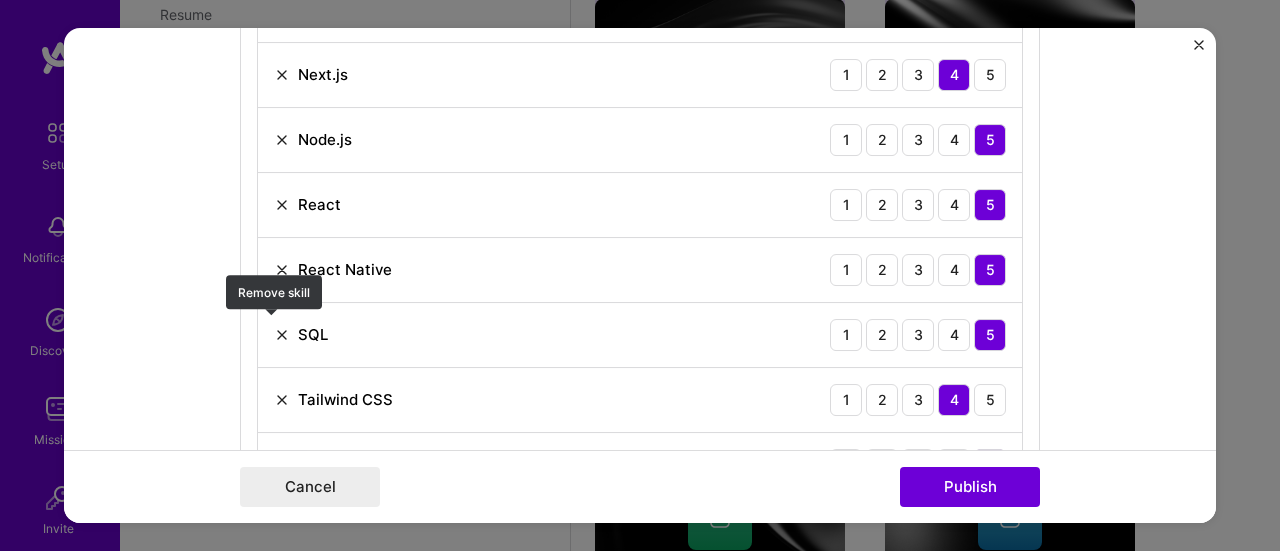 click at bounding box center (282, 335) 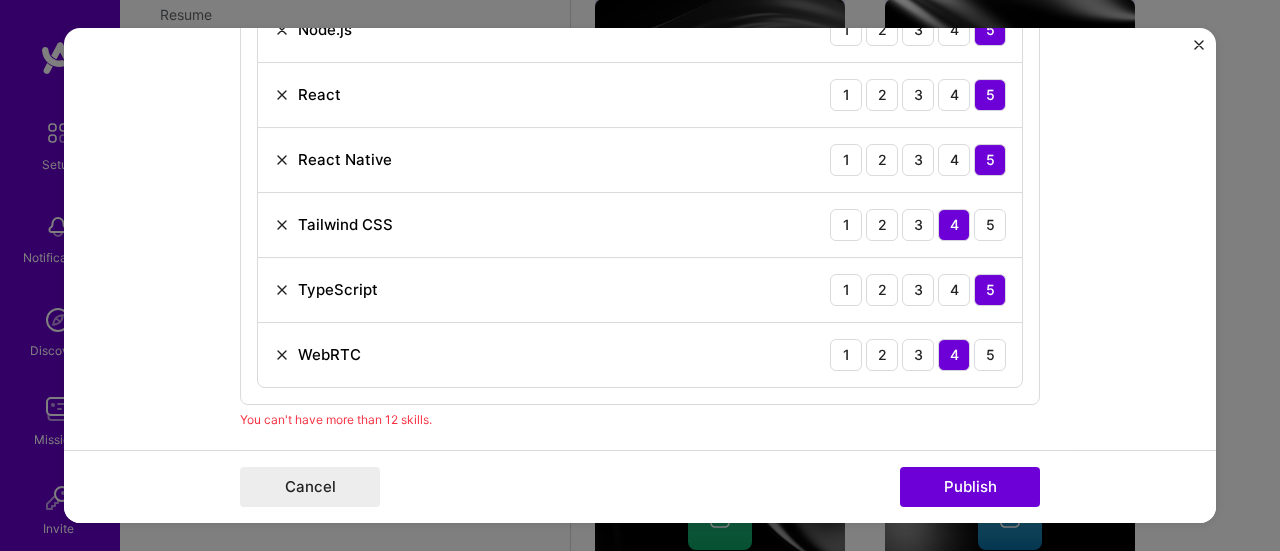 scroll, scrollTop: 2236, scrollLeft: 0, axis: vertical 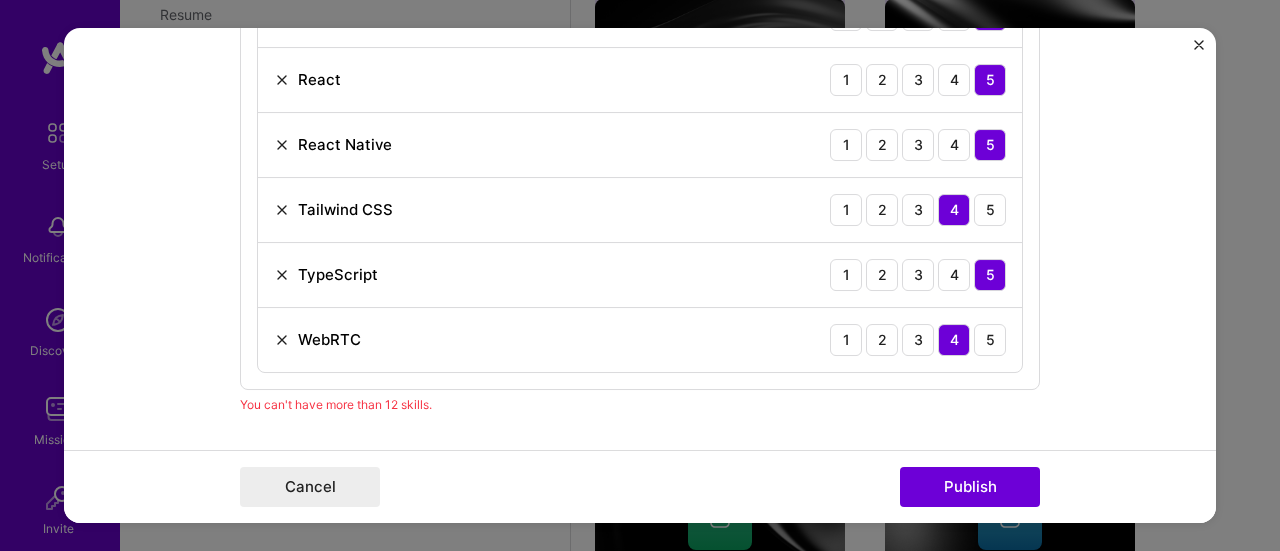 click at bounding box center [282, 210] 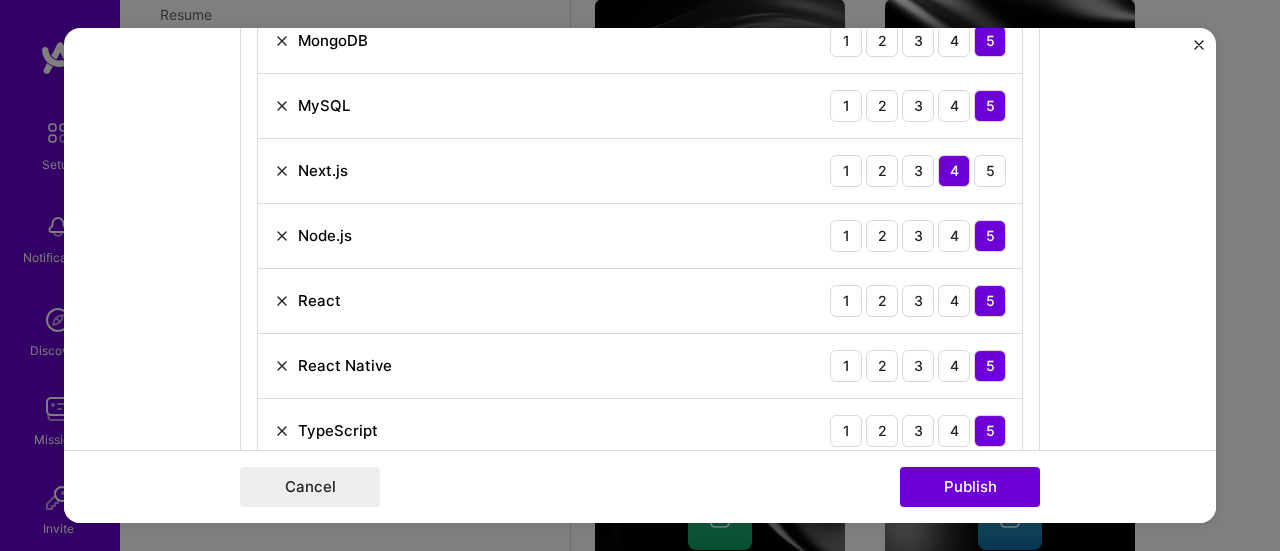 scroll, scrollTop: 2013, scrollLeft: 0, axis: vertical 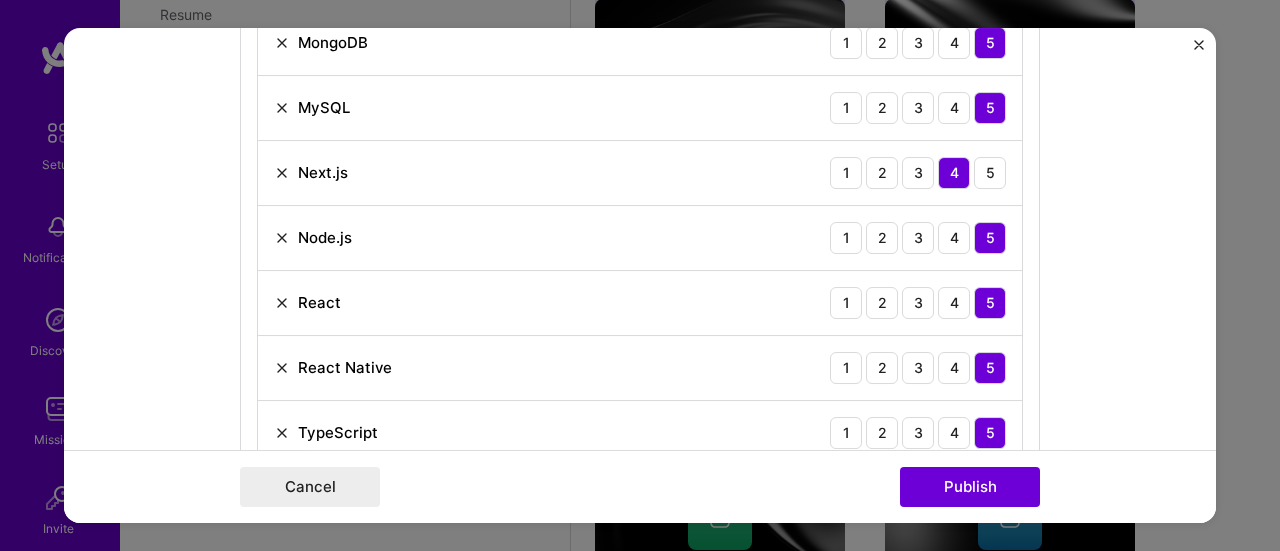 click at bounding box center (282, 108) 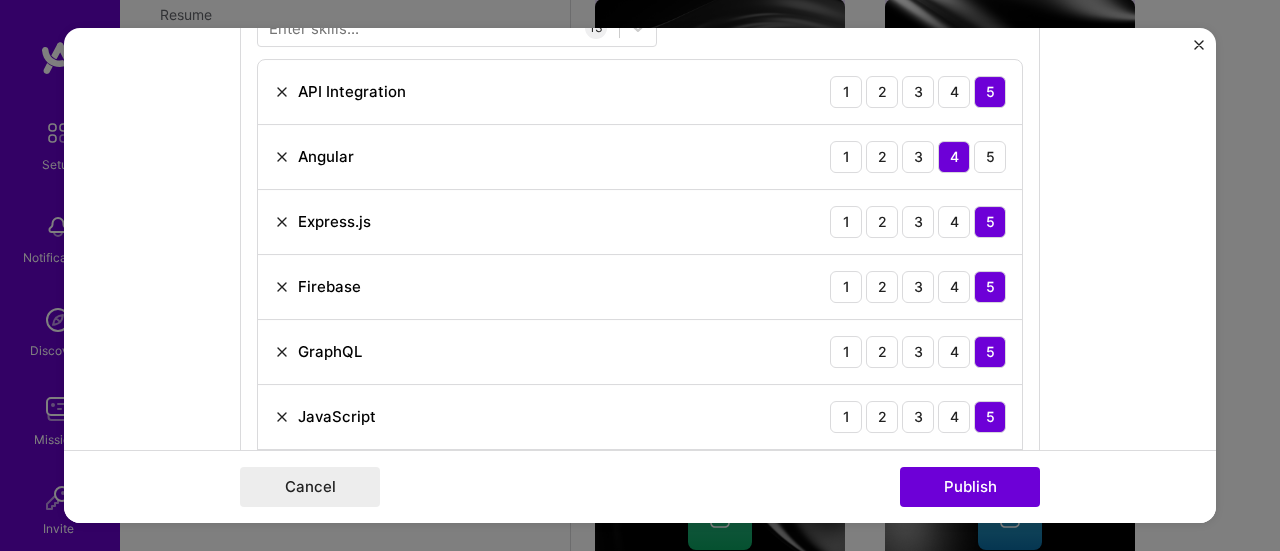scroll, scrollTop: 1575, scrollLeft: 0, axis: vertical 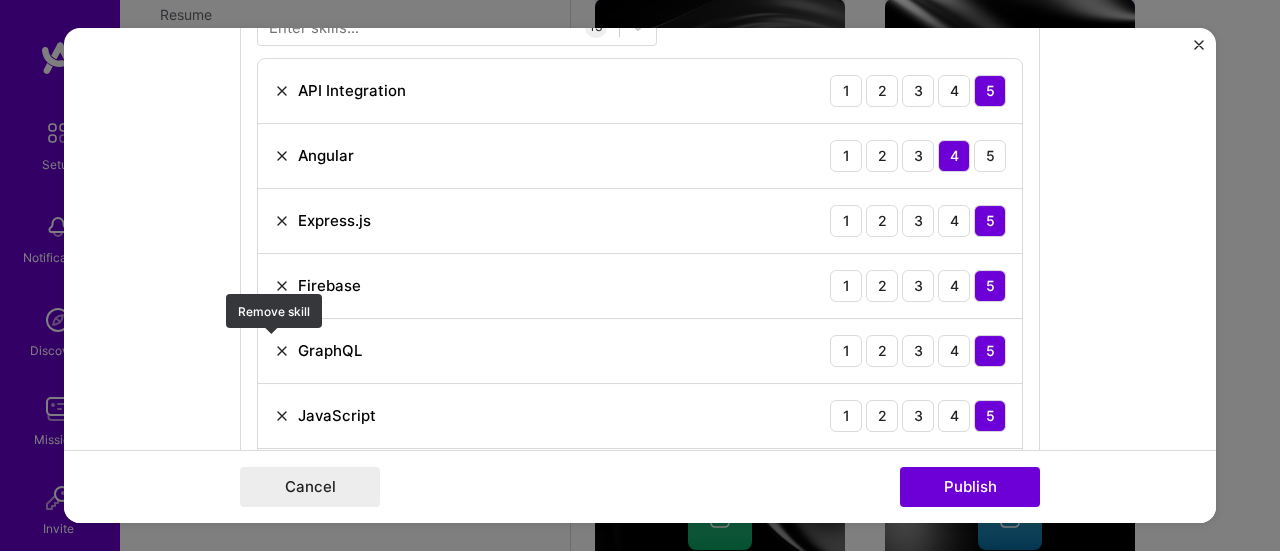 click at bounding box center [282, 351] 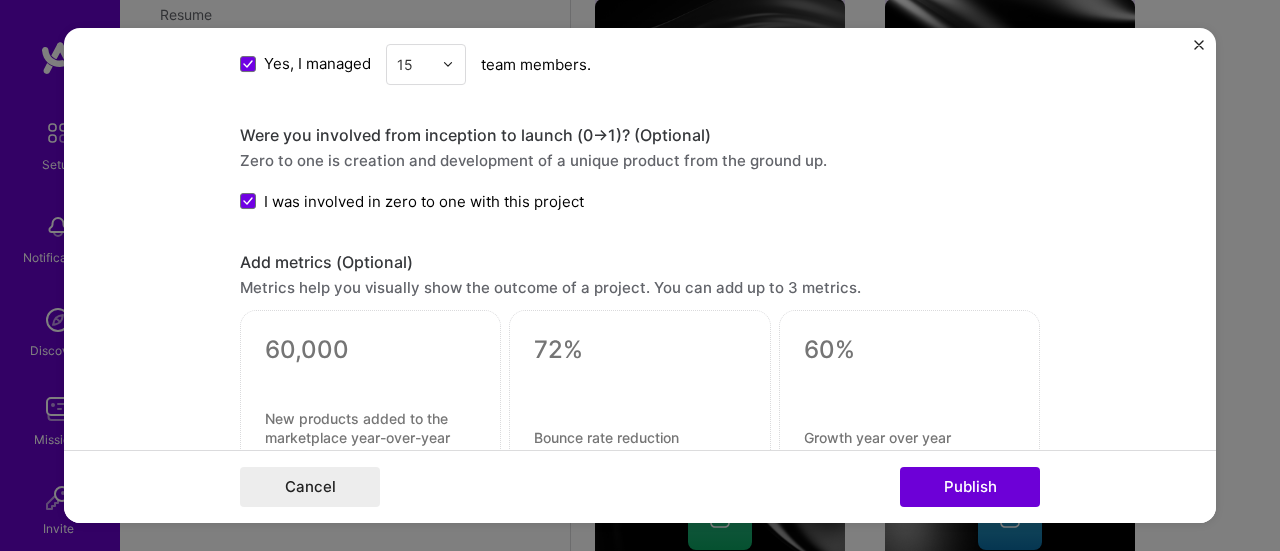 scroll, scrollTop: 2498, scrollLeft: 0, axis: vertical 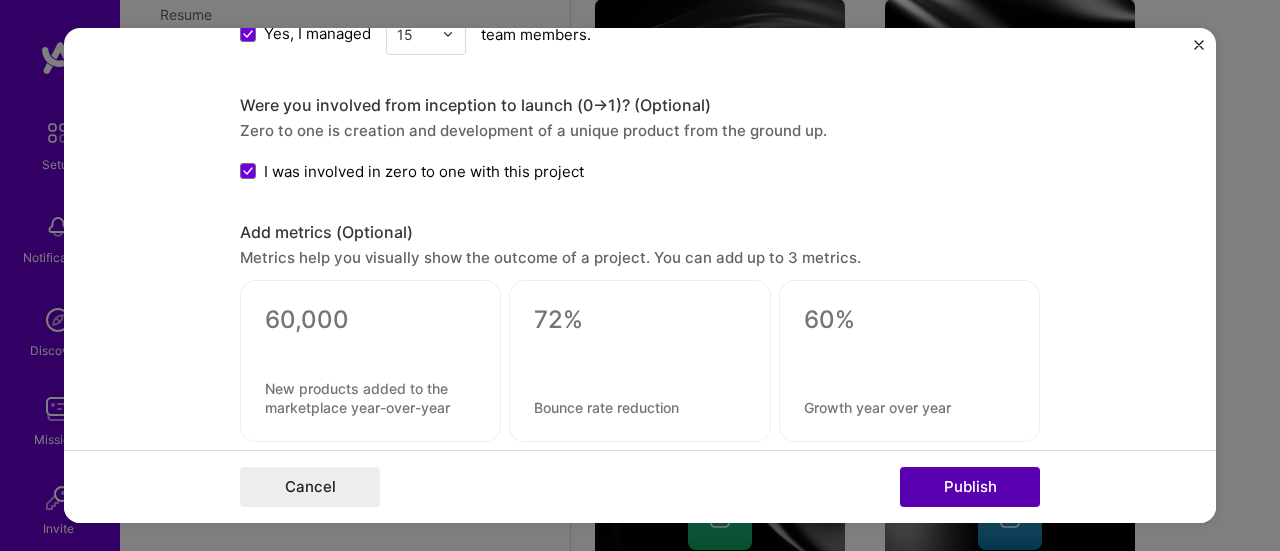 click on "Publish" at bounding box center (970, 487) 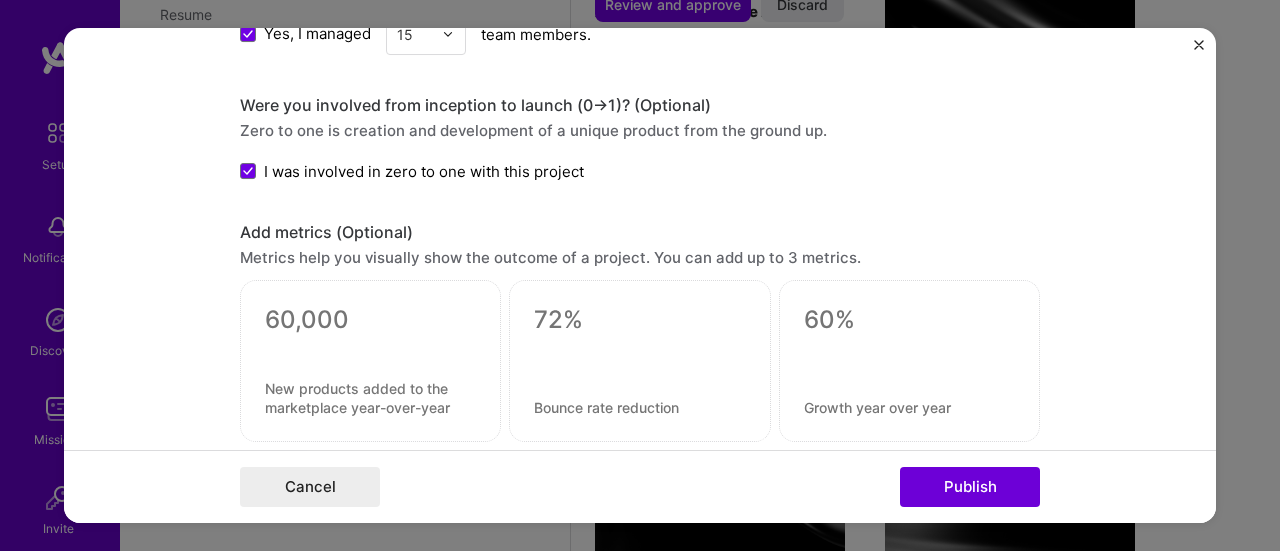 type 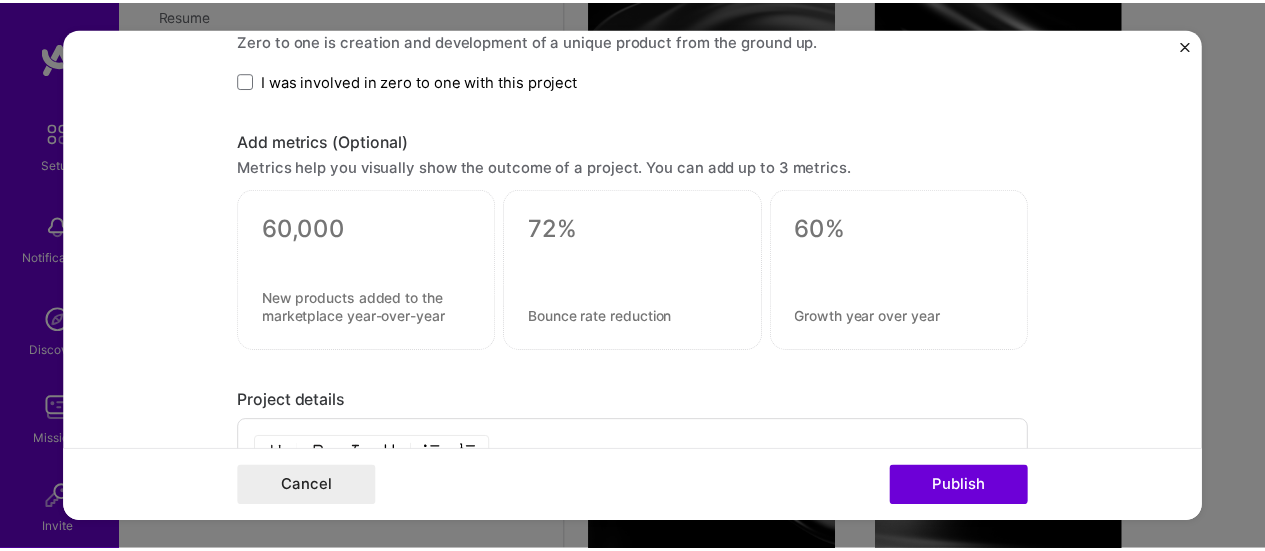 scroll, scrollTop: 2406, scrollLeft: 0, axis: vertical 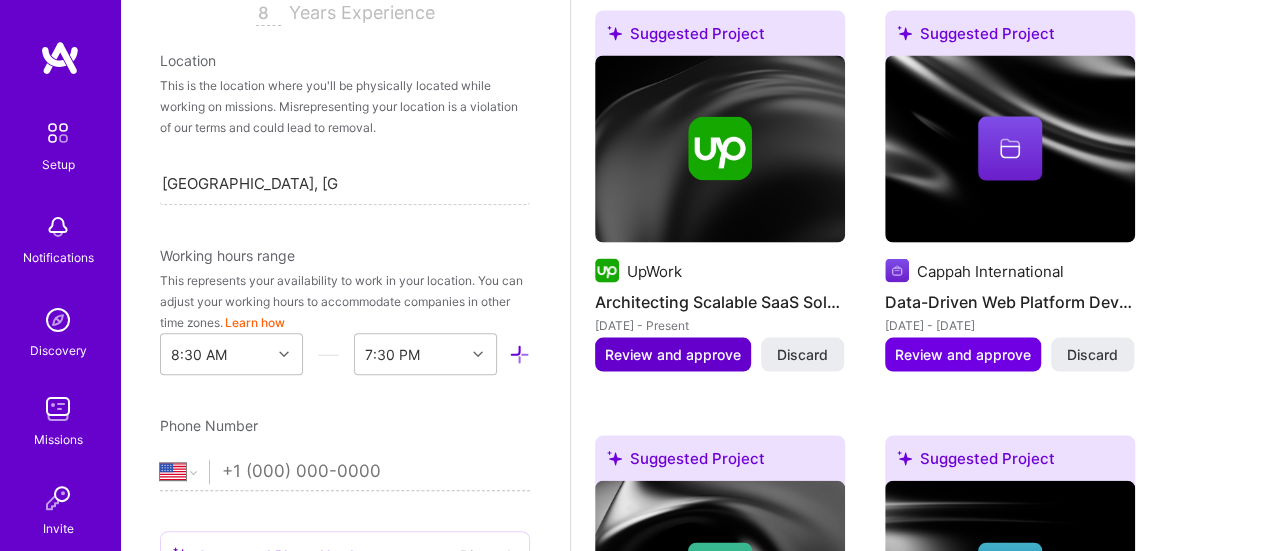click on "Review and approve" at bounding box center [673, 355] 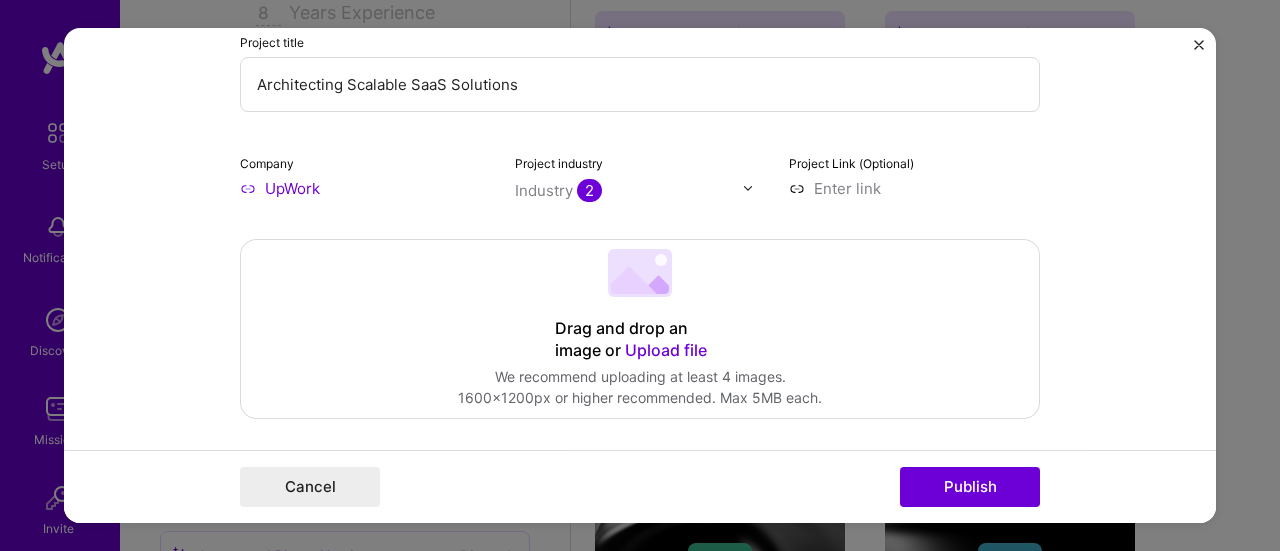 scroll, scrollTop: 241, scrollLeft: 0, axis: vertical 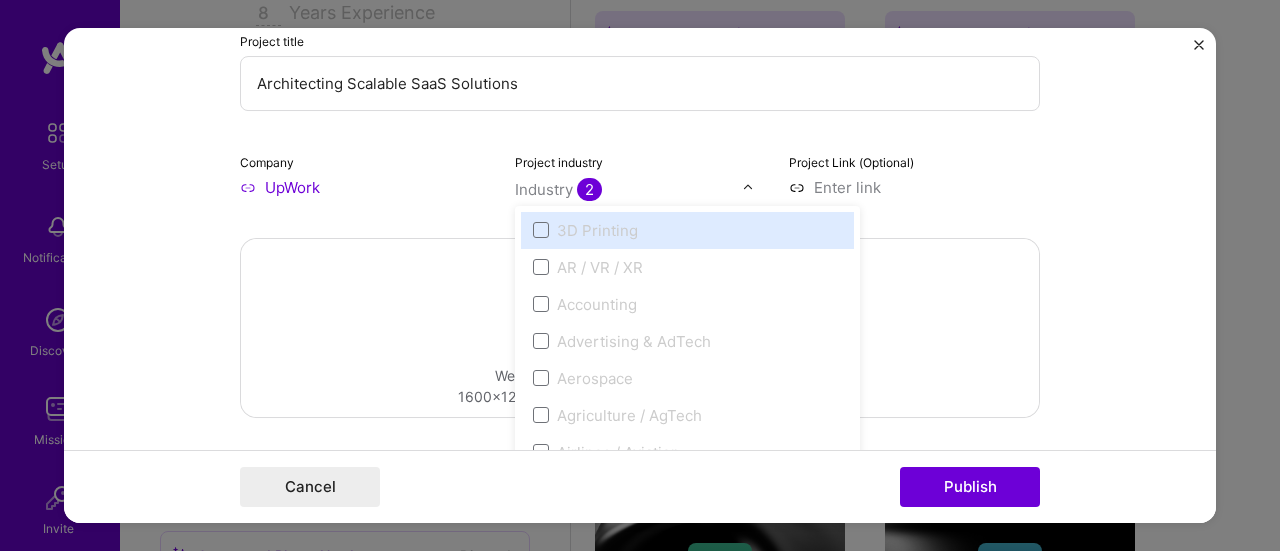 click at bounding box center (748, 187) 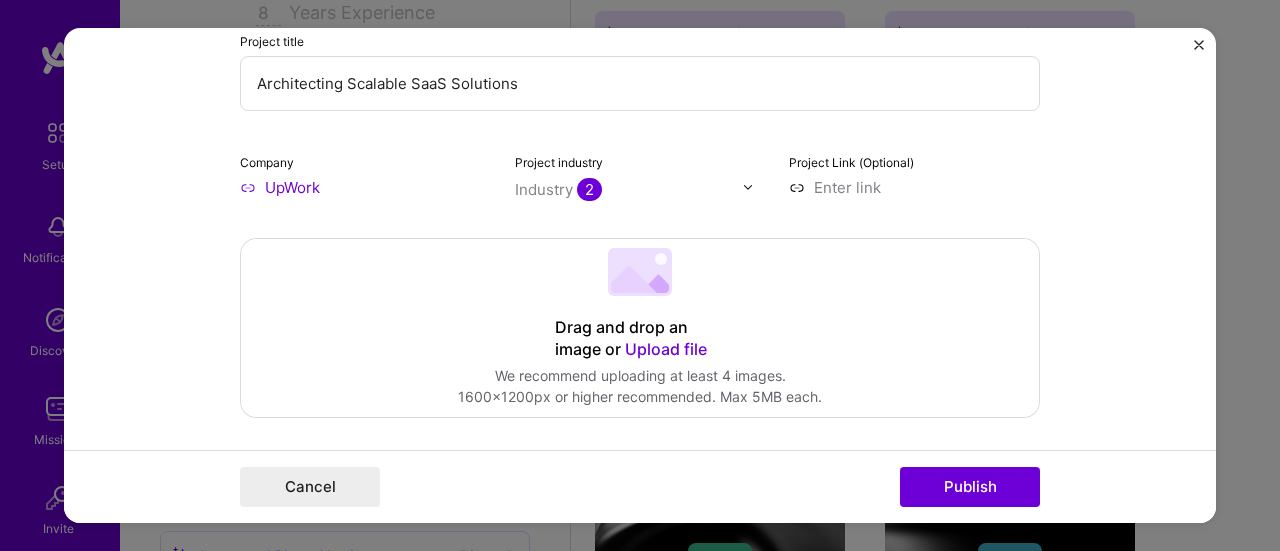 click at bounding box center (914, 187) 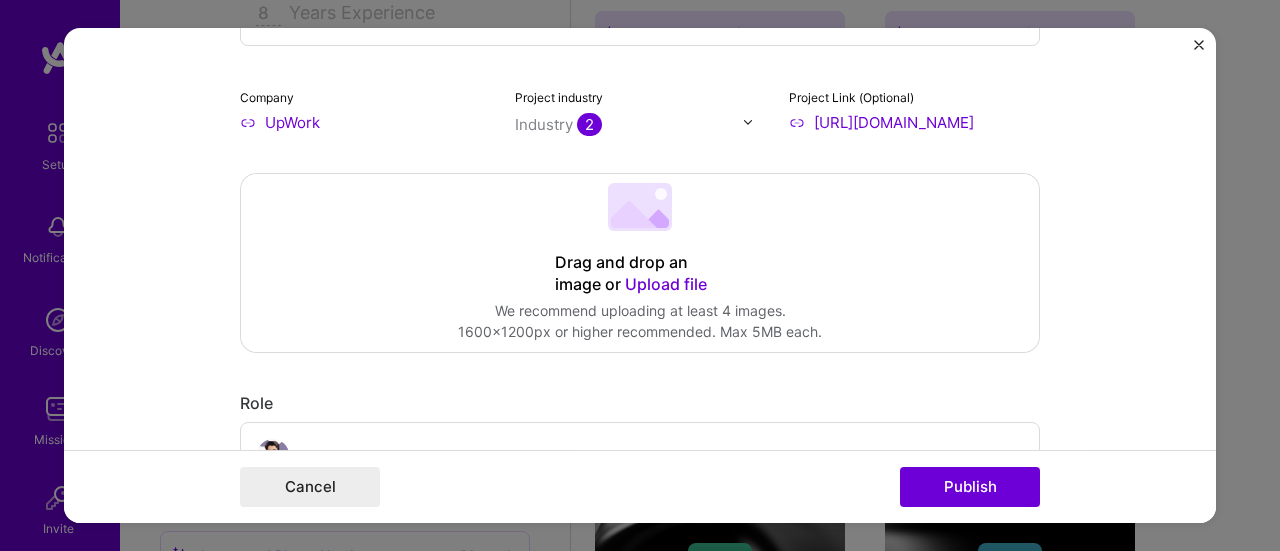 scroll, scrollTop: 308, scrollLeft: 0, axis: vertical 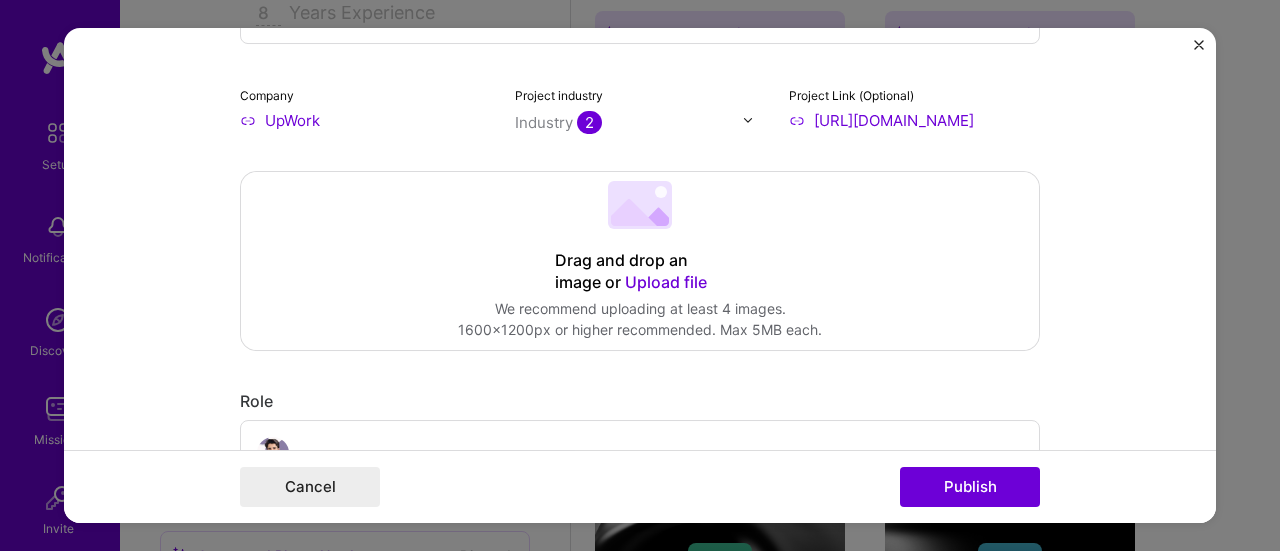 type on "https://realtytexas.com" 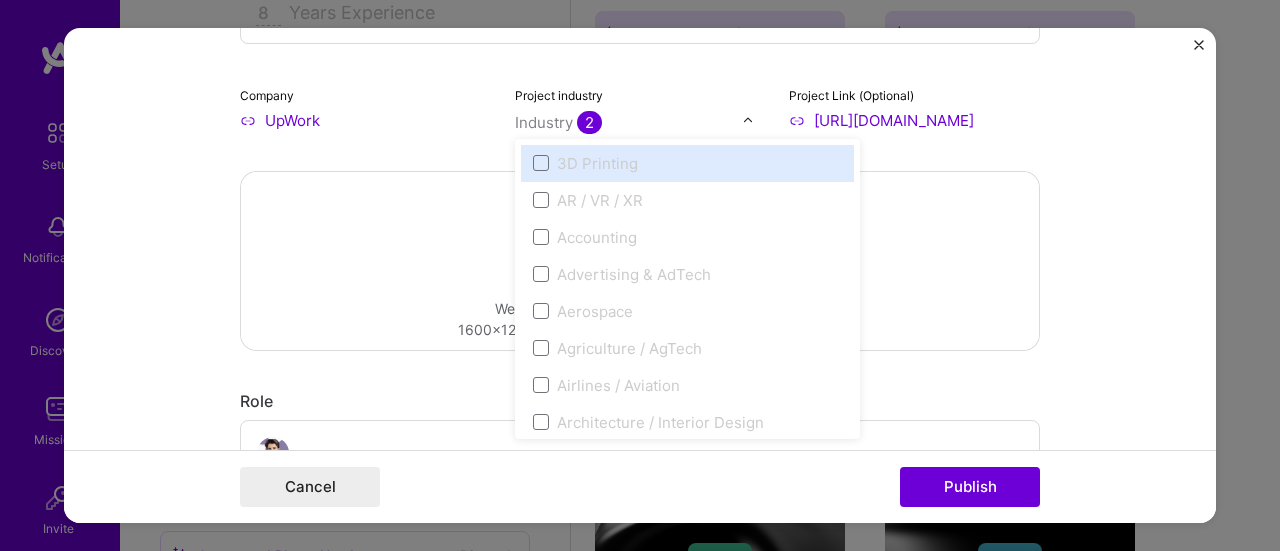 click on "2" at bounding box center [589, 122] 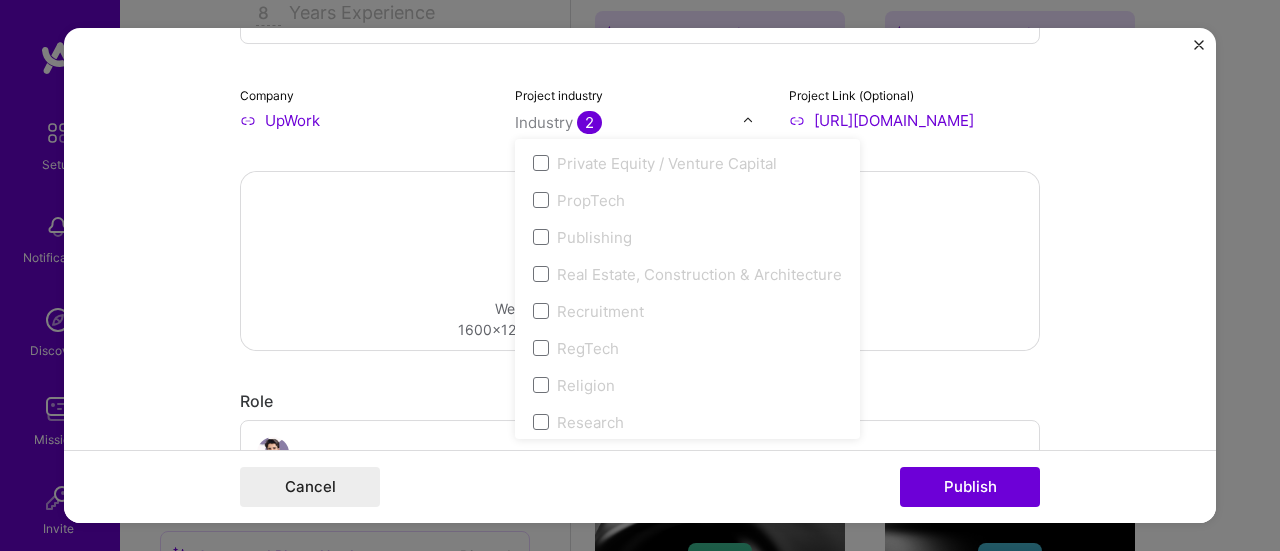 scroll, scrollTop: 3624, scrollLeft: 0, axis: vertical 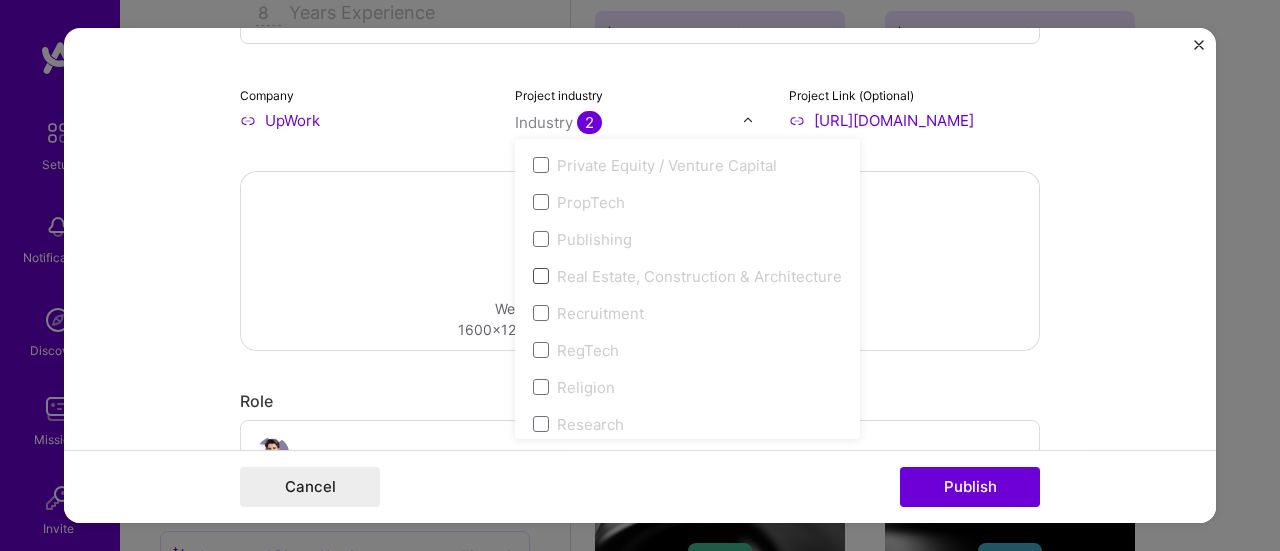 click at bounding box center [541, 276] 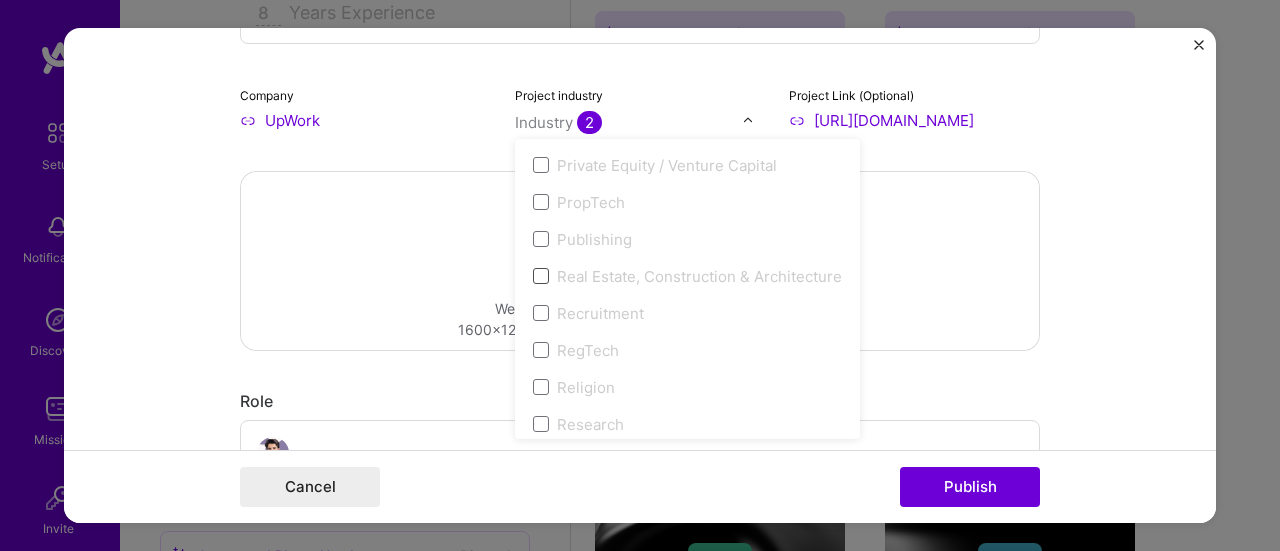 click at bounding box center [541, 276] 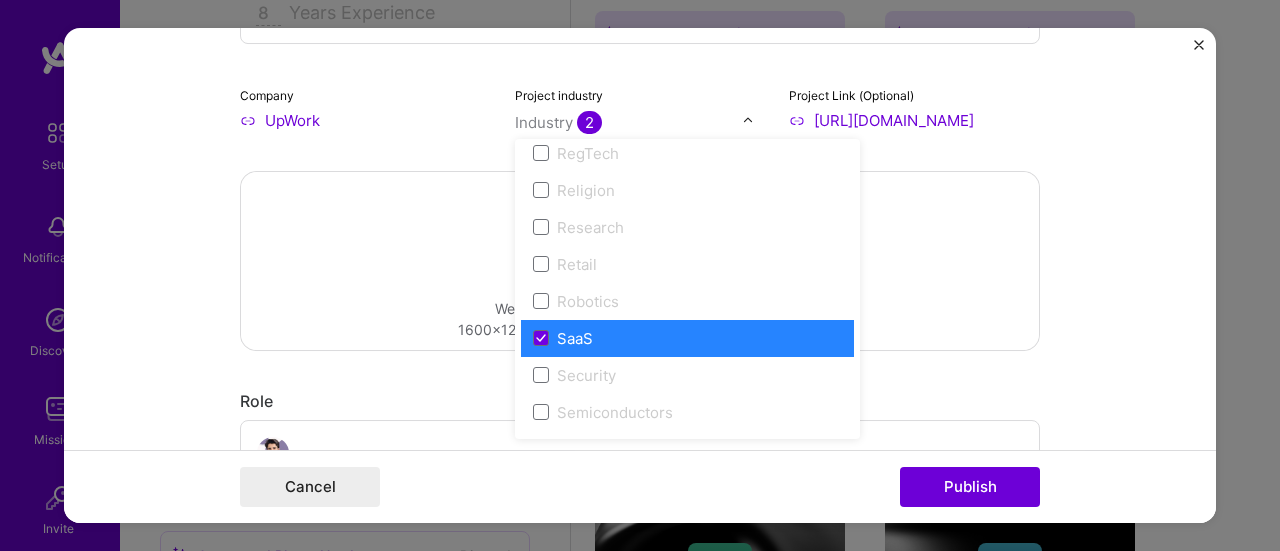 scroll, scrollTop: 3830, scrollLeft: 0, axis: vertical 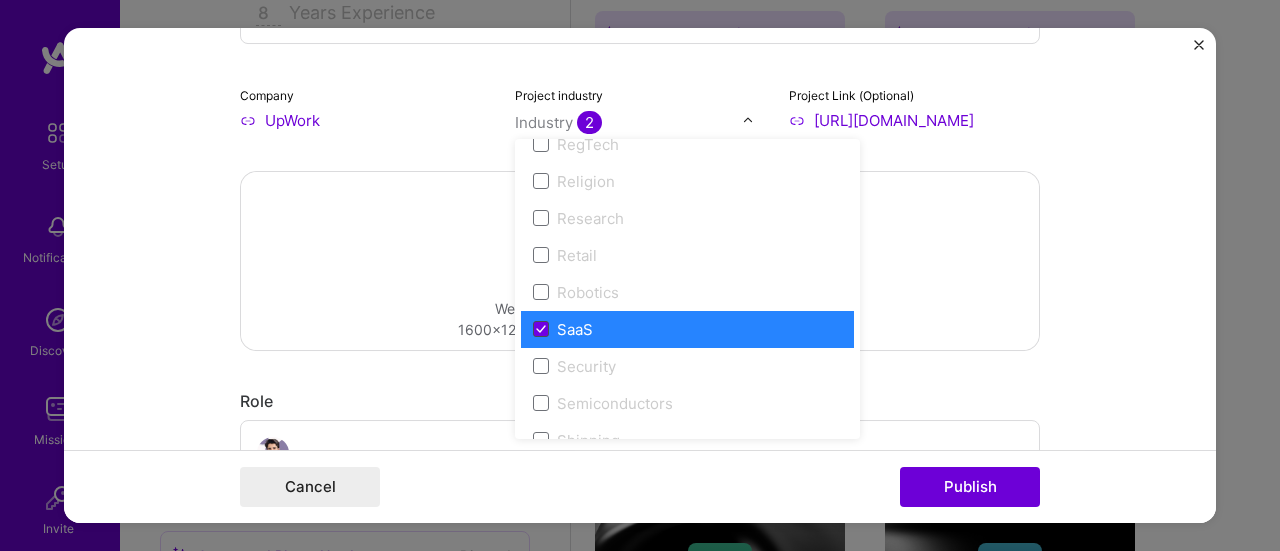 click 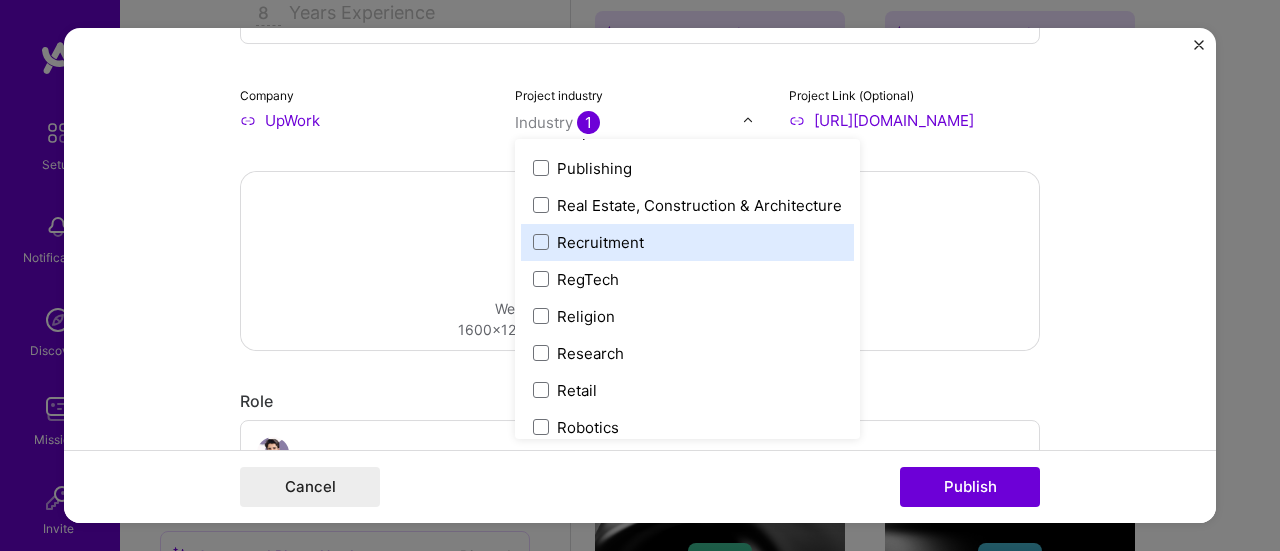 scroll, scrollTop: 3690, scrollLeft: 0, axis: vertical 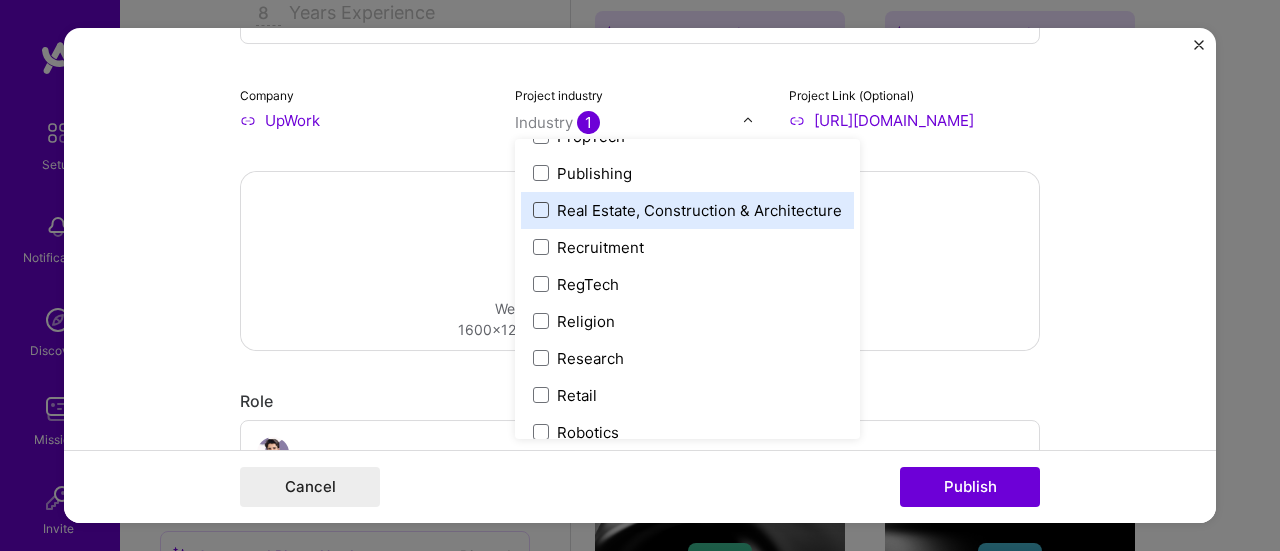 click at bounding box center (541, 210) 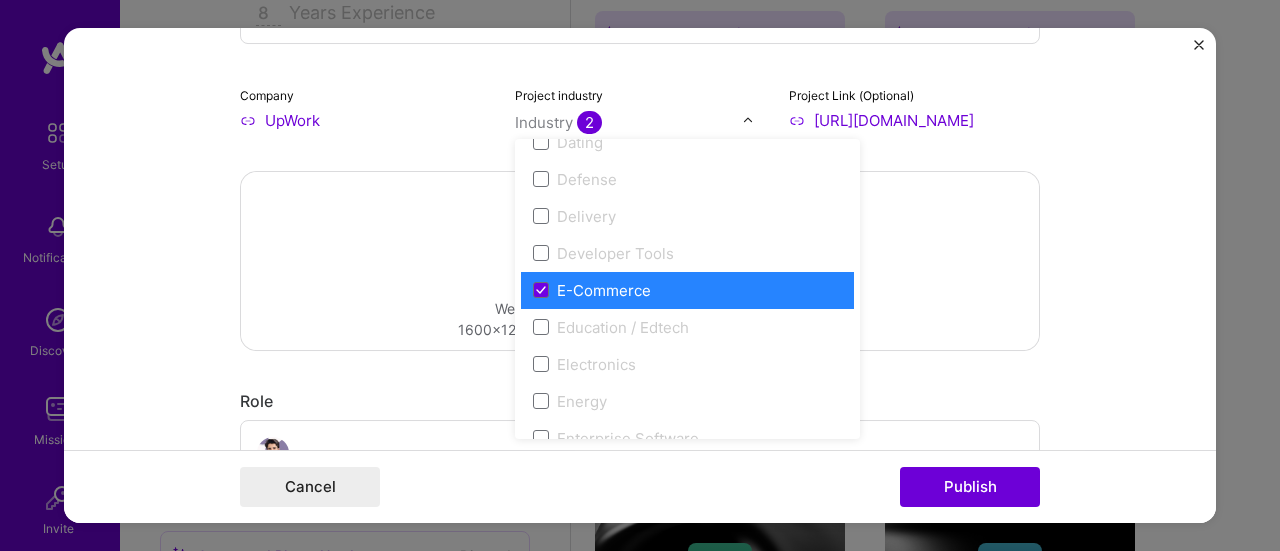scroll, scrollTop: 1653, scrollLeft: 0, axis: vertical 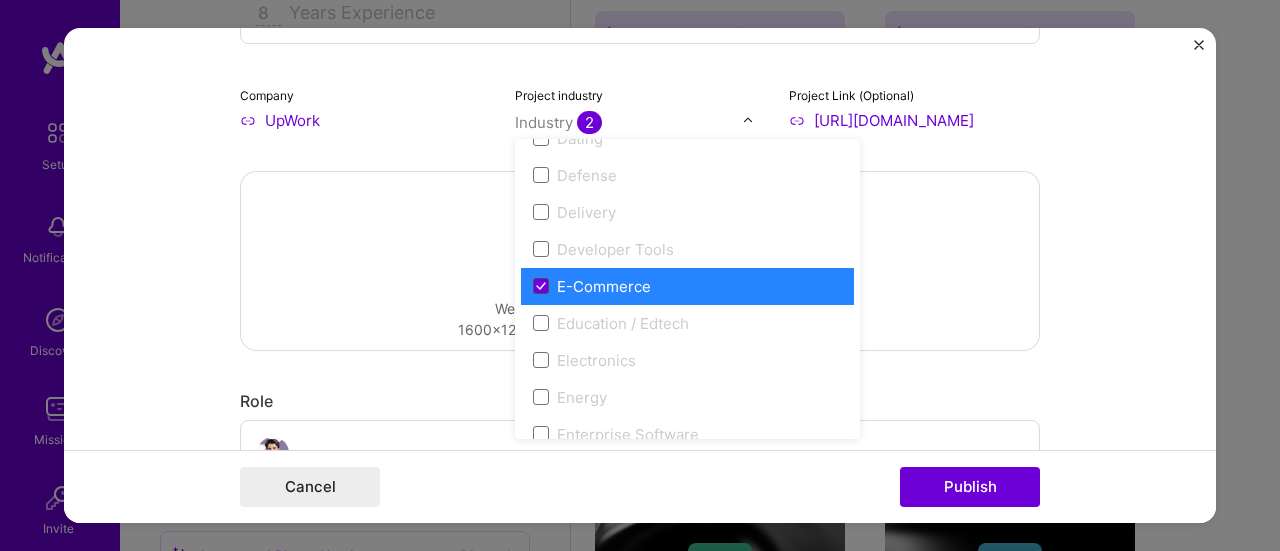 click 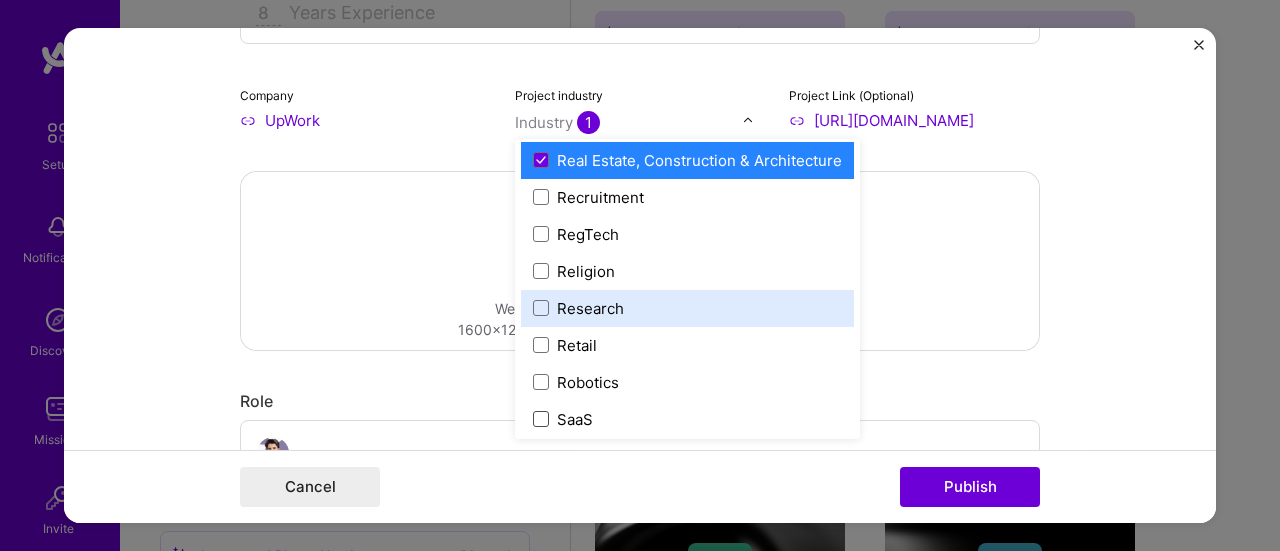 scroll, scrollTop: 3730, scrollLeft: 0, axis: vertical 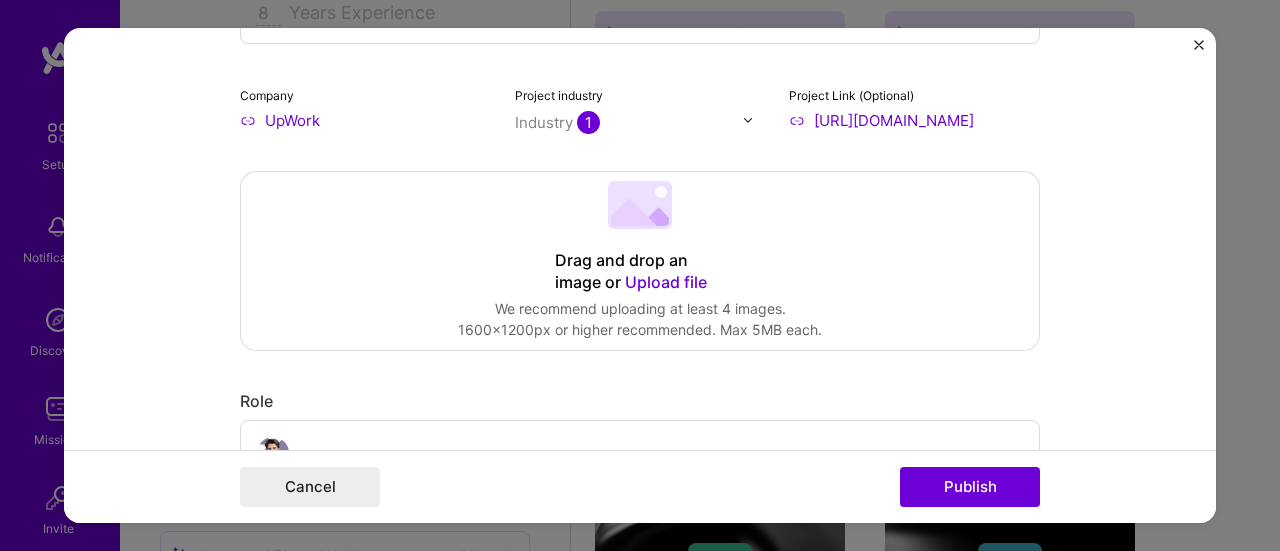 click on "Editing suggested project This project is suggested based on your LinkedIn, resume or A.Team activity. Project title Architecting Scalable SaaS Solutions Company UpWork
Project industry Industry 1 Project Link (Optional) https://realtytexas.com
Drag and drop an image or   Upload file Upload file We recommend uploading at least 4 images. 1600x1200px or higher recommended. Max 5MB each. Role Principle Software Engineer Select role type Feb, 2022
to
I’m still working on this project Skills used — Add up to 12 skills Any new skills will be added to your profile. Enter skills... 1 Data Architecture 1 2 3 4 5 Did this role require you to manage team members? (Optional) Yes, I managed — team members. Were you involved from inception to launch (0  ->  1)? (Optional) Zero to one is creation and development of a unique product from the ground up. I was involved in zero to one with this project Add metrics (Optional)   314 /" at bounding box center [640, 276] 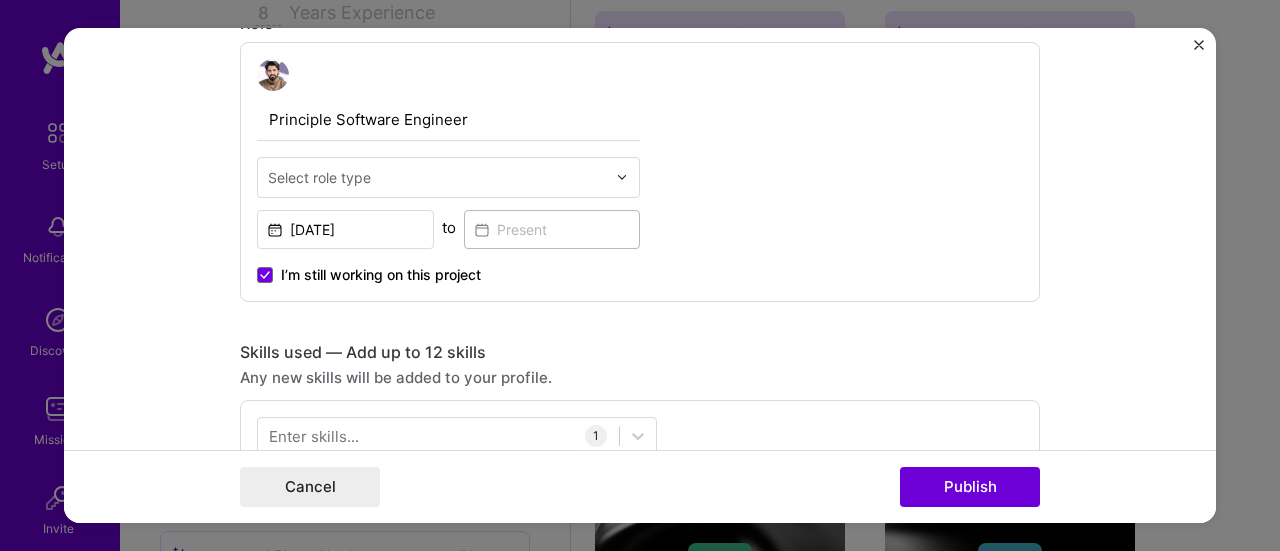 scroll, scrollTop: 687, scrollLeft: 0, axis: vertical 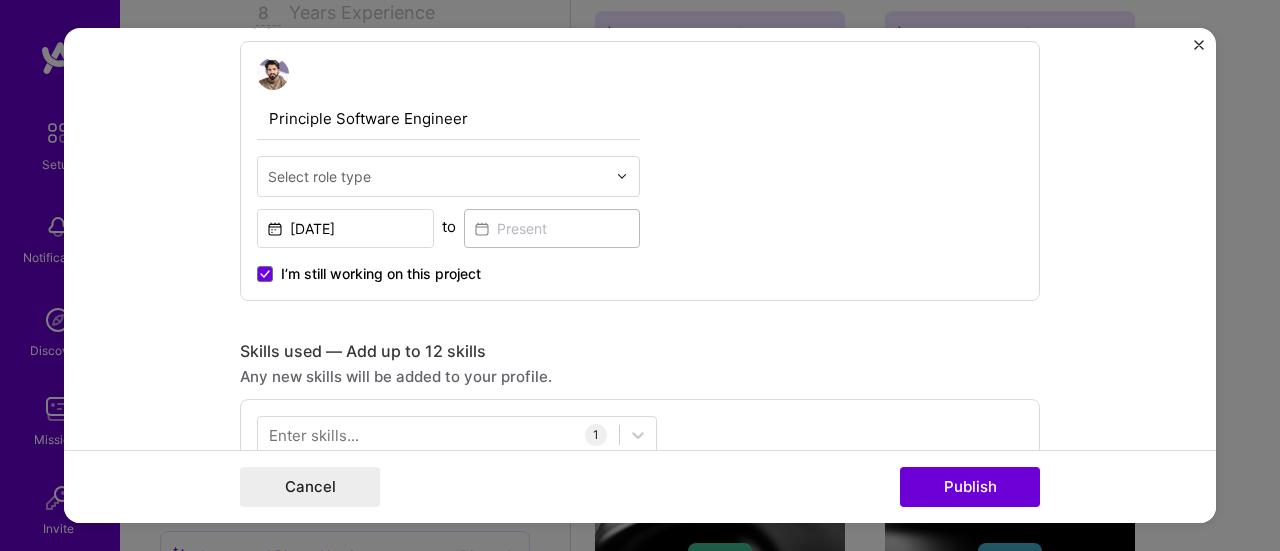 click at bounding box center (627, 176) 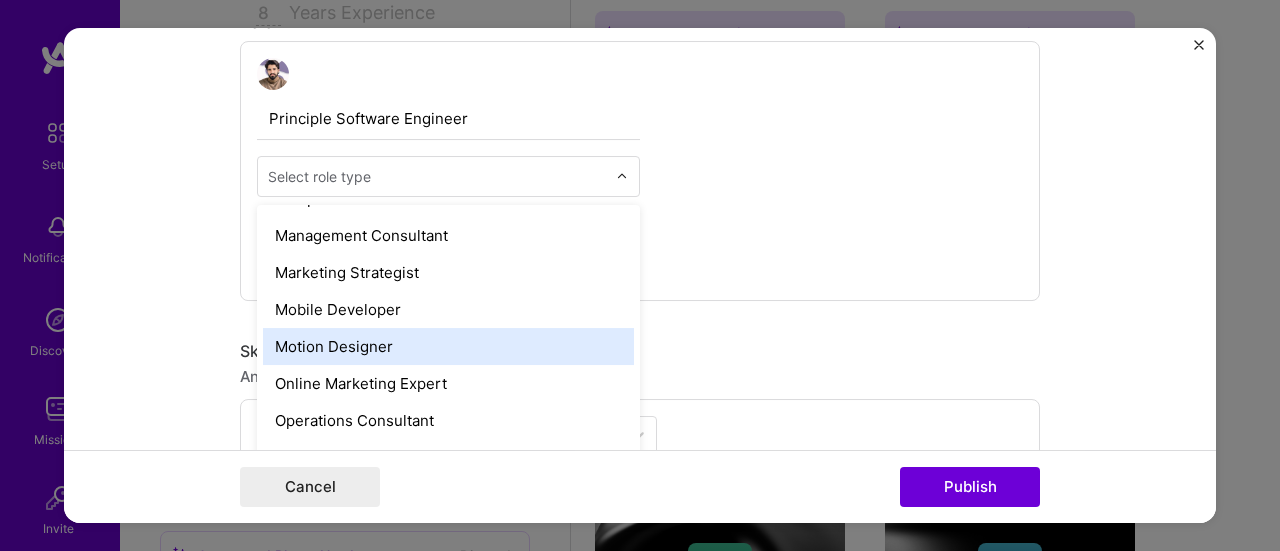 scroll, scrollTop: 1582, scrollLeft: 0, axis: vertical 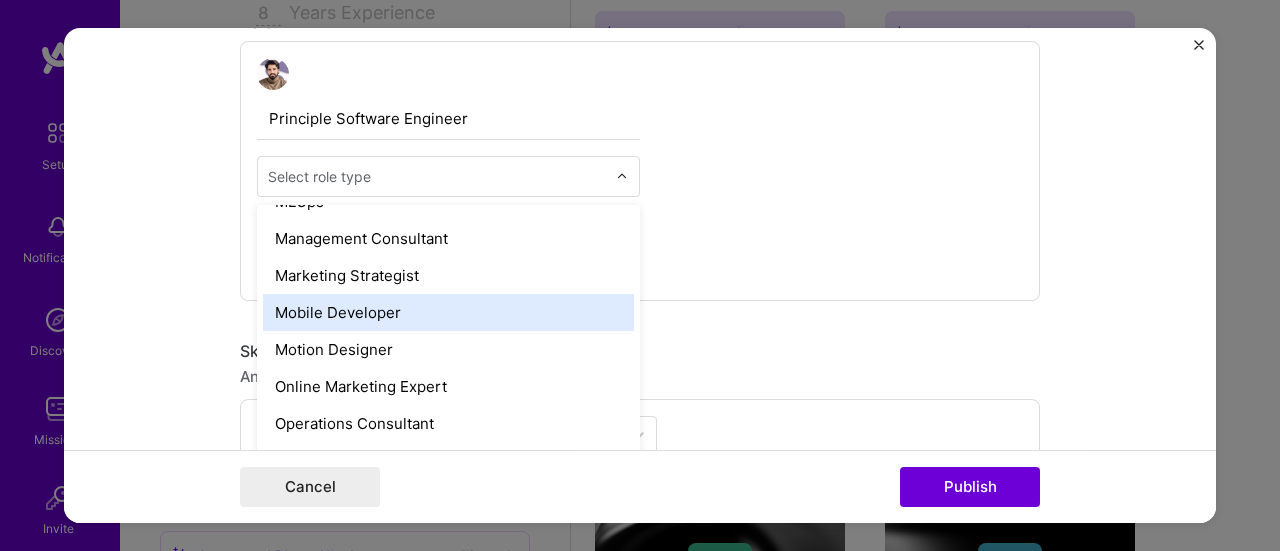 click on "Mobile Developer" at bounding box center [448, 312] 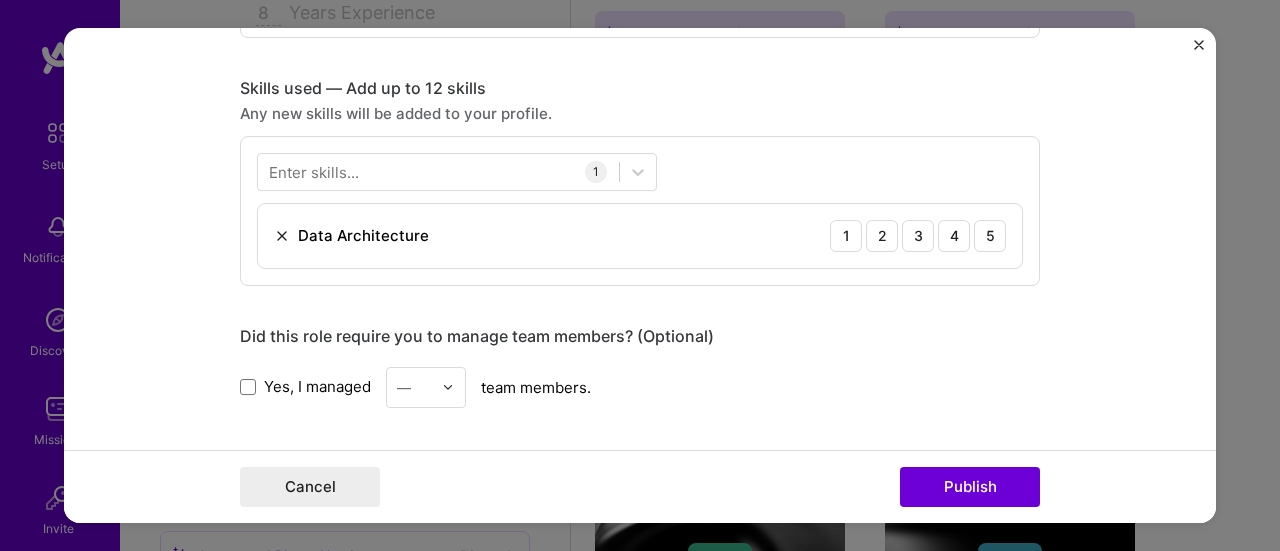 scroll, scrollTop: 984, scrollLeft: 0, axis: vertical 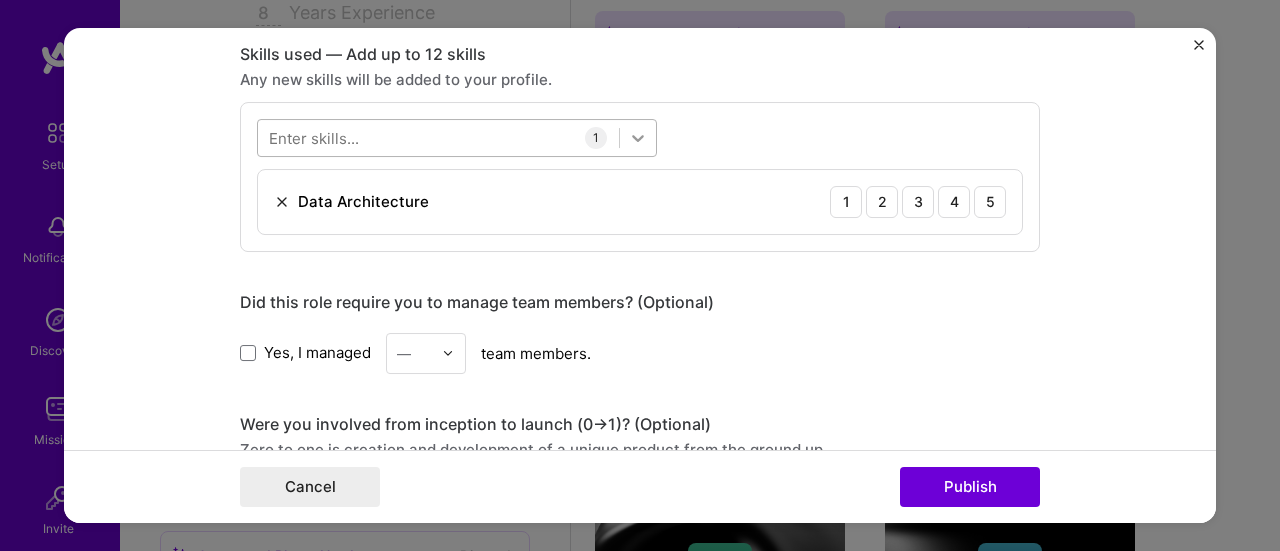 click 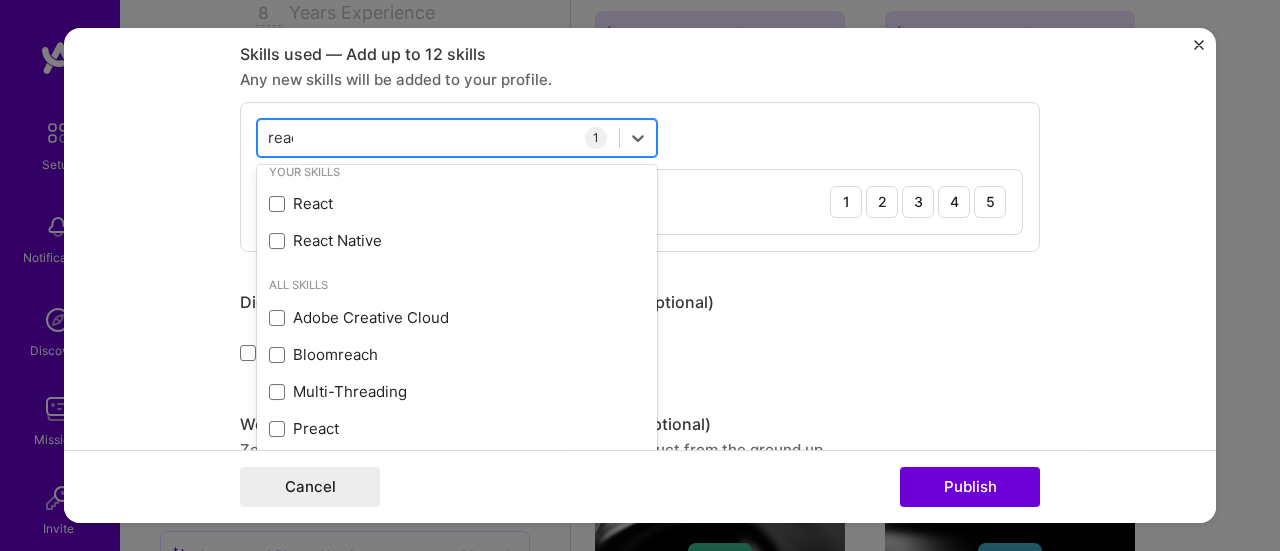 scroll, scrollTop: 0, scrollLeft: 0, axis: both 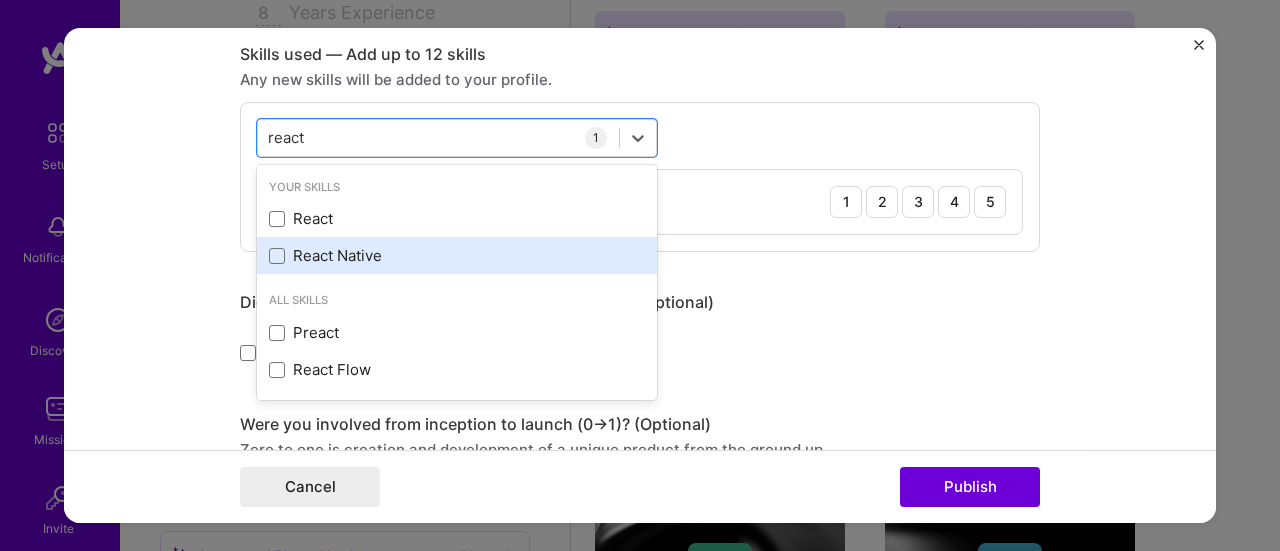 click on "React Native" at bounding box center (457, 255) 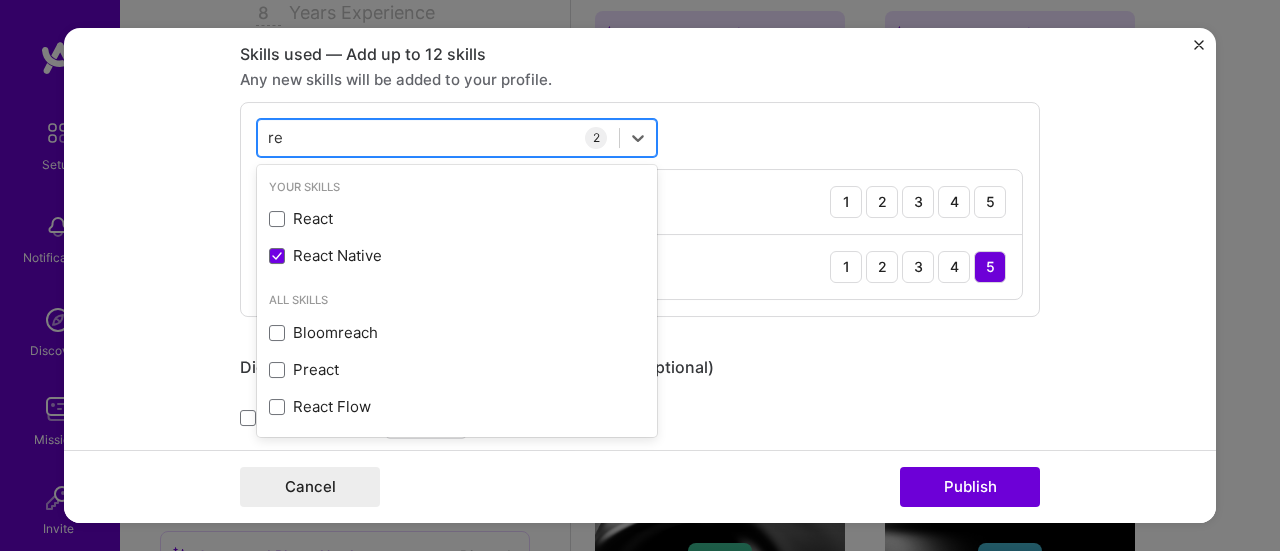 type on "r" 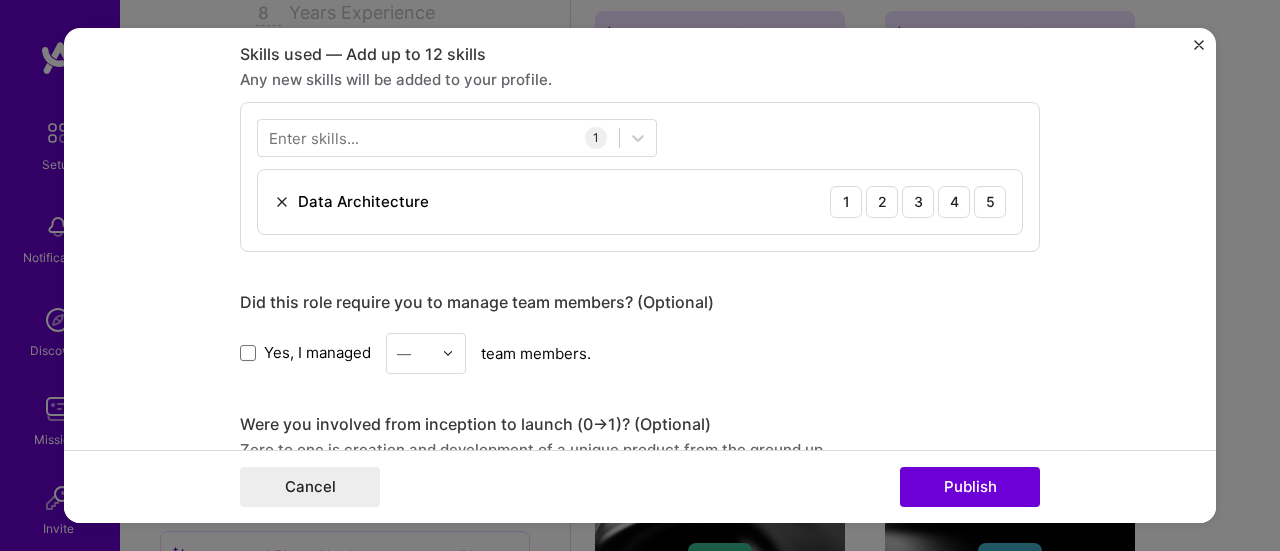 click on "Editing suggested project This project is suggested based on your LinkedIn, resume or A.Team activity. Project title Architecting Scalable SaaS Solutions Company UpWork
Project industry Industry 1 Project Link (Optional) https://realtytexas.com
Drag and drop an image or   Upload file Upload file We recommend uploading at least 4 images. 1600x1200px or higher recommended. Max 5MB each. Role Principle Software Engineer Mobile Developer Feb, 2022
to
I’m still working on this project Skills used — Add up to 12 skills Any new skills will be added to your profile. Enter skills... 1 Data Architecture 1 2 3 4 5 Did this role require you to manage team members? (Optional) Yes, I managed — team members. Were you involved from inception to launch (0  ->  1)? (Optional) Zero to one is creation and development of a unique product from the ground up. I was involved in zero to one with this project Add metrics (Optional)   314 /" at bounding box center (640, 276) 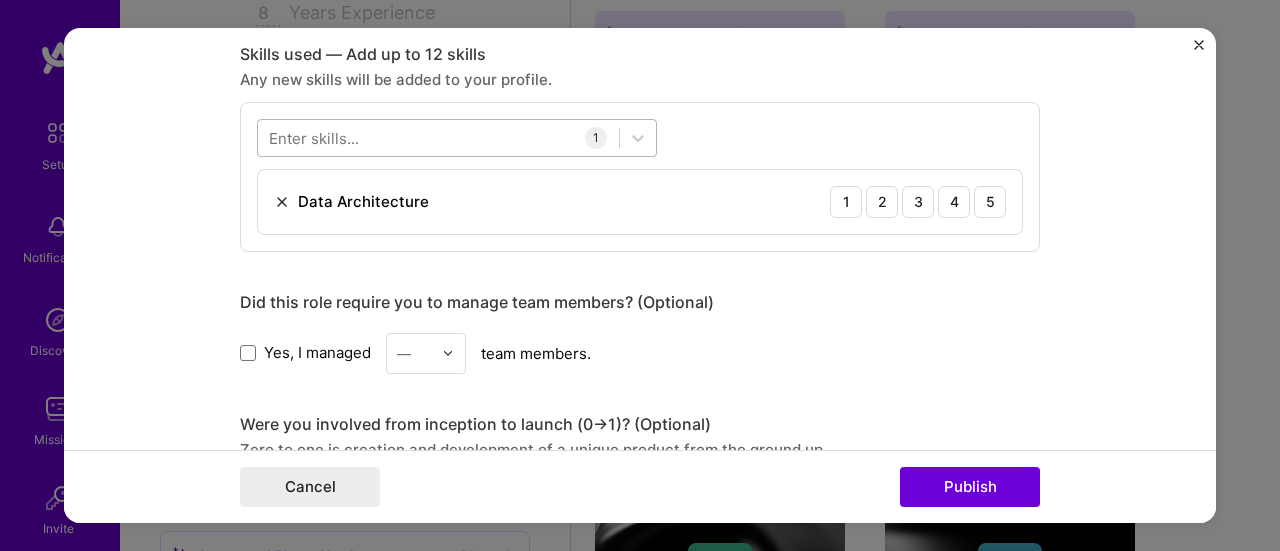 click at bounding box center [438, 137] 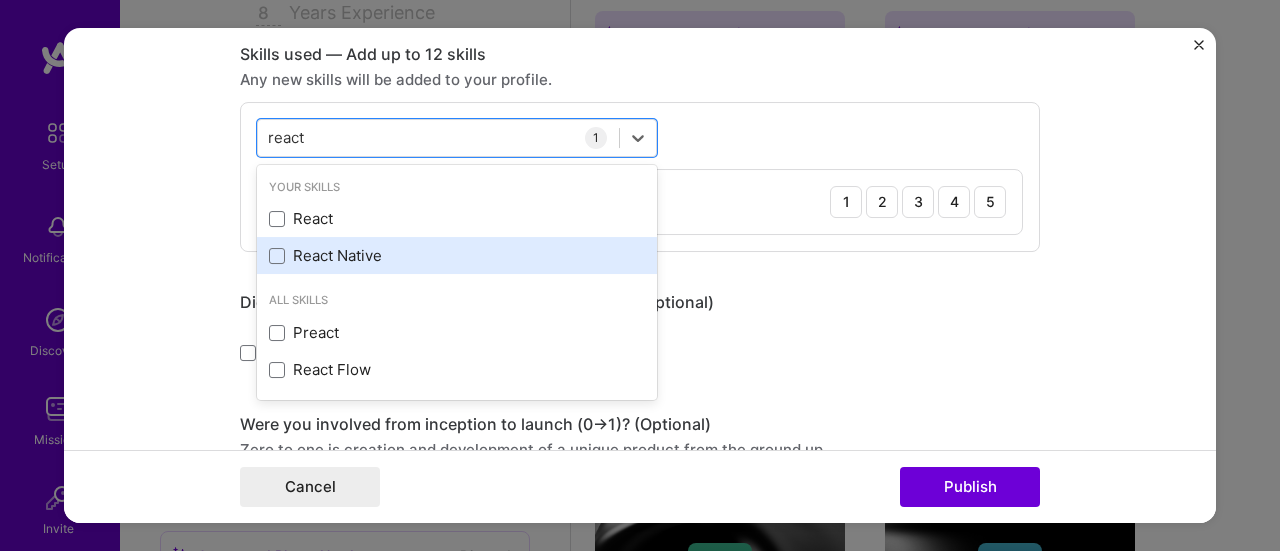 click on "React Native" at bounding box center [457, 255] 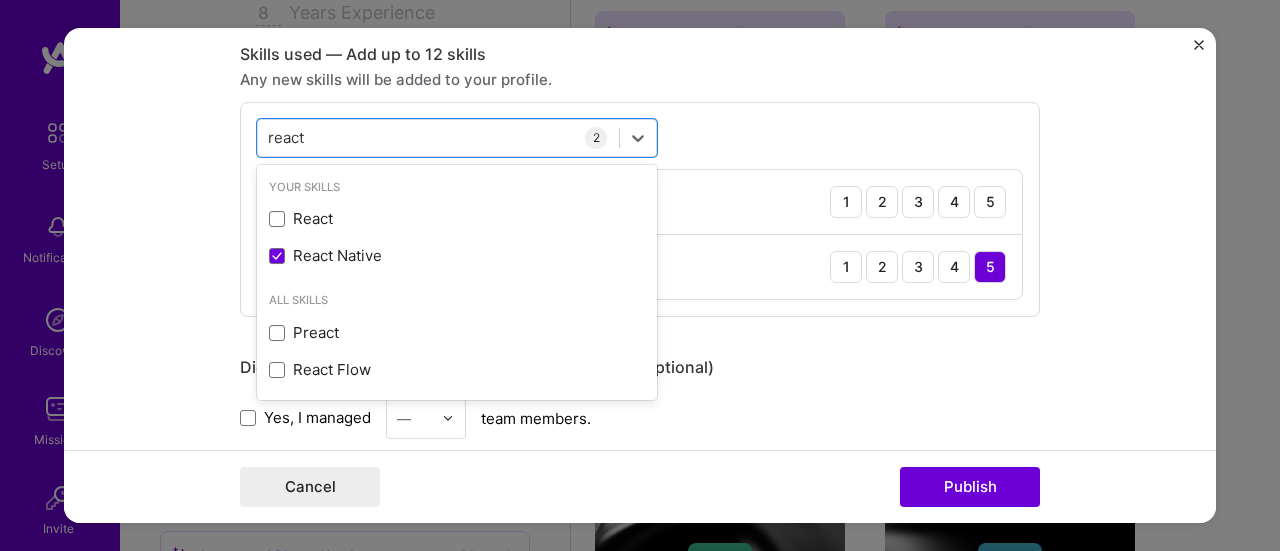 click on "Data Architecture 1 2 3 4 5" at bounding box center (640, 202) 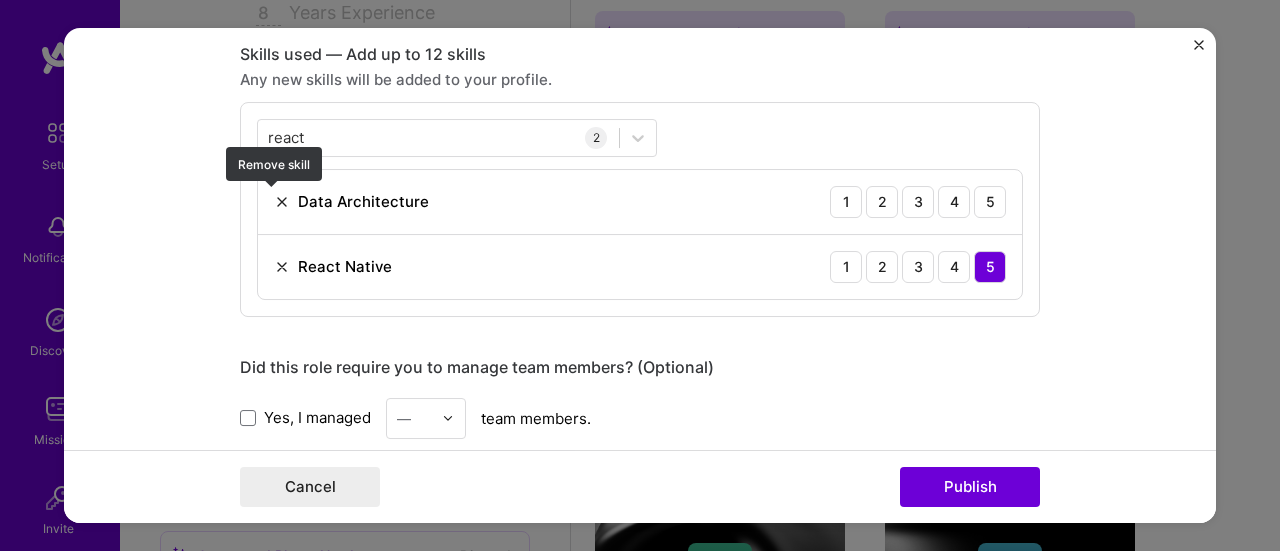 click at bounding box center (282, 202) 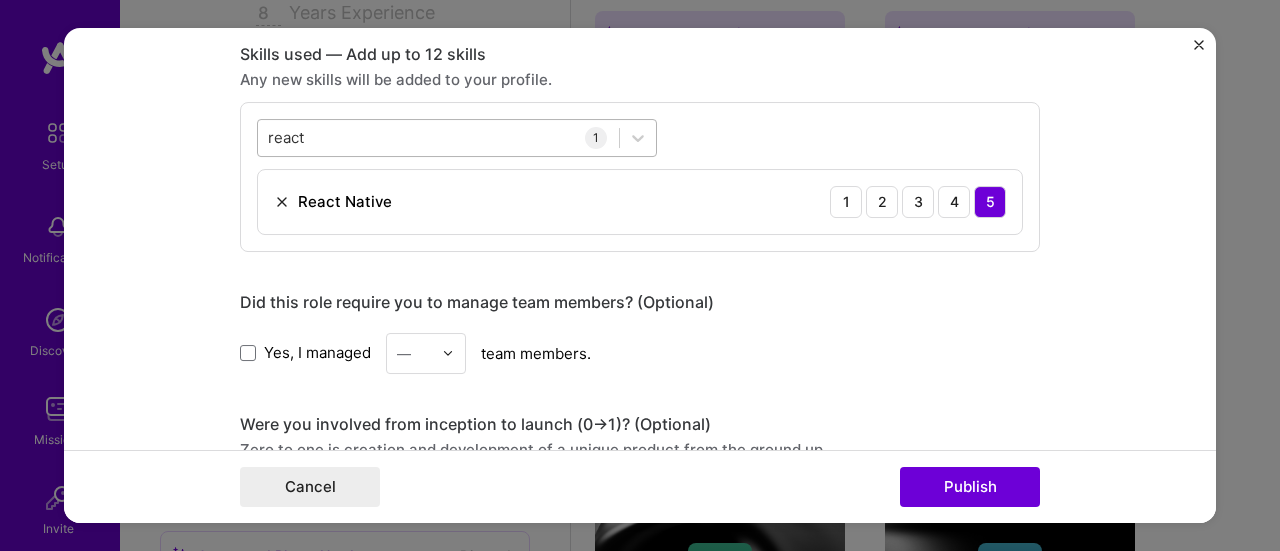 click on "react react" at bounding box center (438, 137) 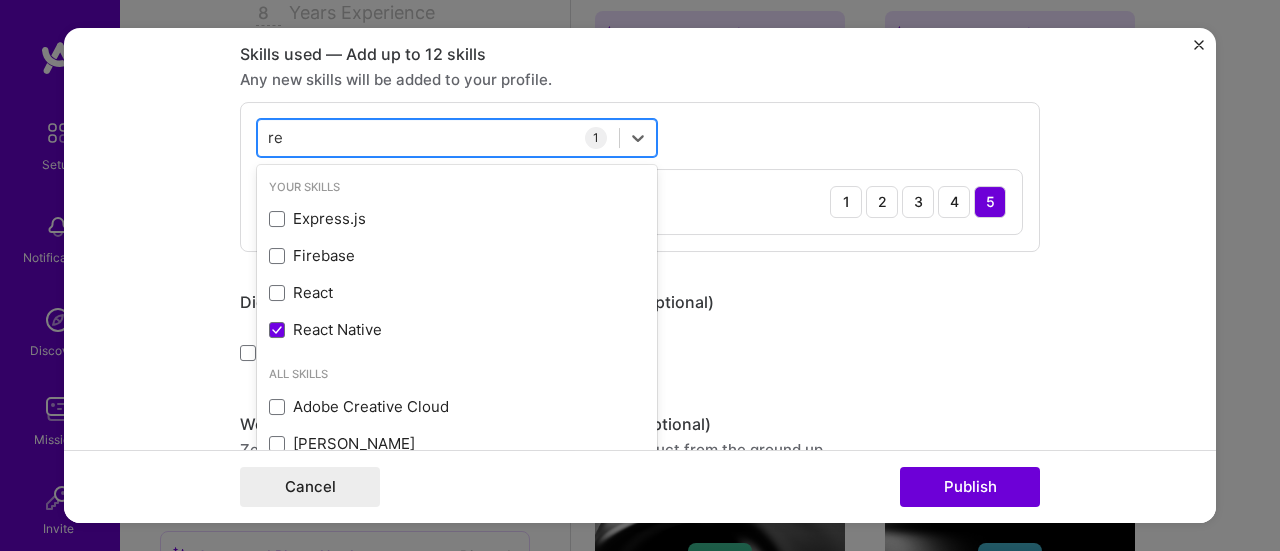 type on "r" 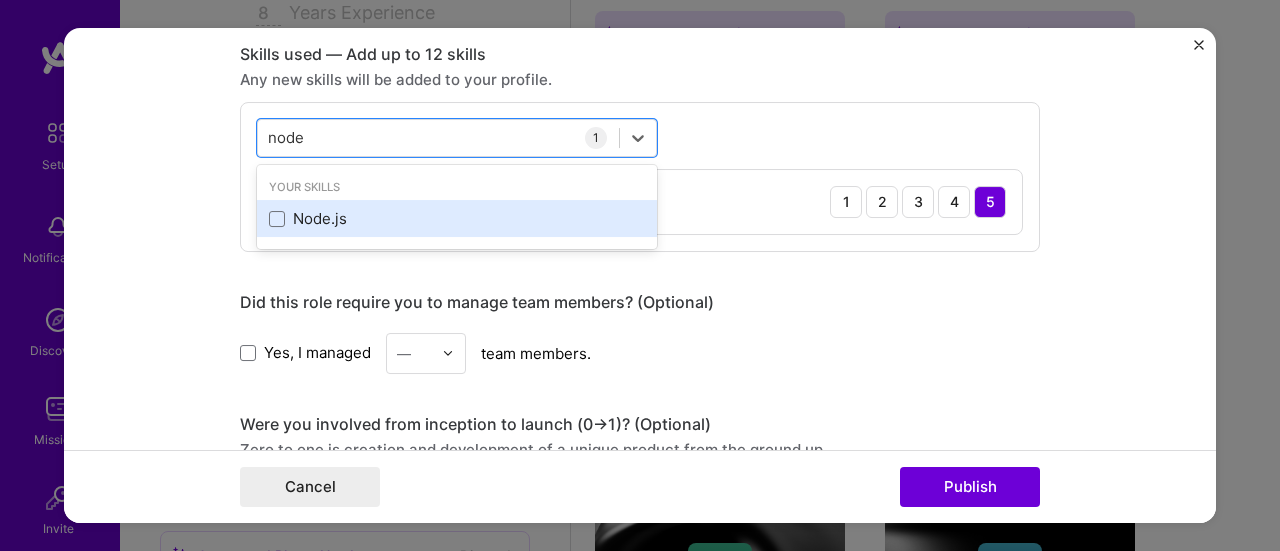 click on "Node.js" at bounding box center [457, 218] 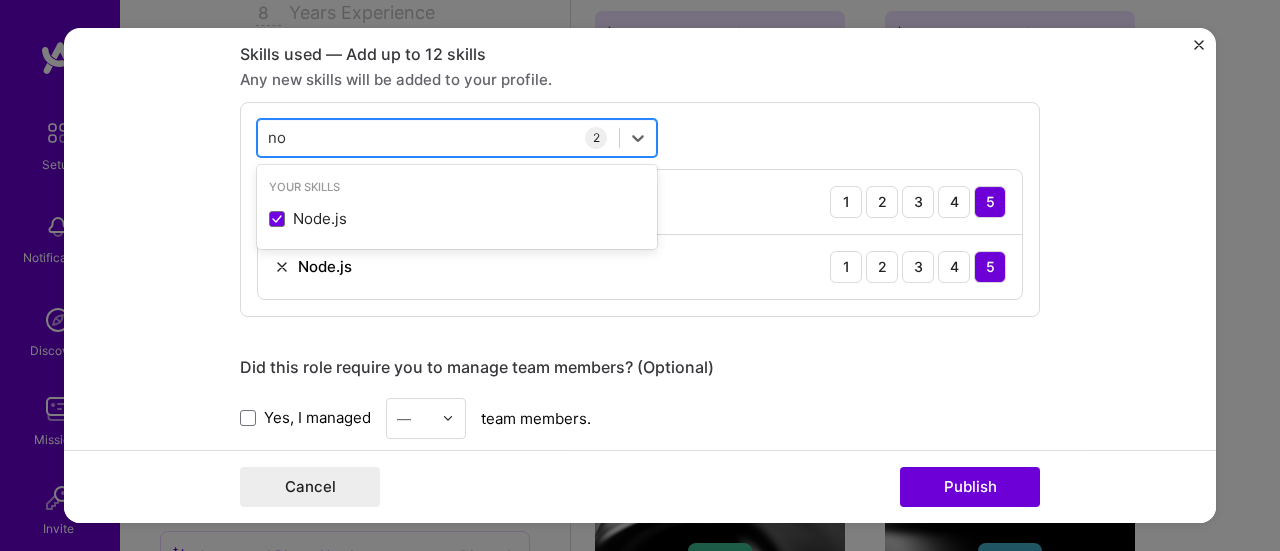 type on "n" 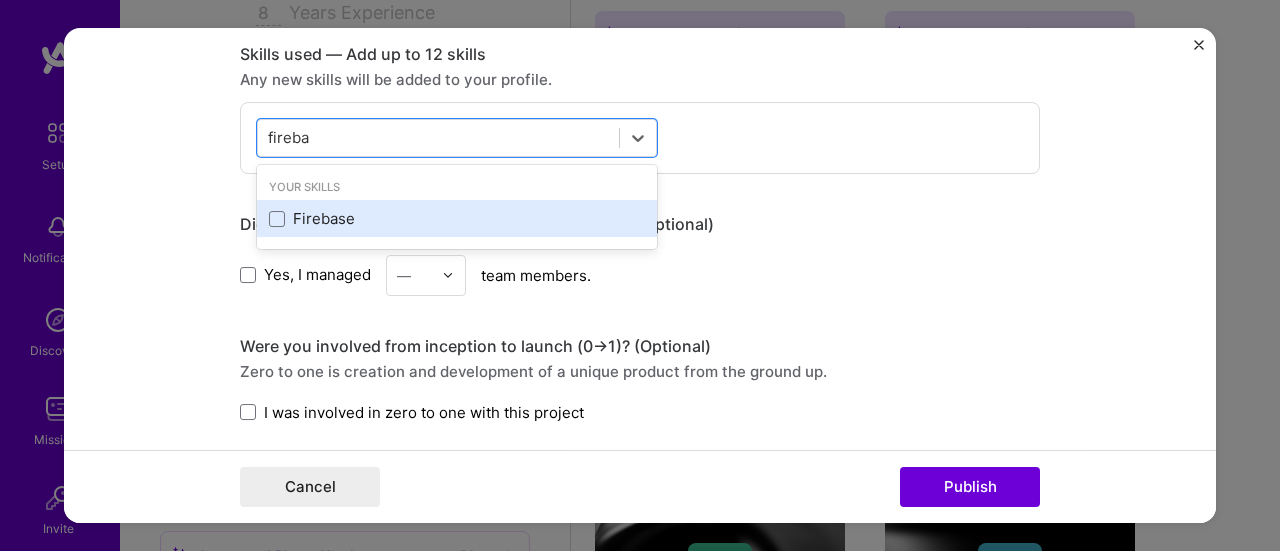 click on "Firebase" at bounding box center (457, 218) 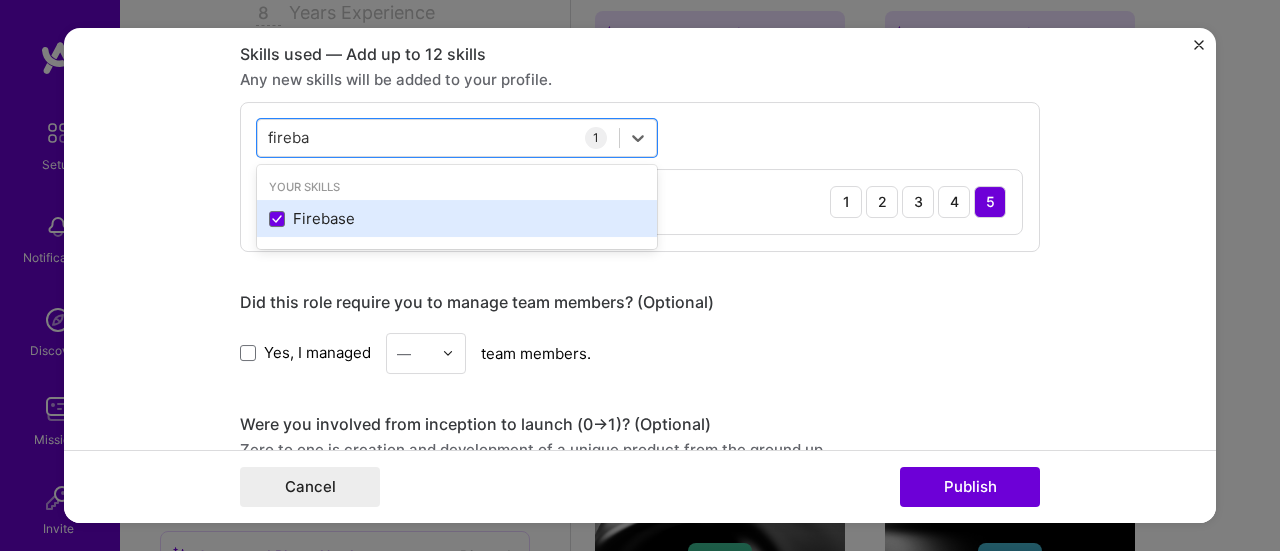 click on "Firebase" at bounding box center (457, 218) 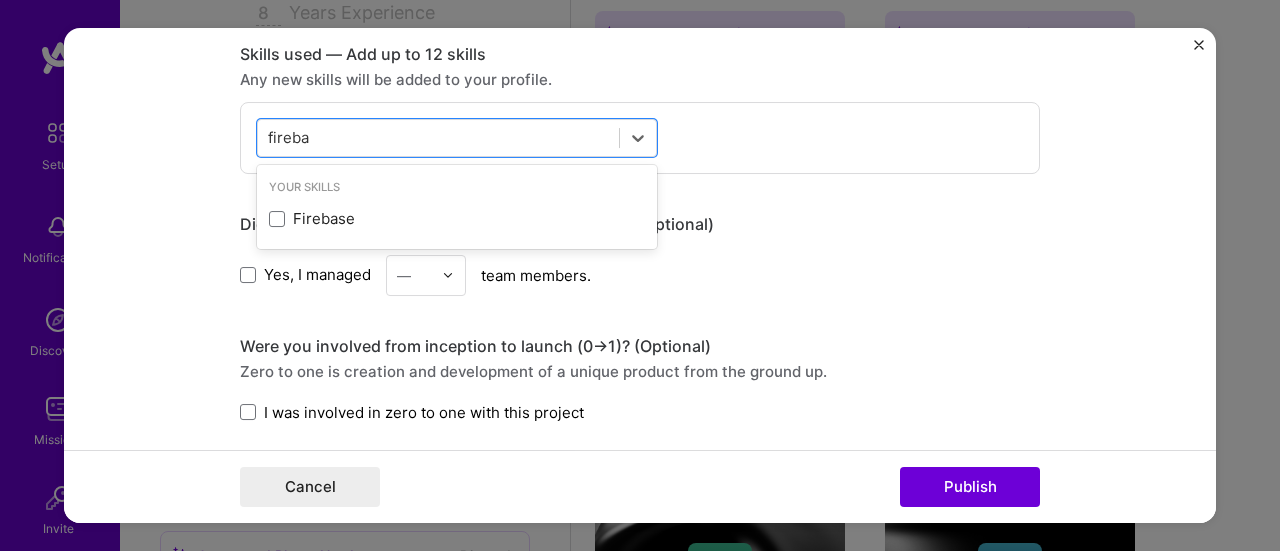 click on "Yes, I managed — team members." at bounding box center (640, 275) 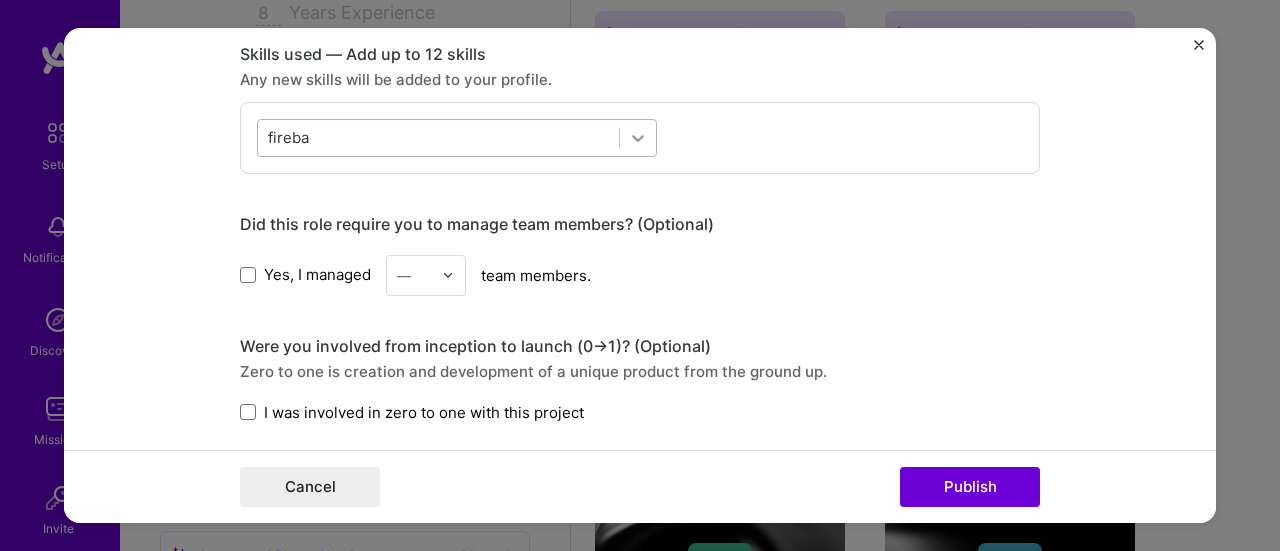 click 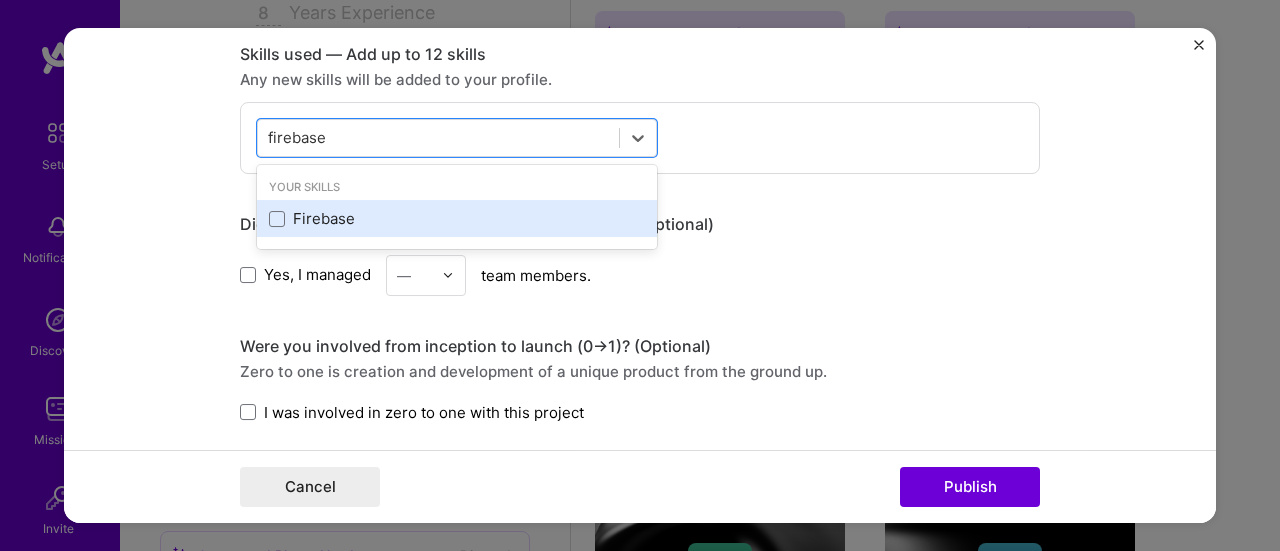 click on "Firebase" at bounding box center [457, 218] 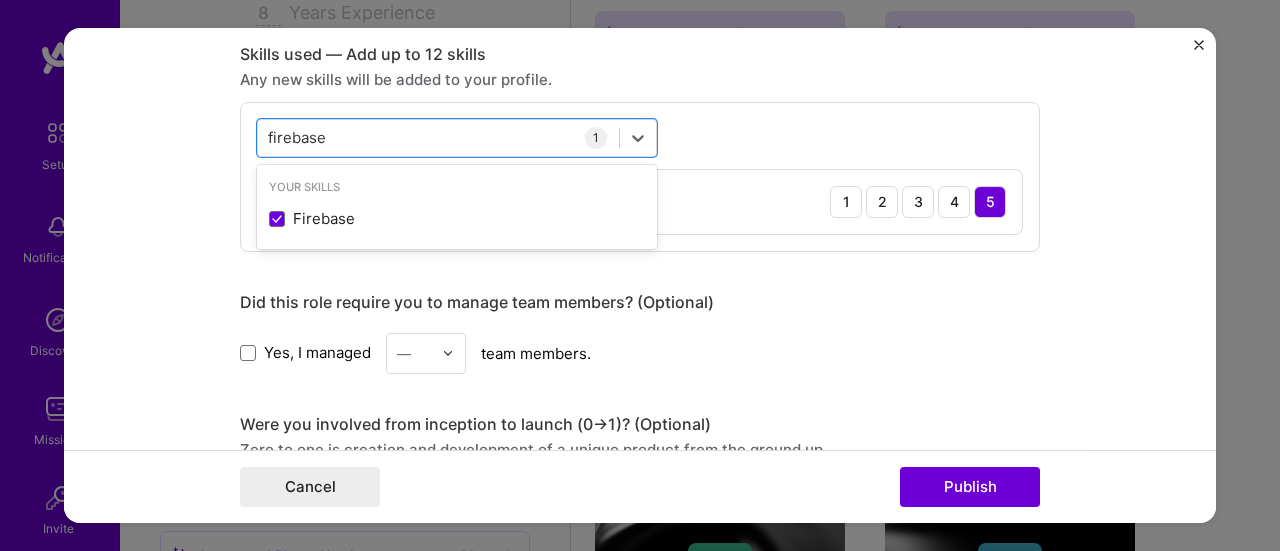 click on "Editing suggested project This project is suggested based on your LinkedIn, resume or A.Team activity. Project title Architecting Scalable SaaS Solutions Company UpWork
Project industry Industry 1 Project Link (Optional) https://realtytexas.com
Drag and drop an image or   Upload file Upload file We recommend uploading at least 4 images. 1600x1200px or higher recommended. Max 5MB each. Role Principle Software Engineer Mobile Developer Feb, 2022
to
I’m still working on this project Skills used — Add up to 12 skills Any new skills will be added to your profile. option Firebase, selected. option Firebase selected, 0 of 2. 1 result available for search term firebase. Use Up and Down to choose options, press Enter to select the currently focused option, press Escape to exit the menu, press Tab to select the option and exit the menu. firebase firebase Your Skills Firebase 1 Firebase 1 2 3 4 5 Yes, I managed — team members. ->" at bounding box center [640, 170] 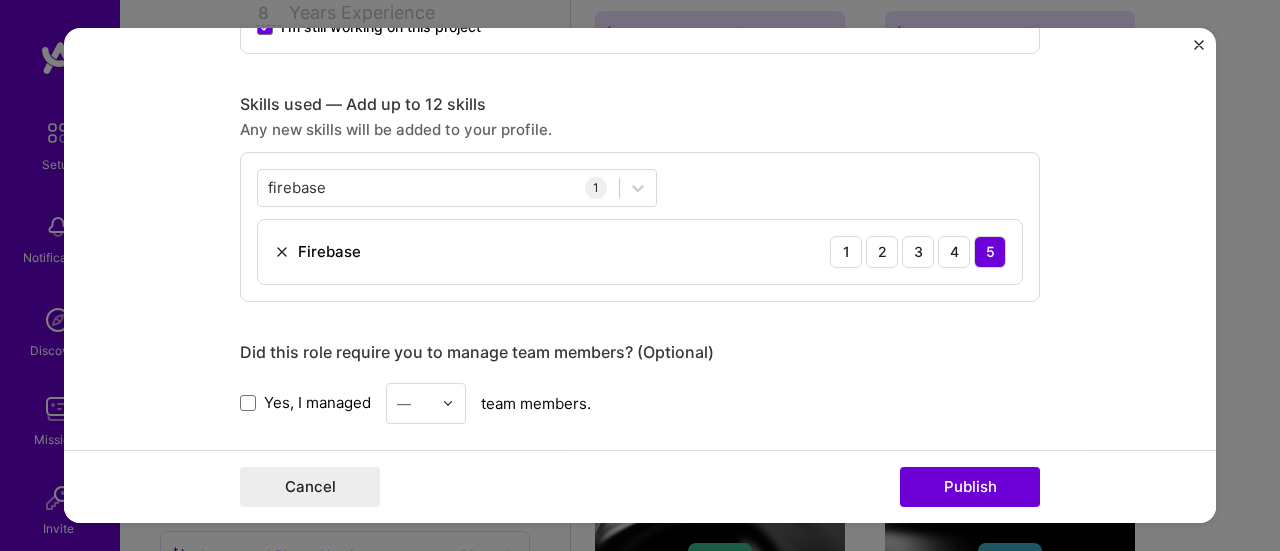 scroll, scrollTop: 943, scrollLeft: 0, axis: vertical 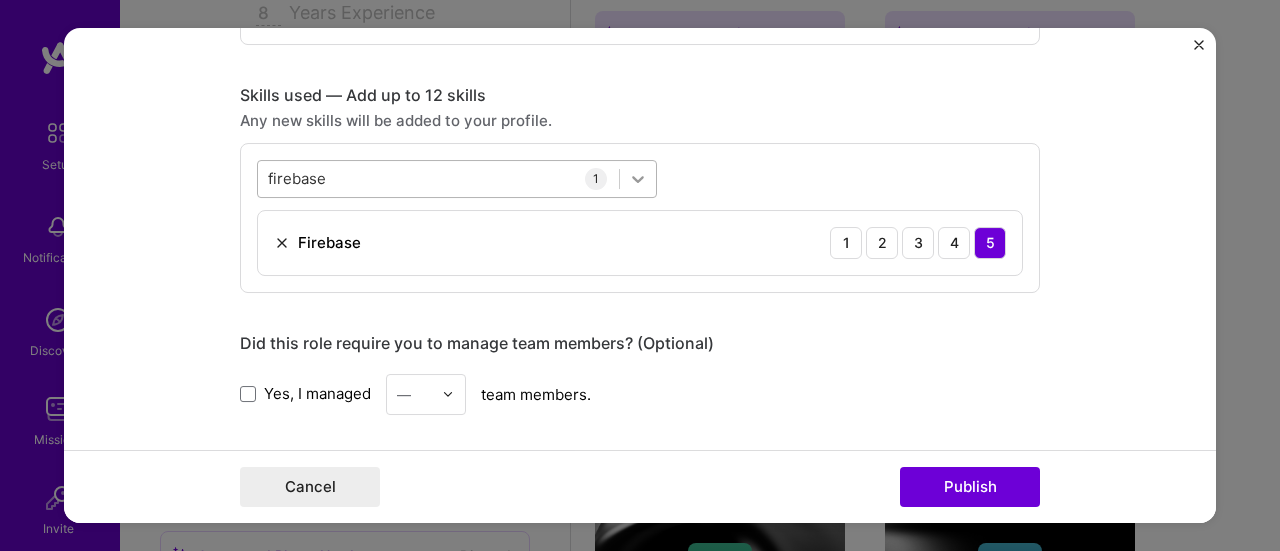 click 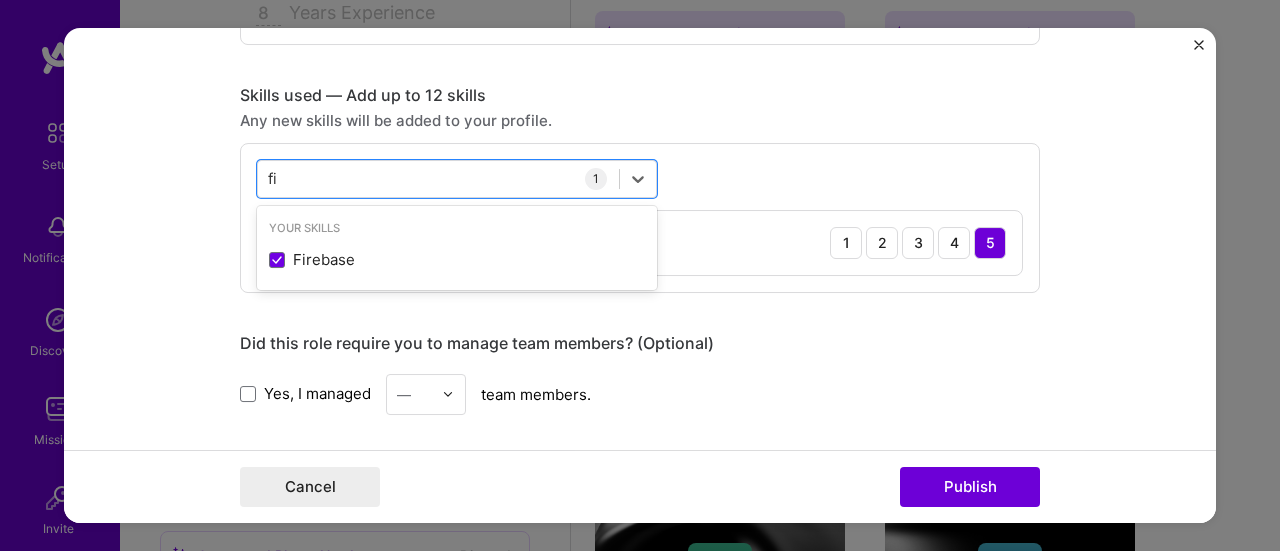 type on "f" 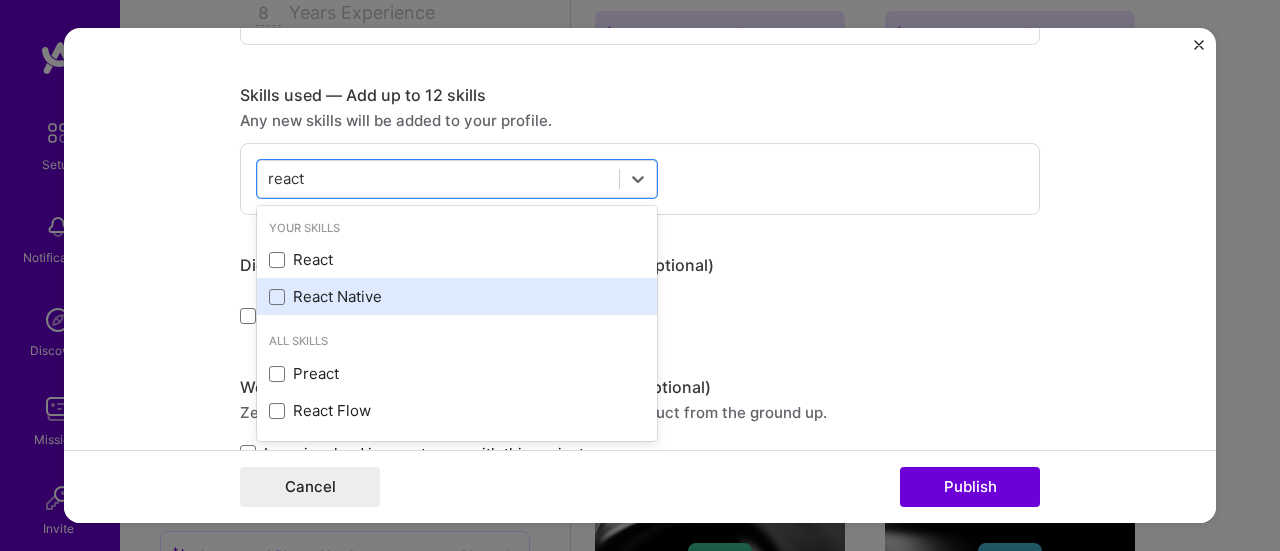 click on "React Native" at bounding box center (457, 296) 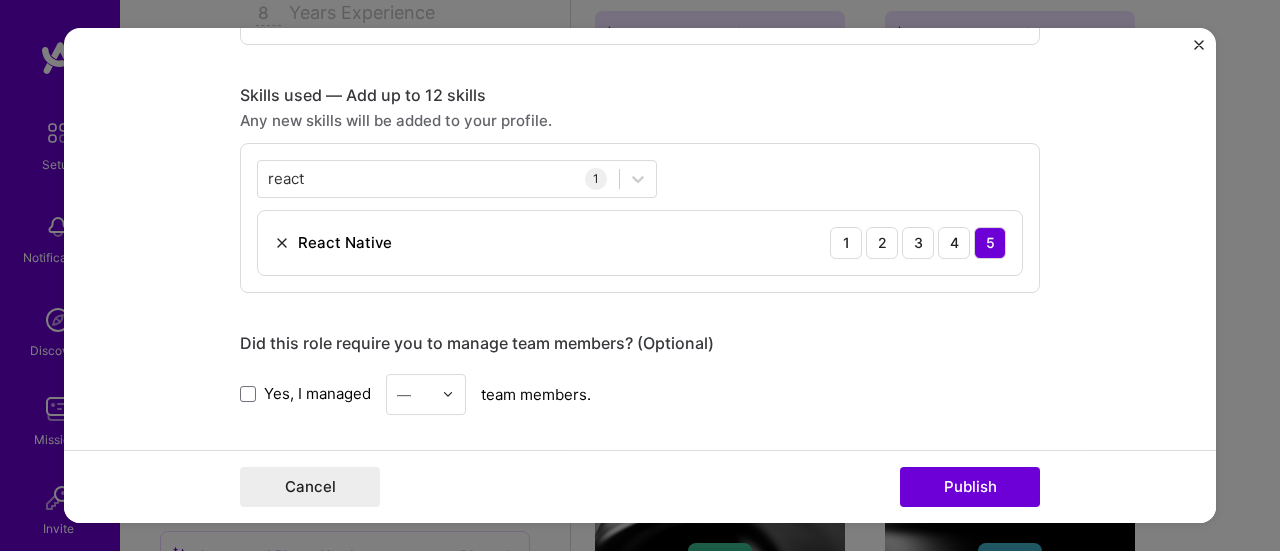 click on "Editing suggested project This project is suggested based on your LinkedIn, resume or A.Team activity. Project title Architecting Scalable SaaS Solutions Company UpWork
Project industry Industry 1 Project Link (Optional) https://realtytexas.com
Drag and drop an image or   Upload file Upload file We recommend uploading at least 4 images. 1600x1200px or higher recommended. Max 5MB each. Role Principle Software Engineer Mobile Developer Feb, 2022
to
I’m still working on this project Skills used — Add up to 12 skills Any new skills will be added to your profile. react react 1 React Native 1 2 3 4 5 Did this role require you to manage team members? (Optional) Yes, I managed — team members. Were you involved from inception to launch (0  ->  1)? (Optional) Zero to one is creation and development of a unique product from the ground up. I was involved in zero to one with this project Add metrics (Optional) Project details   314" at bounding box center (640, 211) 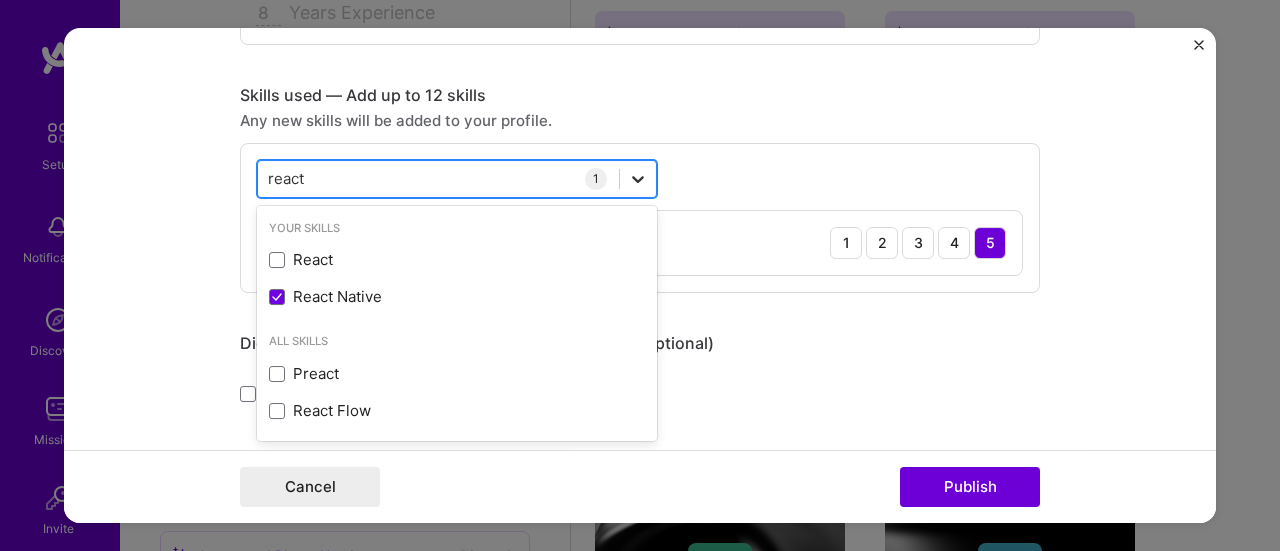 click 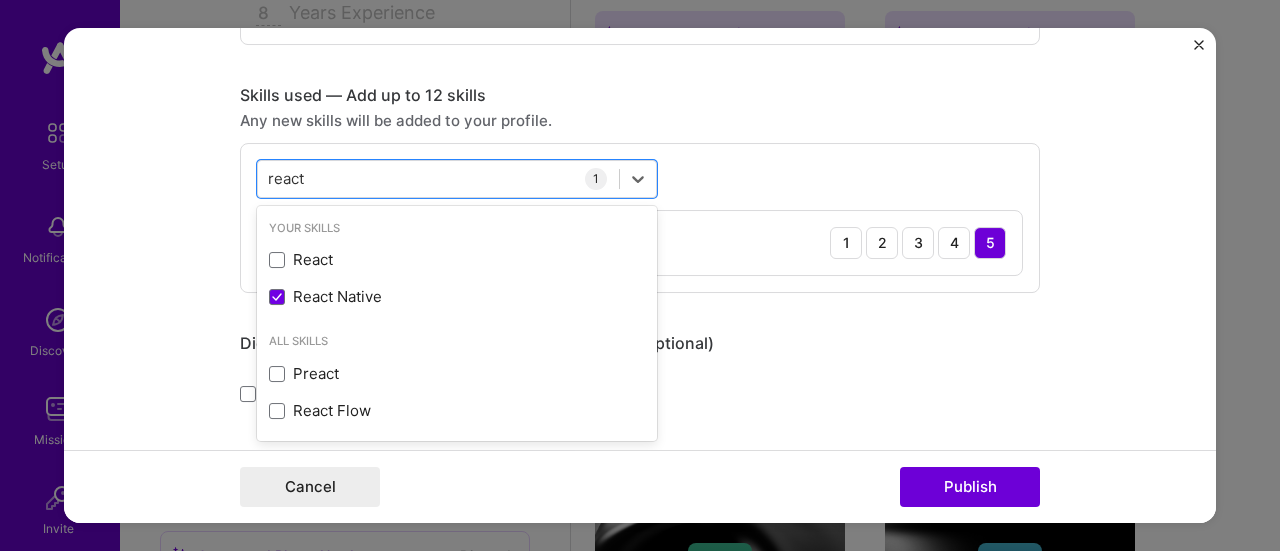 click on "option React Native, selected. option React focused, 0 of 2. 4 results available for search term react. Use Up and Down to choose options, press Enter to select the currently focused option, press Escape to exit the menu, press Tab to select the option and exit the menu. react react Your Skills React React Native All Skills Preact React Flow 1 React Native 1 2 3 4 5" at bounding box center (640, 218) 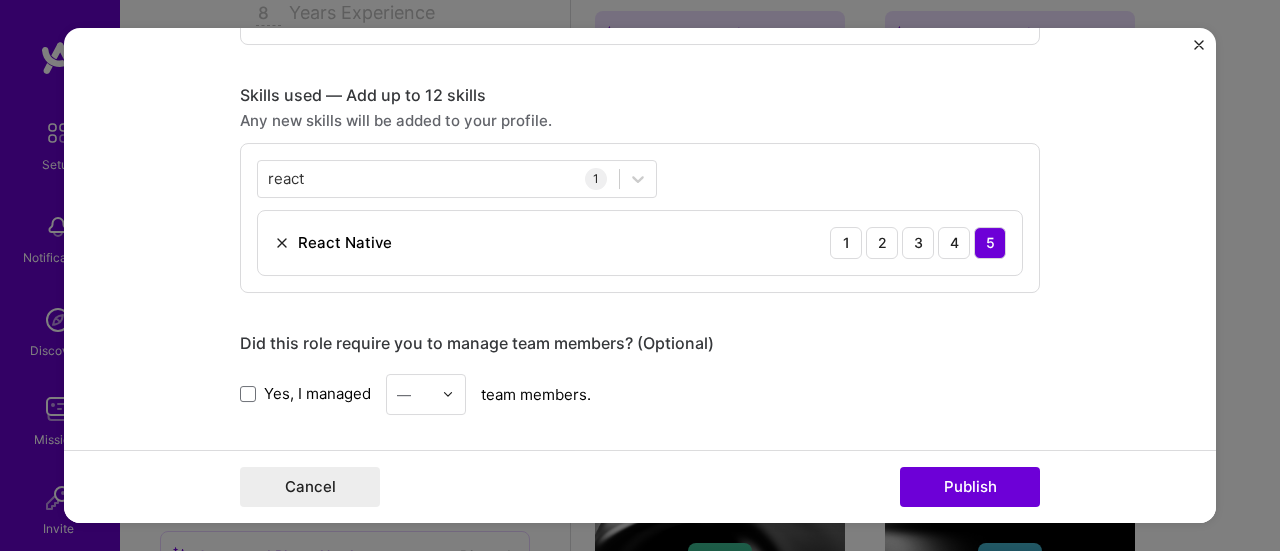 click on "1" at bounding box center [596, 179] 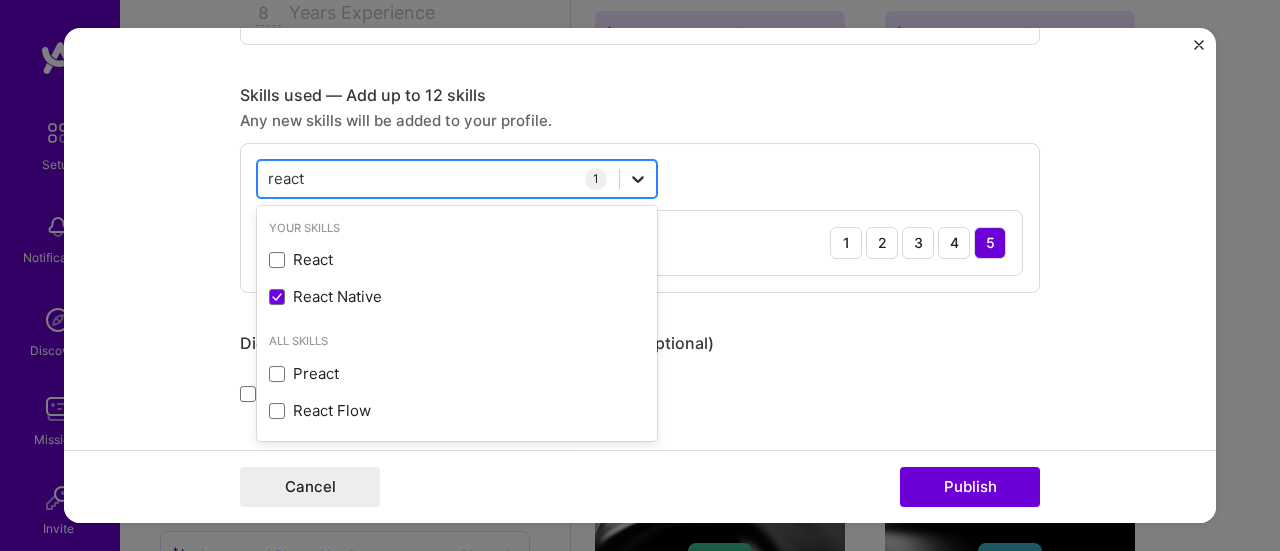 click at bounding box center [638, 179] 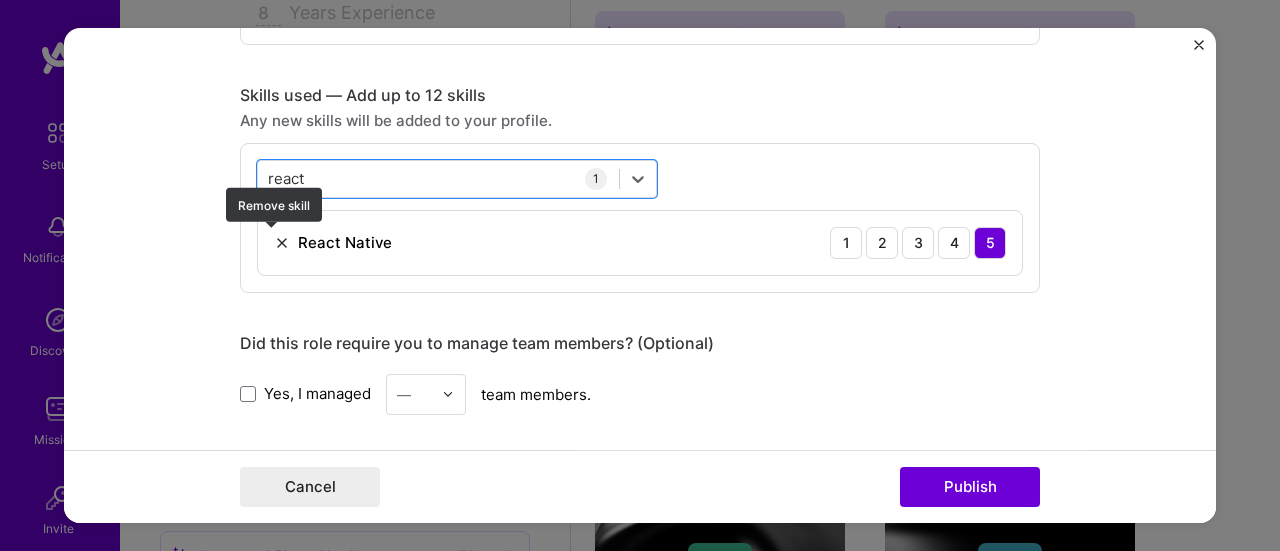 click at bounding box center [282, 243] 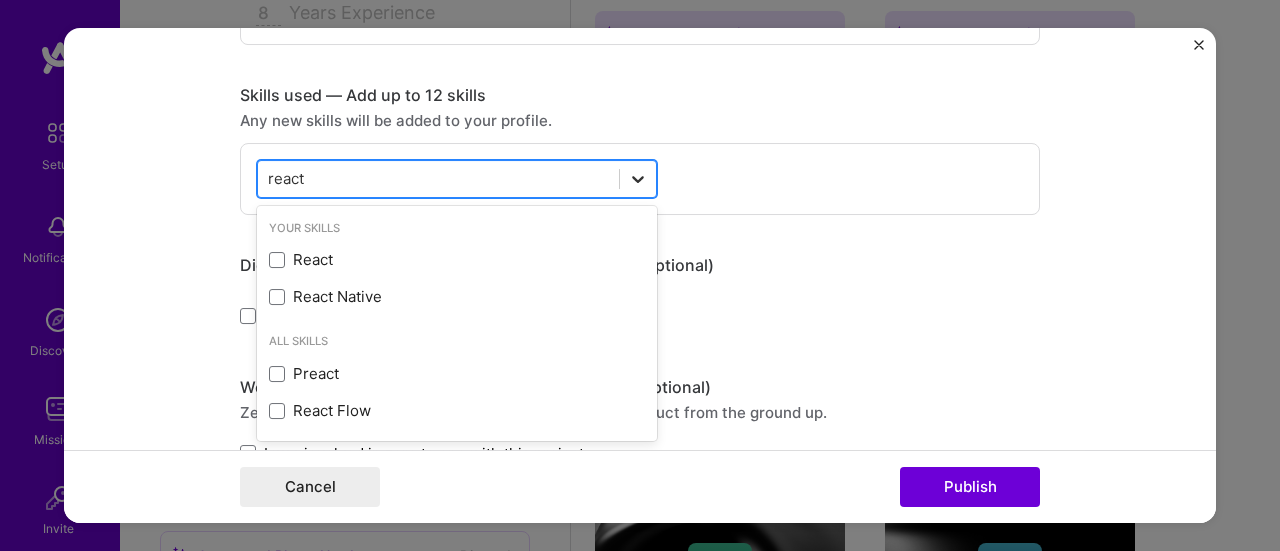 click 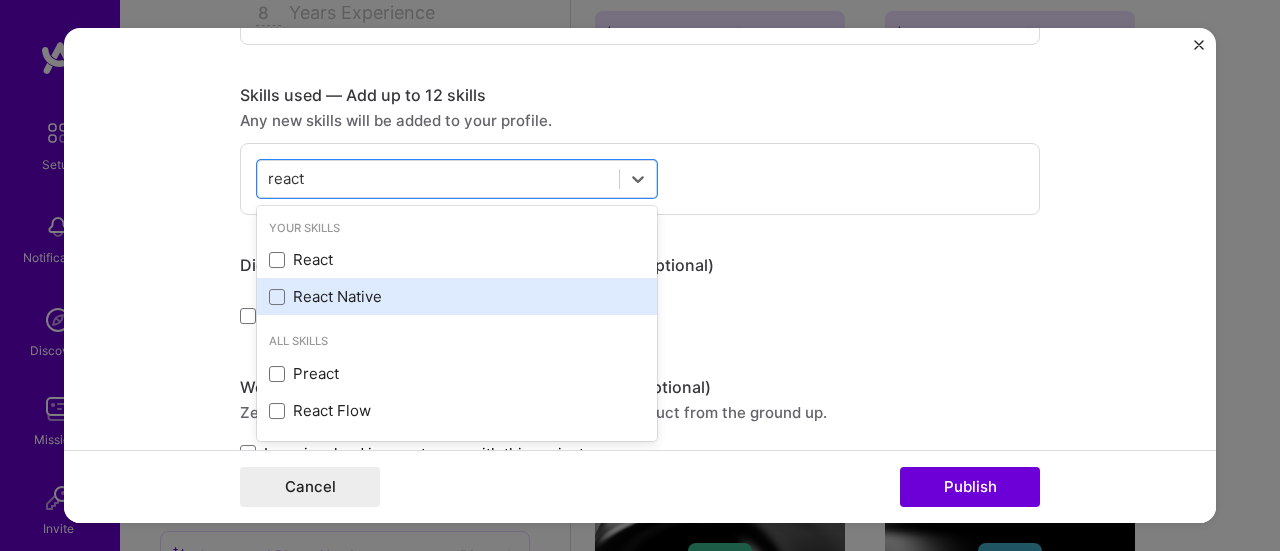 click on "React Native" at bounding box center [457, 296] 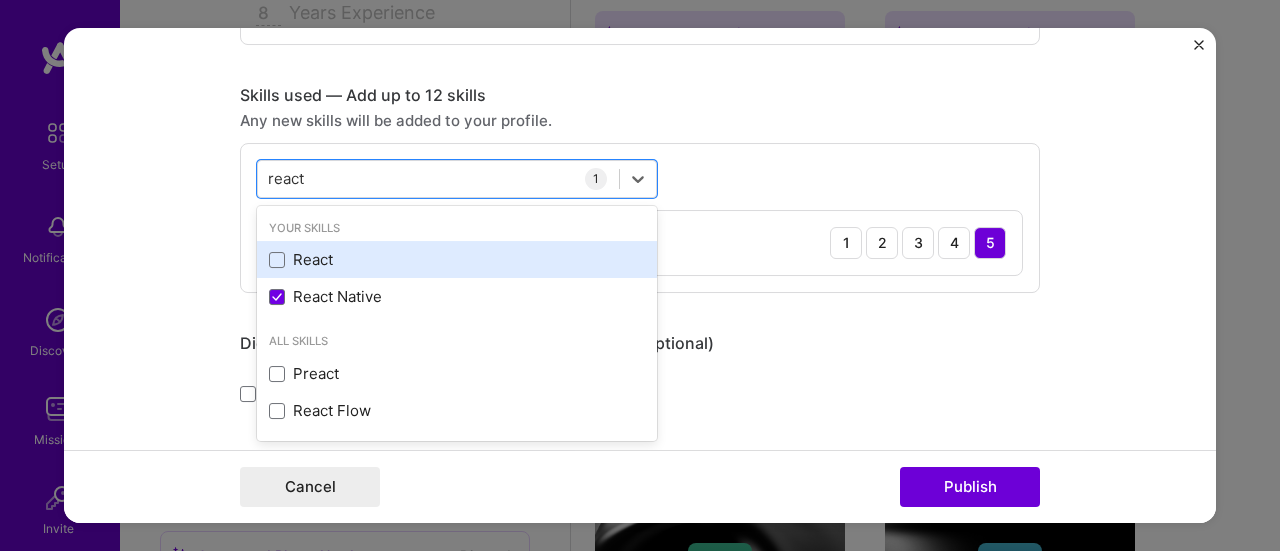 click on "React" at bounding box center (457, 259) 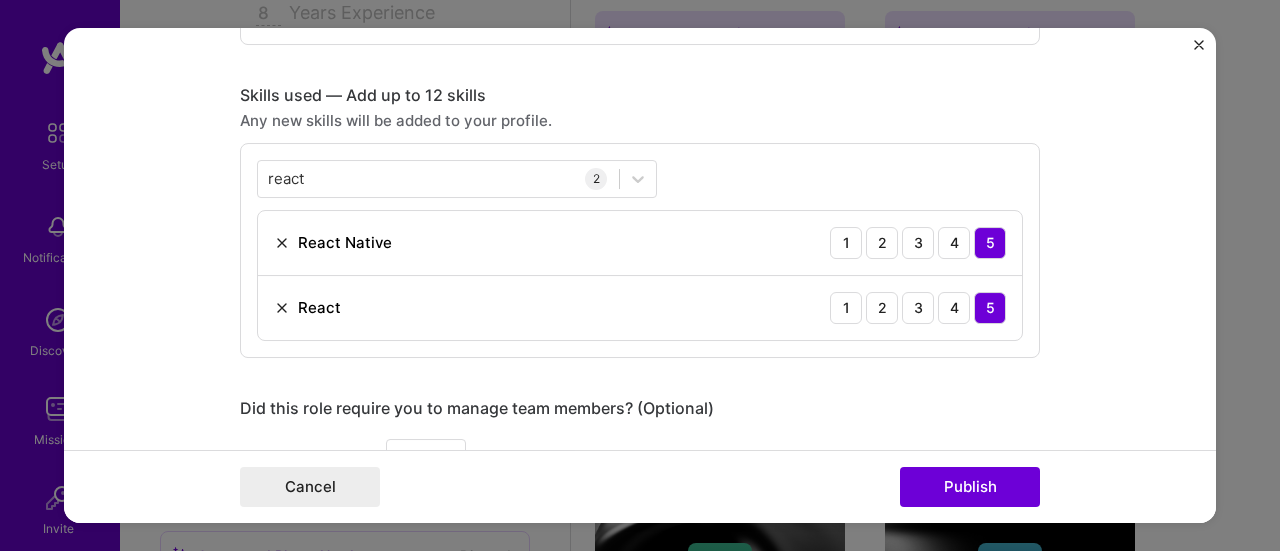 click on "Skills used — Add up to 12 skills Any new skills will be added to your profile. react react 2 React Native 1 2 3 4 5 React 1 2 3 4 5" at bounding box center (640, 221) 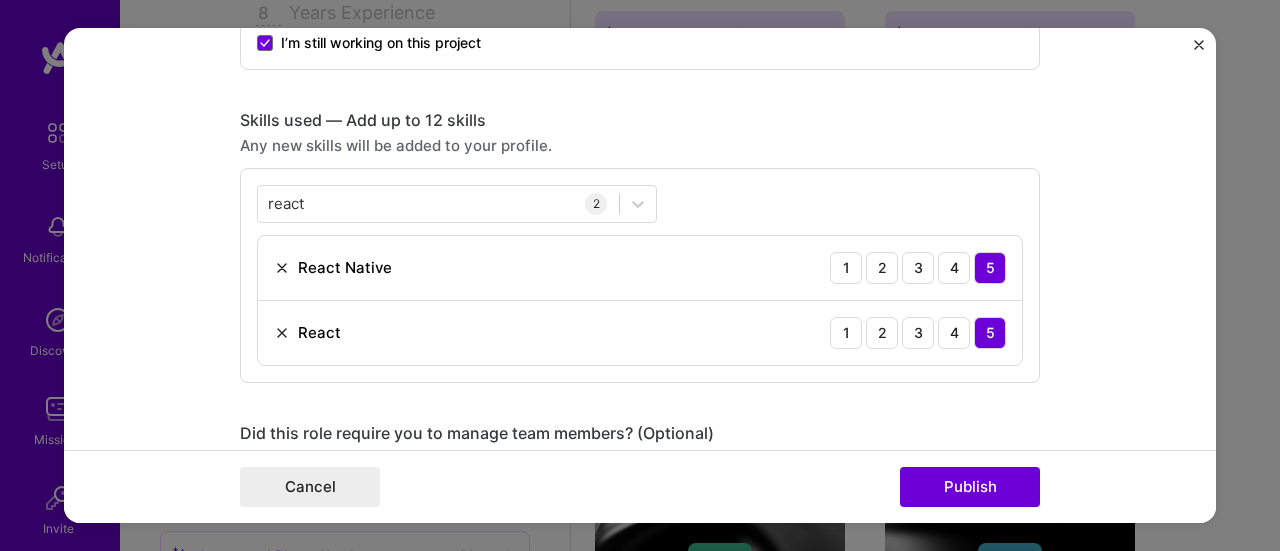scroll, scrollTop: 930, scrollLeft: 0, axis: vertical 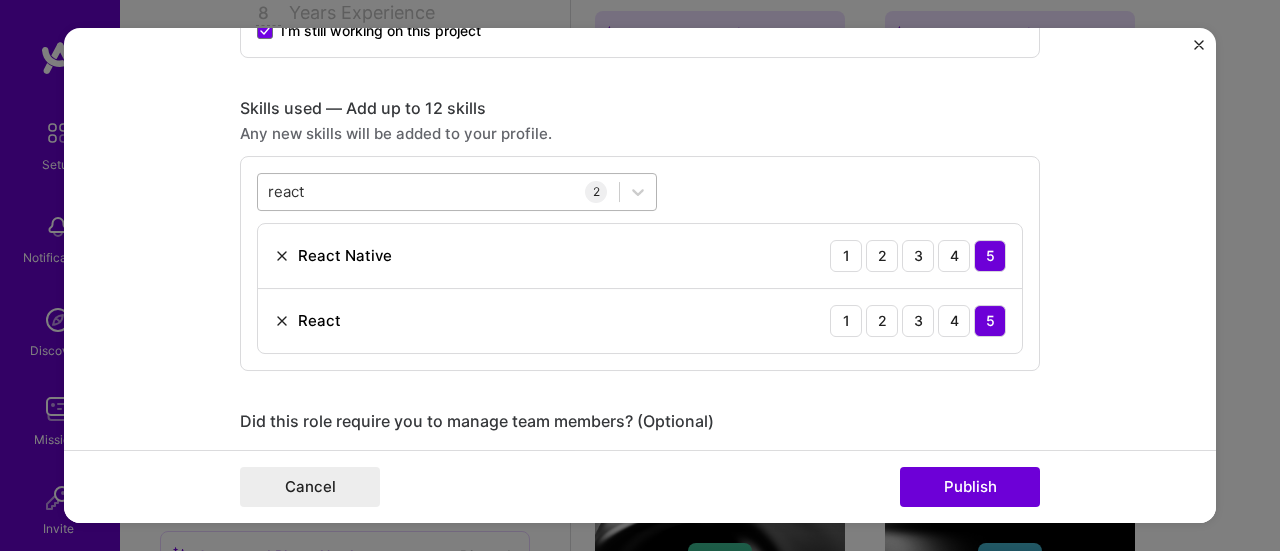 click on "react react" at bounding box center [438, 191] 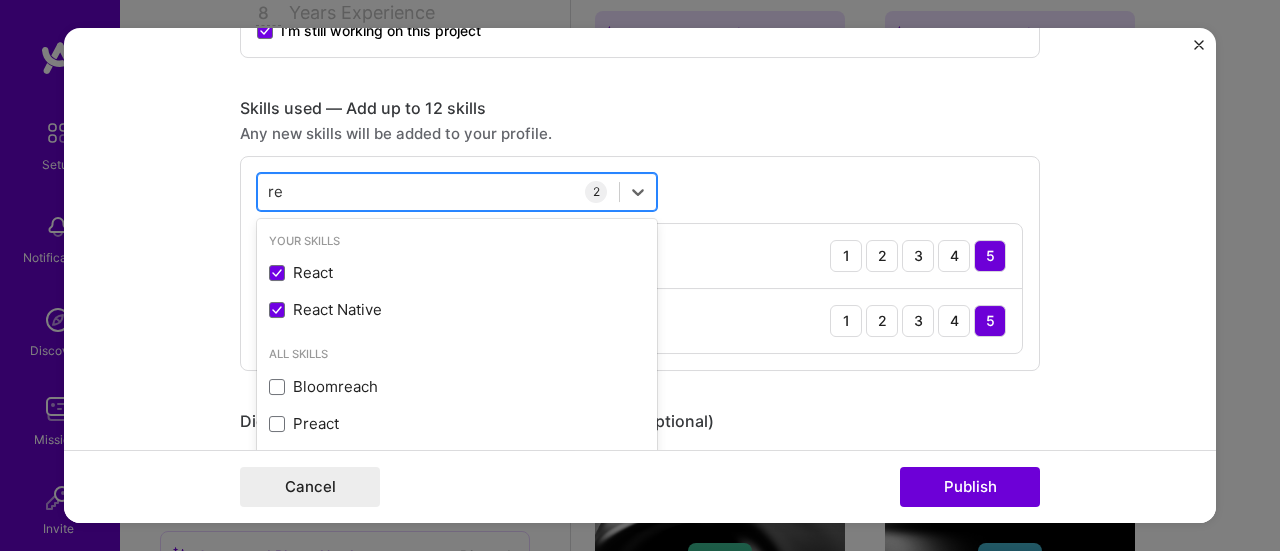type on "r" 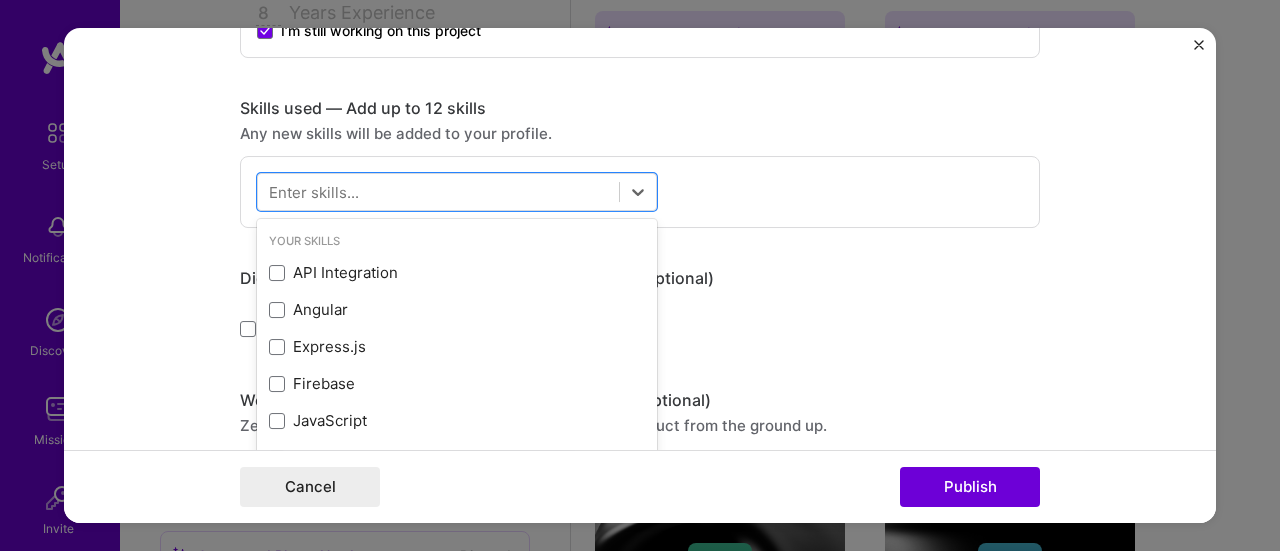 type 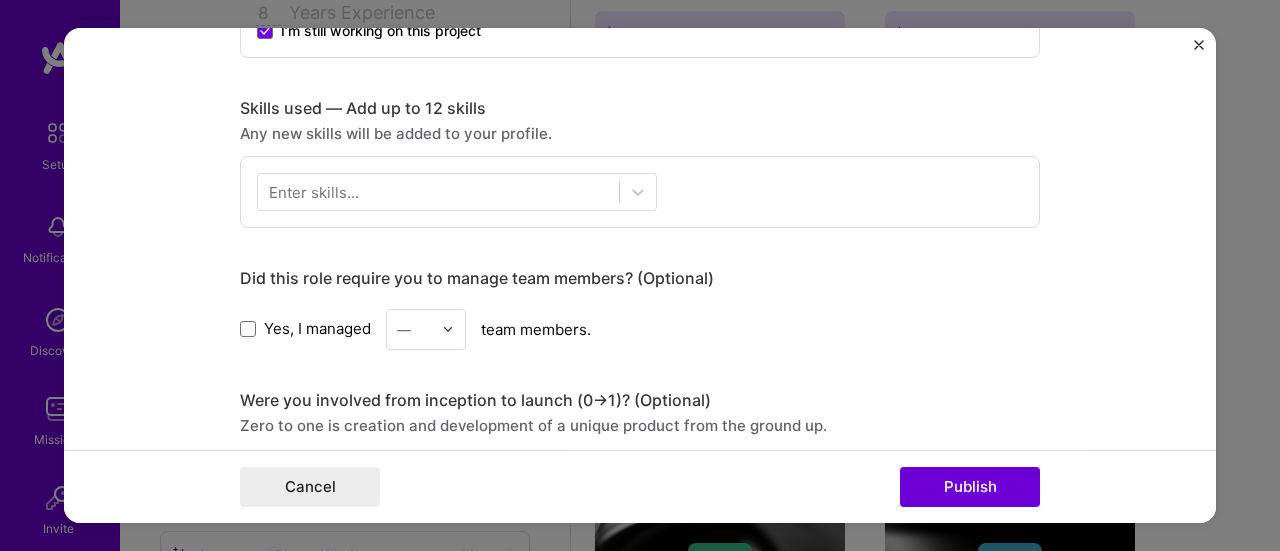 click on "Skills used — Add up to 12 skills" at bounding box center (640, 108) 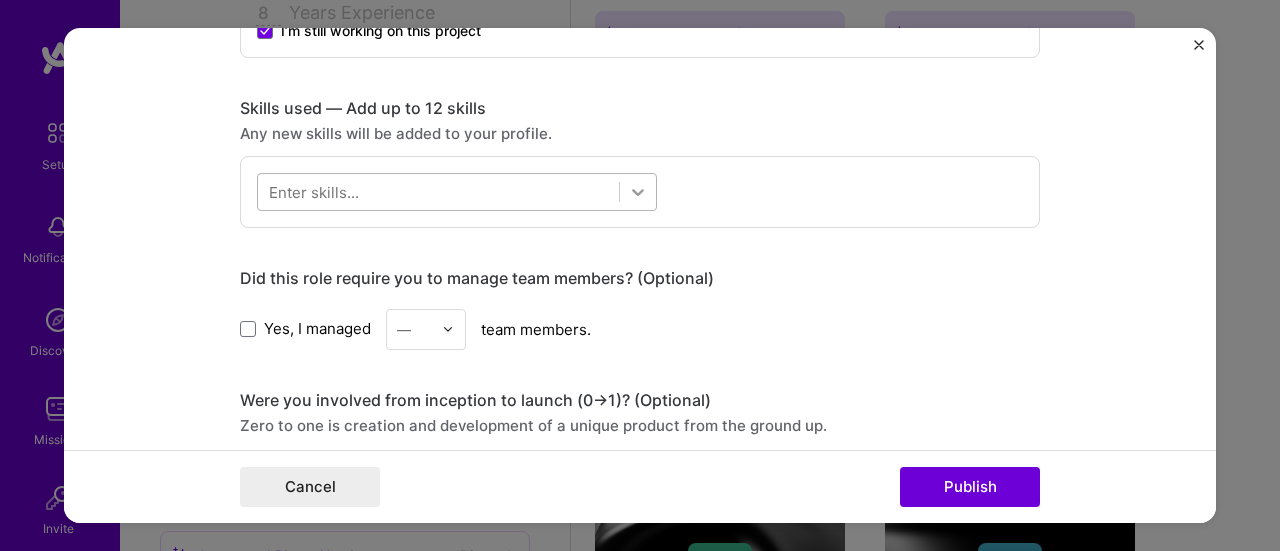 click at bounding box center [638, 192] 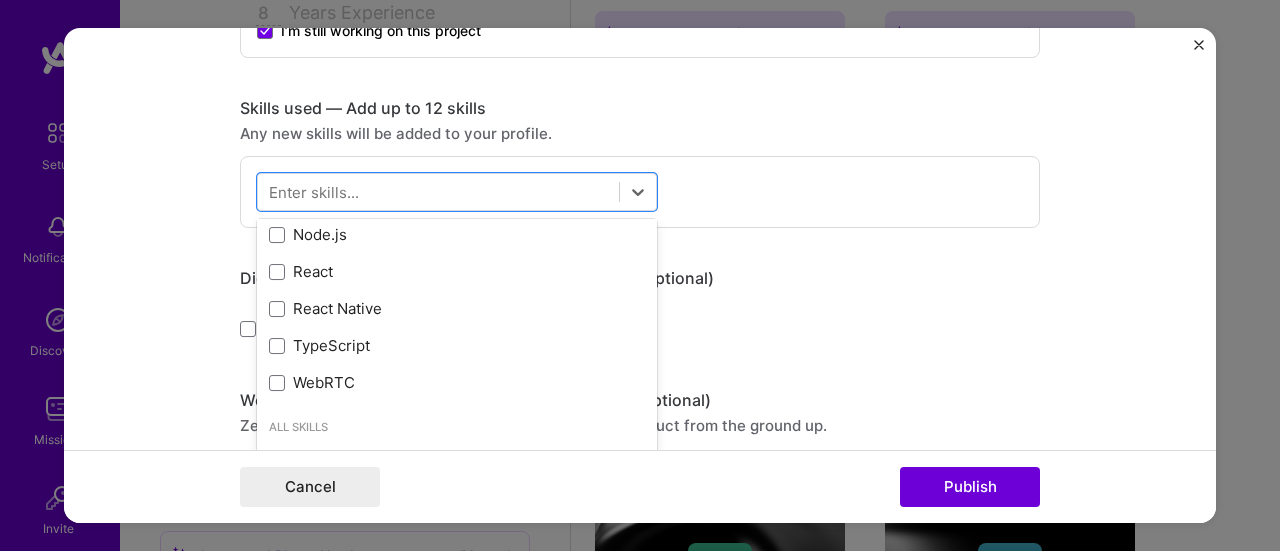 scroll, scrollTop: 284, scrollLeft: 0, axis: vertical 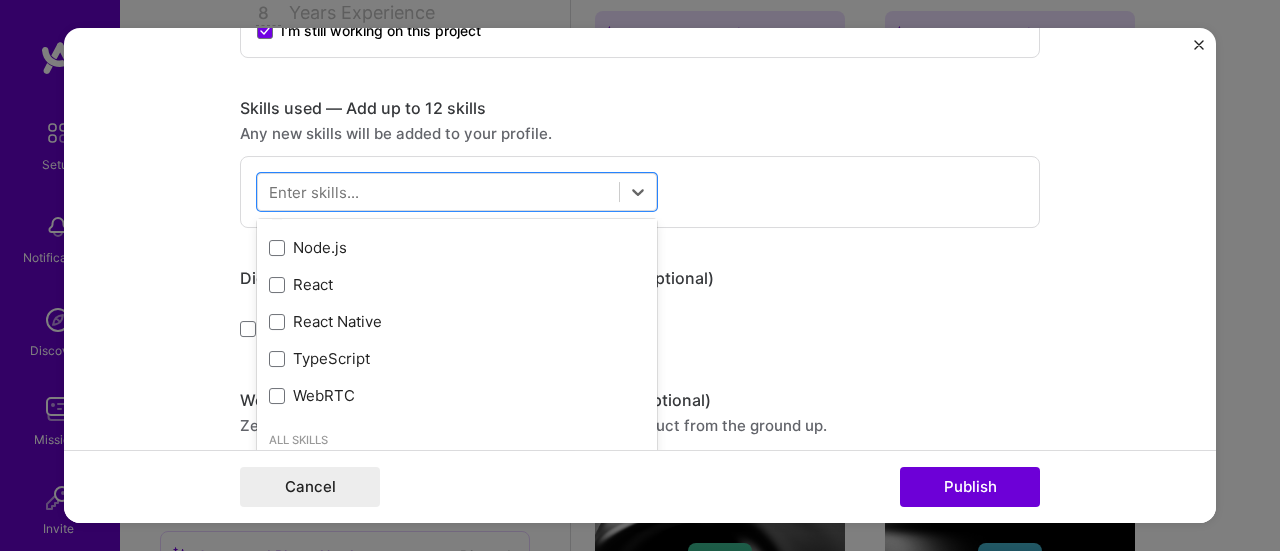 click on "React Native" at bounding box center [457, 321] 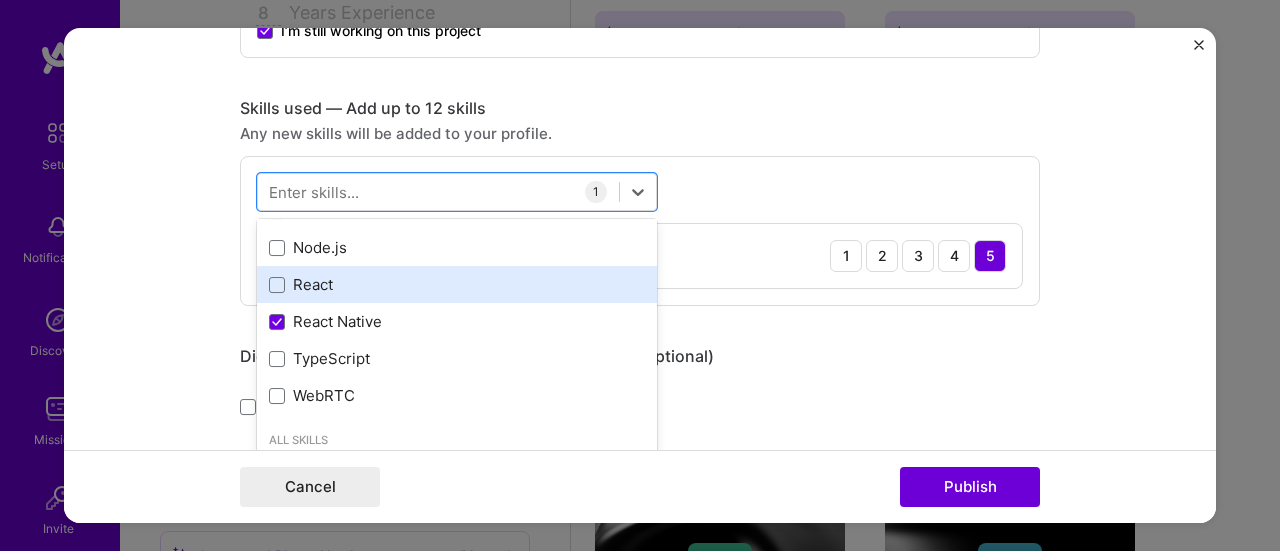 click on "React" at bounding box center (457, 284) 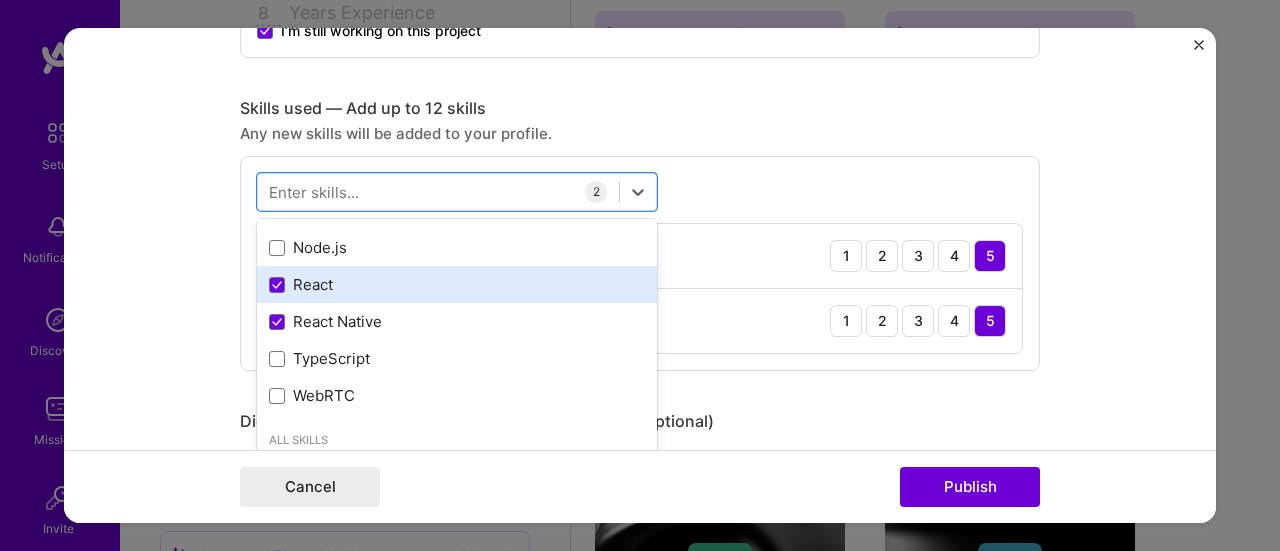 click on "React" at bounding box center [457, 284] 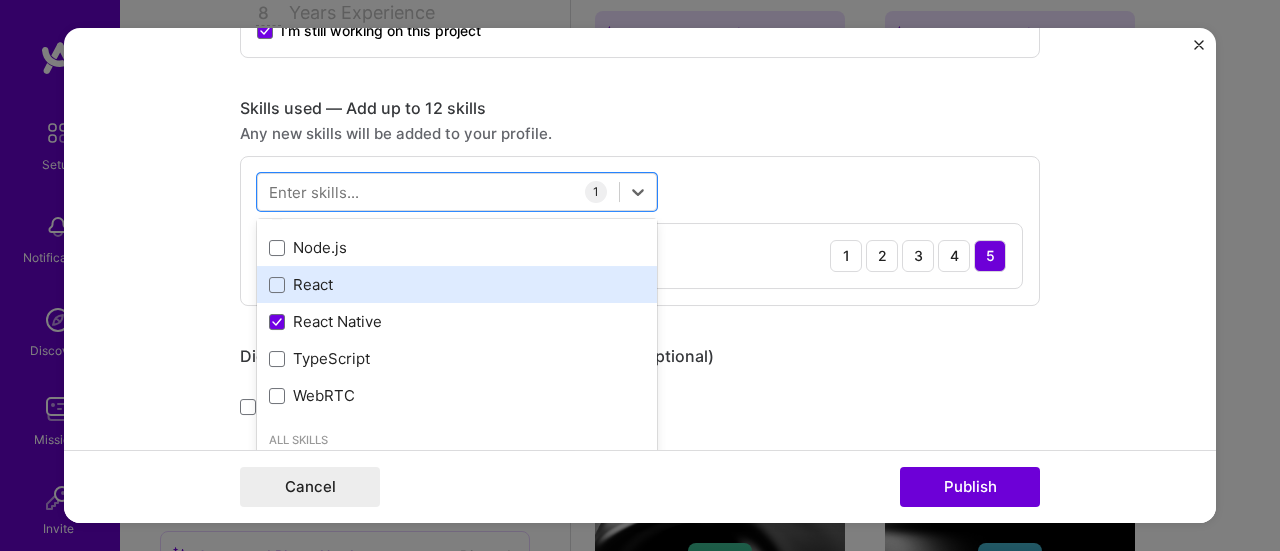 scroll, scrollTop: 250, scrollLeft: 0, axis: vertical 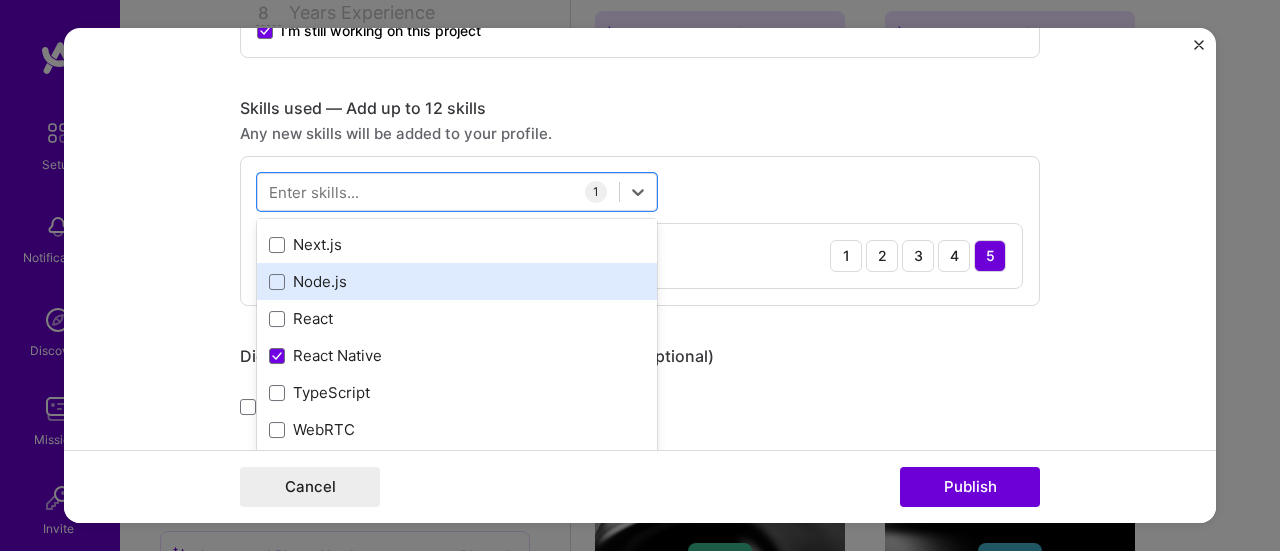 click on "Node.js" at bounding box center (457, 281) 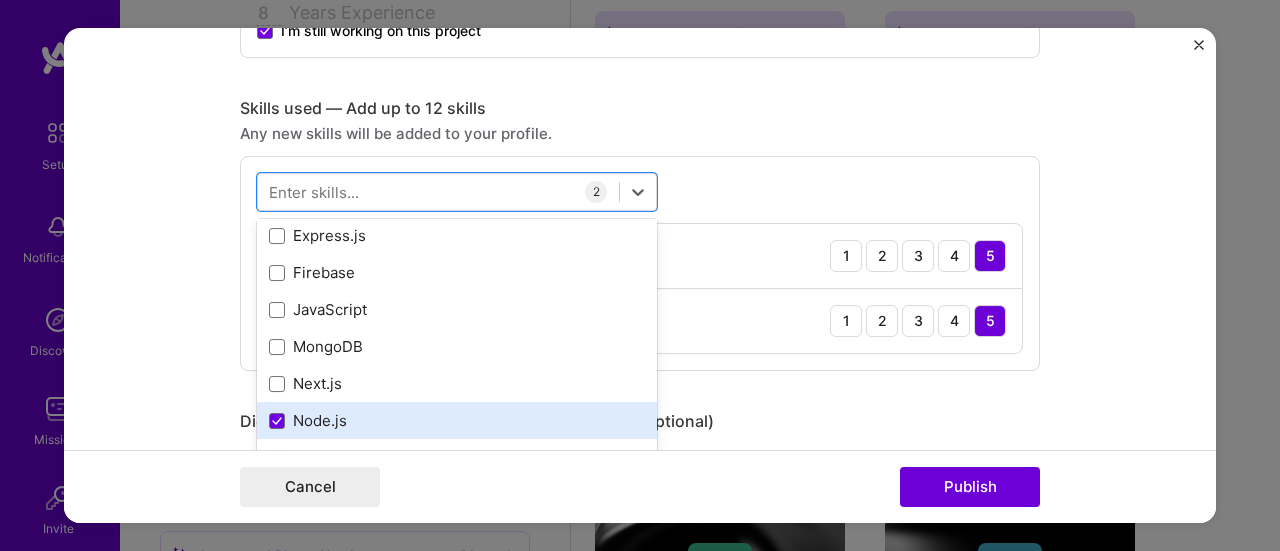 scroll, scrollTop: 110, scrollLeft: 0, axis: vertical 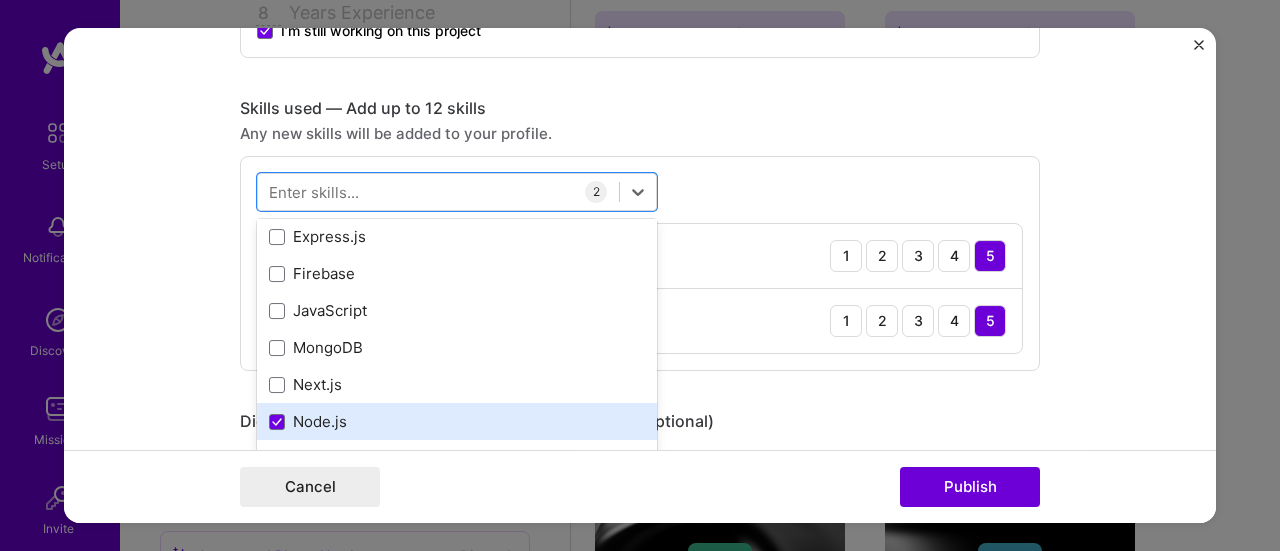 click on "Firebase" at bounding box center [457, 273] 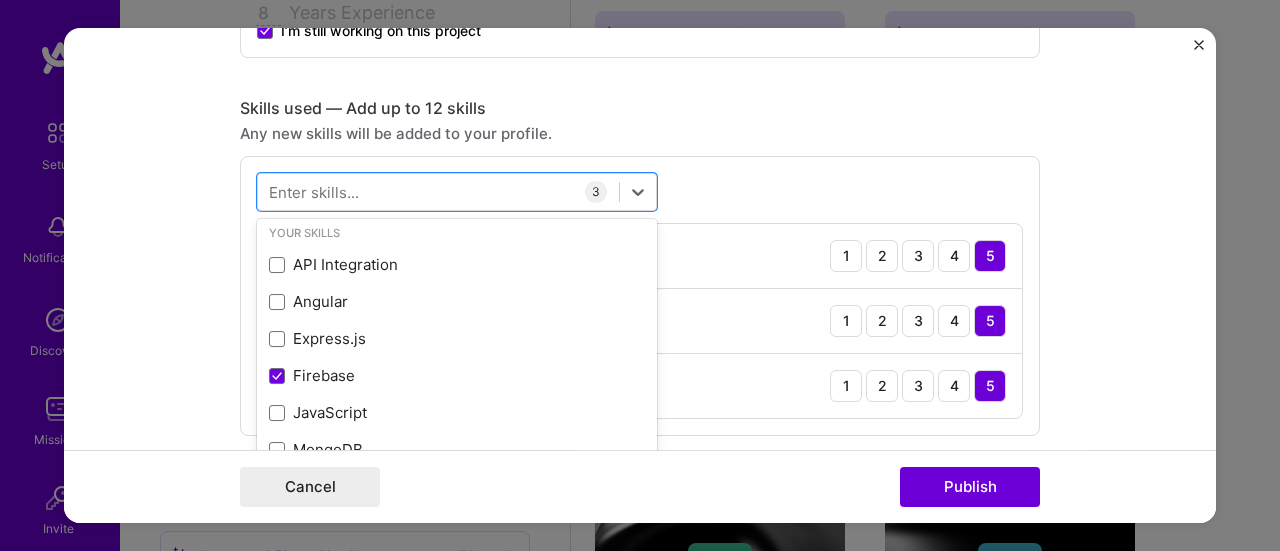 scroll, scrollTop: 9, scrollLeft: 0, axis: vertical 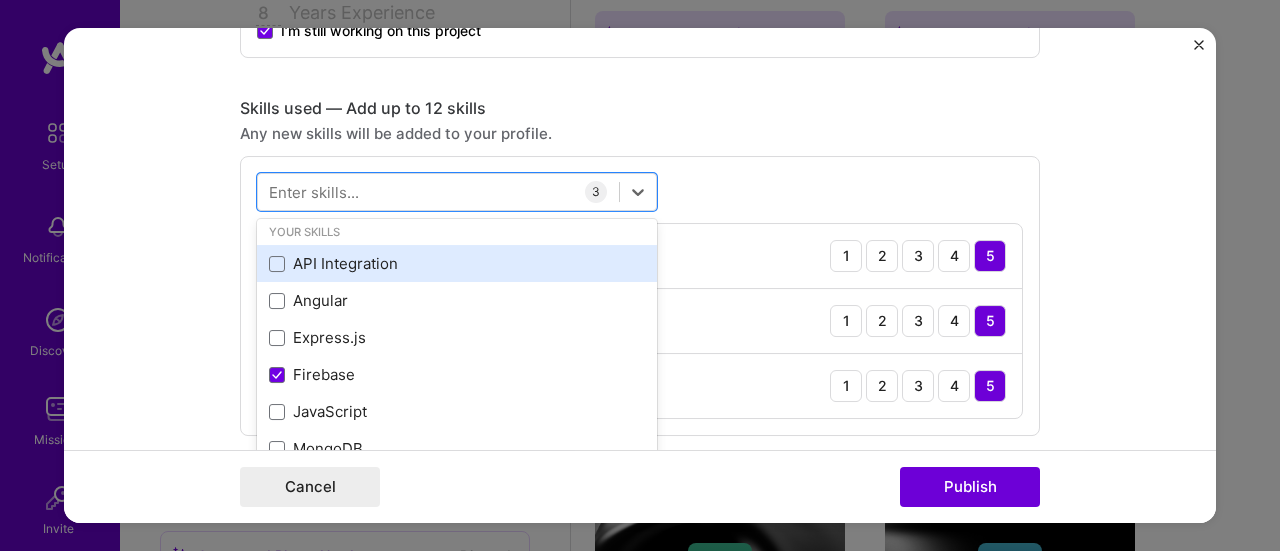 click on "API Integration" at bounding box center [457, 263] 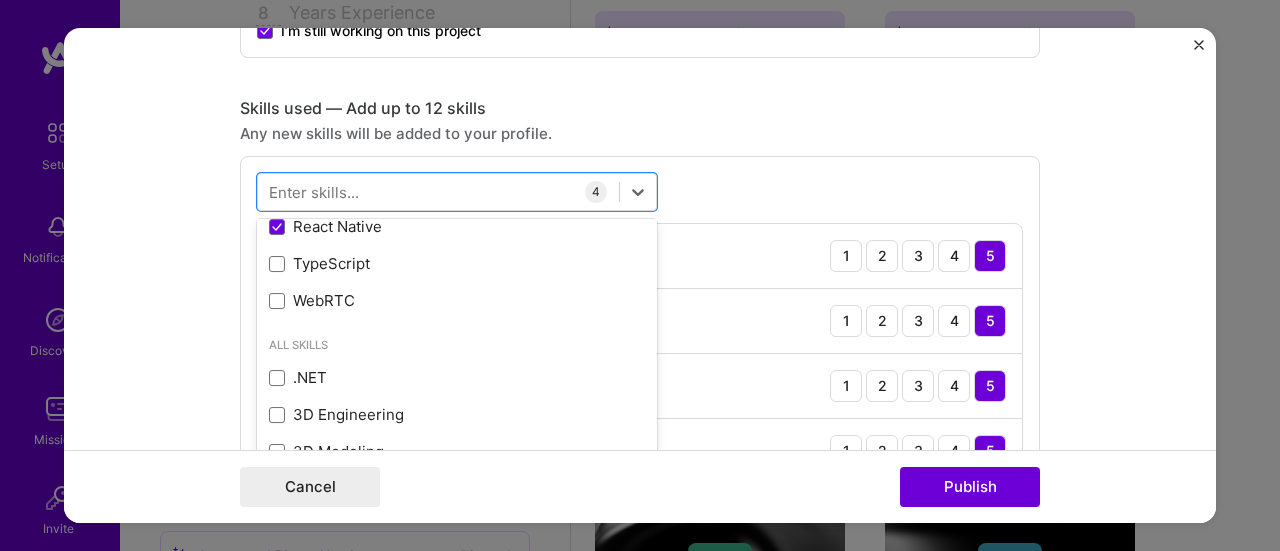 scroll, scrollTop: 380, scrollLeft: 0, axis: vertical 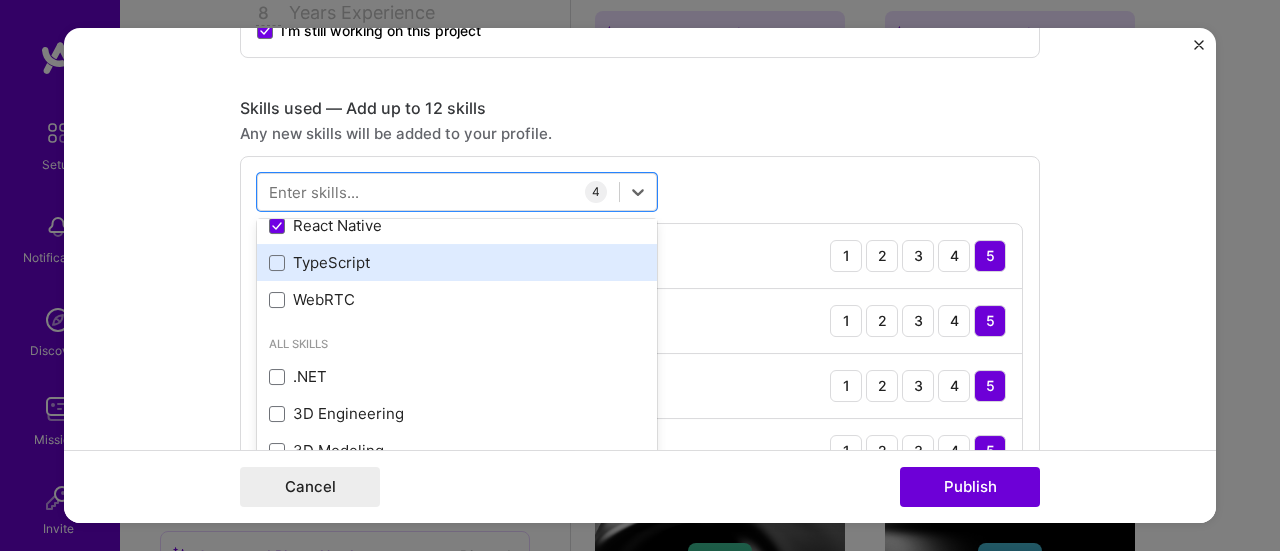 click on "TypeScript" at bounding box center [457, 262] 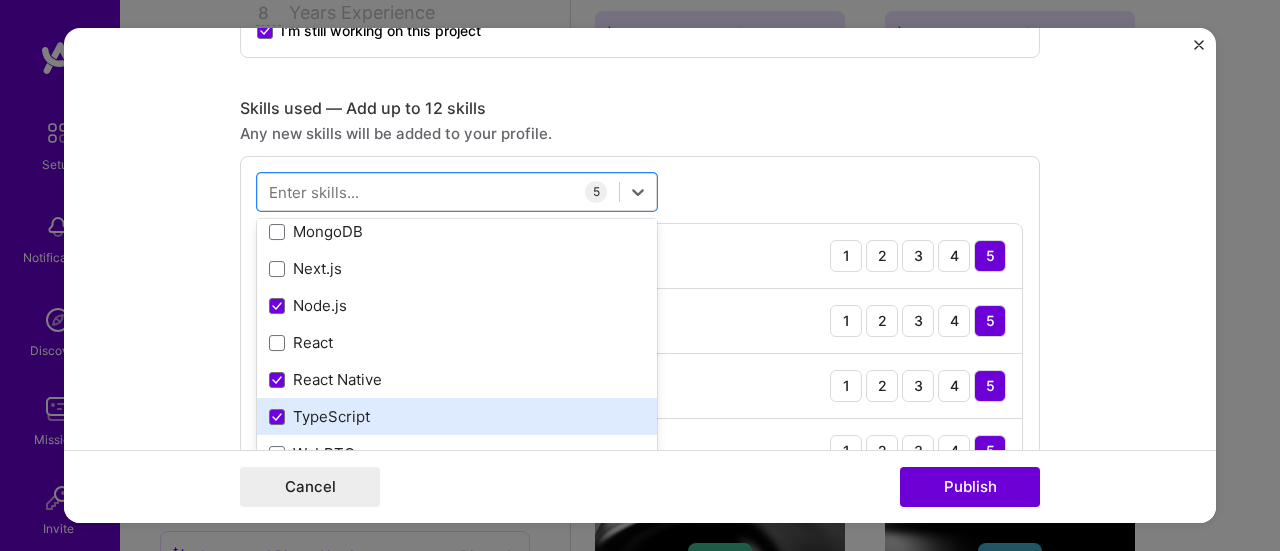 scroll, scrollTop: 220, scrollLeft: 0, axis: vertical 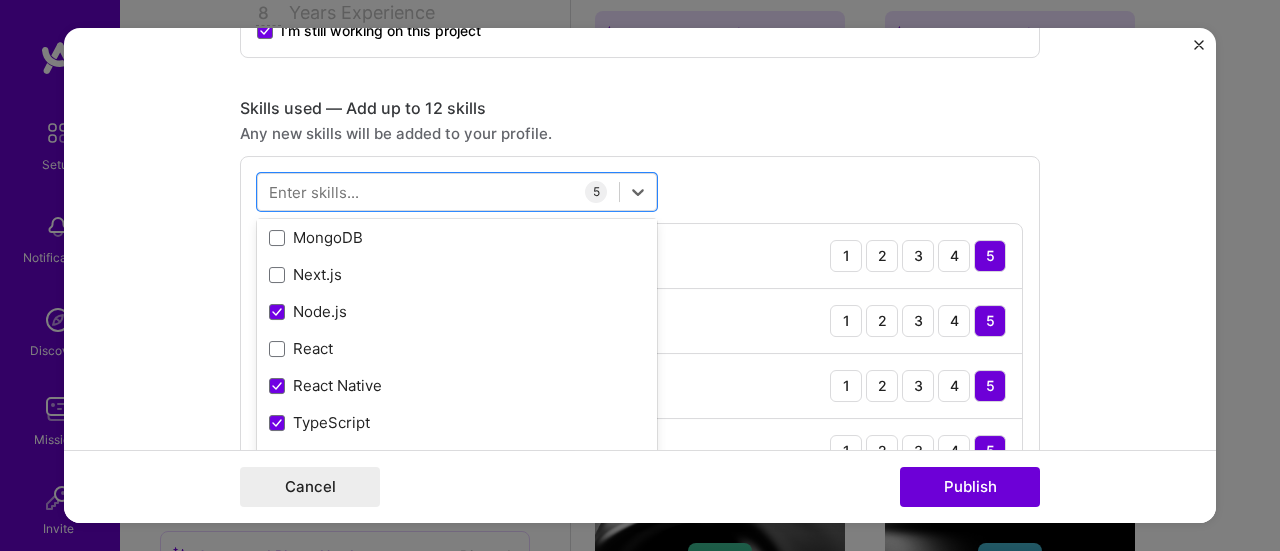 click on "Skills used — Add up to 12 skills Any new skills will be added to your profile. option TypeScript, selected. option MongoDB focused, 0 of 2. 378 results available. Use Up and Down to choose options, press Enter to select the currently focused option, press Escape to exit the menu, press Tab to select the option and exit the menu. Your Skills API Integration Angular Express.js Firebase JavaScript MongoDB Next.js Node.js React React Native TypeScript WebRTC All Skills .NET 3D Engineering 3D Modeling API Design APNS ARM ASP.NET AWS AWS Aurora AWS BETA AWS CDK AWS CloudFormation AWS Lambda AWS Neptune AWS RDS Ada Adobe Creative Cloud Adobe Experience Manager Affiliate Marketing Agile Agora Airflow Airtable Algorithm Design Amazon Athena Amplitude Analytics Android Angular.js Ansible Apache Kafka Apex (Salesforce) Apollo App Clip (iOS) ArangoDB Artifactory Artificial Intelligence (AI) Assembly Async.io Aurelia Authentication Automated Testing Azure BLE (Bluetooth) Babylon.js Backbone.js Backlog Prioritization C" at bounding box center [640, 332] 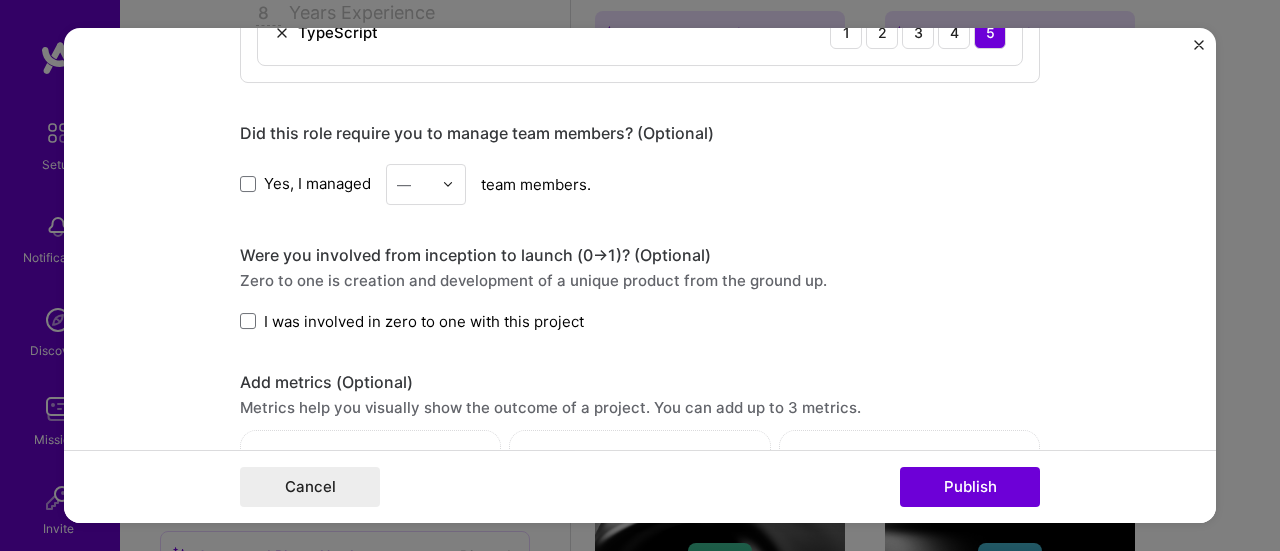 scroll, scrollTop: 1414, scrollLeft: 0, axis: vertical 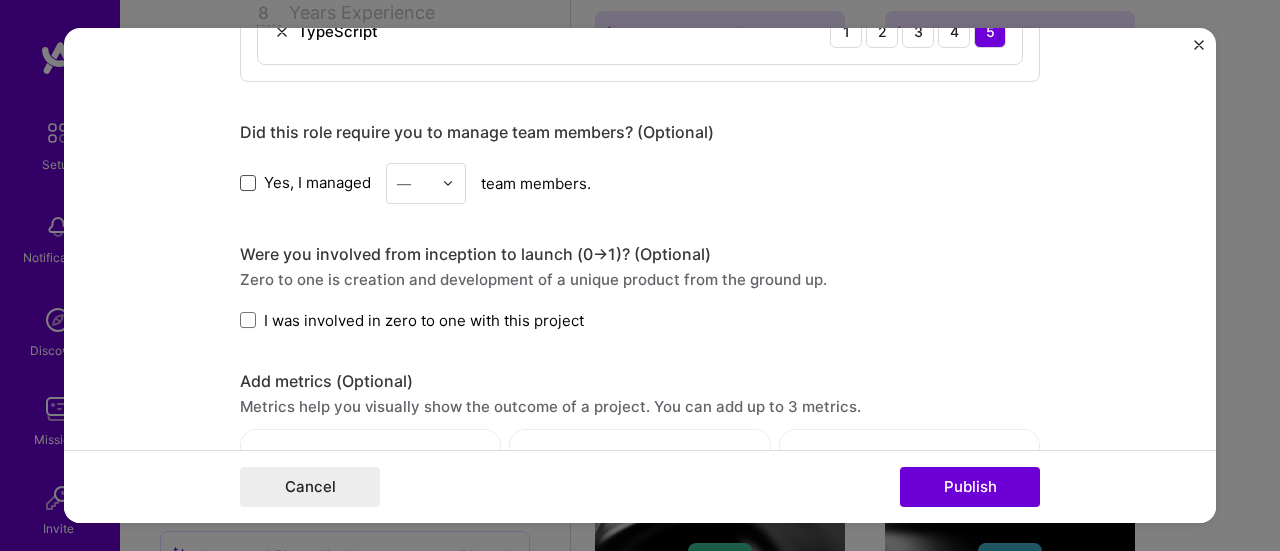 click at bounding box center (248, 183) 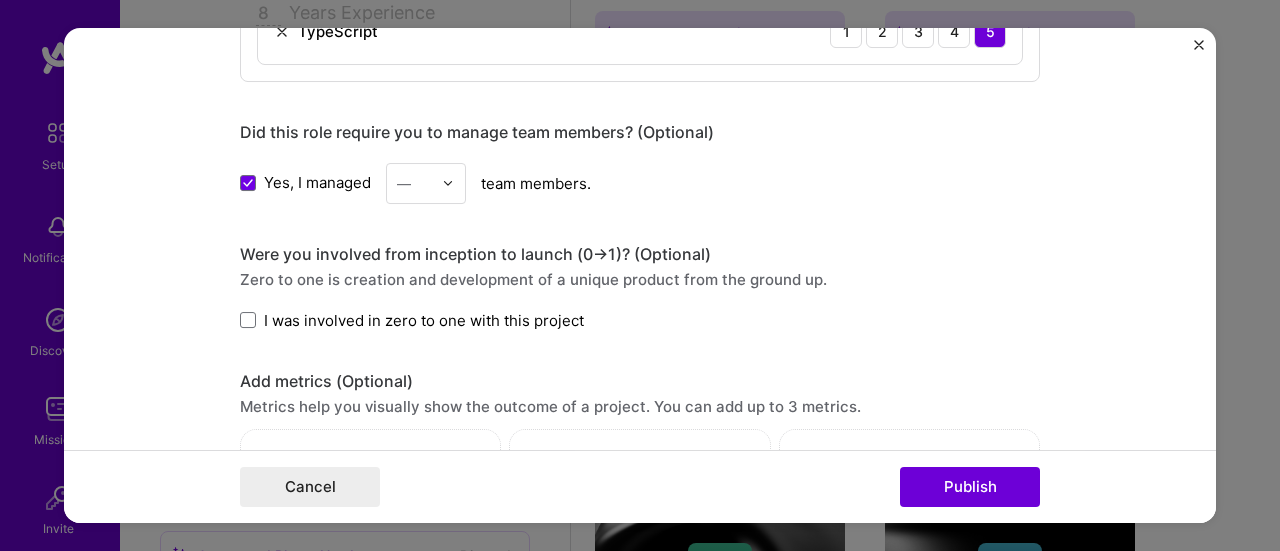 click at bounding box center [448, 183] 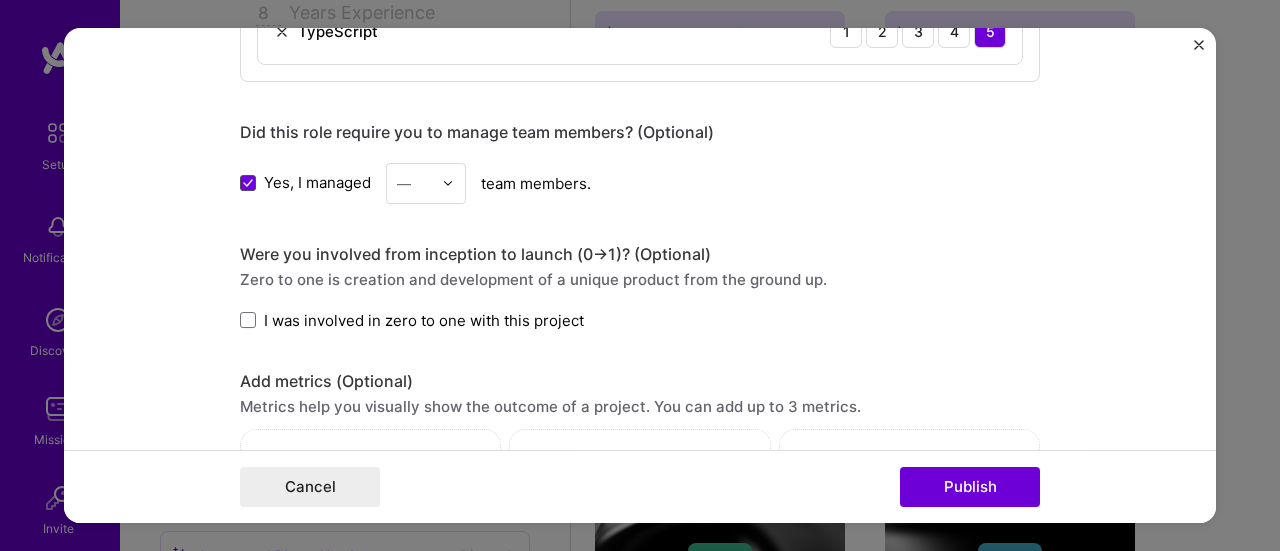 click at bounding box center [248, 183] 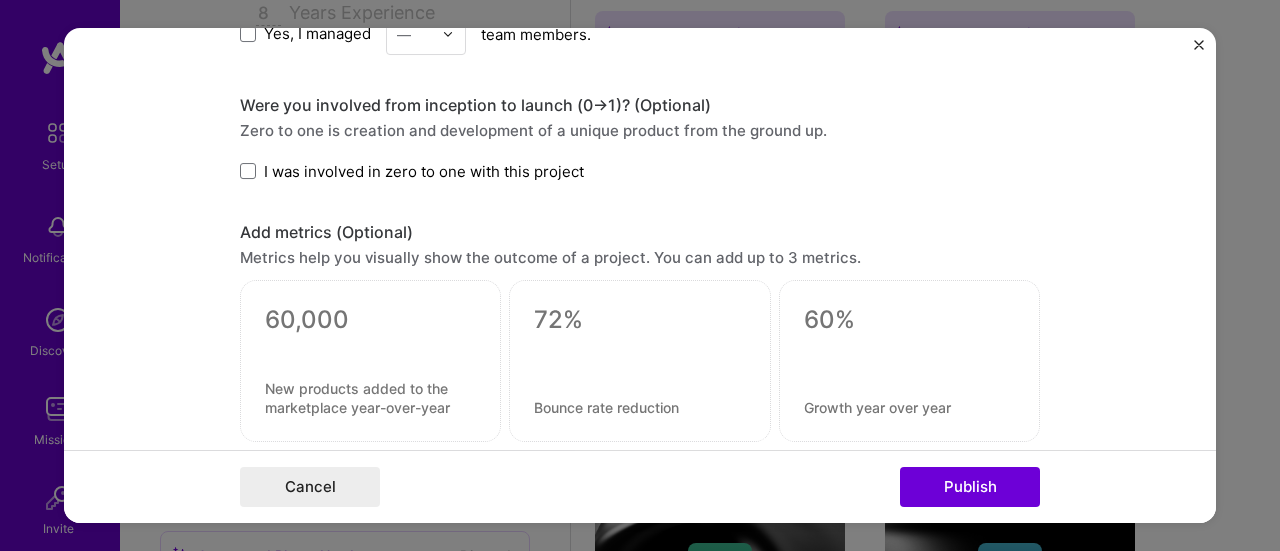 scroll, scrollTop: 1564, scrollLeft: 0, axis: vertical 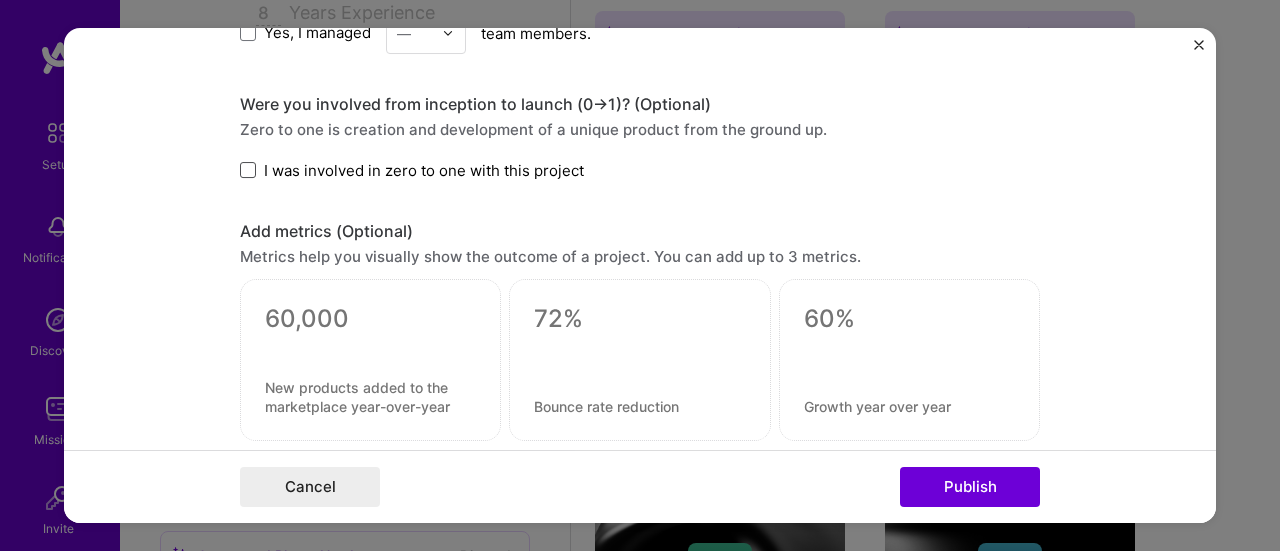 click at bounding box center (248, 170) 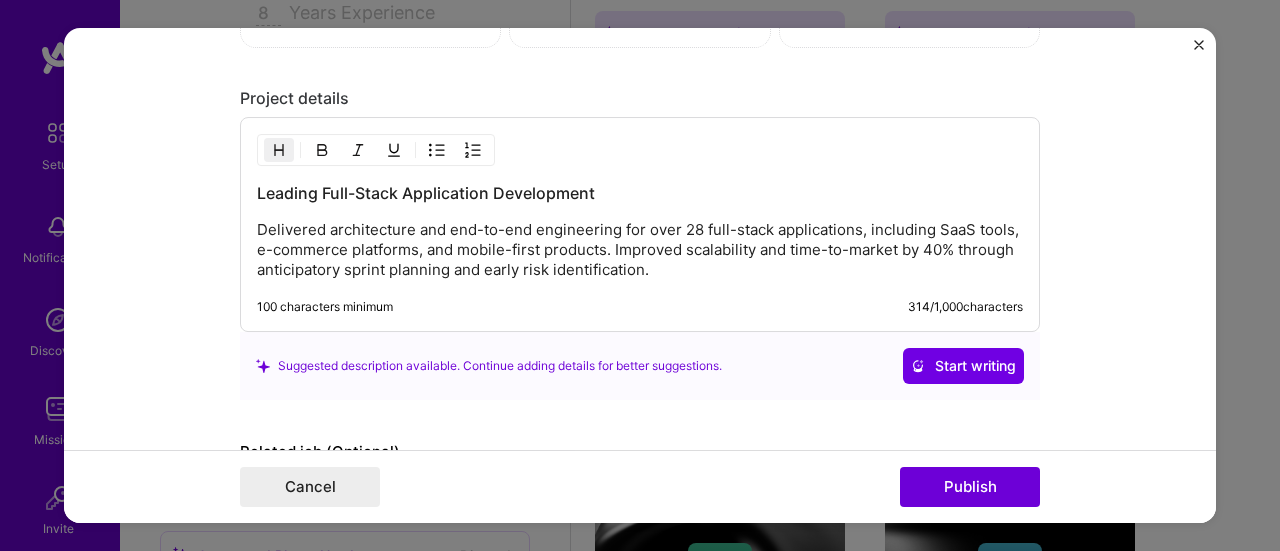scroll, scrollTop: 1959, scrollLeft: 0, axis: vertical 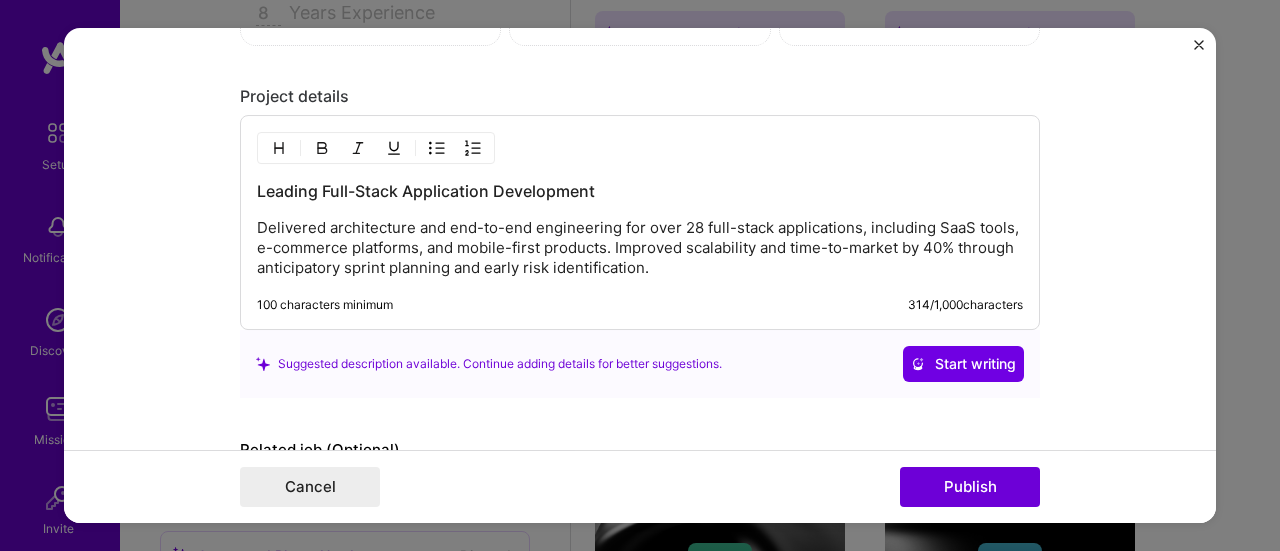click on "Delivered architecture and end-to-end engineering for over 28 full-stack applications, including SaaS tools, e-commerce platforms, and mobile-first products. Improved scalability and time-to-market by 40% through anticipatory sprint planning and early risk identification." at bounding box center (640, 248) 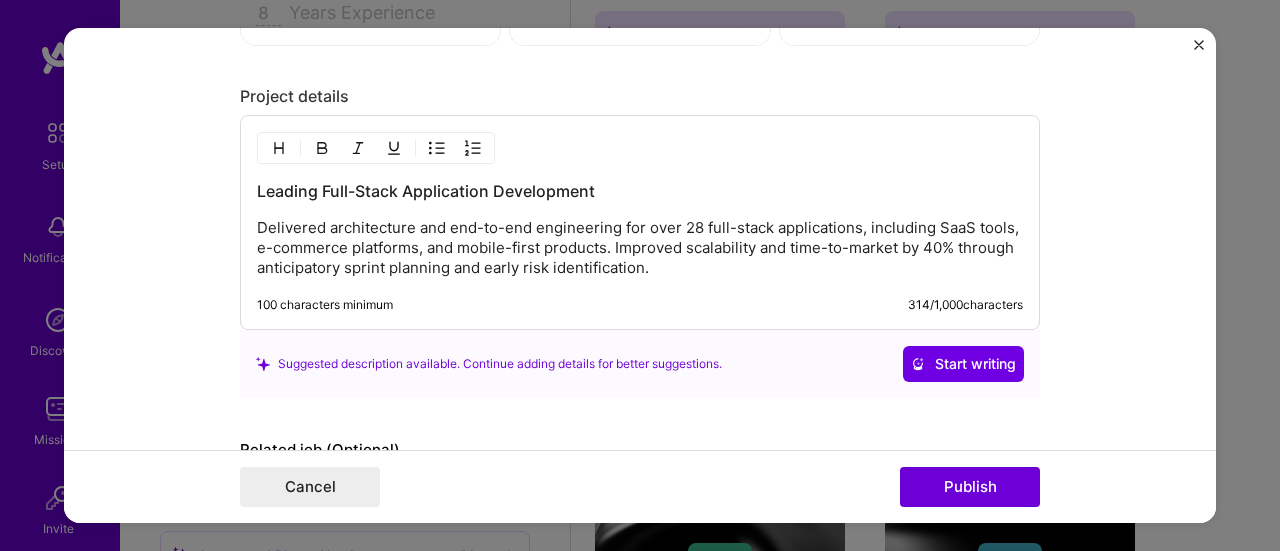 click on "Delivered architecture and end-to-end engineering for over 28 full-stack applications, including SaaS tools, e-commerce platforms, and mobile-first products. Improved scalability and time-to-market by 40% through anticipatory sprint planning and early risk identification." at bounding box center [640, 248] 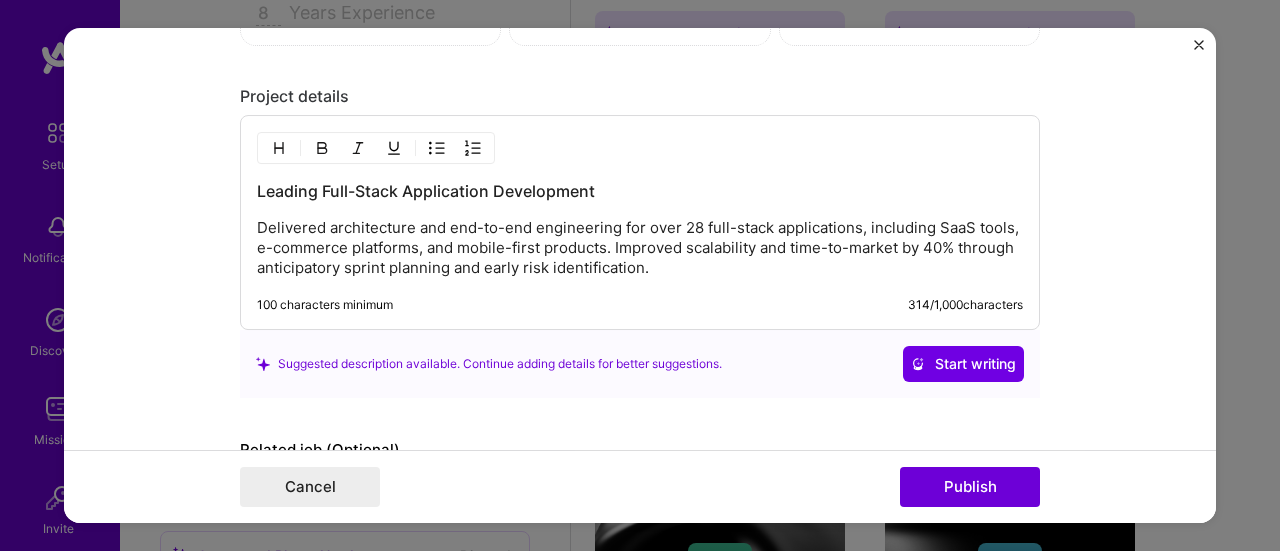 type 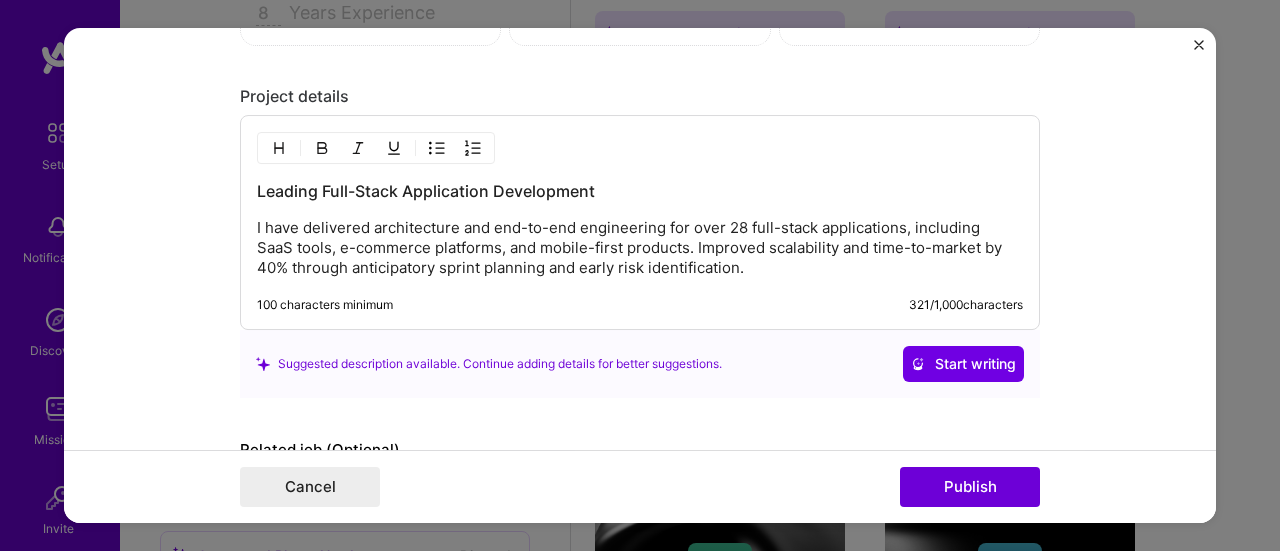 click on "I have delivered architecture and end-to-end engineering for over 28 full-stack applications, including SaaS tools, e-commerce platforms, and mobile-first products. Improved scalability and time-to-market by 40% through anticipatory sprint planning and early risk identification." at bounding box center (640, 248) 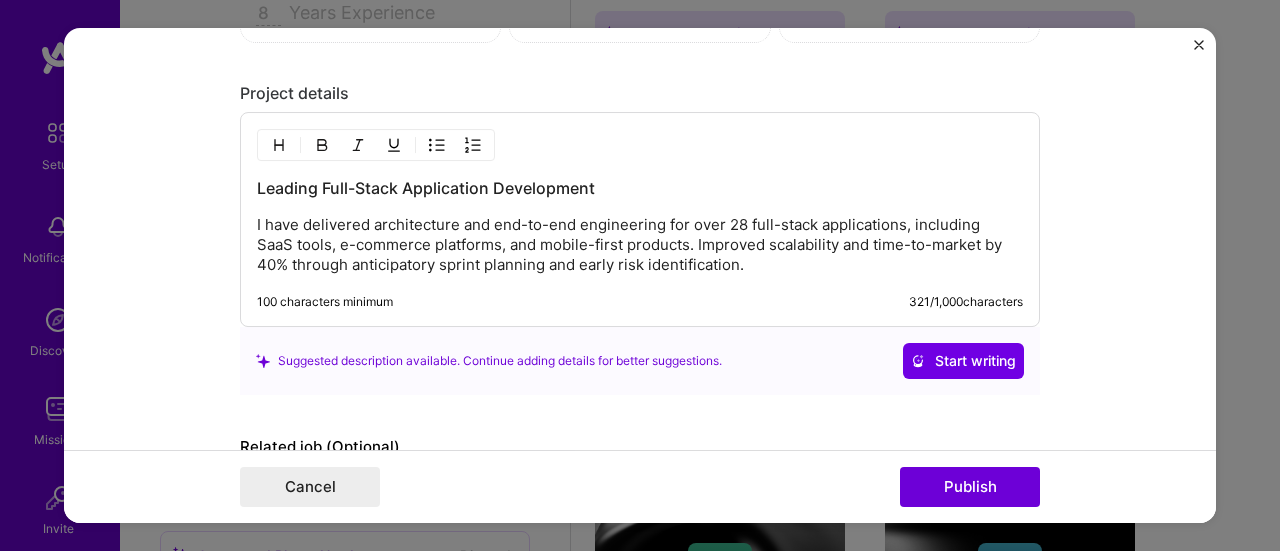 scroll, scrollTop: 1963, scrollLeft: 0, axis: vertical 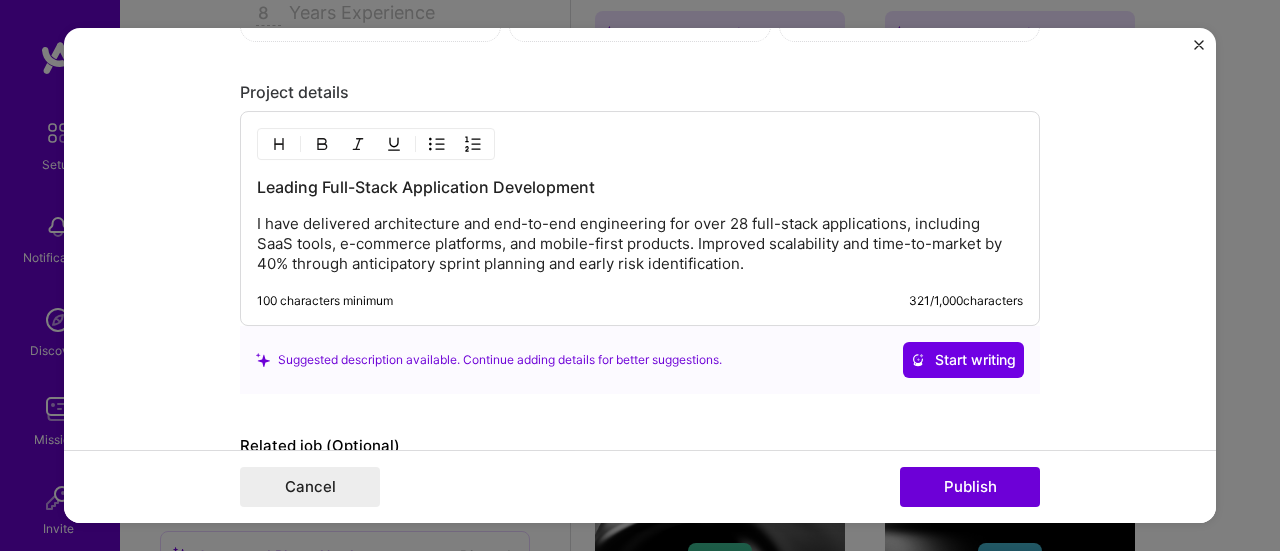 click on "Leading Full-Stack Application Development" at bounding box center (640, 187) 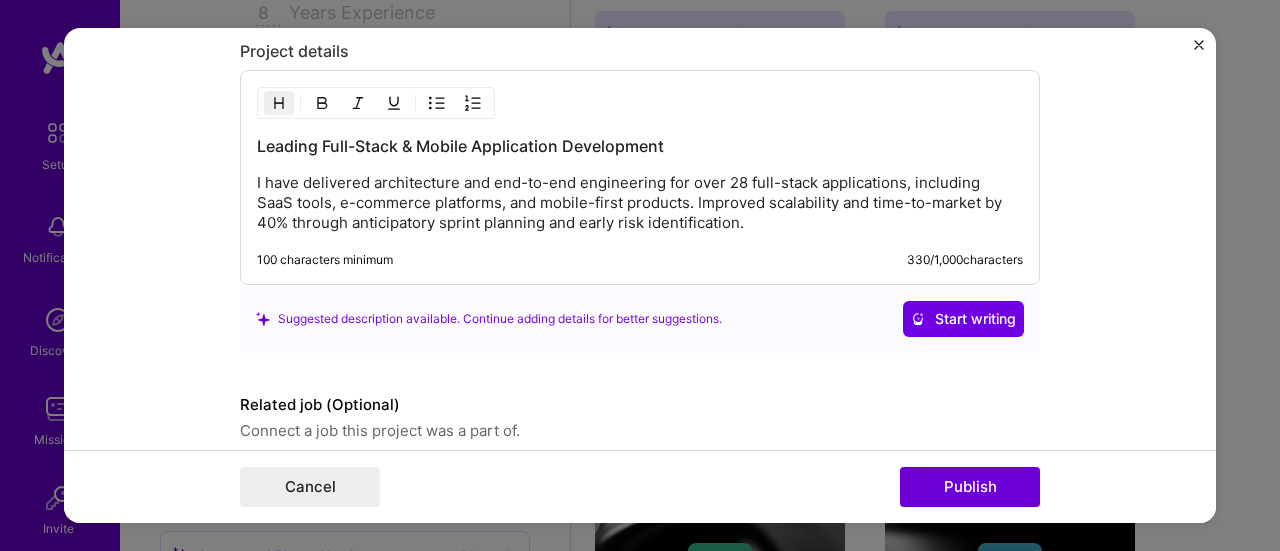 scroll, scrollTop: 2005, scrollLeft: 0, axis: vertical 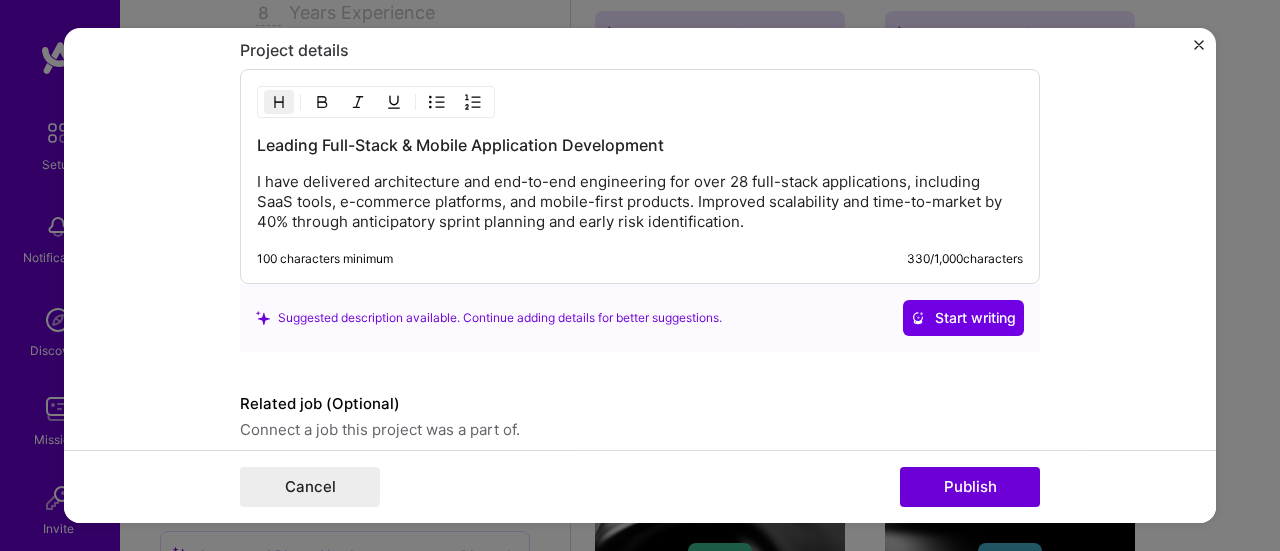 click on "I have delivered architecture and end-to-end engineering for over 28 full-stack applications, including SaaS tools, e-commerce platforms, and mobile-first products. Improved scalability and time-to-market by 40% through anticipatory sprint planning and early risk identification." at bounding box center [640, 202] 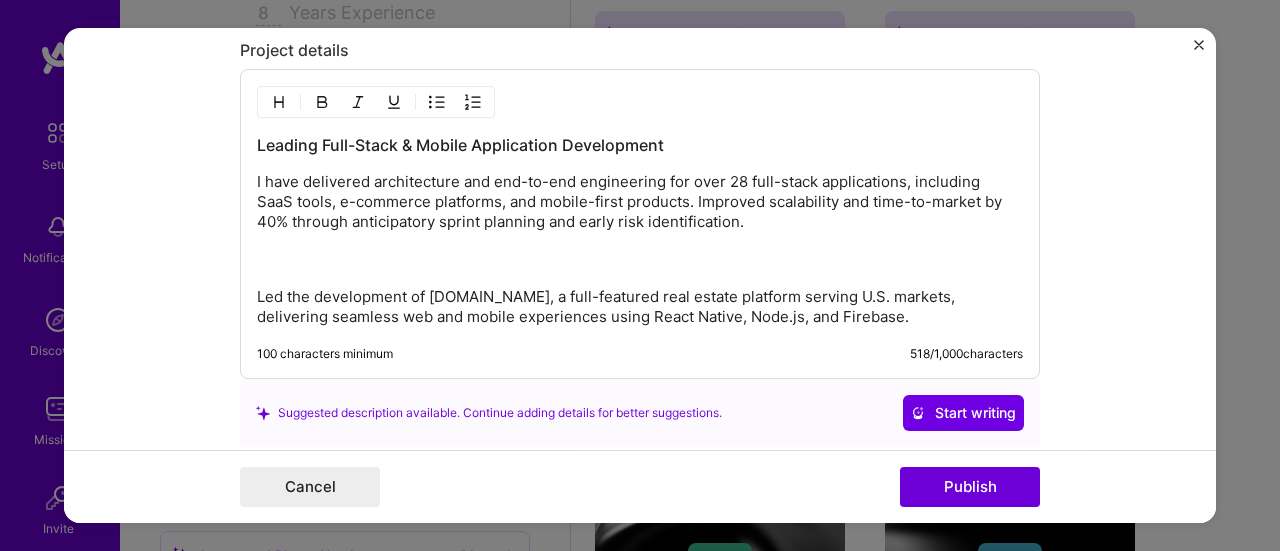 scroll, scrollTop: 2172, scrollLeft: 0, axis: vertical 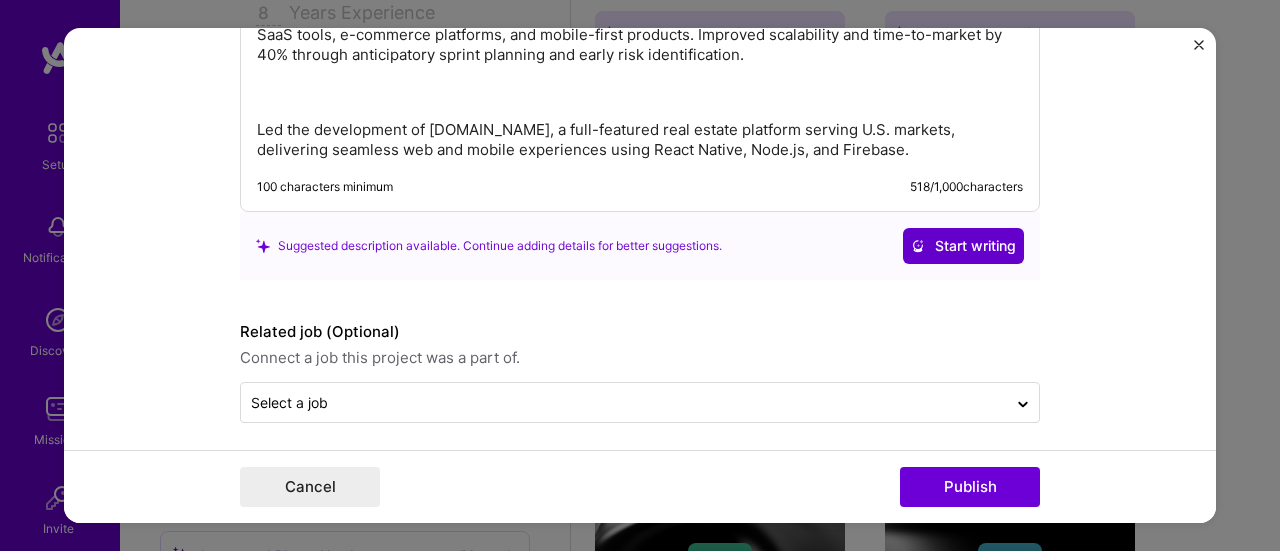 click on "Start writing" at bounding box center [963, 246] 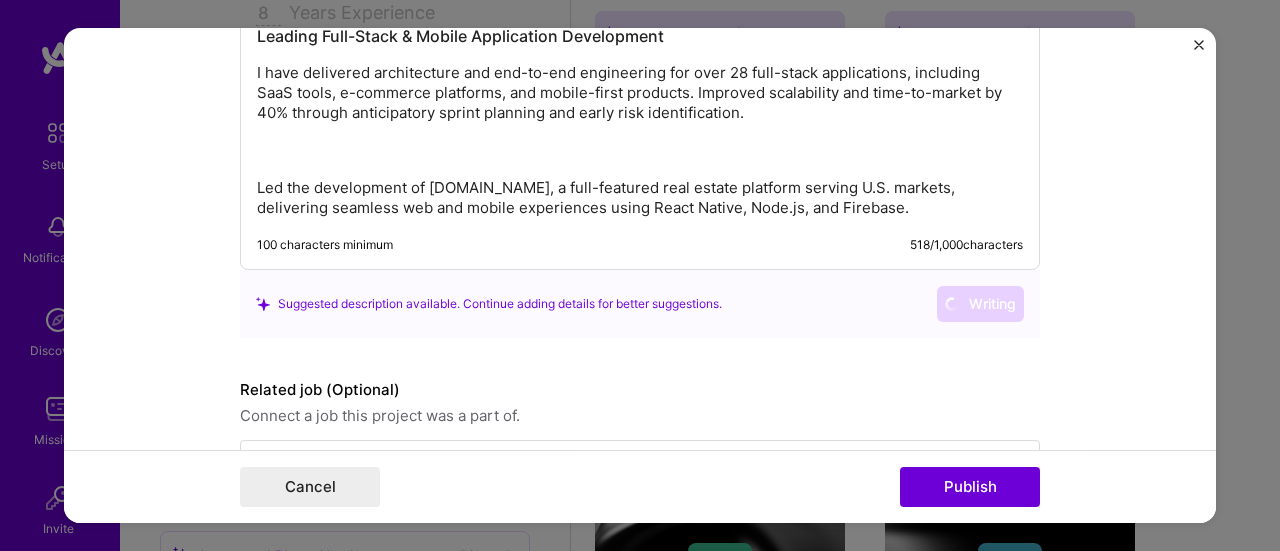 scroll, scrollTop: 2172, scrollLeft: 0, axis: vertical 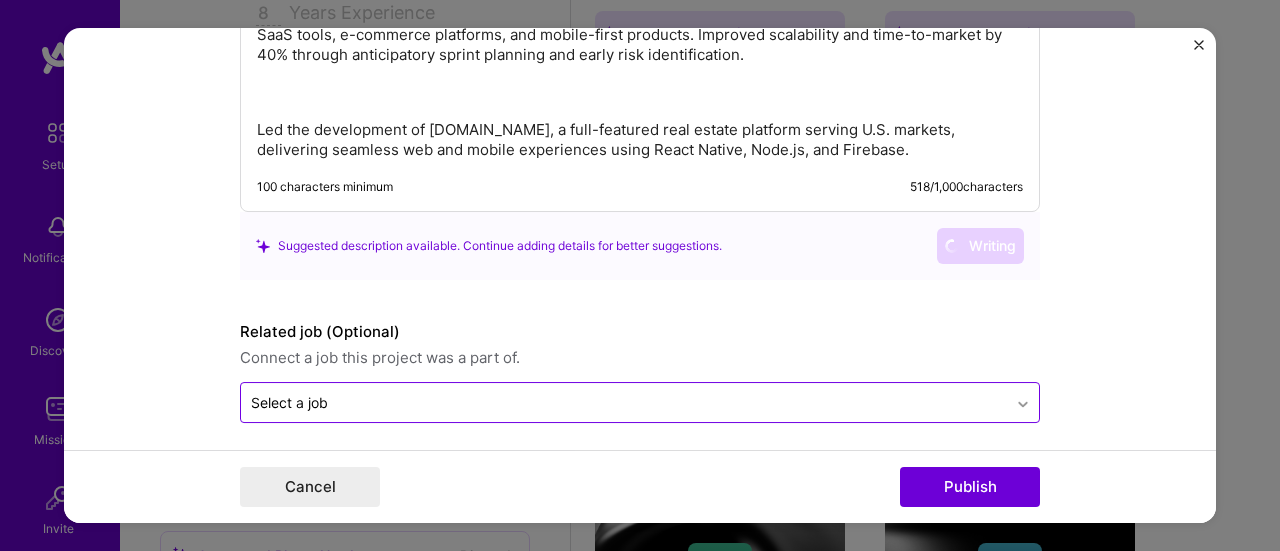 click 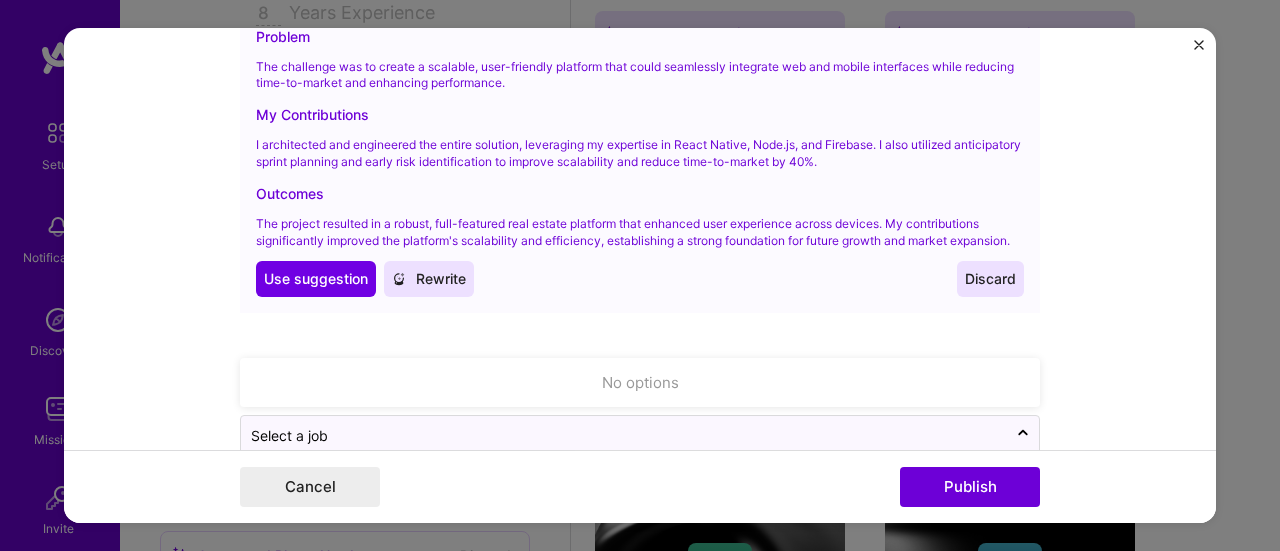 scroll, scrollTop: 2486, scrollLeft: 0, axis: vertical 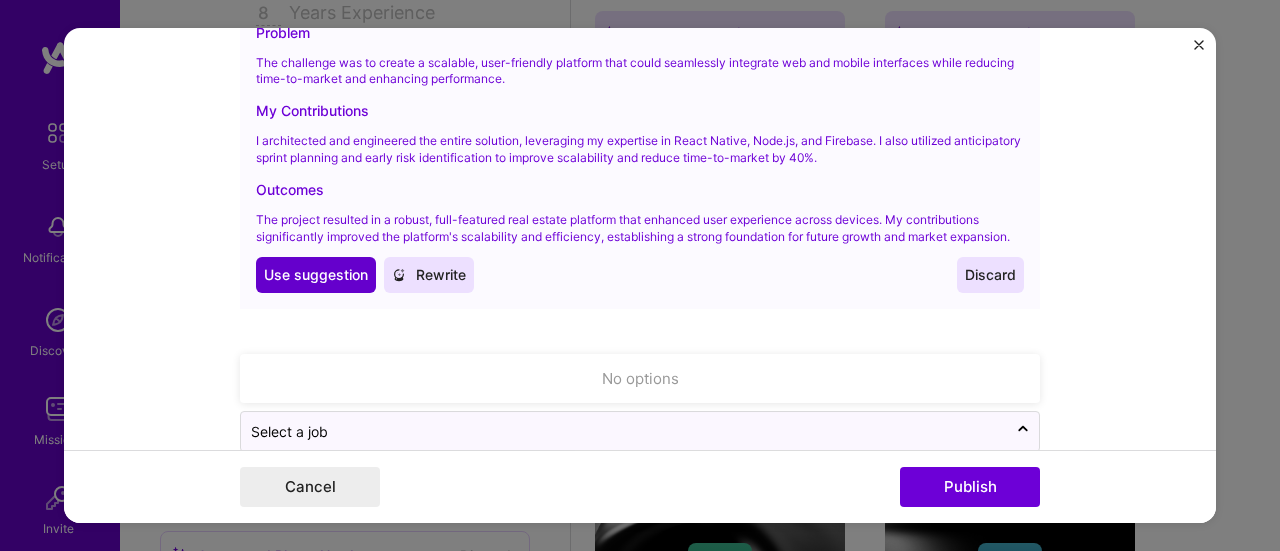 click on "Use suggestion" at bounding box center [316, 275] 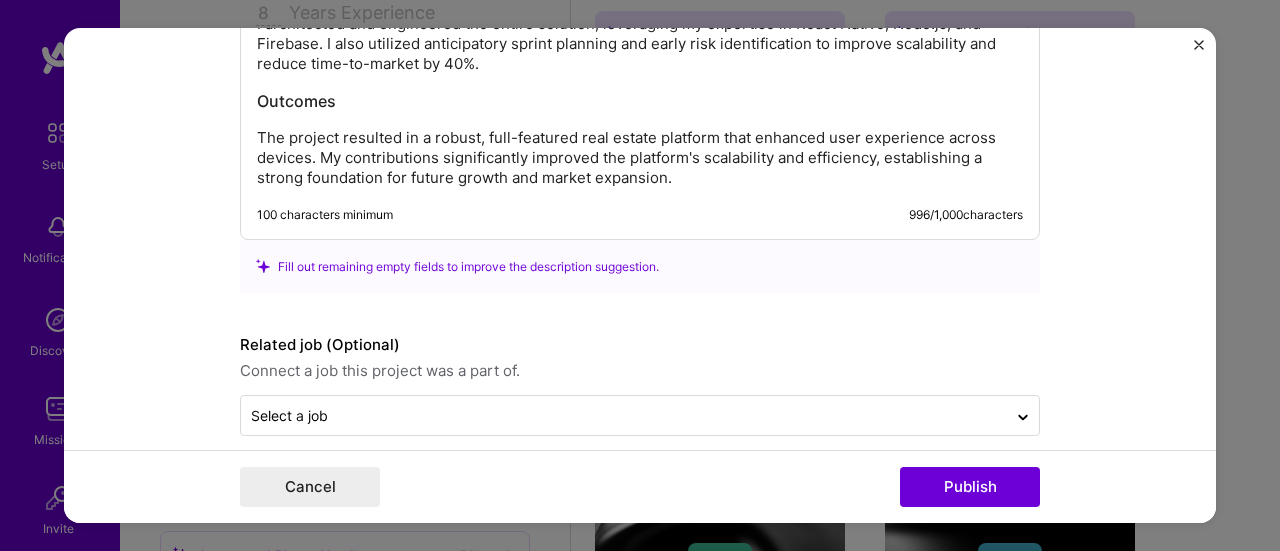 scroll, scrollTop: 2384, scrollLeft: 0, axis: vertical 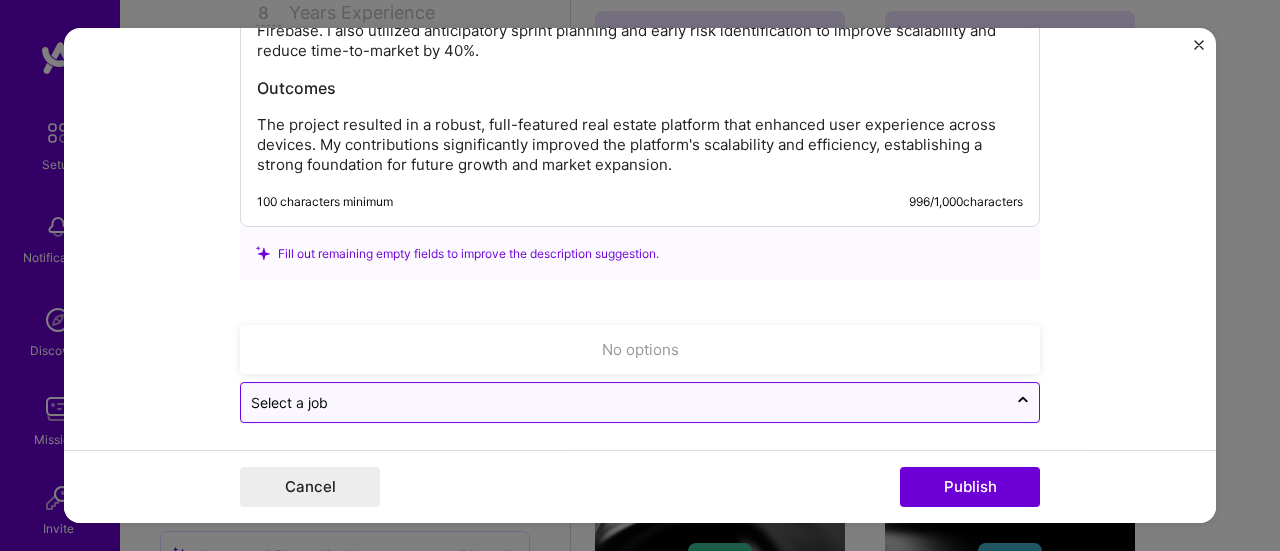 click on "Select a job" at bounding box center (624, 402) 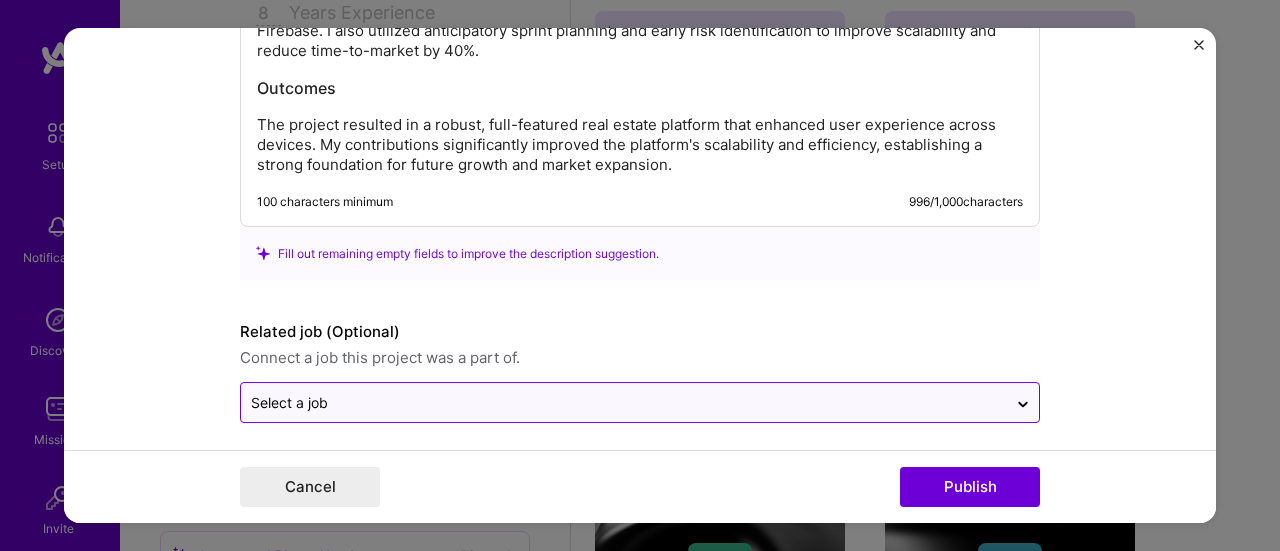 click on "Select a job" at bounding box center [624, 402] 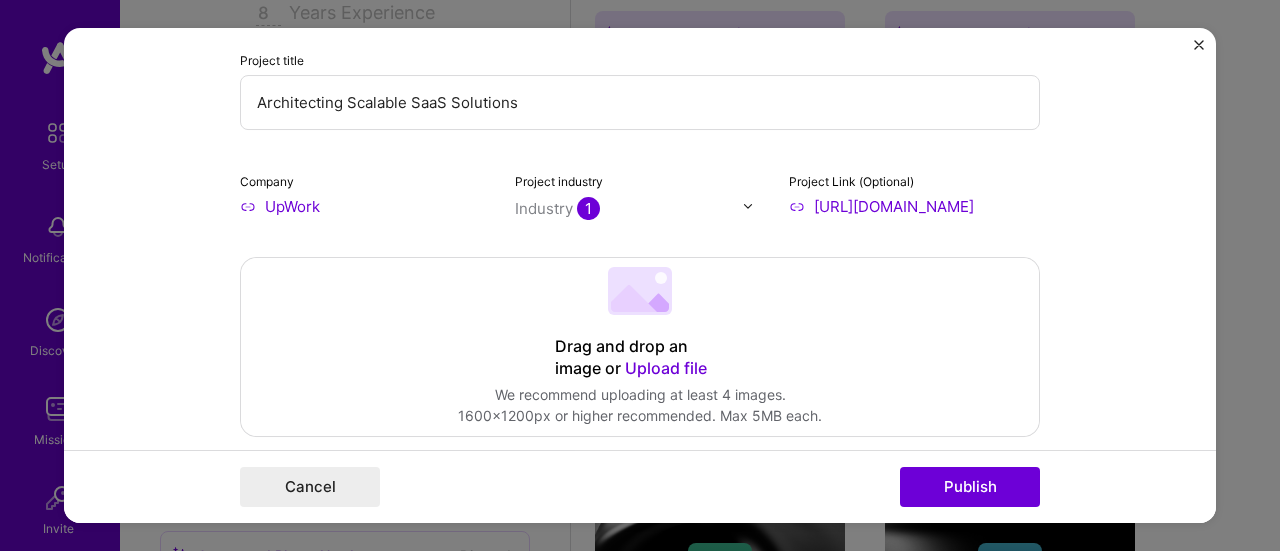 scroll, scrollTop: 224, scrollLeft: 0, axis: vertical 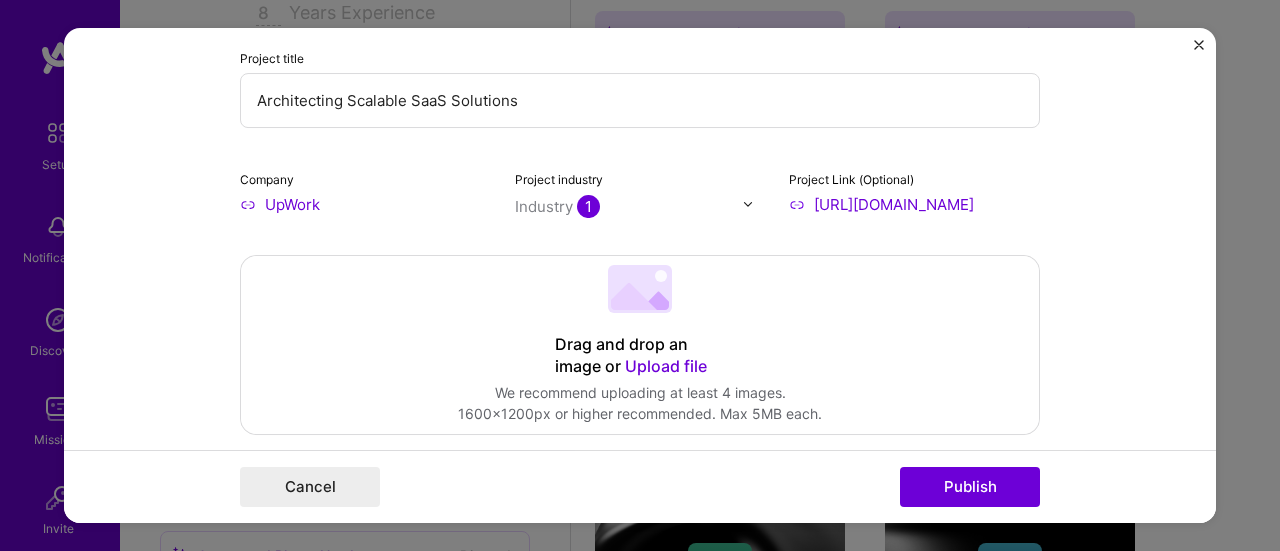 click on "Upload file" at bounding box center [666, 366] 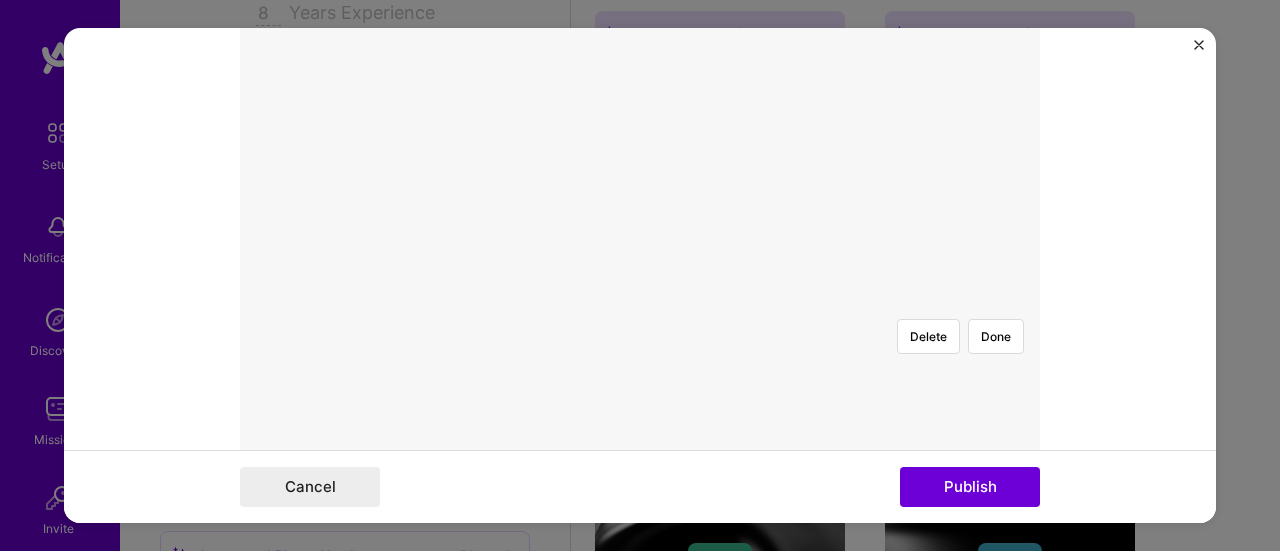 scroll, scrollTop: 484, scrollLeft: 0, axis: vertical 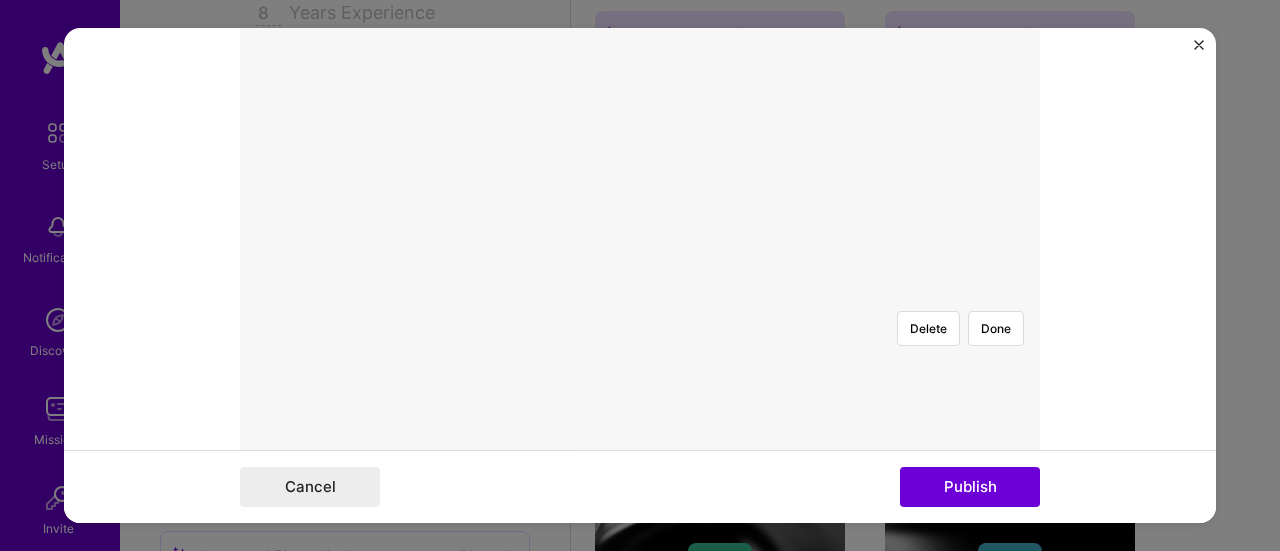 click at bounding box center (841, 598) 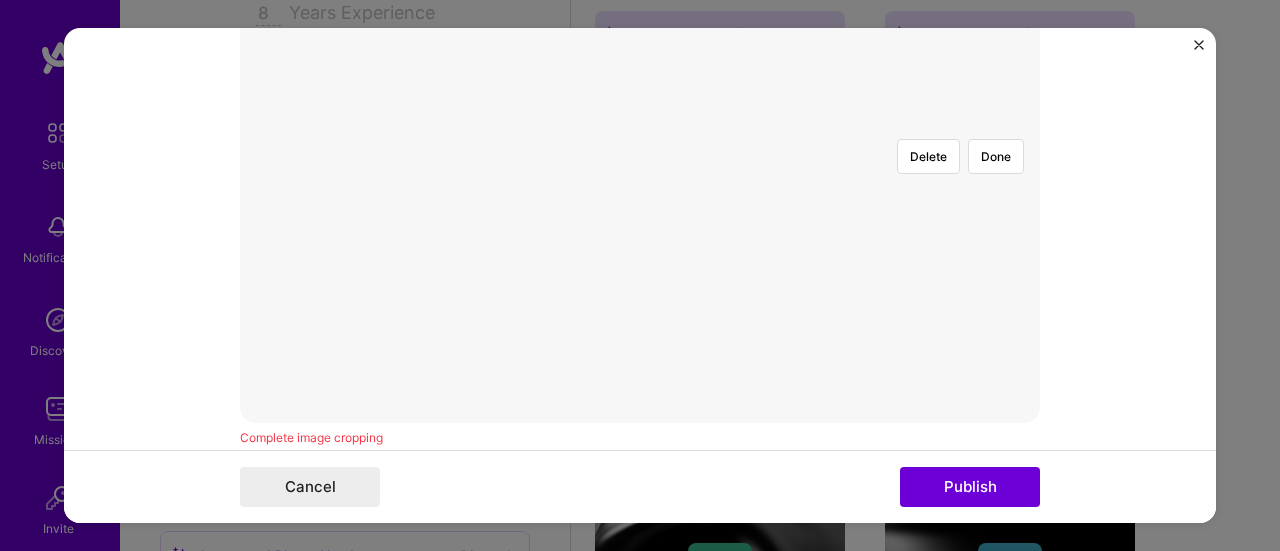 scroll, scrollTop: 676, scrollLeft: 0, axis: vertical 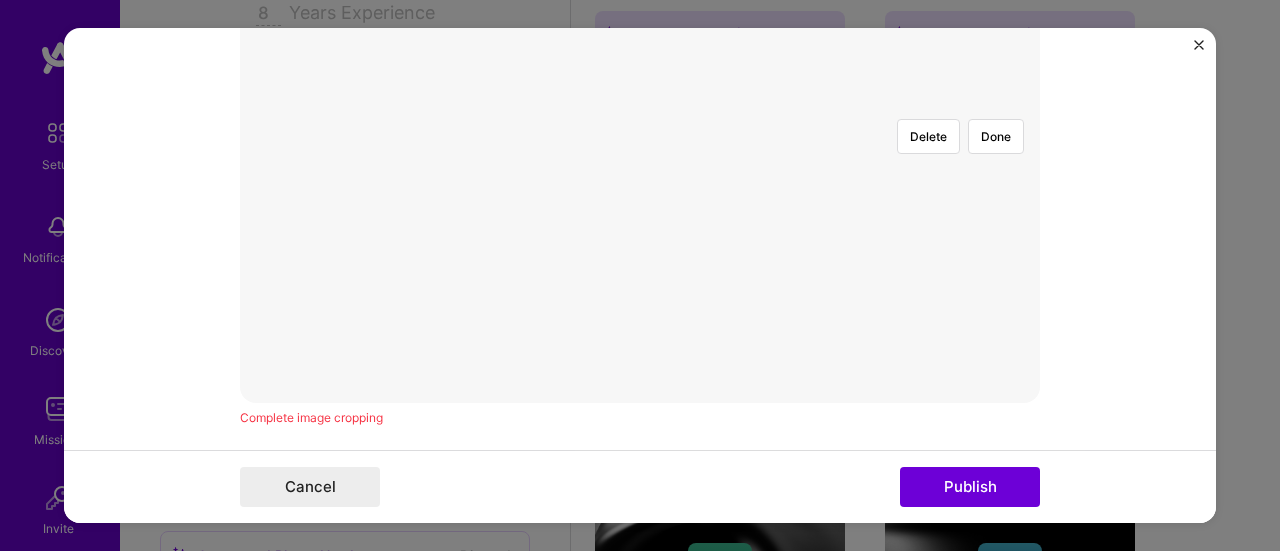 click at bounding box center (841, 536) 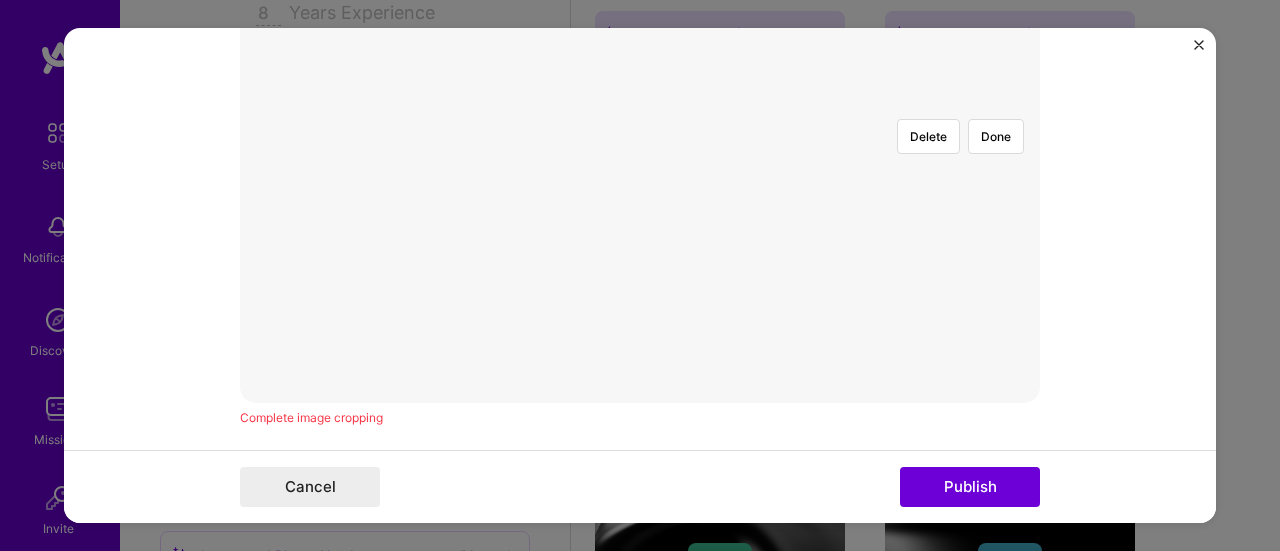 click at bounding box center [841, 535] 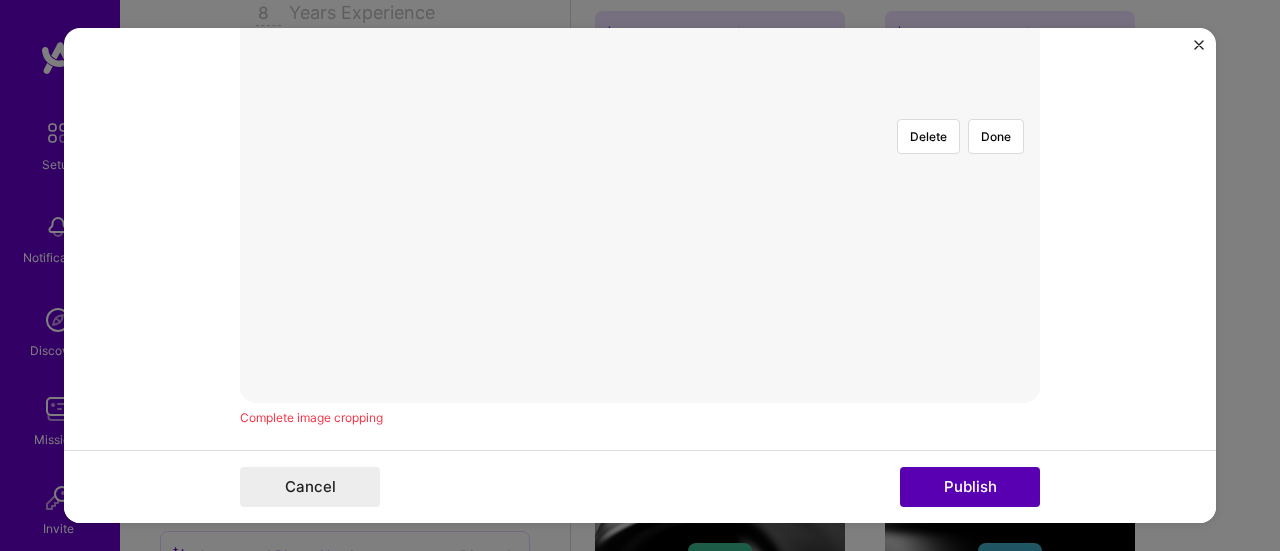 click on "Publish" at bounding box center (970, 487) 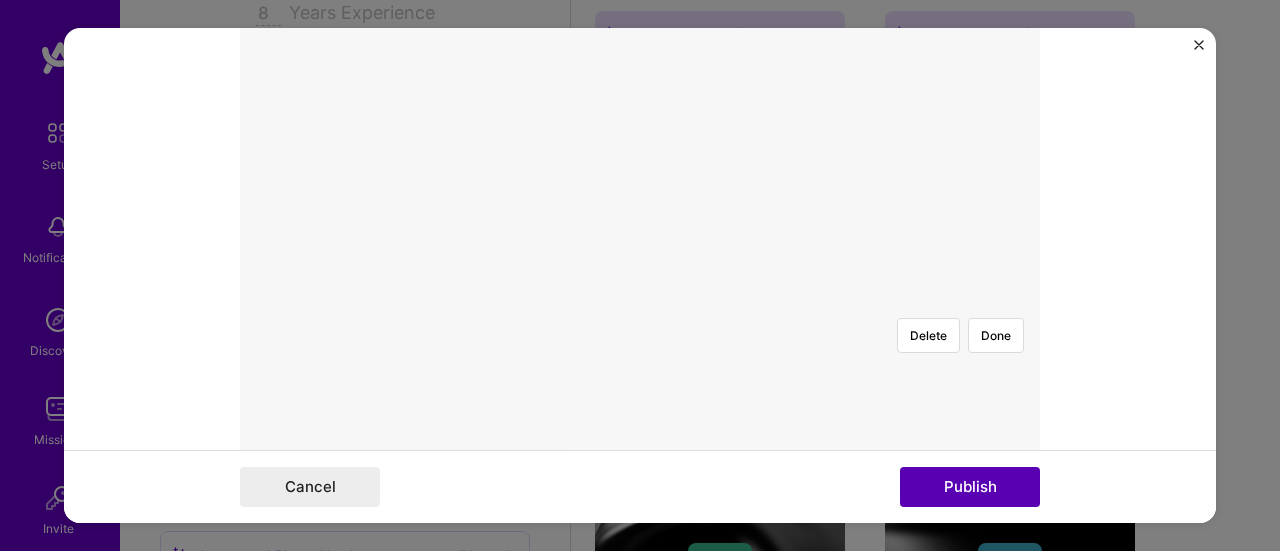 scroll, scrollTop: 450, scrollLeft: 0, axis: vertical 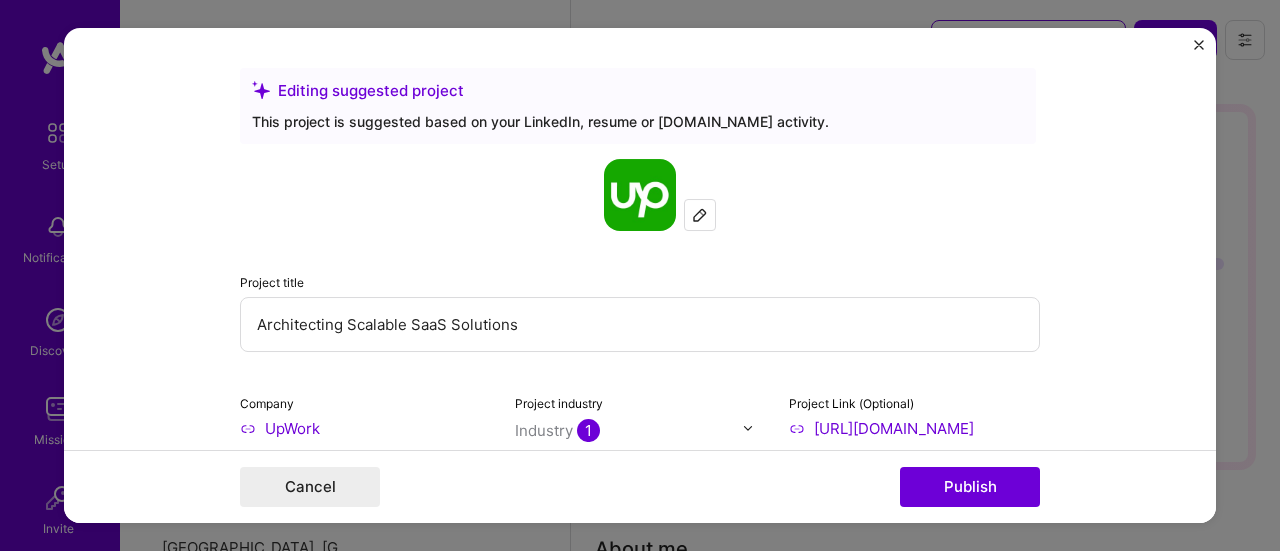 select on "US" 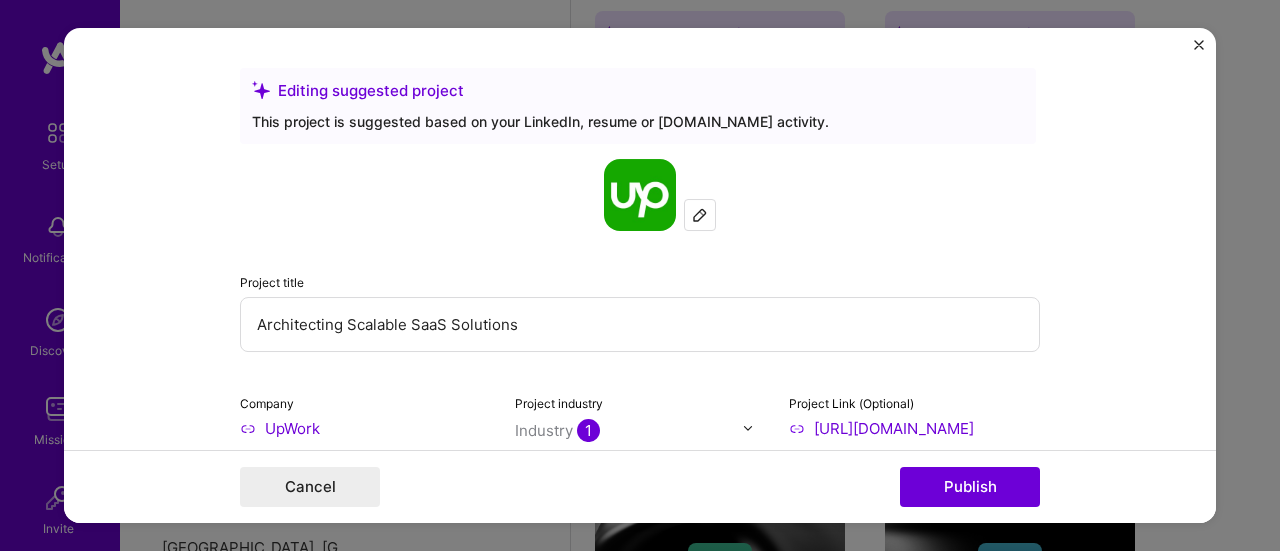 scroll, scrollTop: 510, scrollLeft: 0, axis: vertical 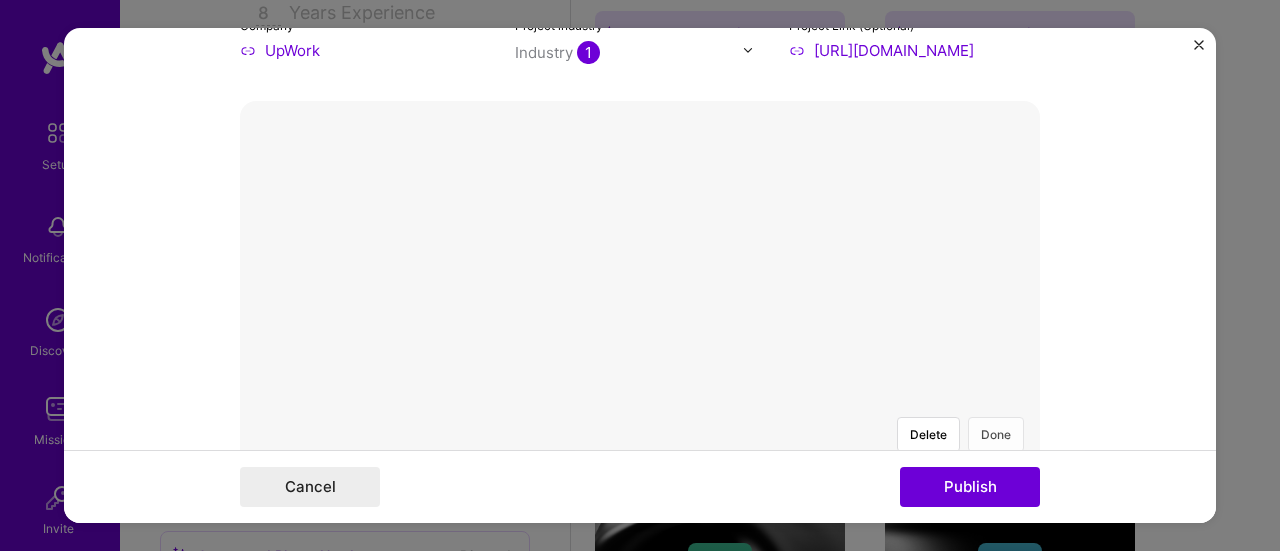 click on "Done" at bounding box center (996, 434) 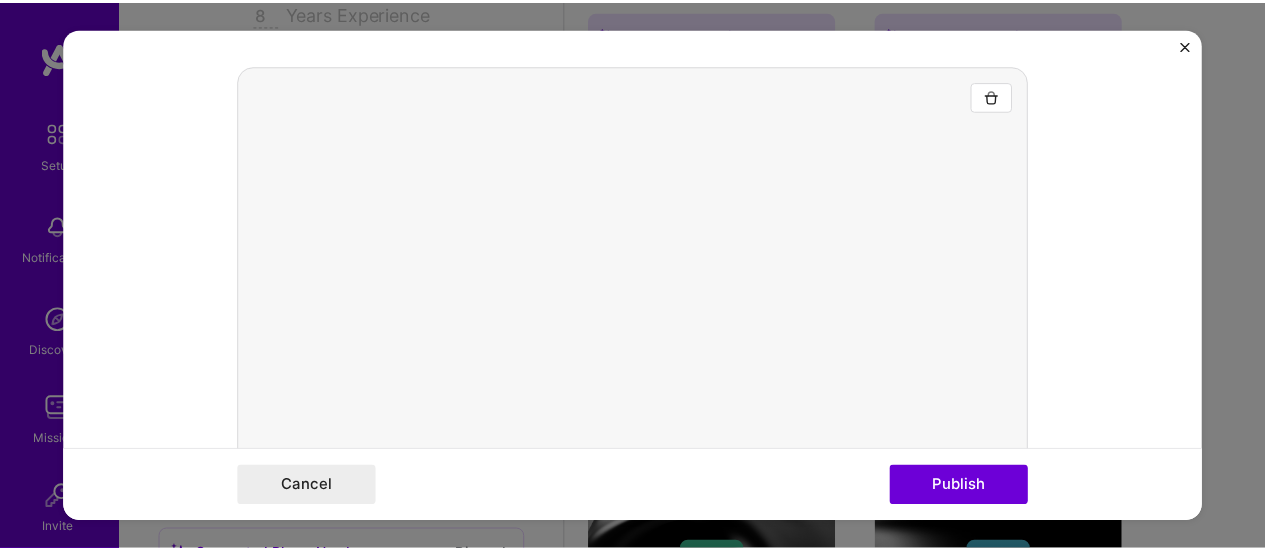 scroll, scrollTop: 417, scrollLeft: 0, axis: vertical 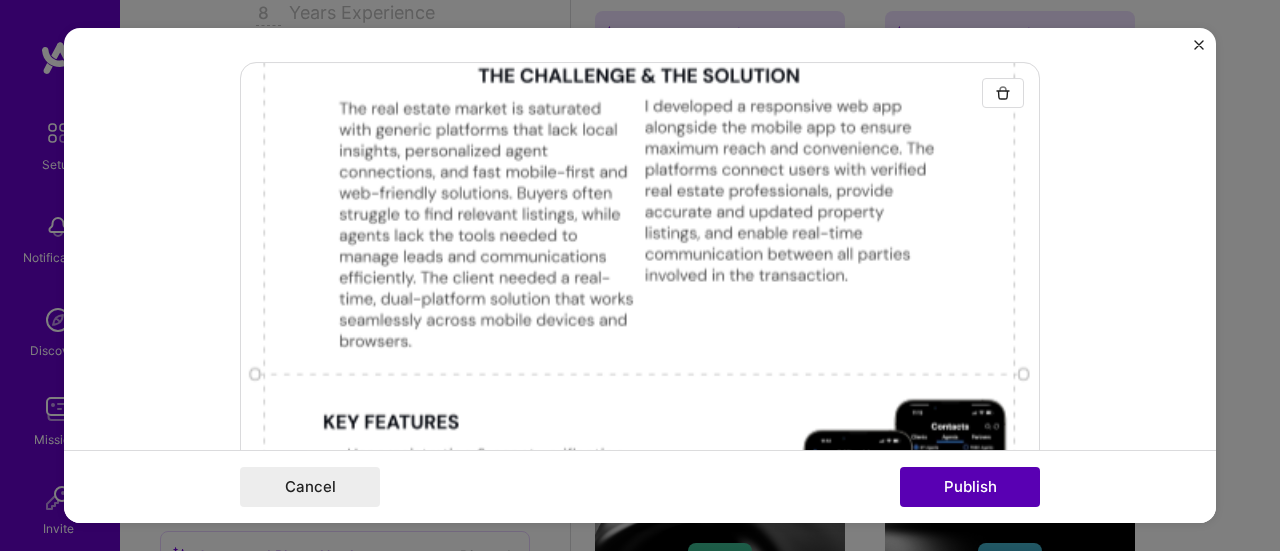 click on "Publish" at bounding box center (970, 487) 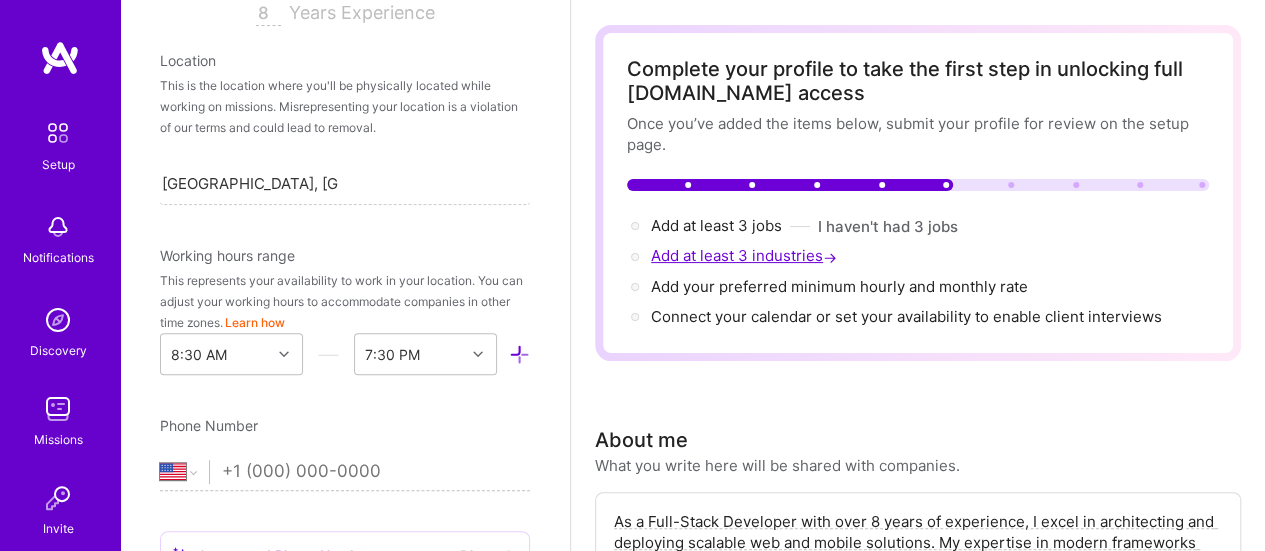 scroll, scrollTop: 80, scrollLeft: 0, axis: vertical 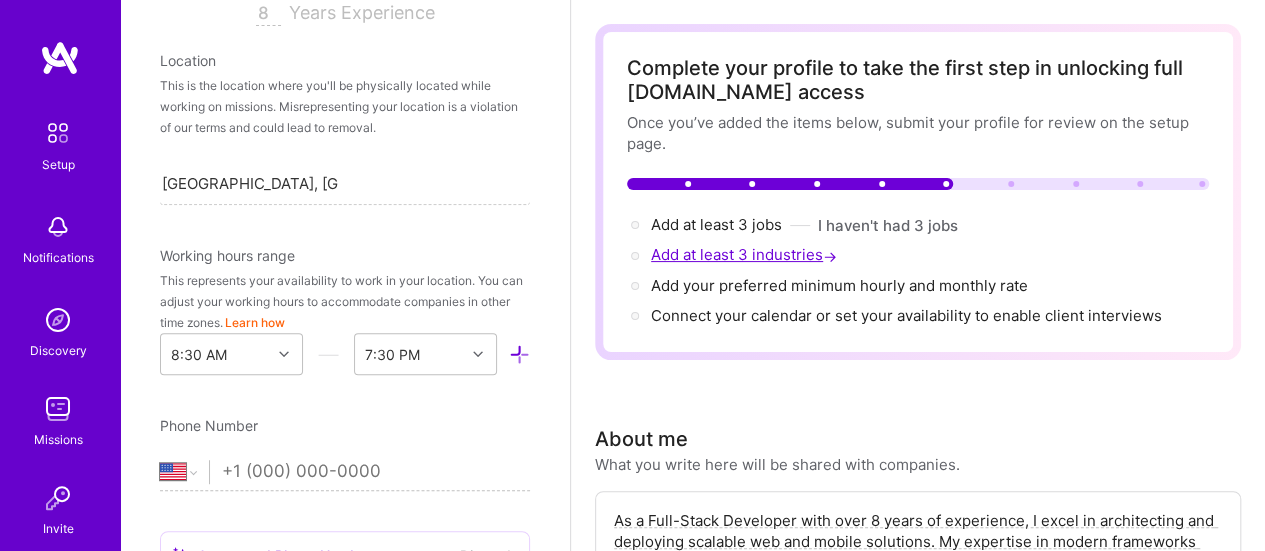click on "Add at least 3 industries  →" at bounding box center (746, 254) 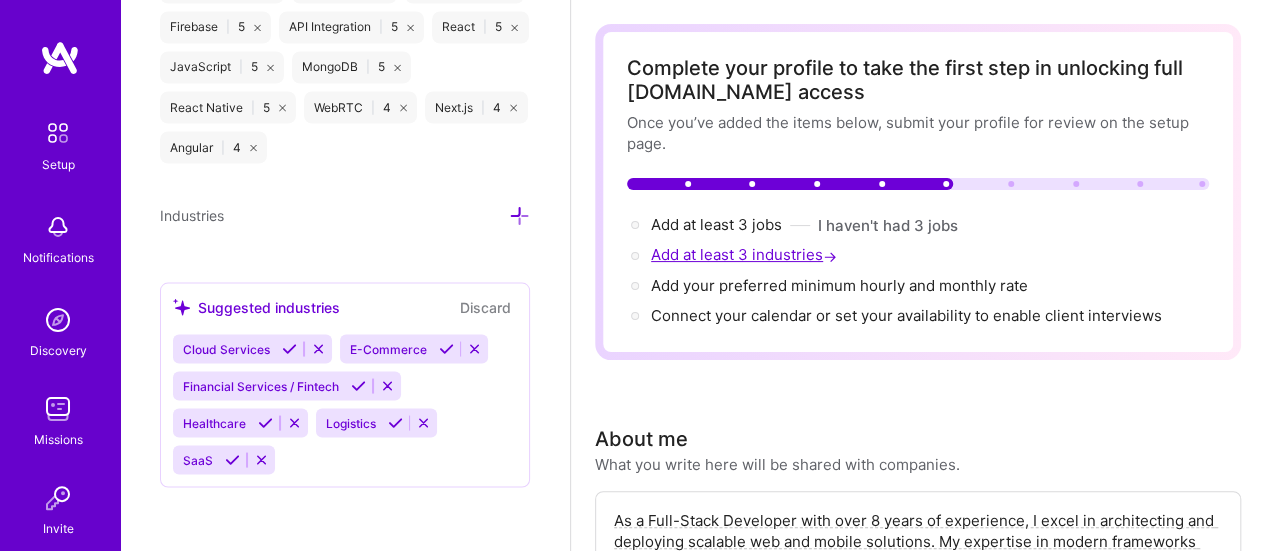 scroll, scrollTop: 1858, scrollLeft: 0, axis: vertical 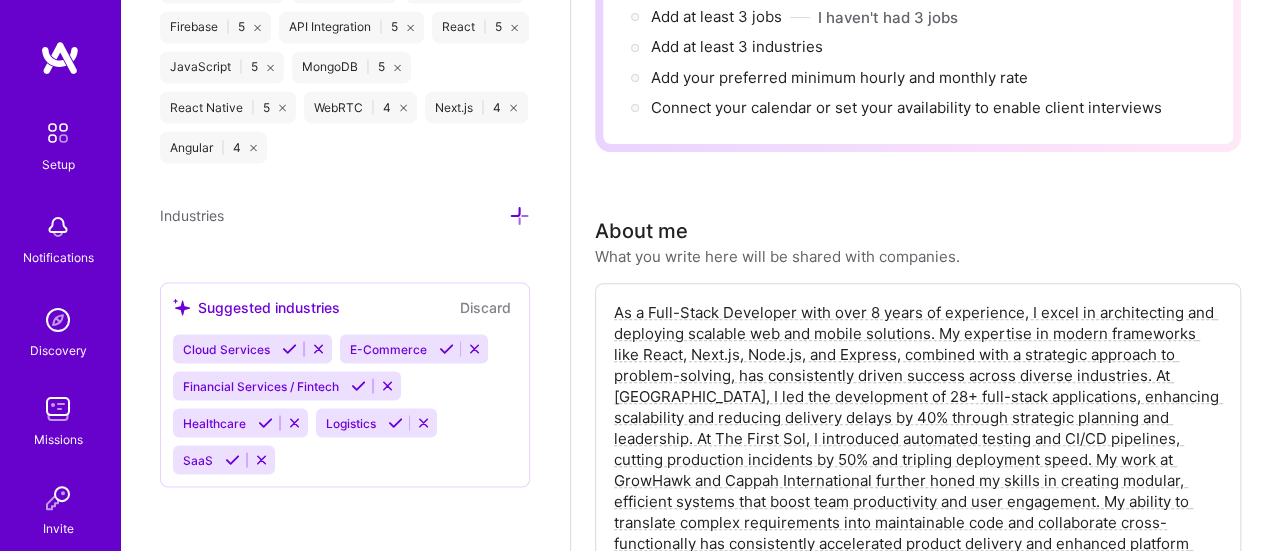 click at bounding box center [519, 215] 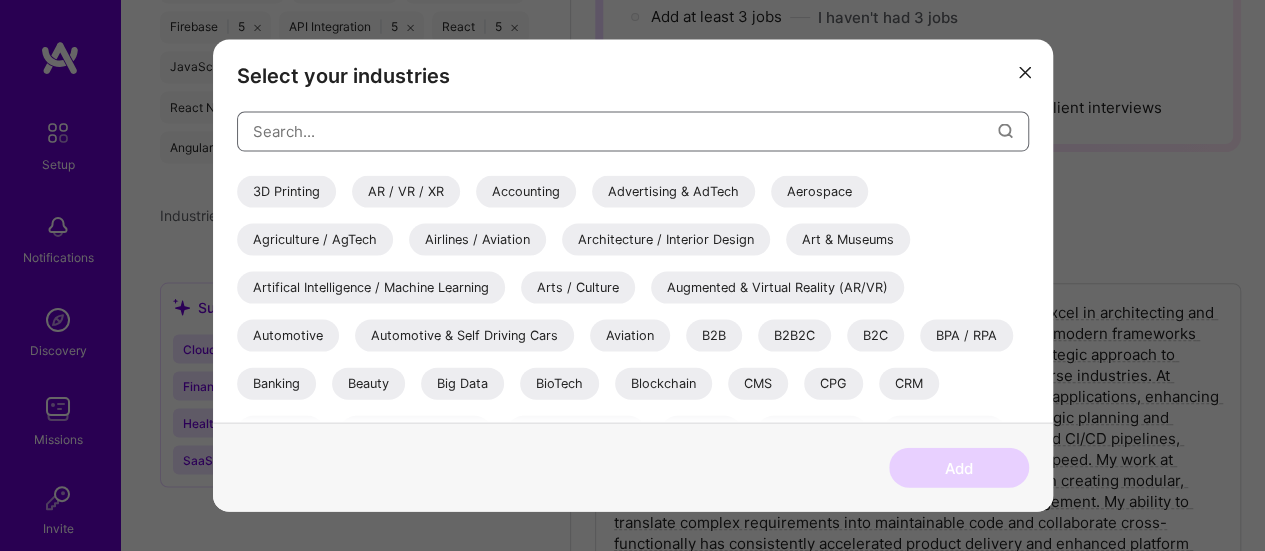 click at bounding box center (625, 131) 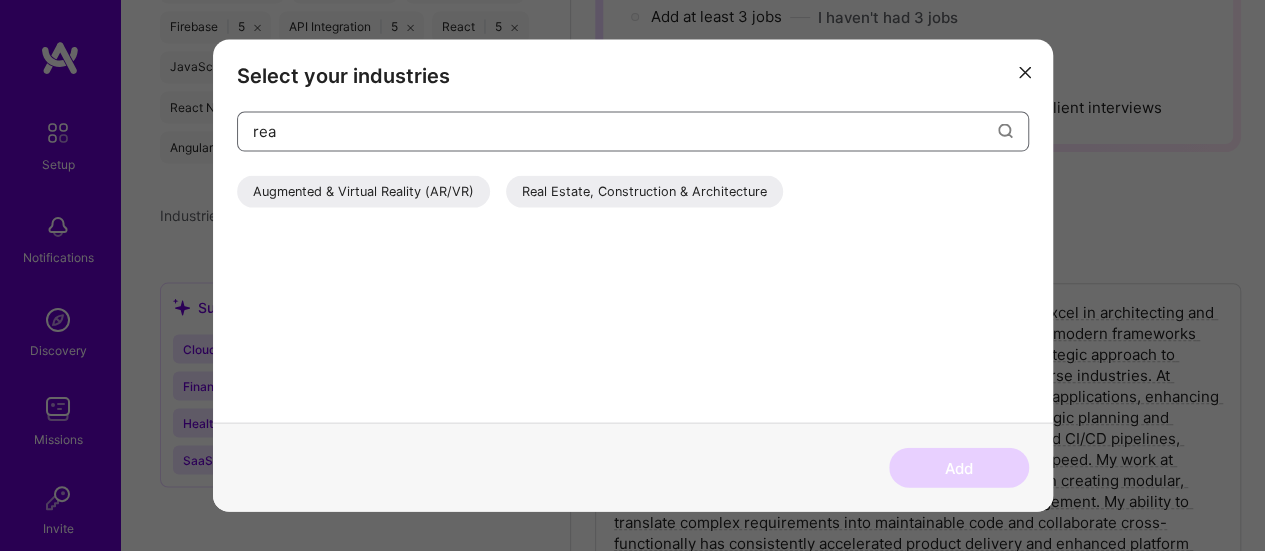 type on "rea" 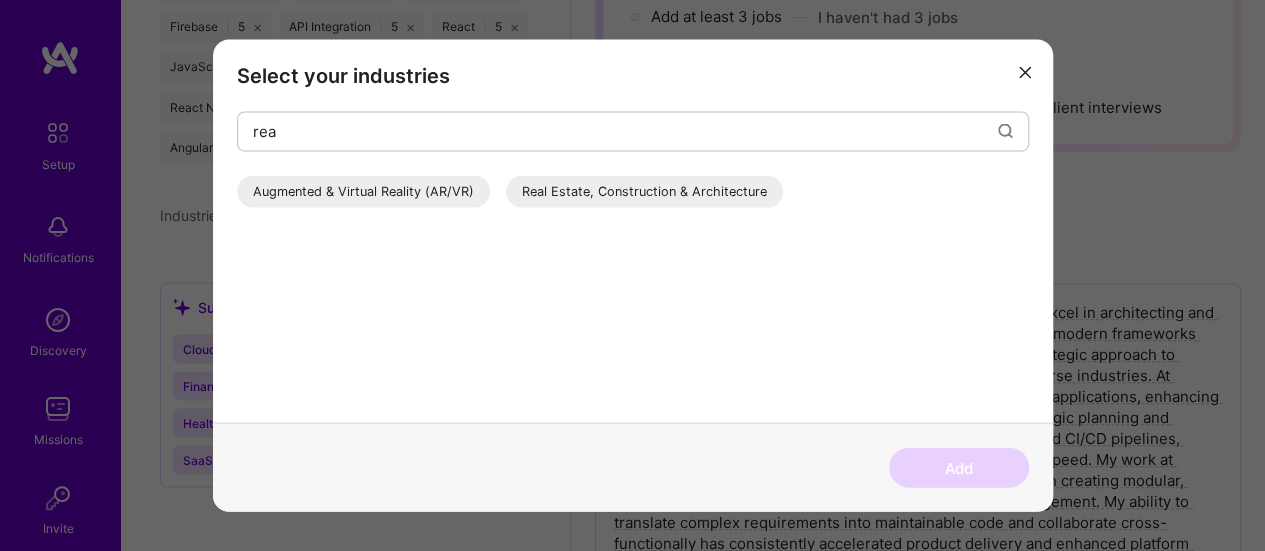 click on "Real Estate, Construction & Architecture" at bounding box center (644, 191) 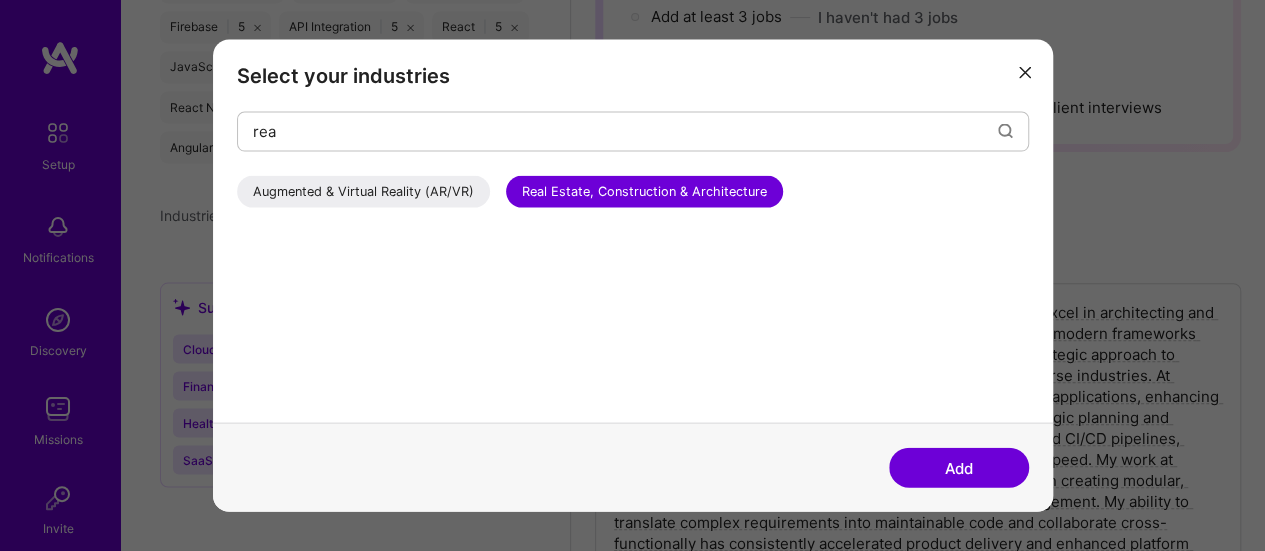 click on "Add" at bounding box center [959, 468] 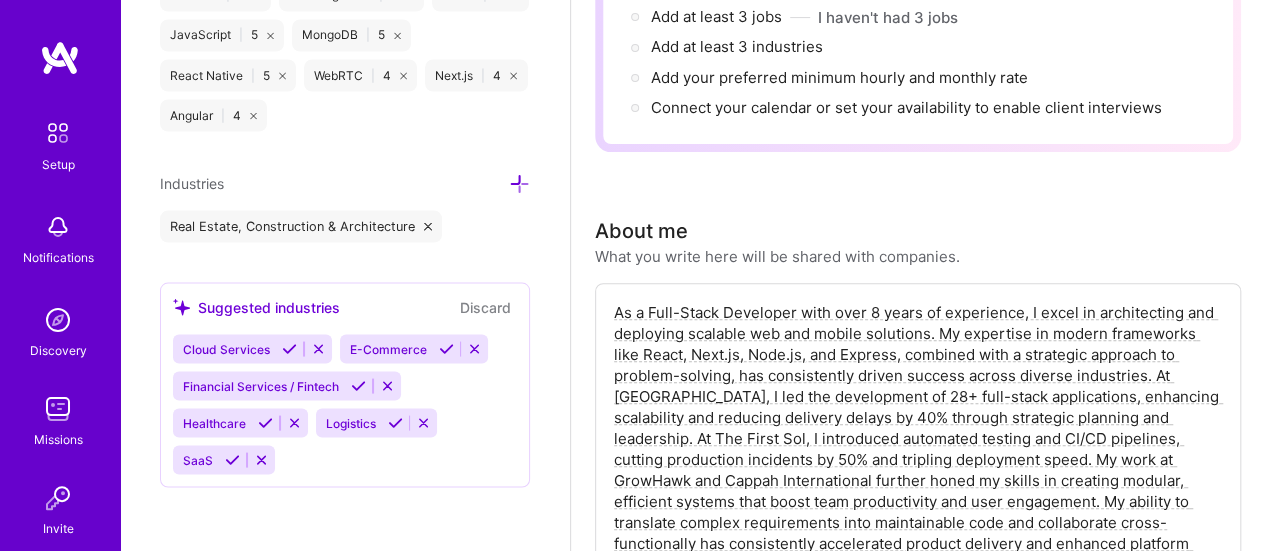 scroll, scrollTop: 1890, scrollLeft: 0, axis: vertical 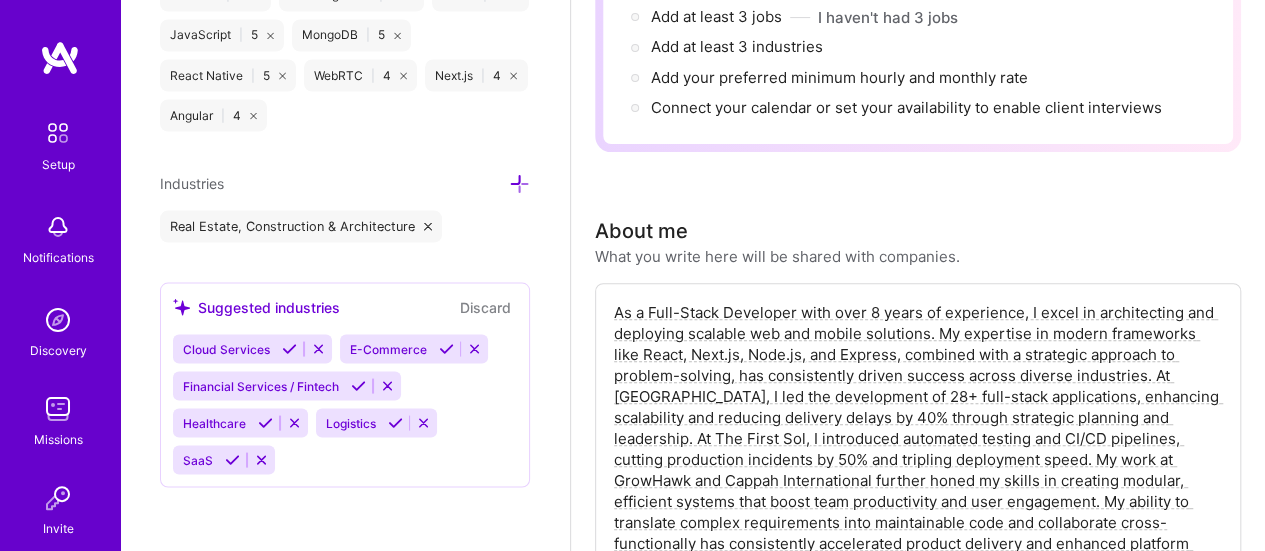 click at bounding box center [446, 348] 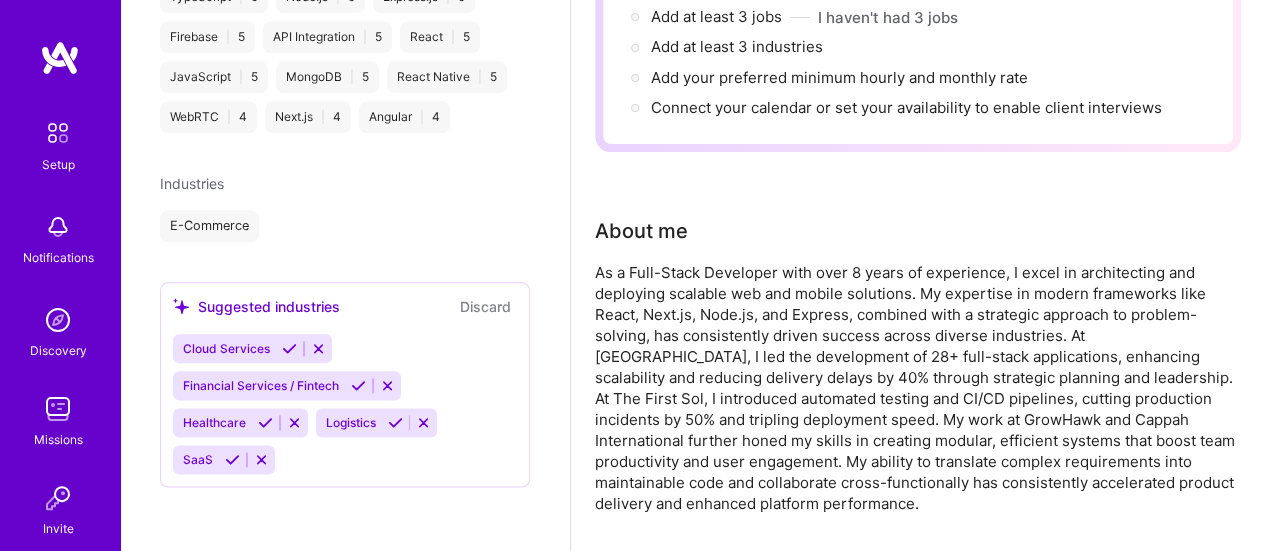 scroll, scrollTop: 1034, scrollLeft: 0, axis: vertical 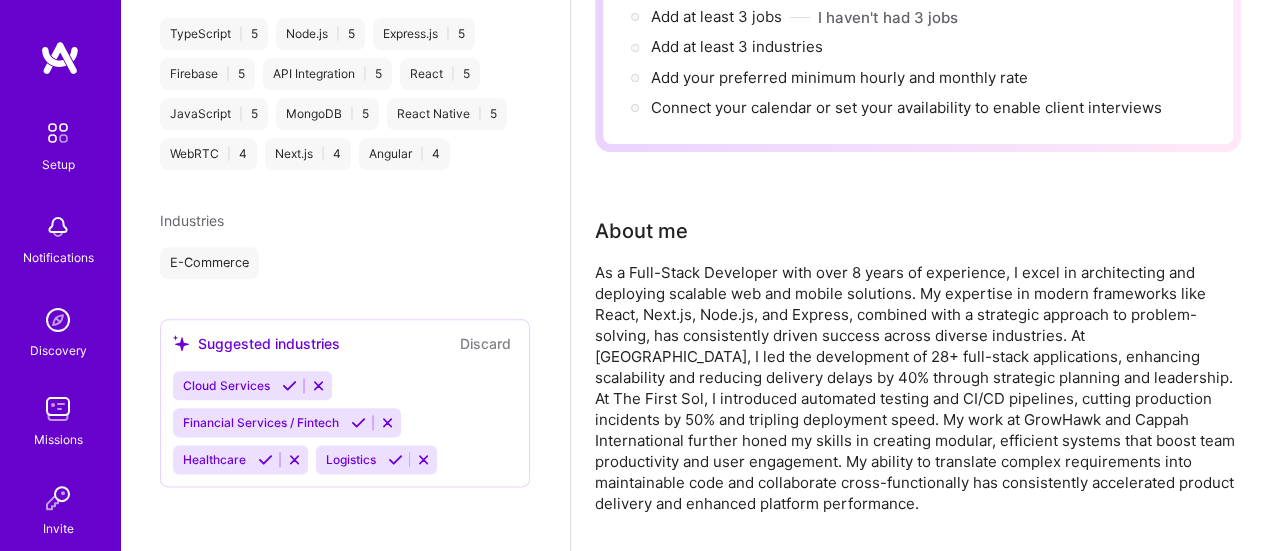 click at bounding box center (265, 459) 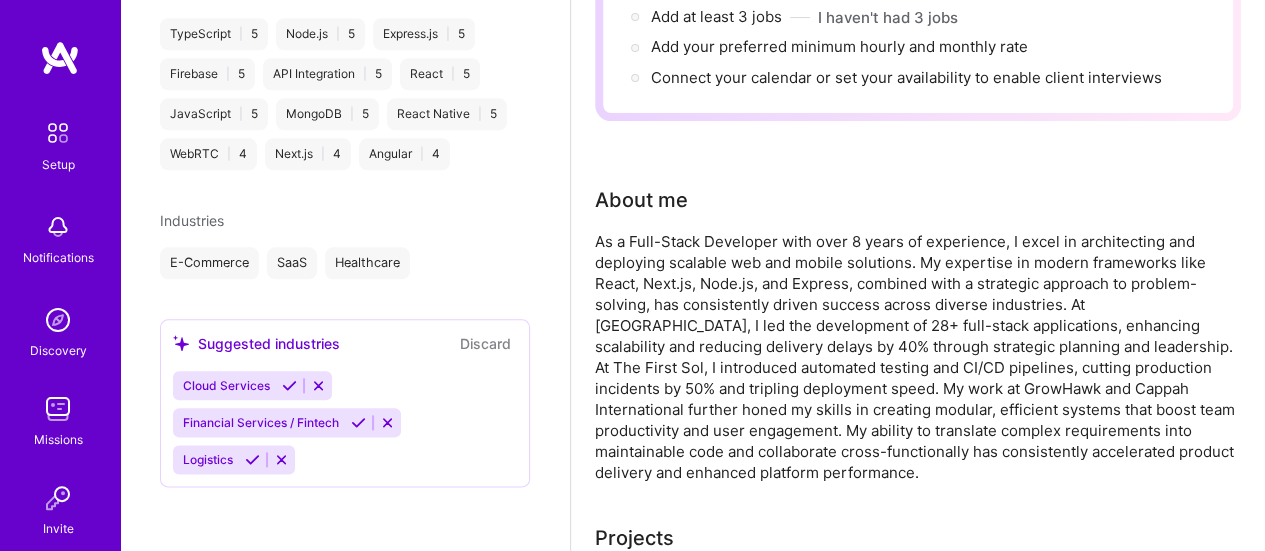 click at bounding box center (358, 422) 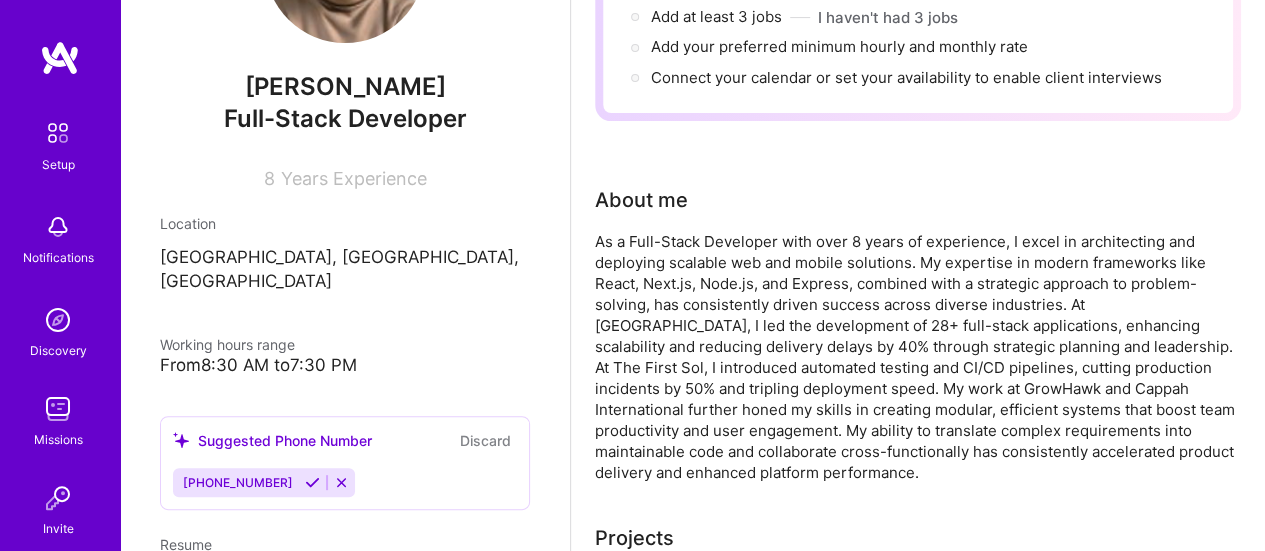 scroll, scrollTop: 0, scrollLeft: 0, axis: both 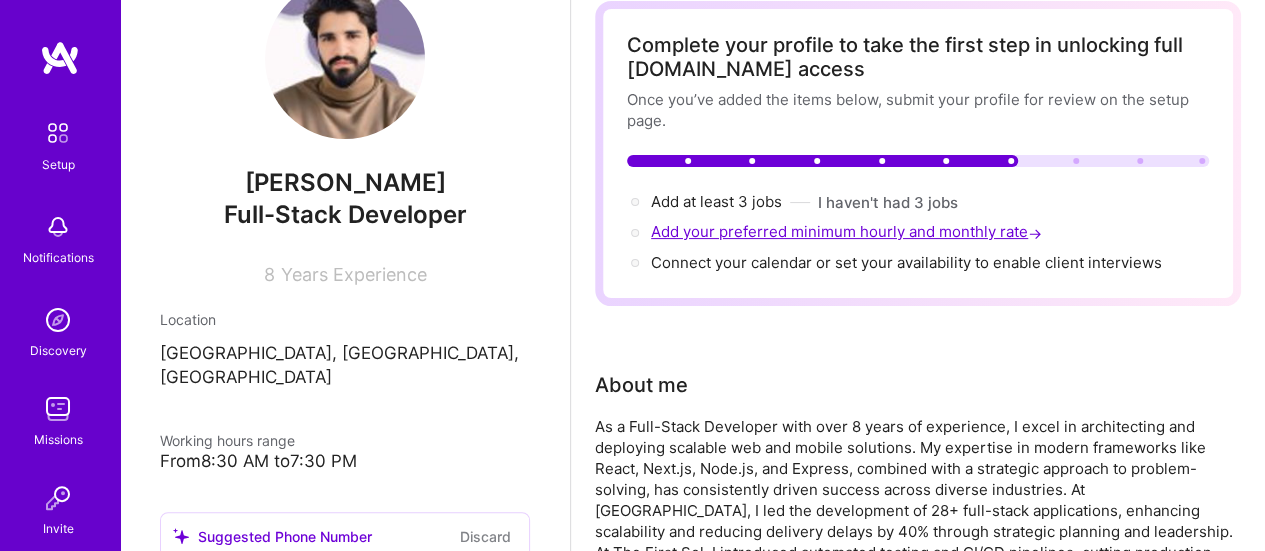 click on "Add your preferred minimum hourly and monthly rate  →" at bounding box center (848, 231) 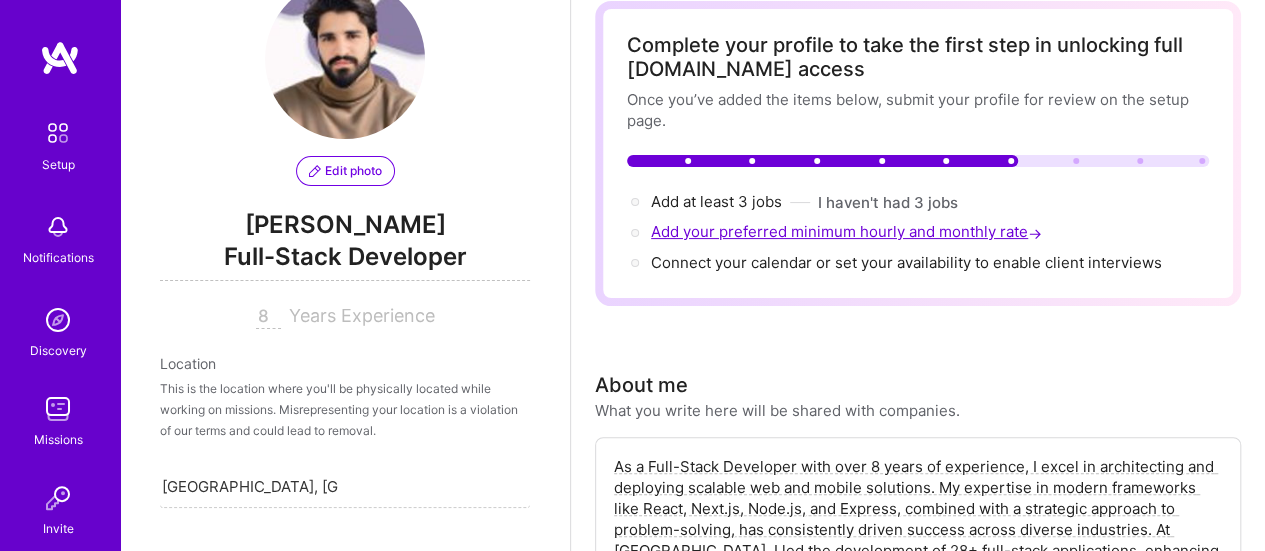 scroll, scrollTop: 1009, scrollLeft: 0, axis: vertical 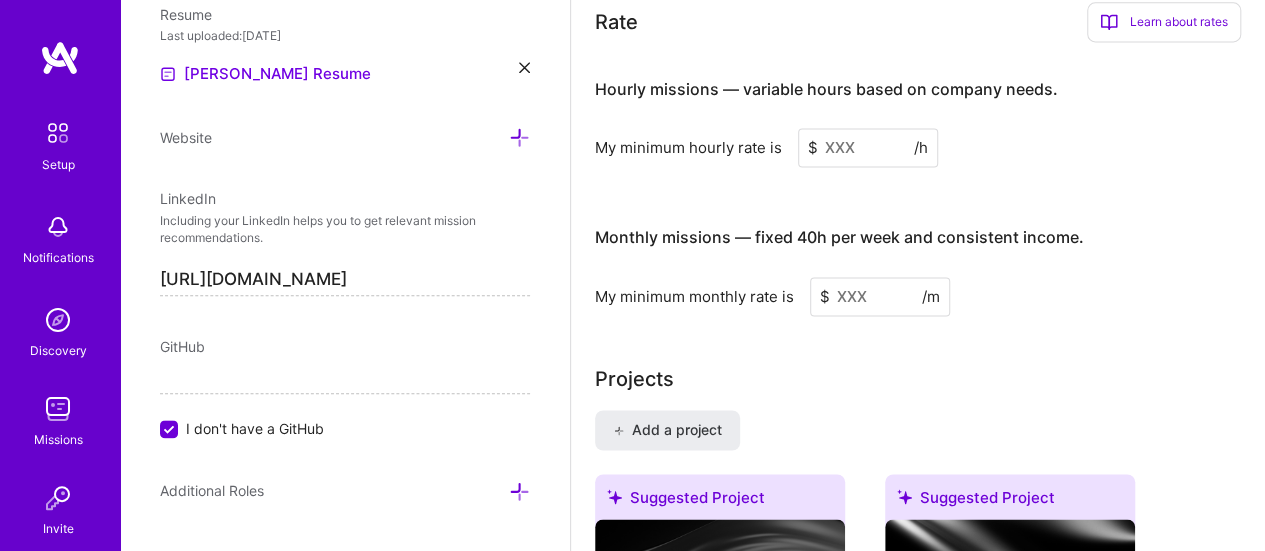 click at bounding box center [868, 147] 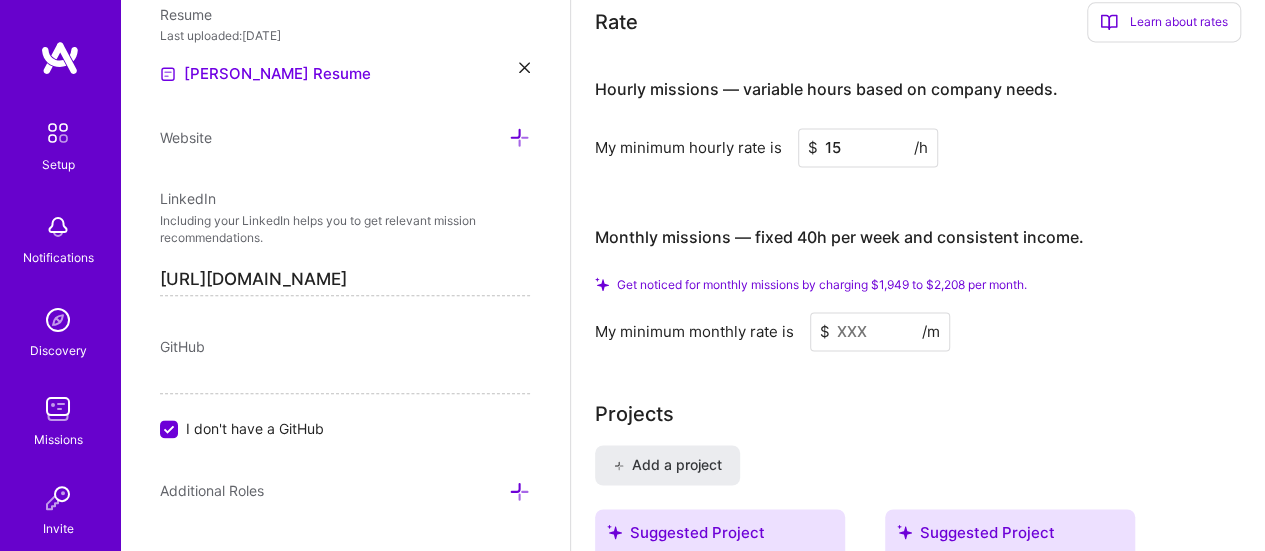 type on "15" 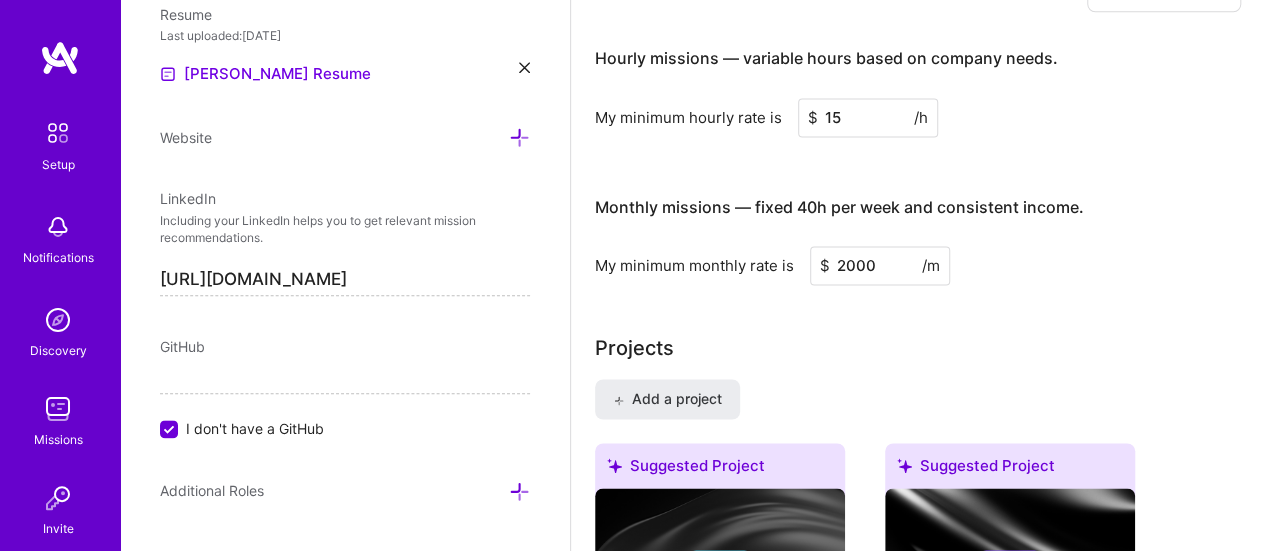 click on "Projects" at bounding box center (918, 348) 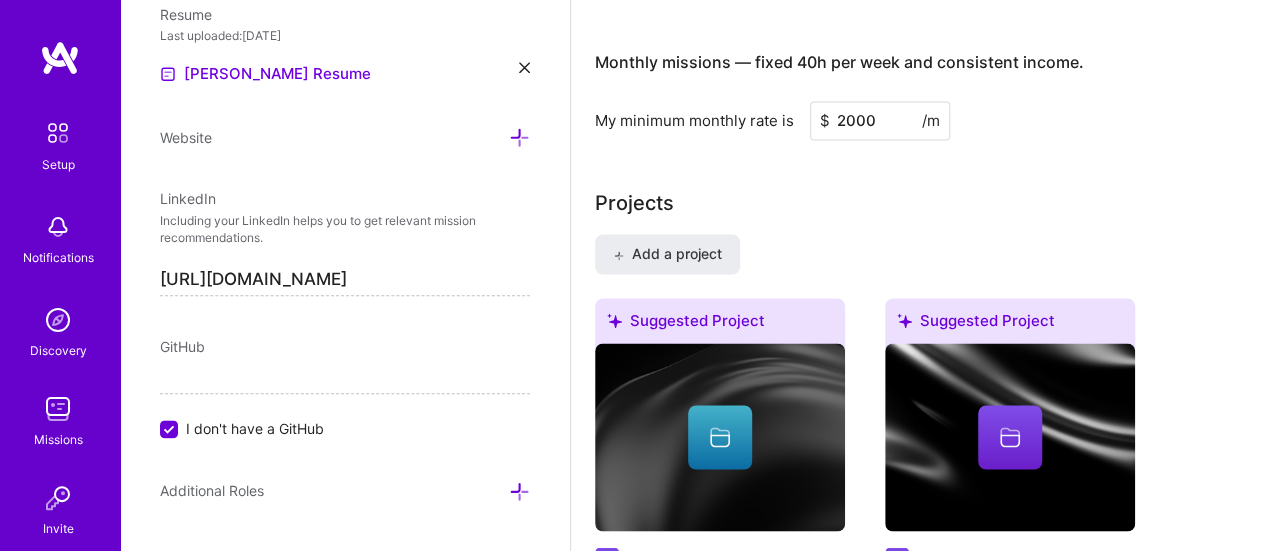 scroll, scrollTop: 1547, scrollLeft: 0, axis: vertical 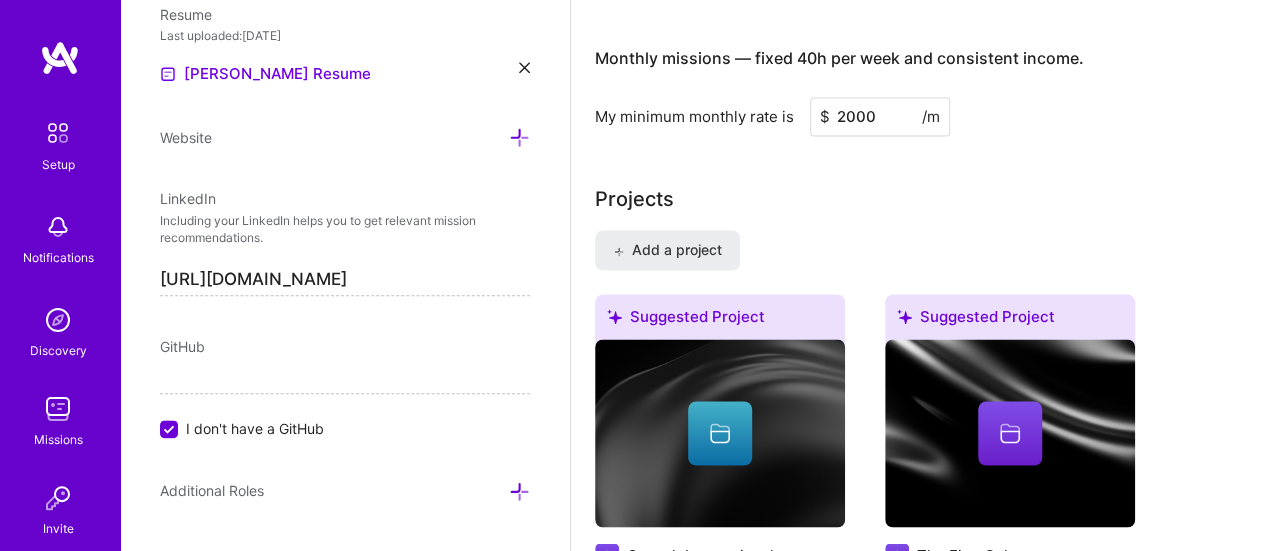 click on "2000" at bounding box center [880, 116] 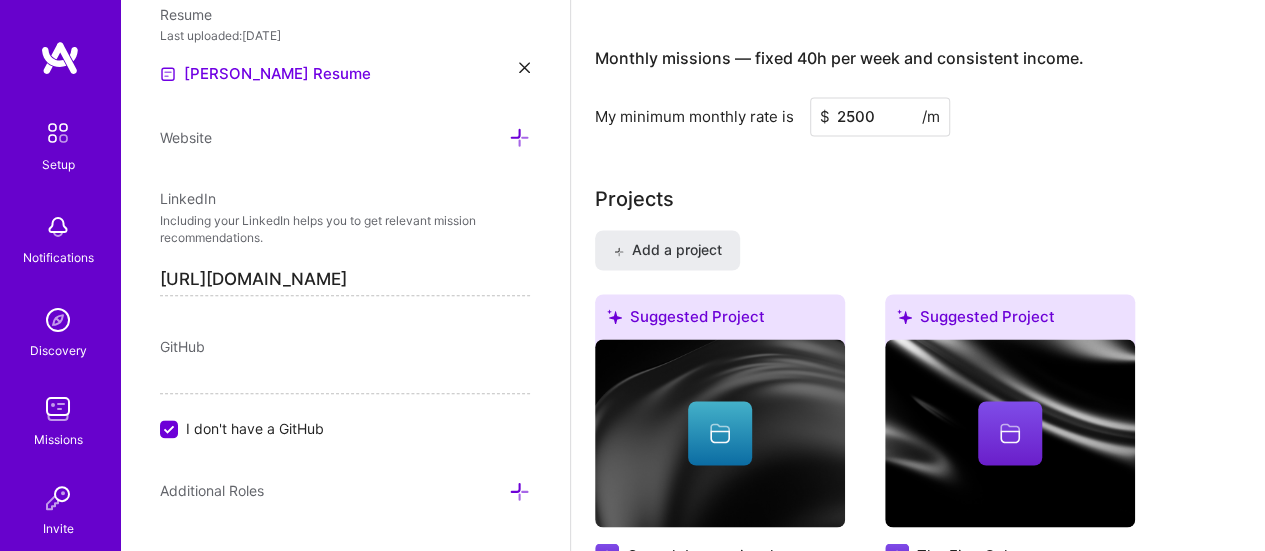 type on "2500" 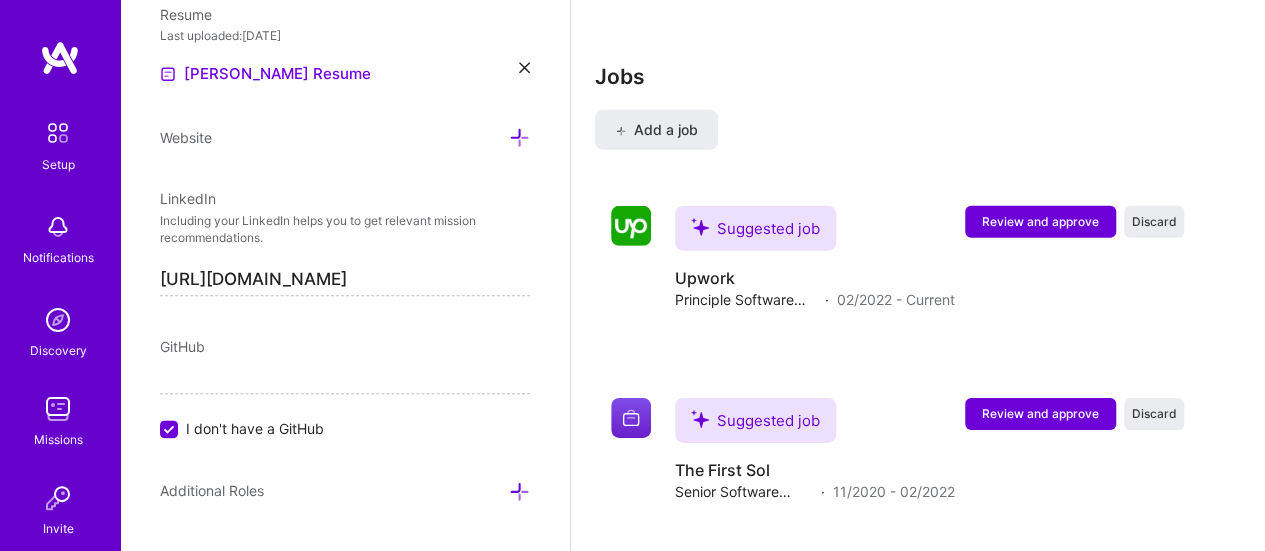 scroll, scrollTop: 3015, scrollLeft: 0, axis: vertical 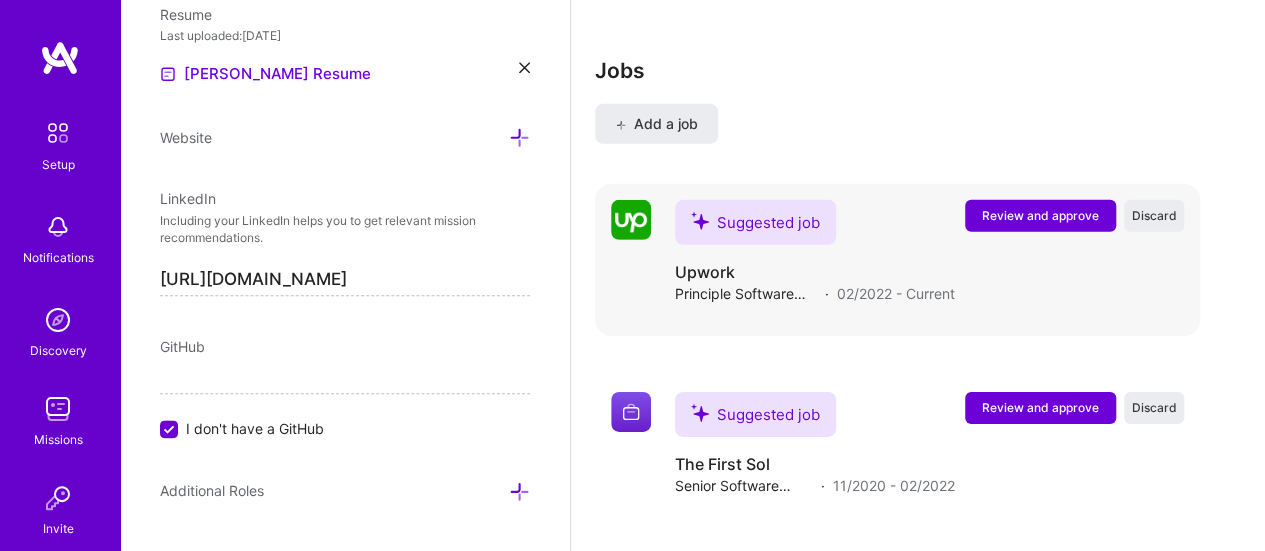 click on "Suggested job" at bounding box center [755, 222] 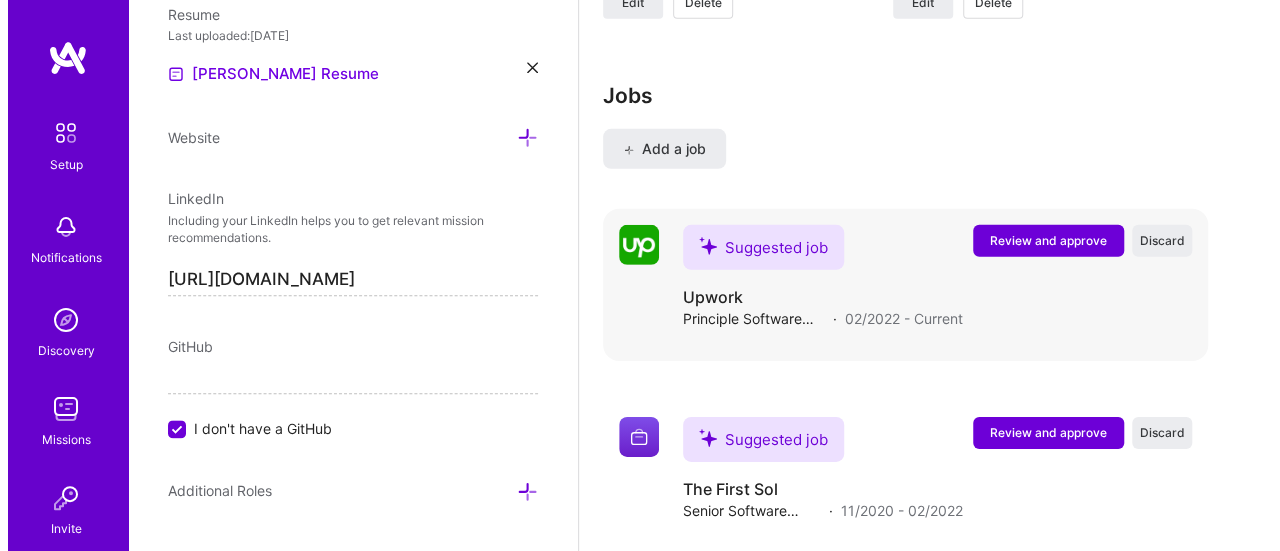 scroll, scrollTop: 2975, scrollLeft: 0, axis: vertical 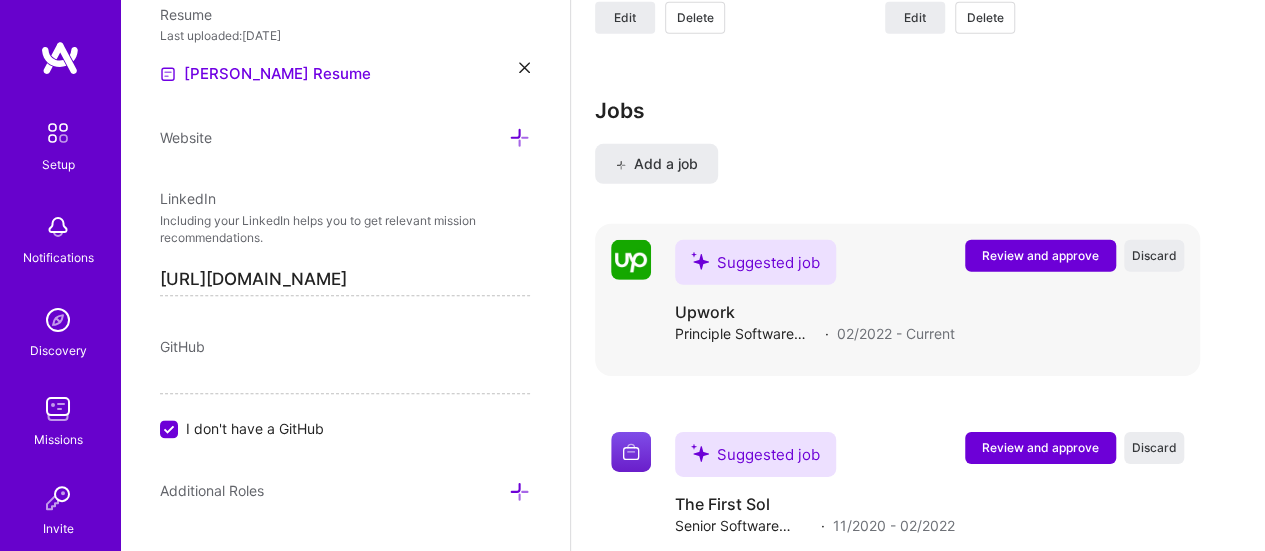 click on "Review and approve" at bounding box center (1040, 255) 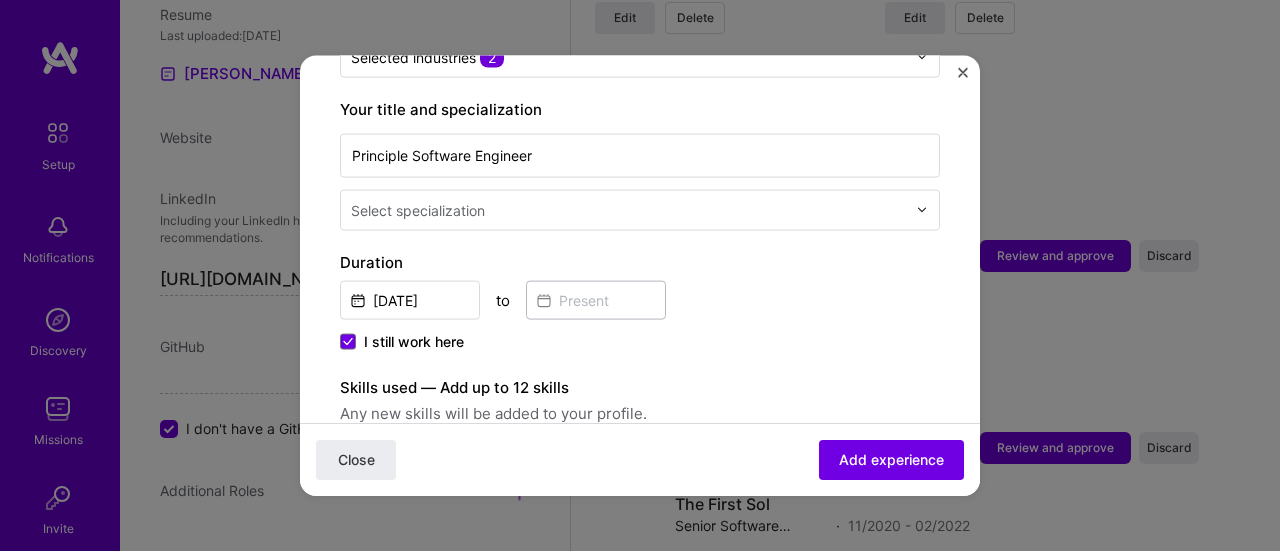 scroll, scrollTop: 395, scrollLeft: 0, axis: vertical 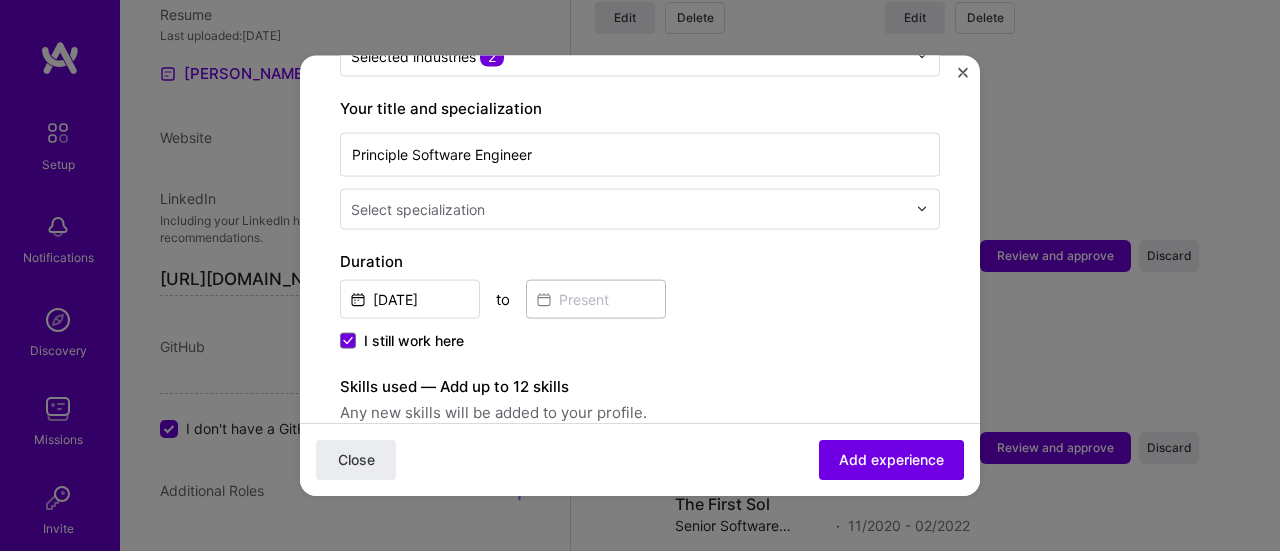click at bounding box center (630, 208) 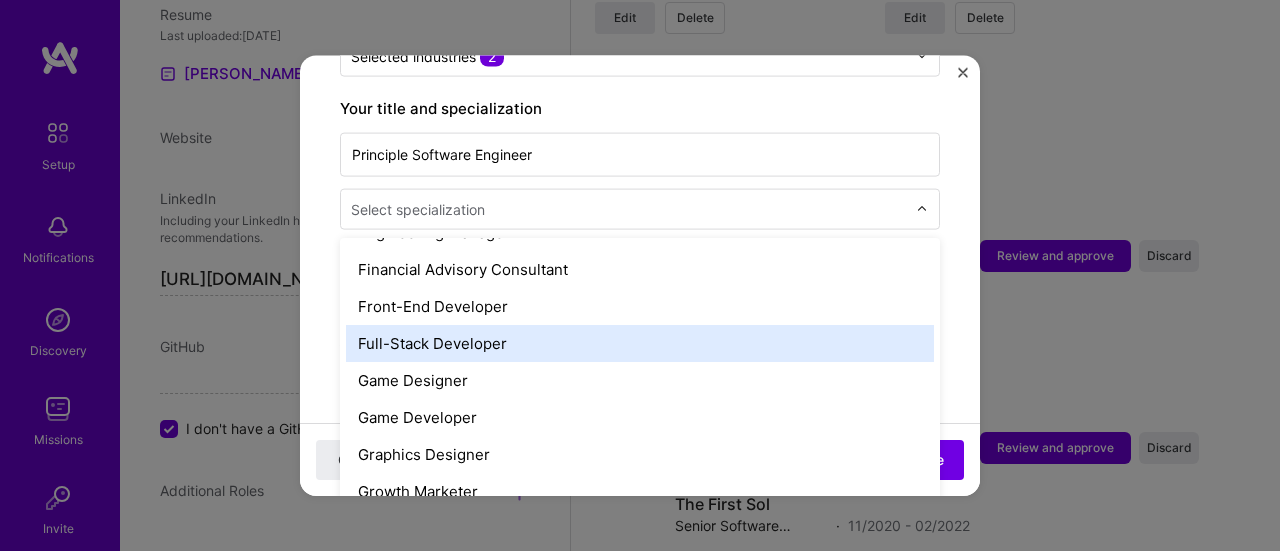 scroll, scrollTop: 1110, scrollLeft: 0, axis: vertical 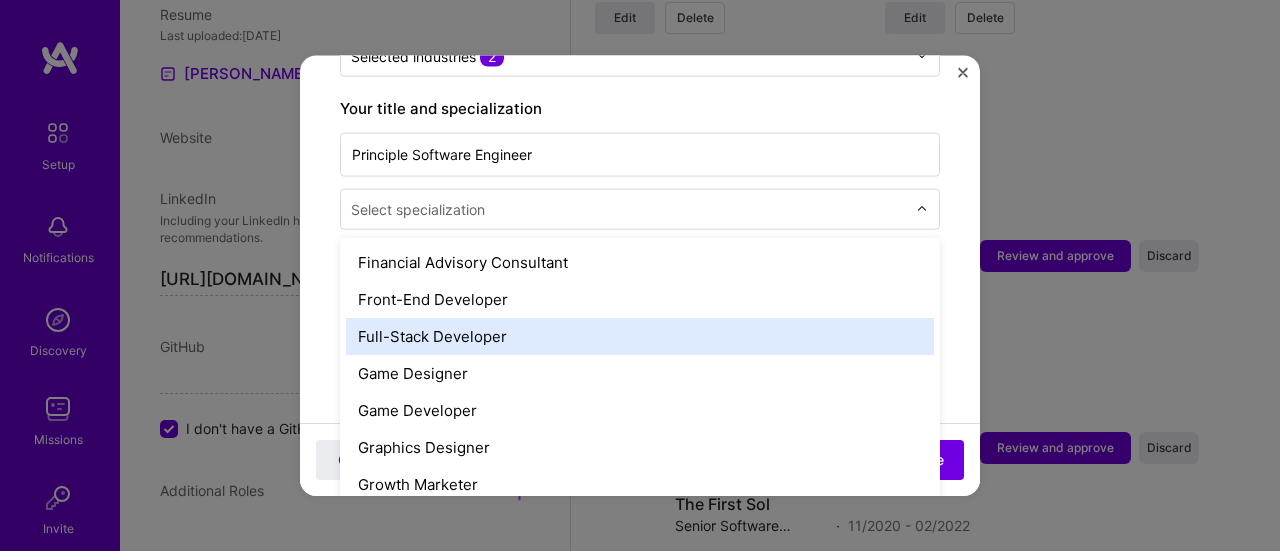 click on "Full-Stack Developer" at bounding box center (640, 335) 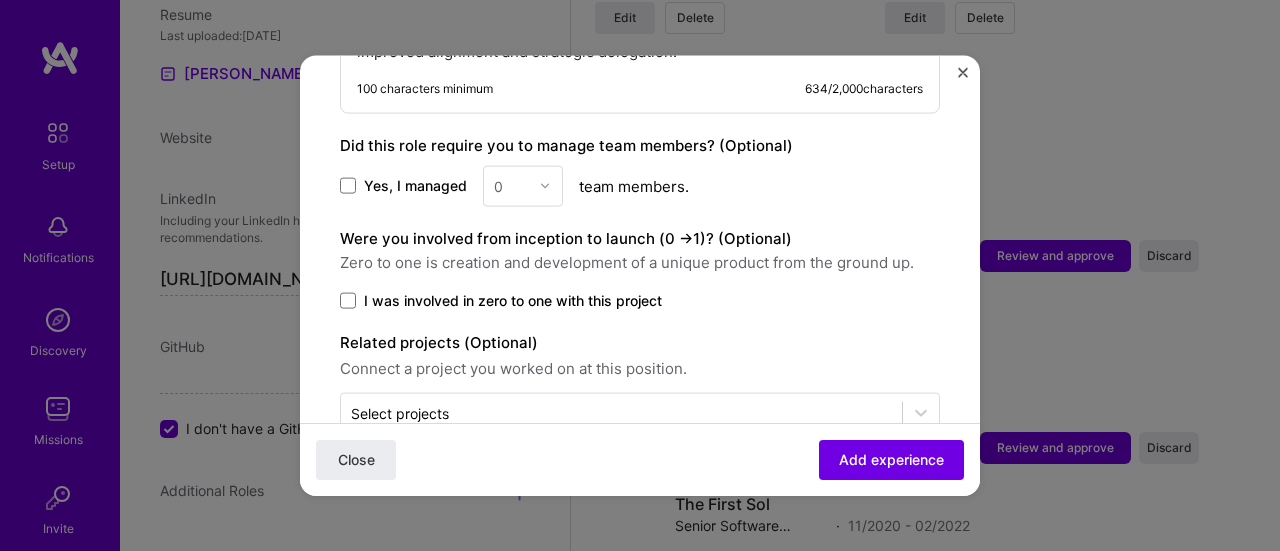 scroll, scrollTop: 1237, scrollLeft: 0, axis: vertical 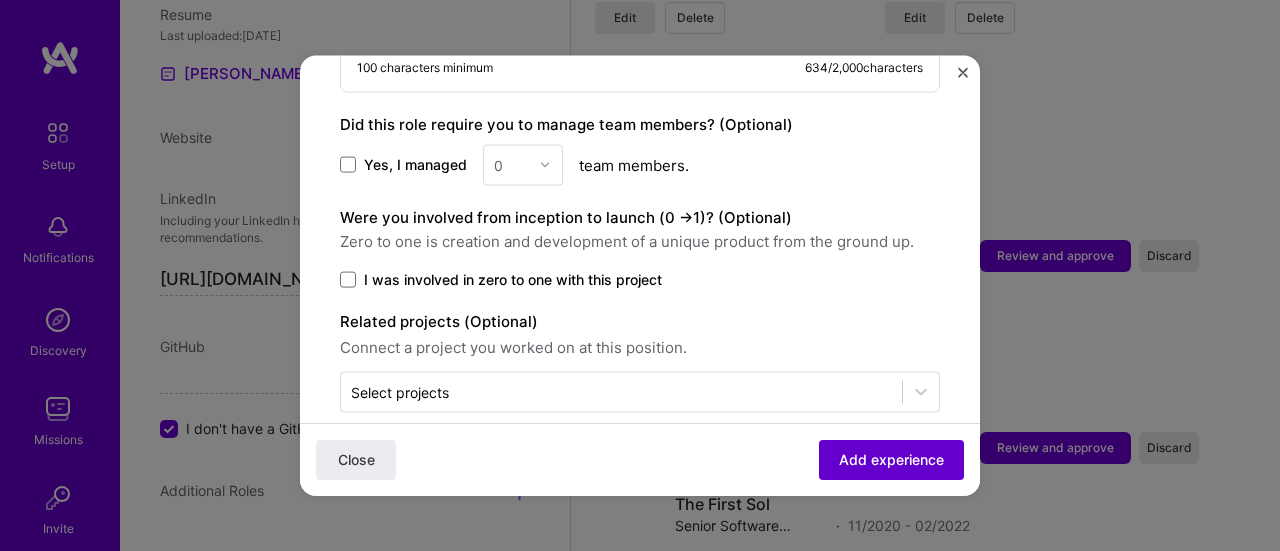 click on "Add experience" at bounding box center (891, 460) 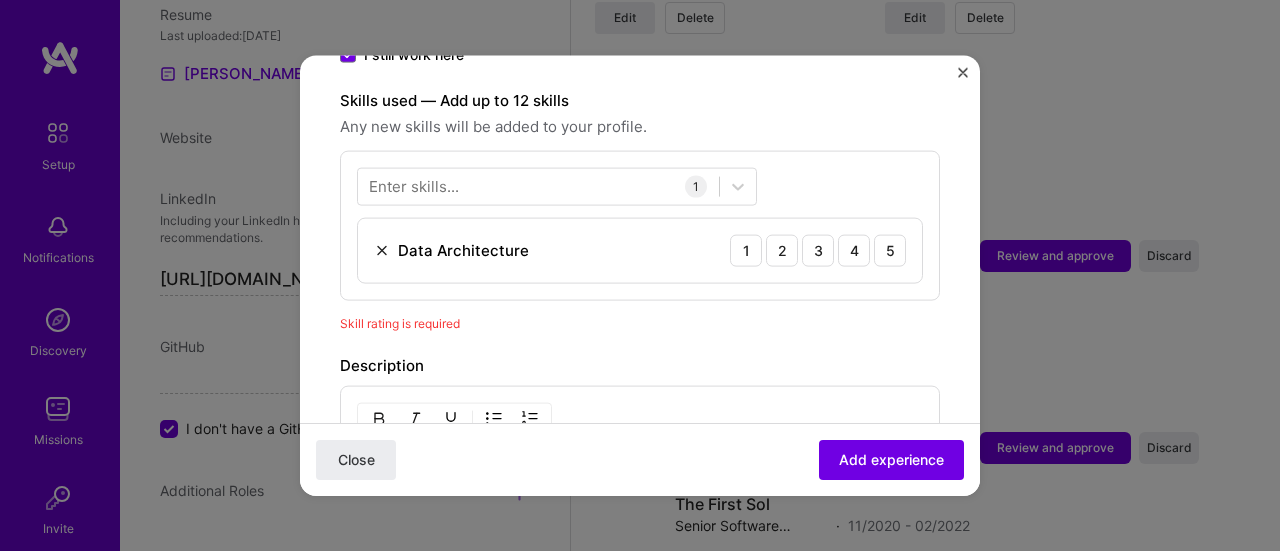 scroll, scrollTop: 683, scrollLeft: 0, axis: vertical 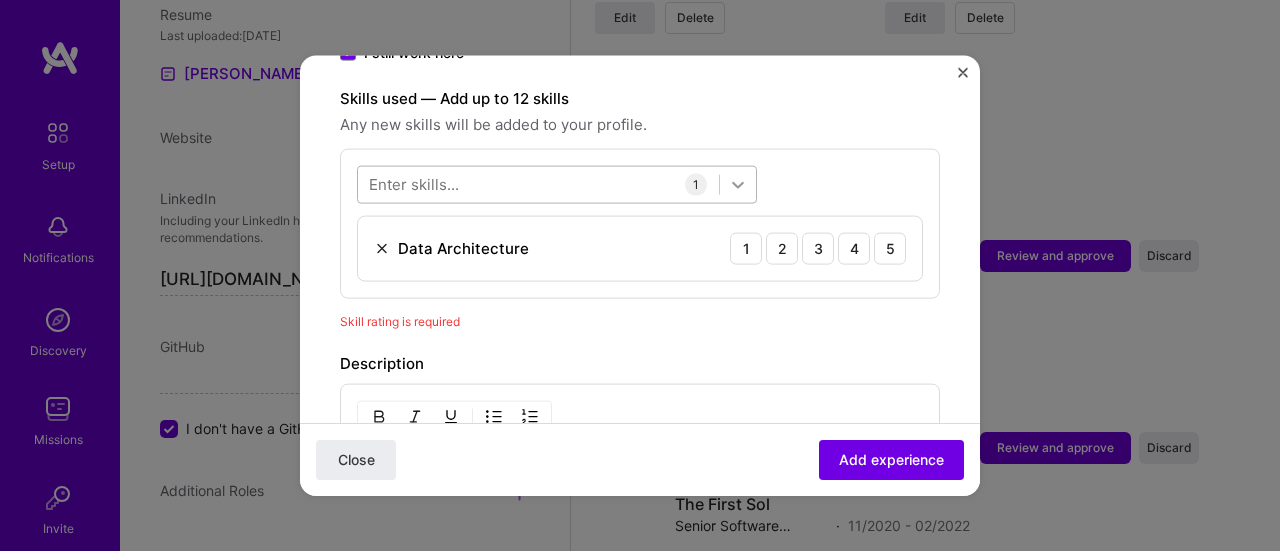 click 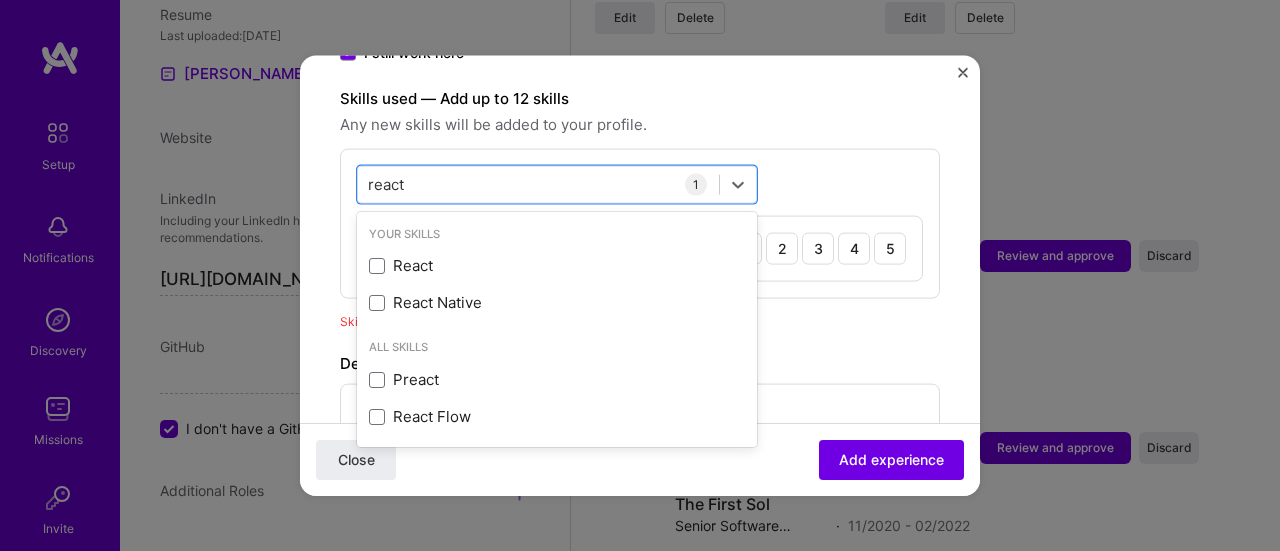 click on "React Native" at bounding box center (557, 302) 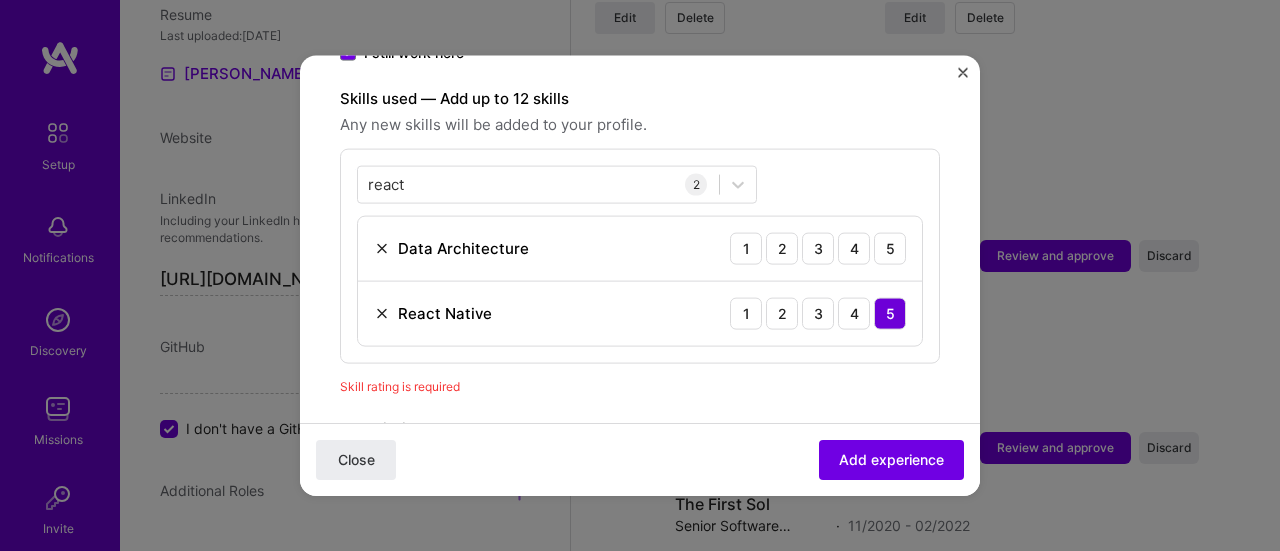 click on "Adding suggested job This job is suggested based on your LinkedIn, resume or A.Team activity. Create a job experience Jobs help companies understand your past experience. Company logo Company name UpWork
Industry Add up to 2 industries. Selected industries 2 Your title and specialization Principle Software Engineer Full-Stack Developer Duration Feb, 2022
to
I still work here Skills used — Add up to 12 skills Any new skills will be added to your profile. react react 2 Data Architecture 1 2 3 4 5 React Native 1 2 3 4 5 Skill rating is required Description 100 characters minimum 634 / 2,000  characters Did this role require you to manage team members? (Optional) Yes, I managed 0 team members. Were you involved from inception to launch (0 - >  1)? (Optional) Zero to one is creation and development of a unique product from the ground up. I was involved in zero to one with this project Related projects (Optional) Select projects" at bounding box center [640, 238] 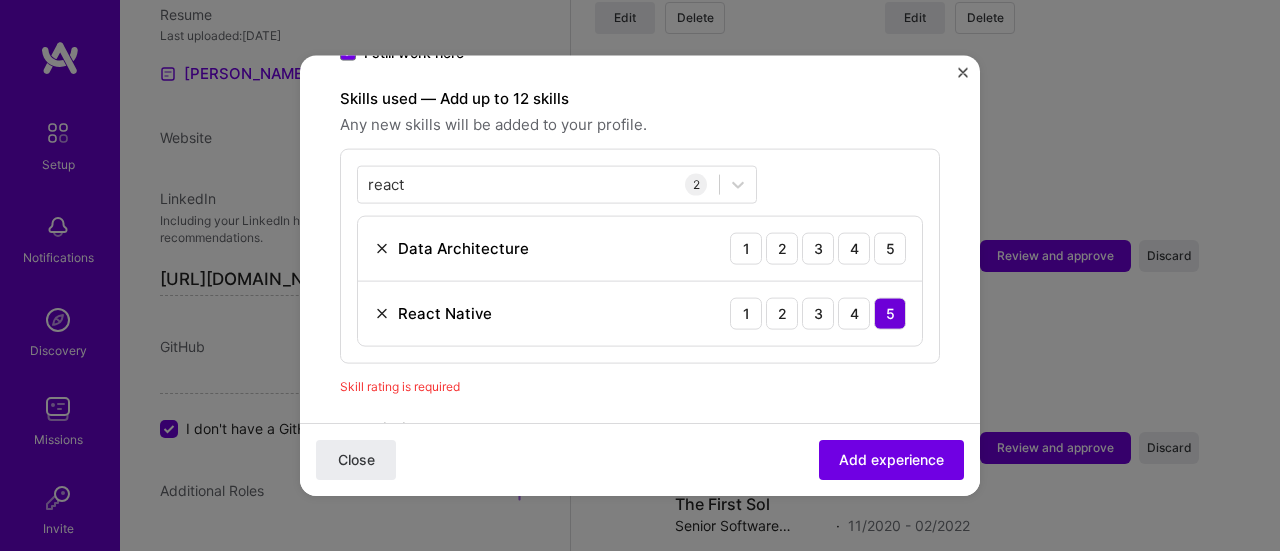 click on "react react 2 Data Architecture 1 2 3 4 5 React Native 1 2 3 4 5" at bounding box center [640, 255] 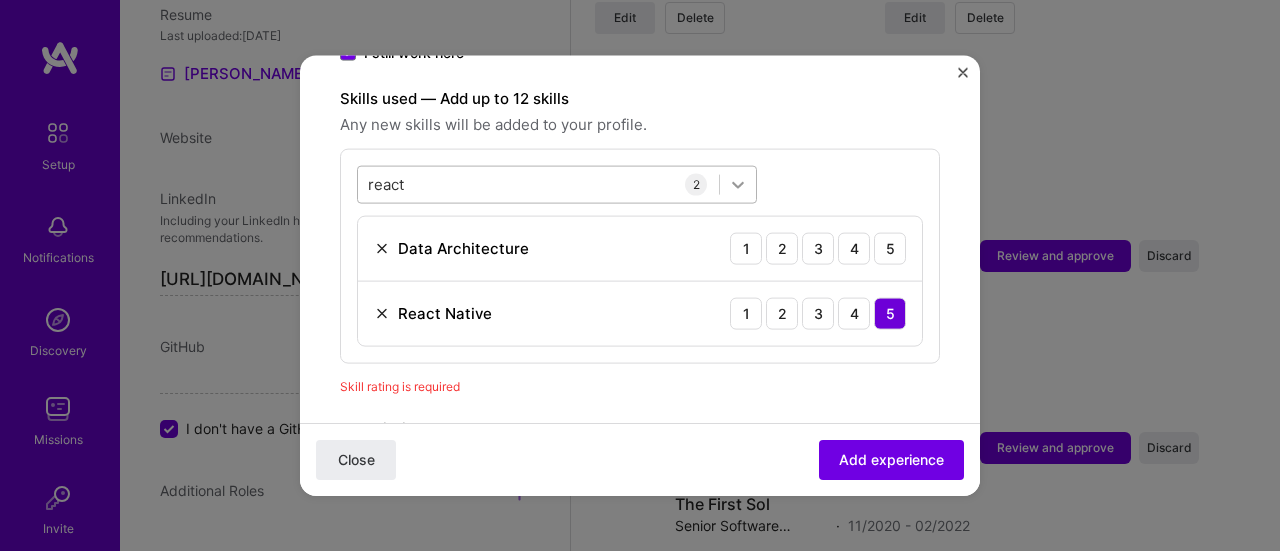 click 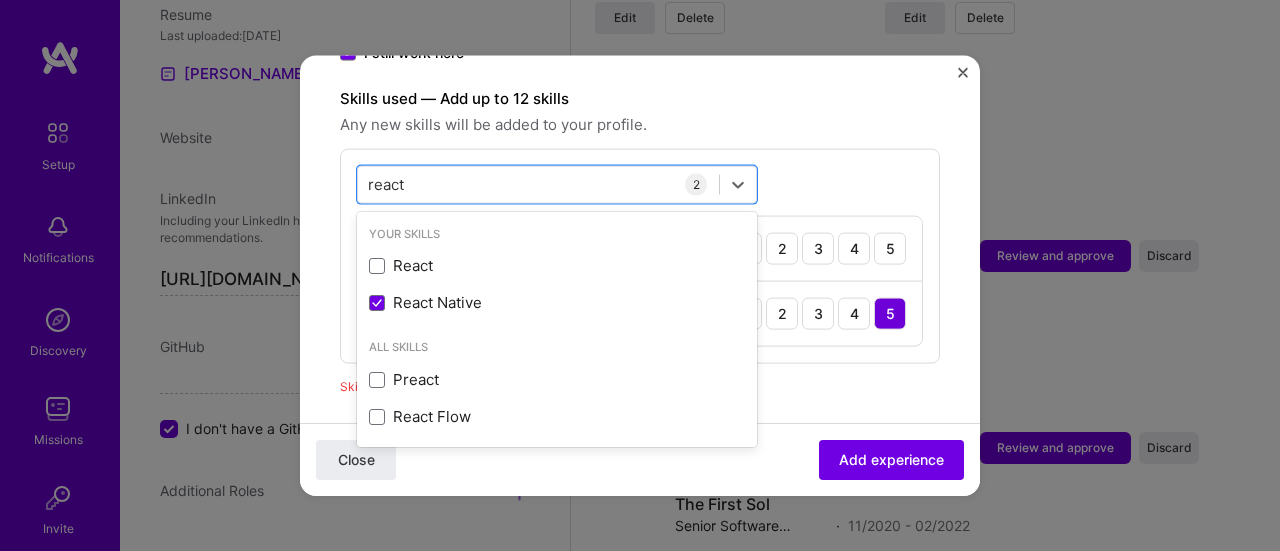 click on "option React Native, selected. option React focused, 0 of 2. 4 results available for search term react. Use Up and Down to choose options, press Enter to select the currently focused option, press Escape to exit the menu, press Tab to select the option and exit the menu. react react Your Skills React React Native All Skills Preact React Flow 2 Data Architecture 1 2 3 4 5 React Native 1 2 3 4 5" at bounding box center [640, 255] 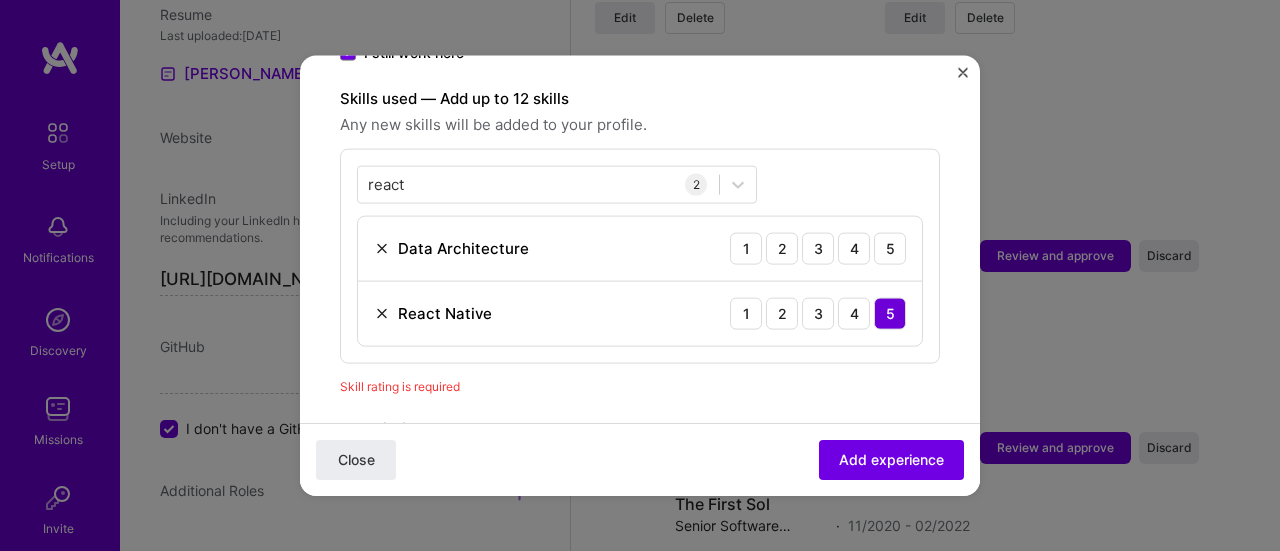 click at bounding box center (382, 248) 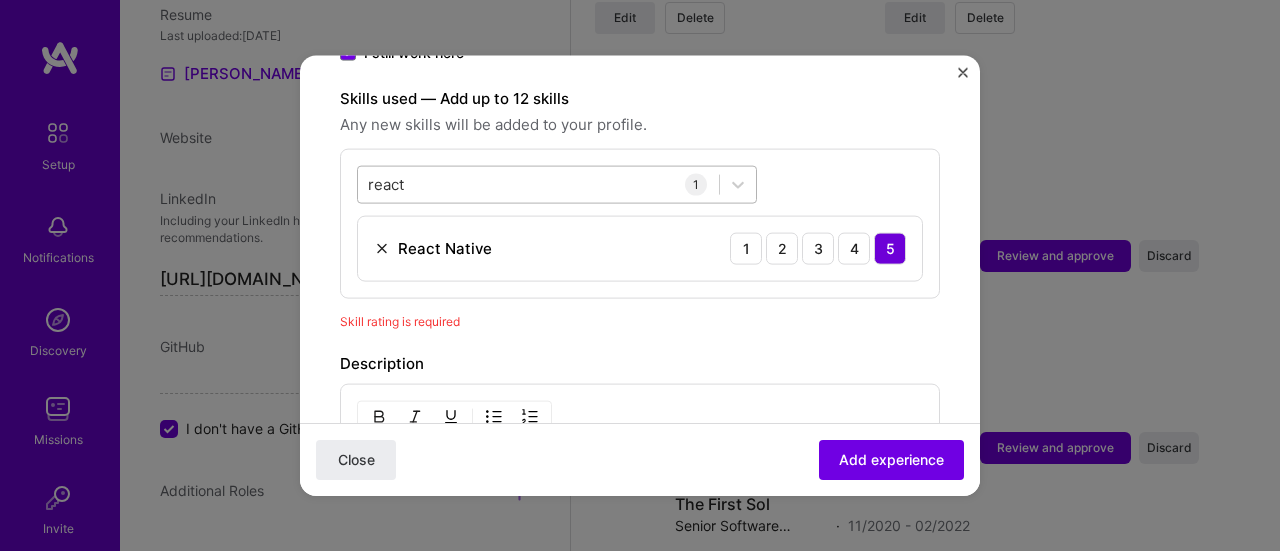 click on "react react" at bounding box center [538, 184] 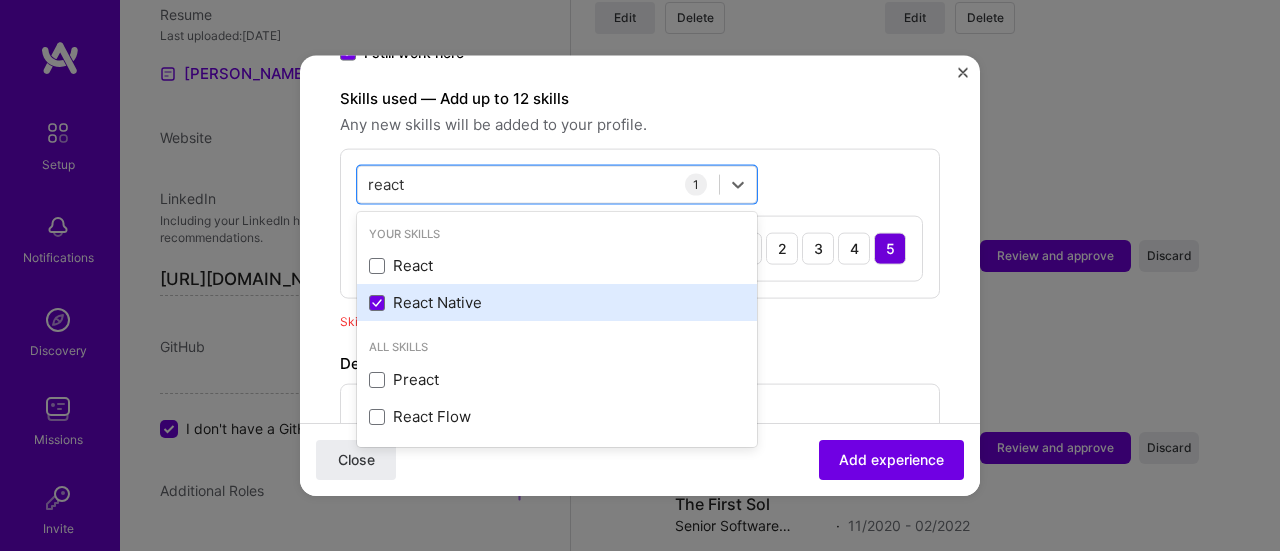 click on "React Native" at bounding box center [557, 302] 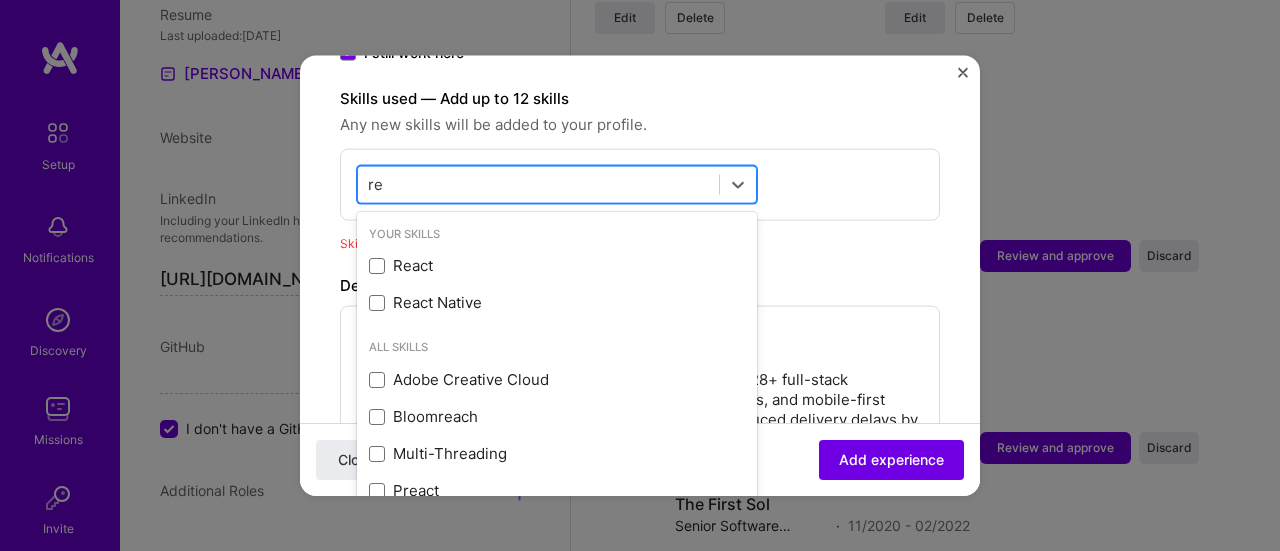 type on "r" 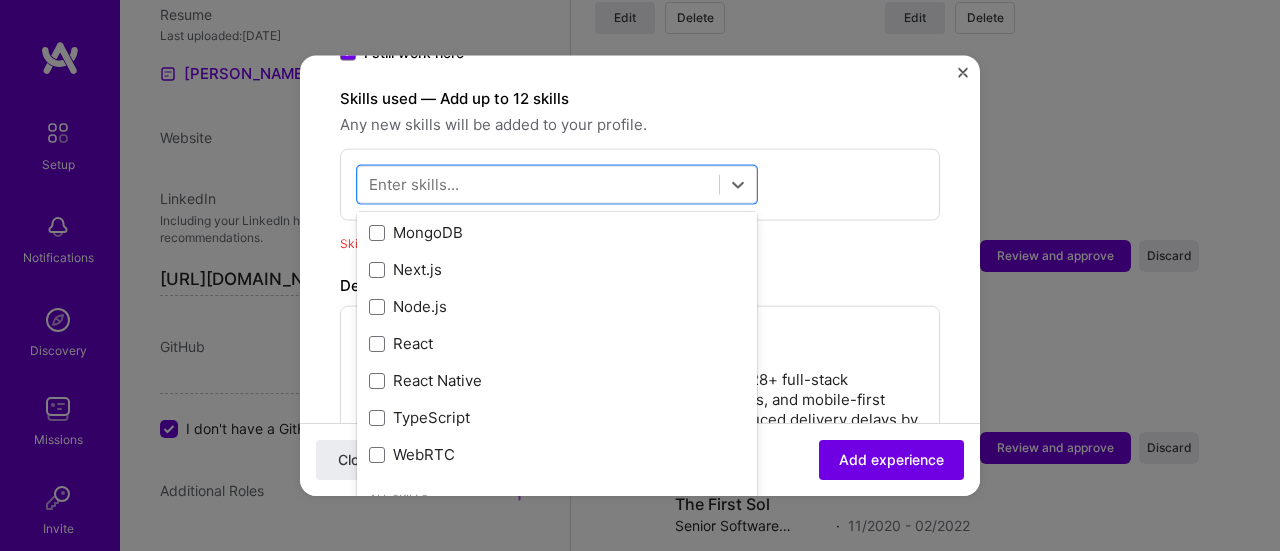 scroll, scrollTop: 224, scrollLeft: 0, axis: vertical 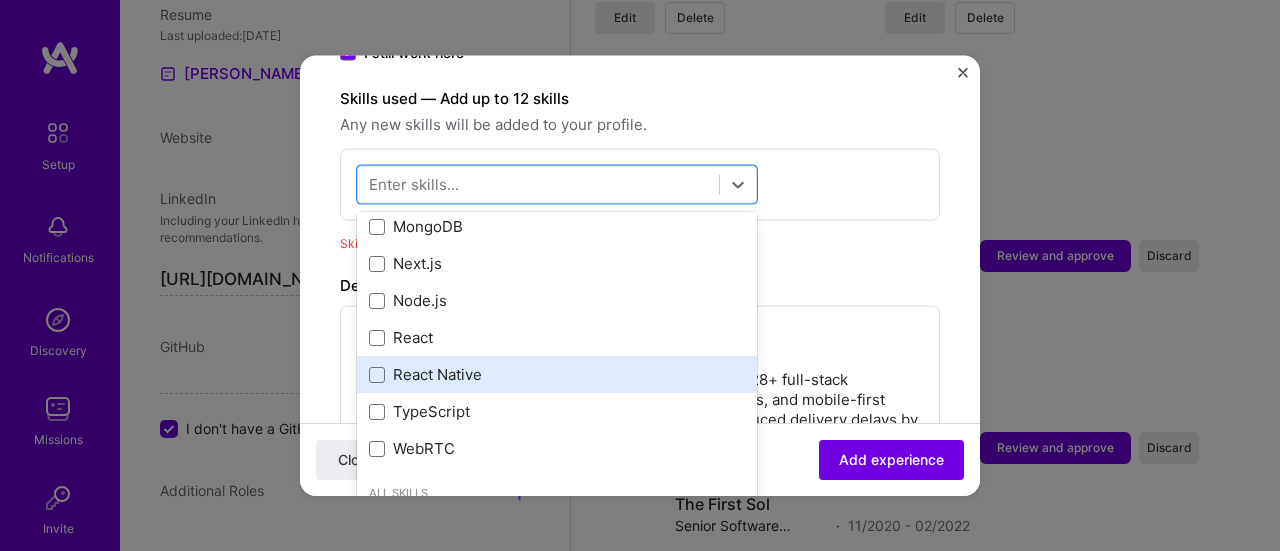 click on "React Native" at bounding box center [557, 374] 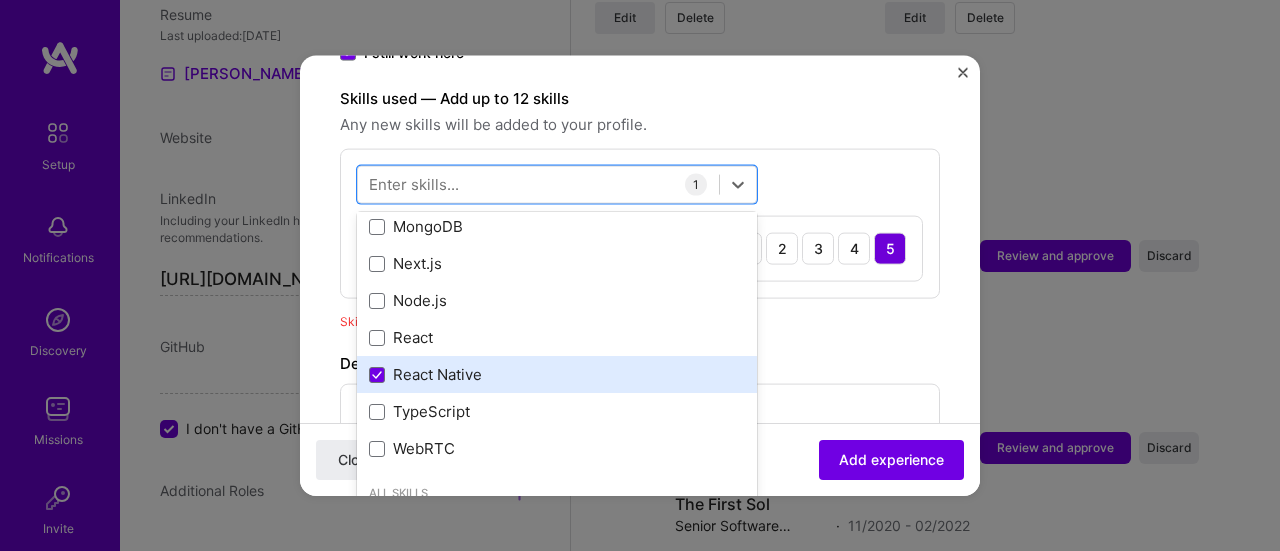 scroll, scrollTop: 242, scrollLeft: 0, axis: vertical 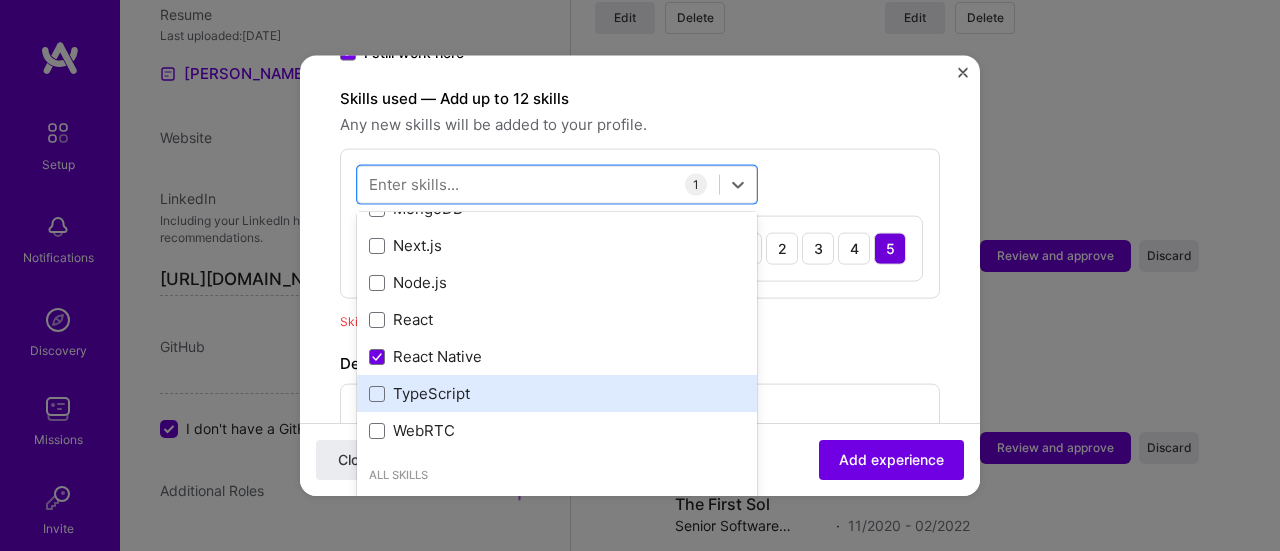 click on "TypeScript" at bounding box center [557, 393] 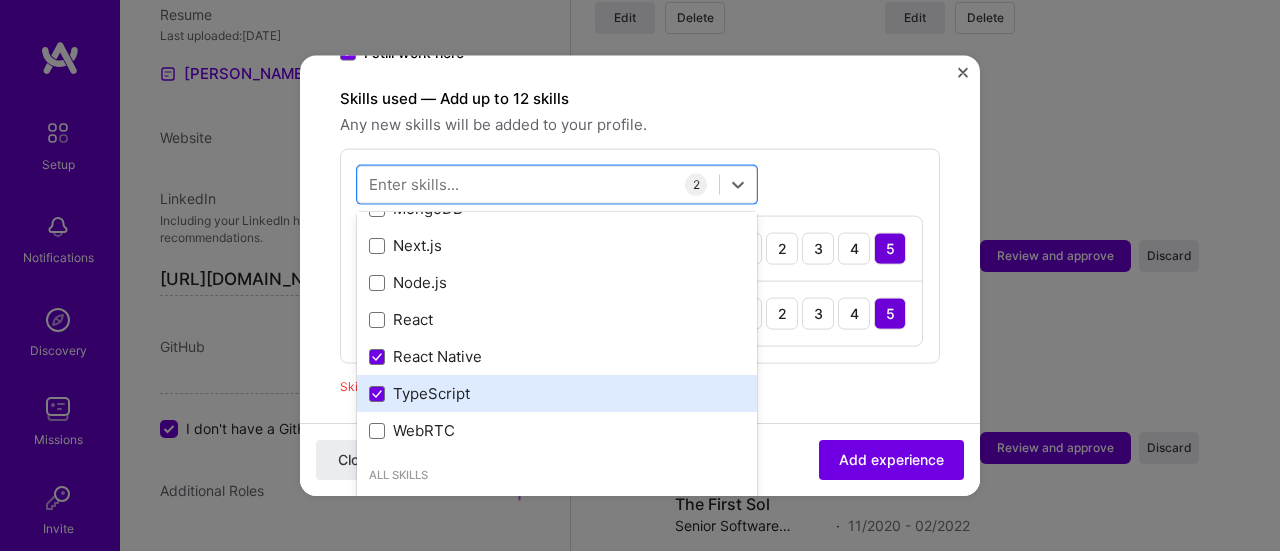 scroll, scrollTop: 136, scrollLeft: 0, axis: vertical 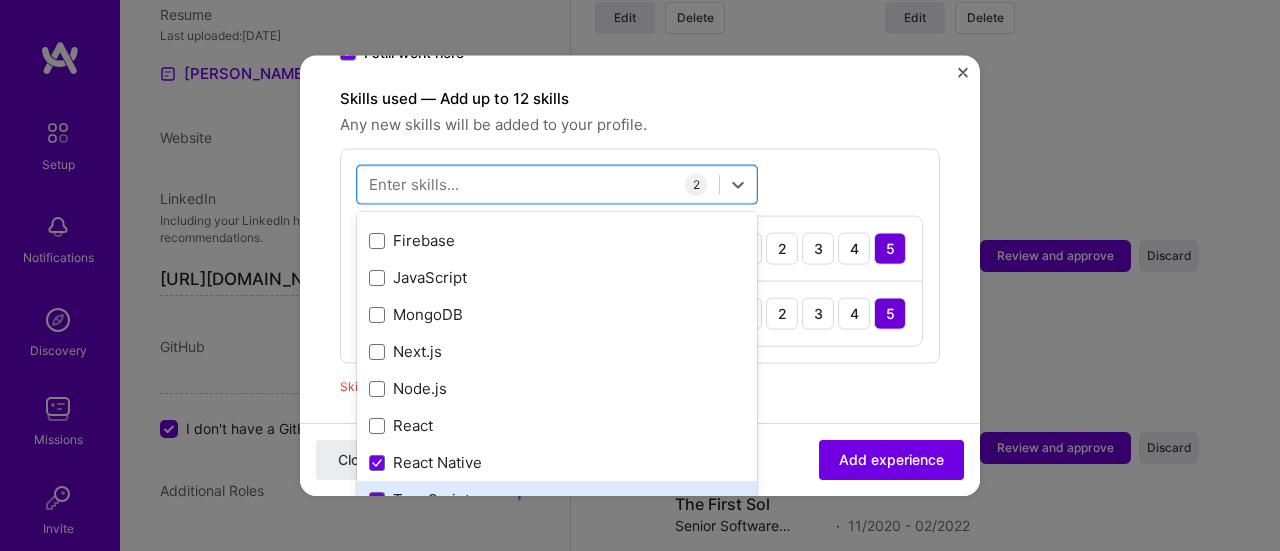 click on "Node.js" at bounding box center (557, 388) 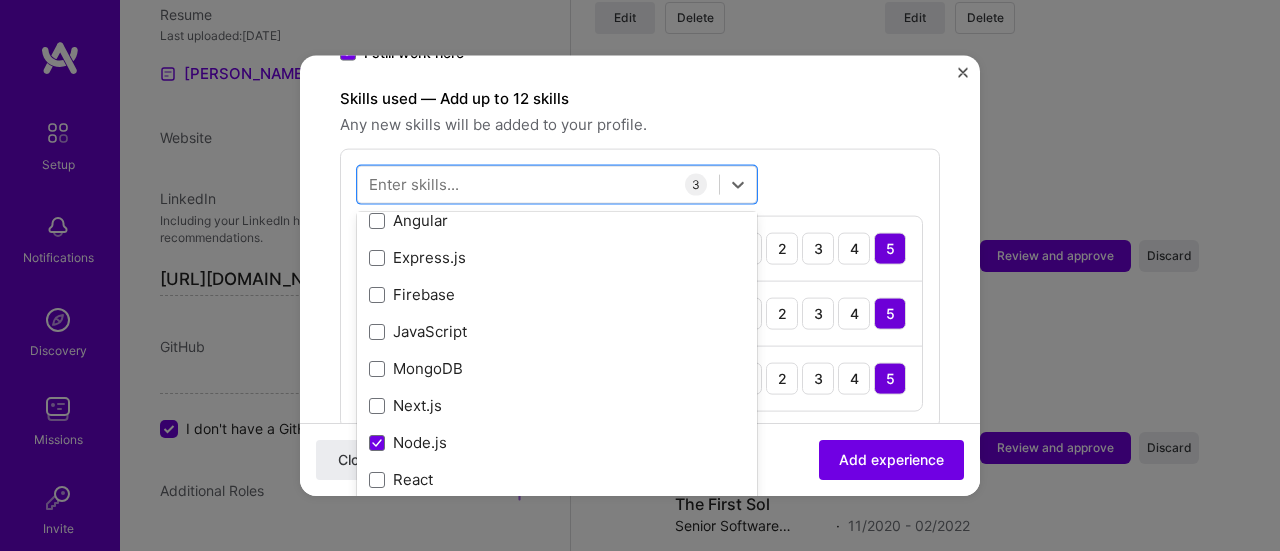 scroll, scrollTop: 80, scrollLeft: 0, axis: vertical 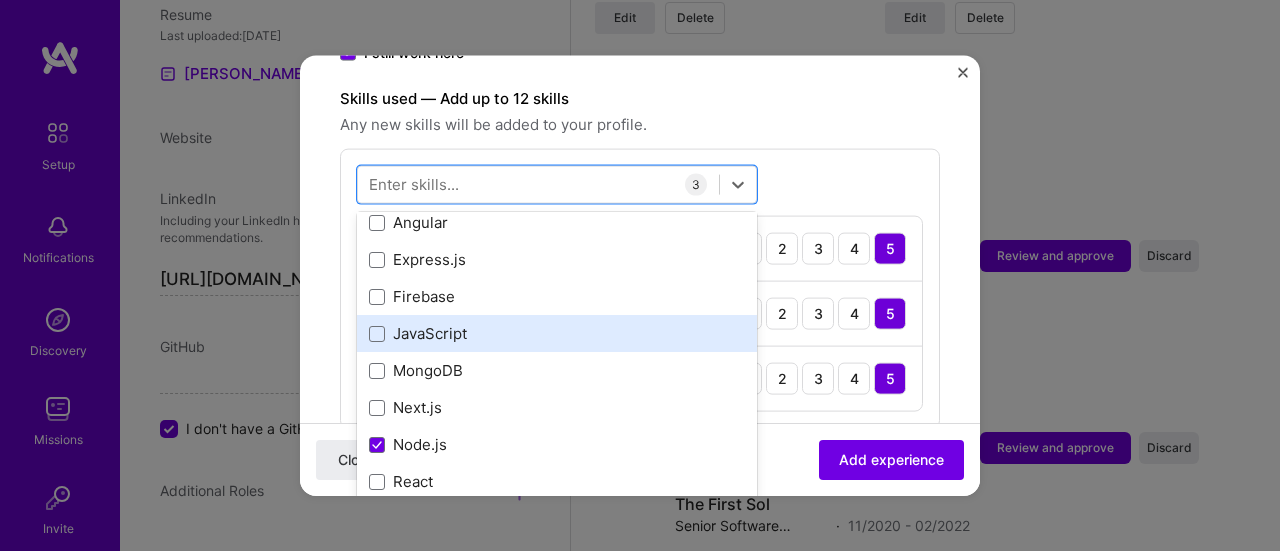 click on "JavaScript" at bounding box center [557, 333] 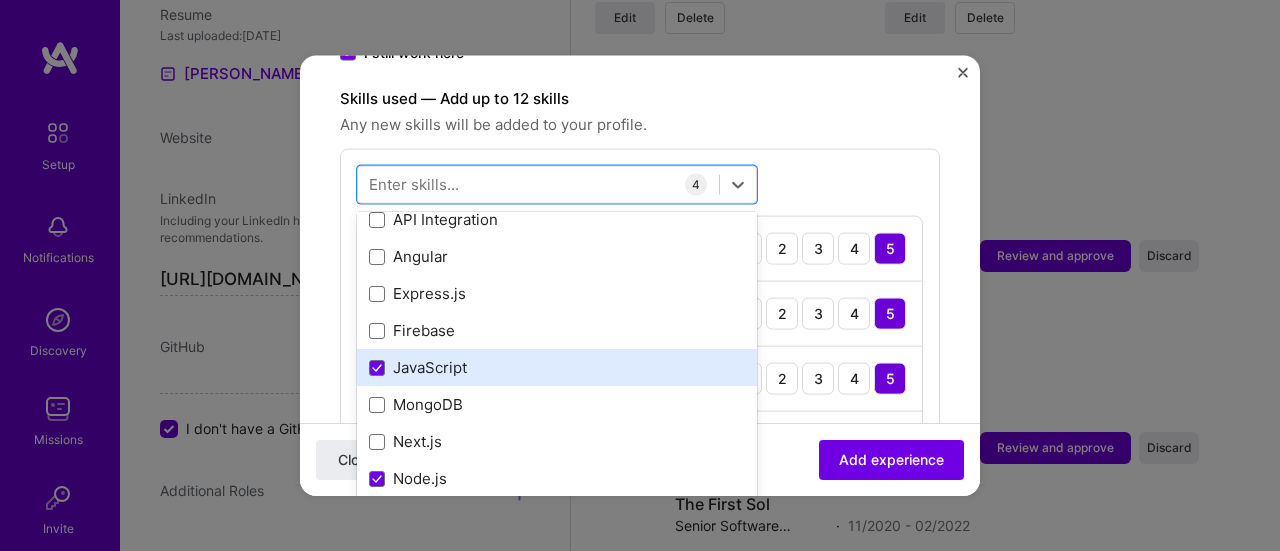 scroll, scrollTop: 0, scrollLeft: 0, axis: both 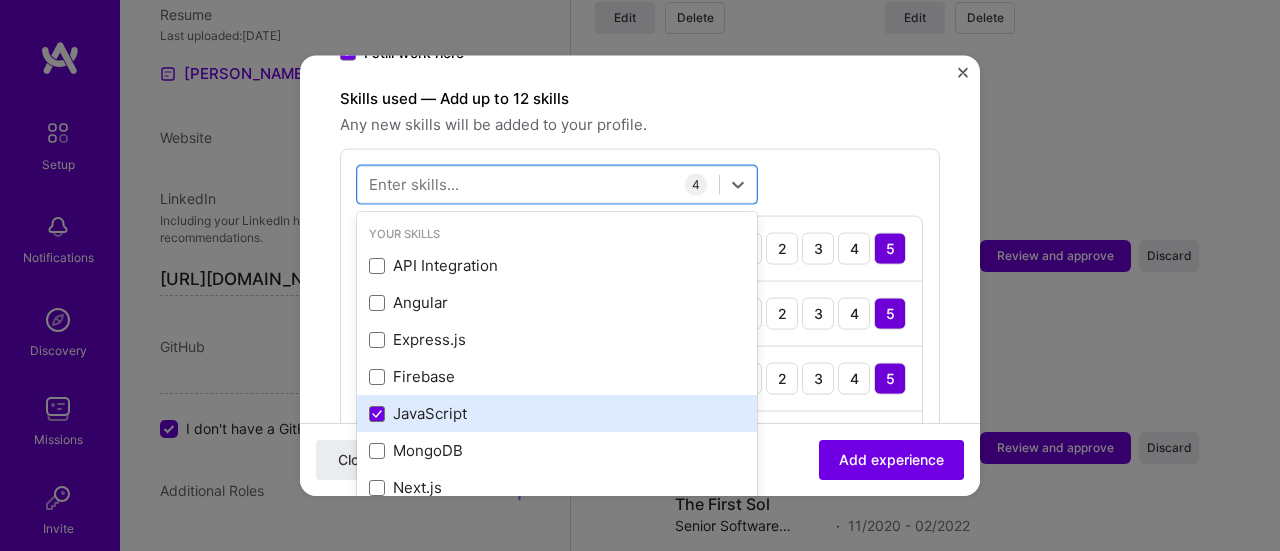 click on "Express.js" at bounding box center [557, 339] 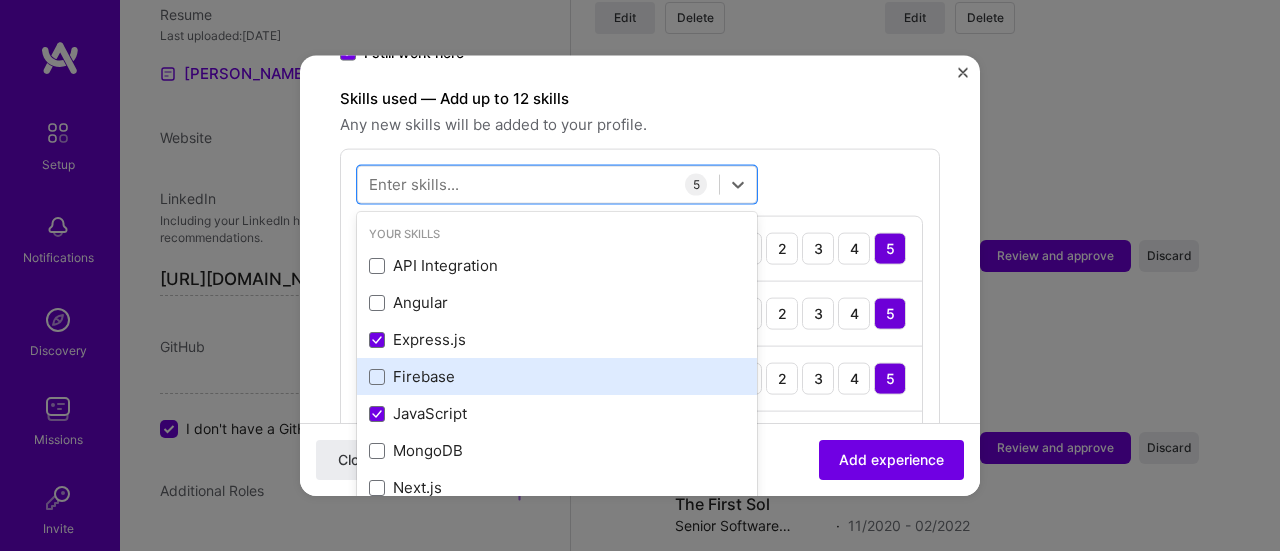 click on "Firebase" at bounding box center [557, 376] 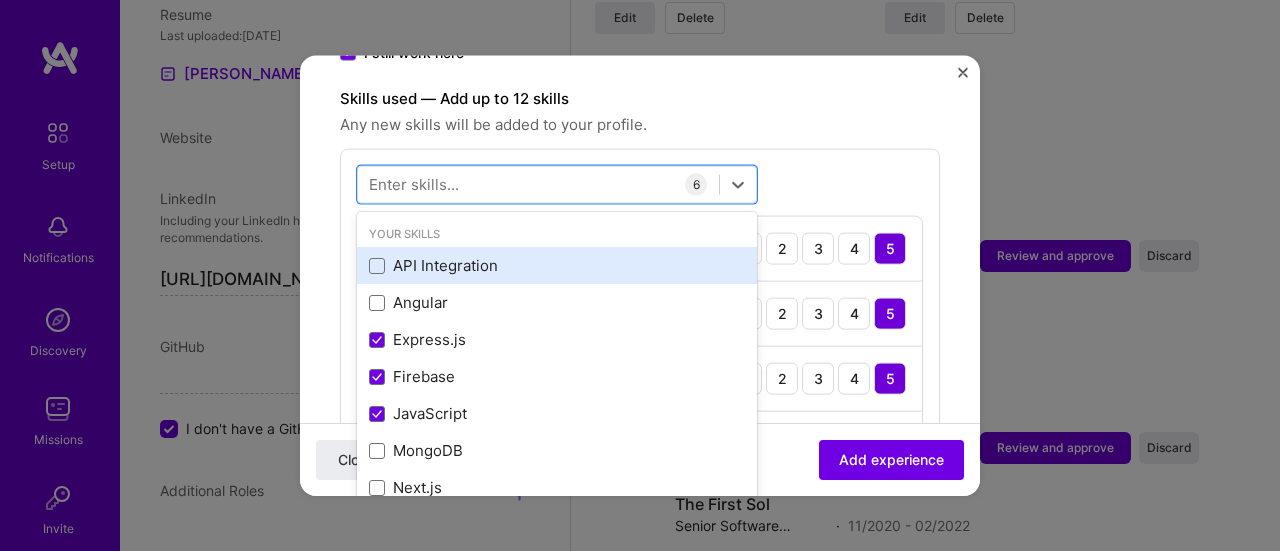 click on "API Integration" at bounding box center [557, 265] 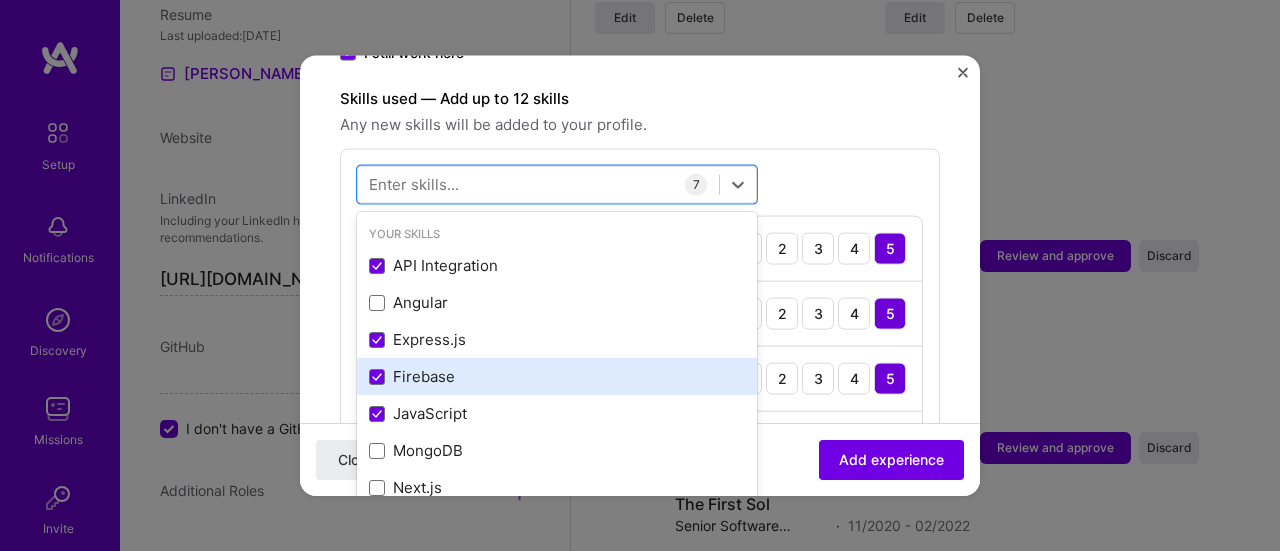scroll, scrollTop: 124, scrollLeft: 0, axis: vertical 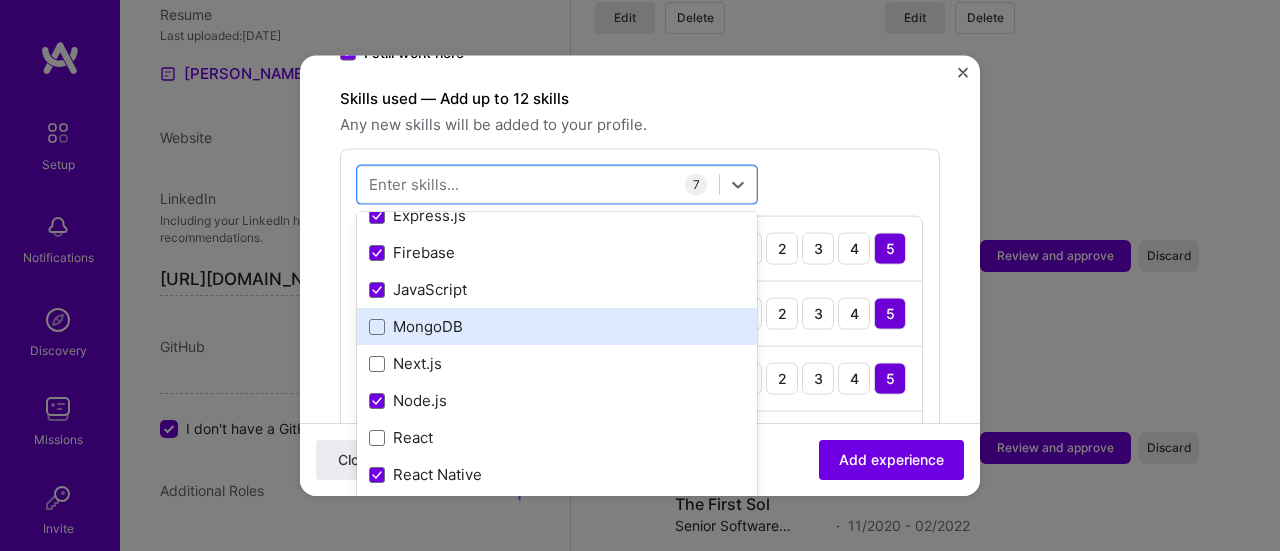 click on "MongoDB" at bounding box center [557, 326] 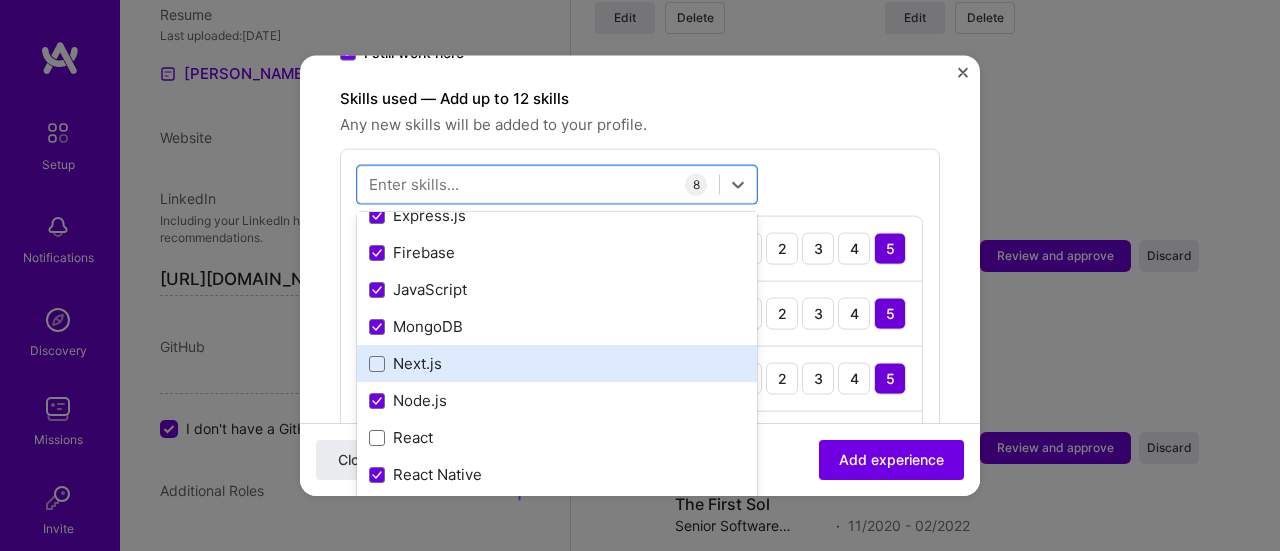 click on "Next.js" at bounding box center (557, 363) 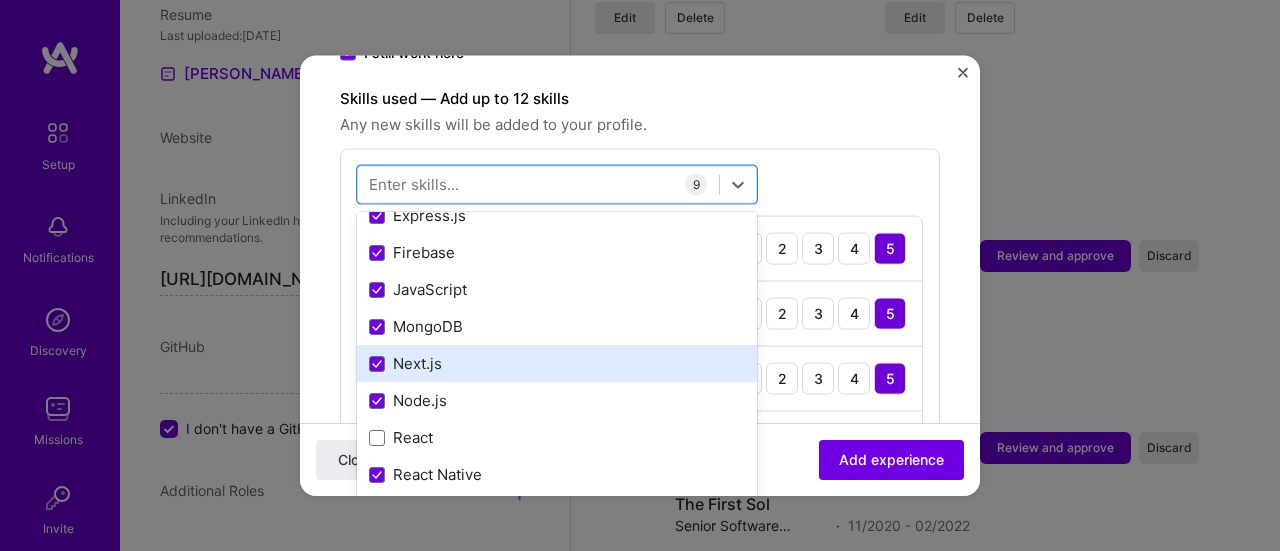 scroll, scrollTop: 244, scrollLeft: 0, axis: vertical 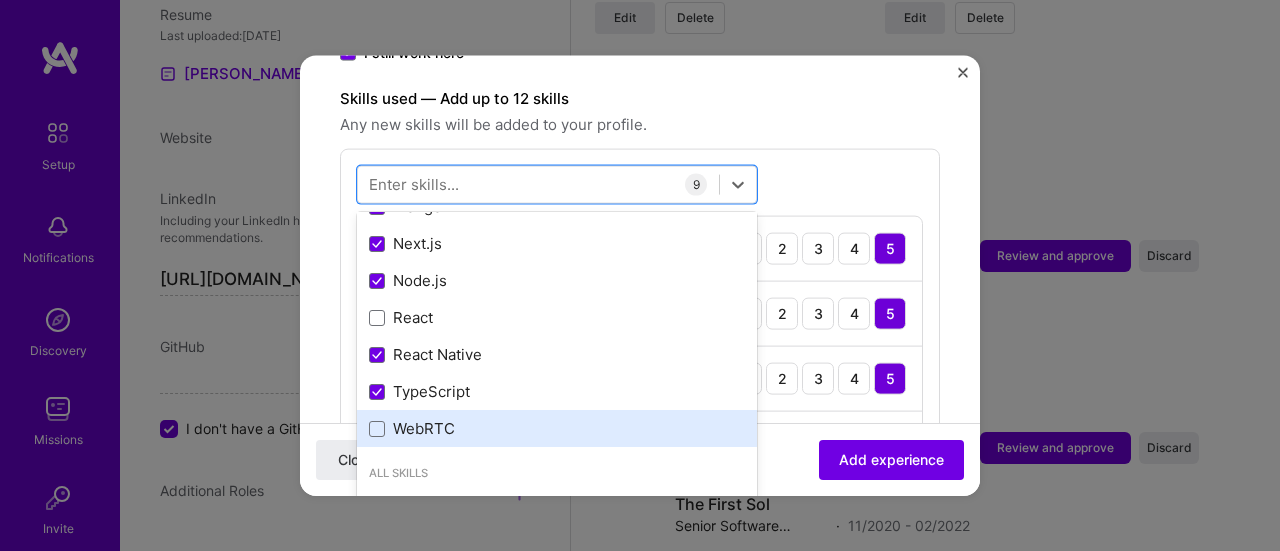 click on "WebRTC" at bounding box center (557, 428) 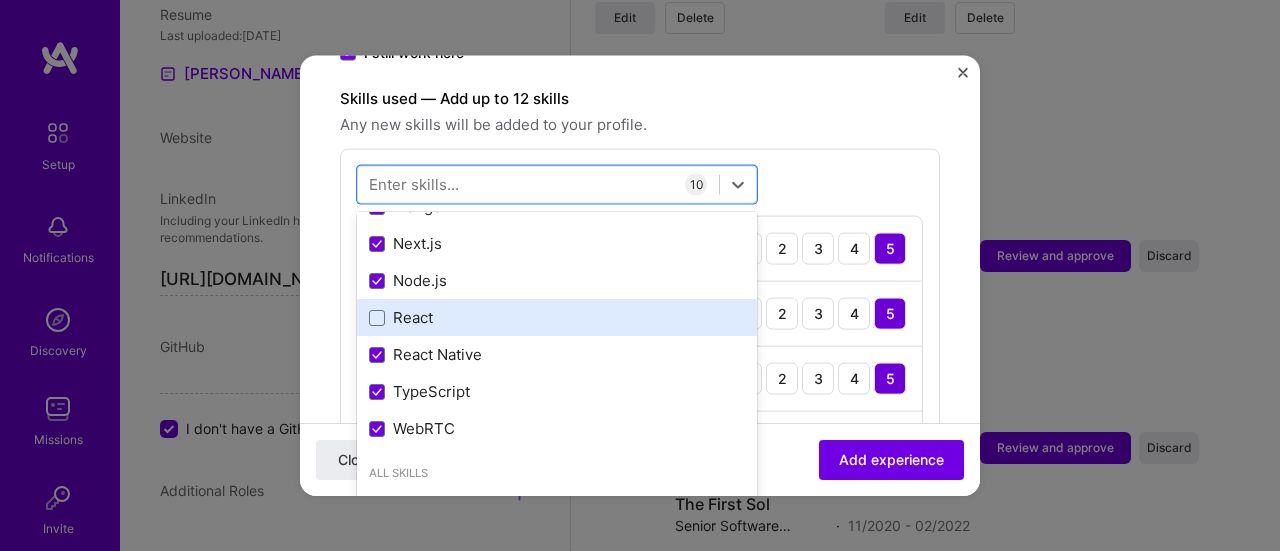 click on "React" at bounding box center (557, 317) 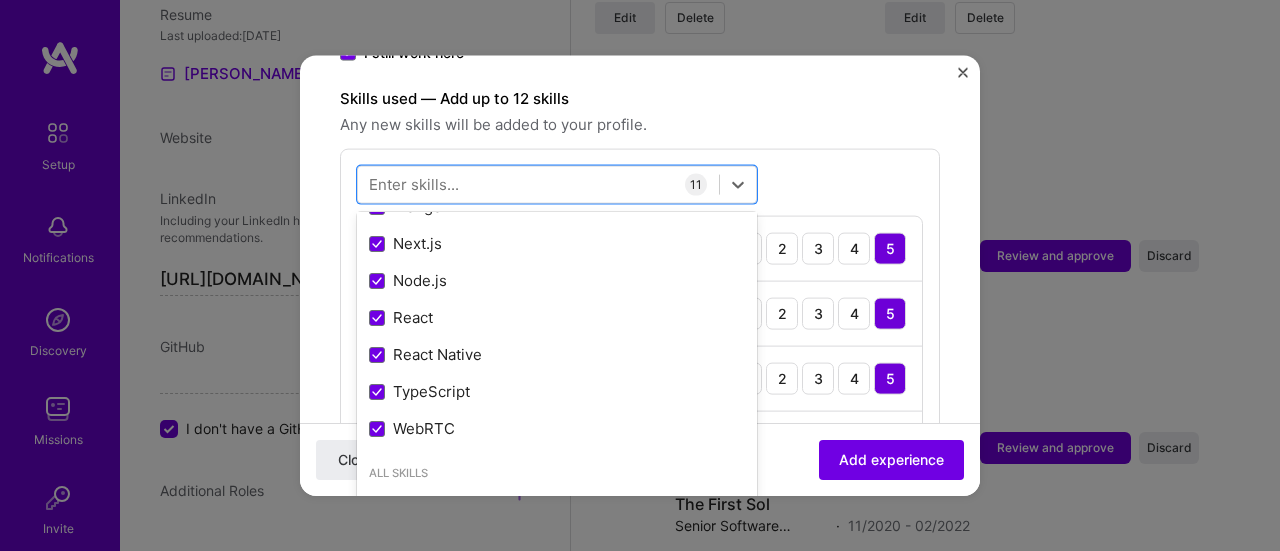 type 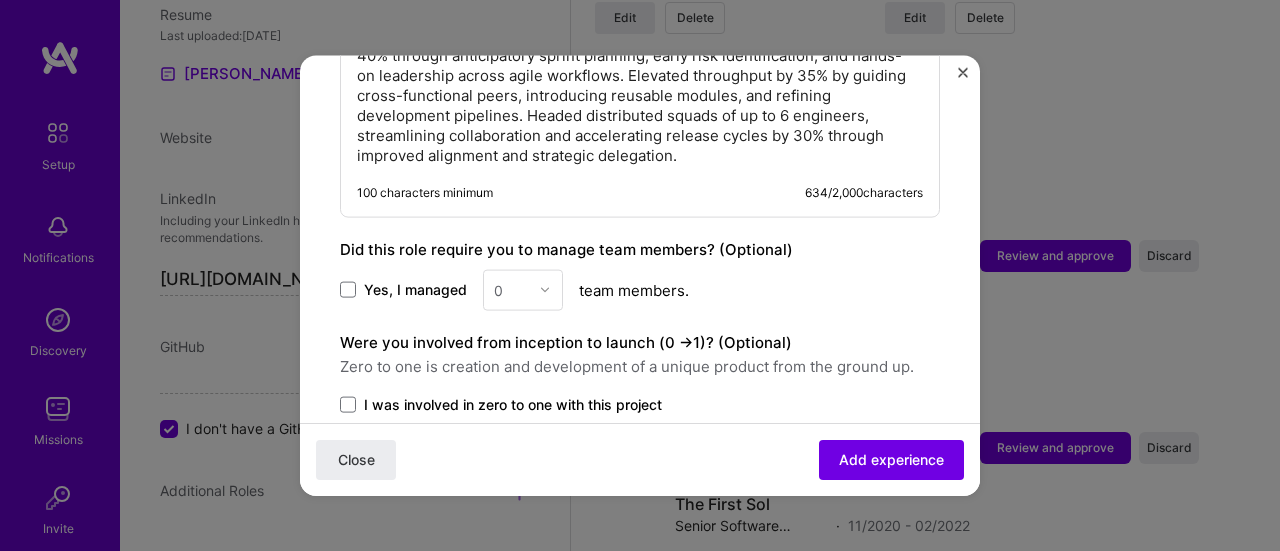scroll, scrollTop: 1917, scrollLeft: 0, axis: vertical 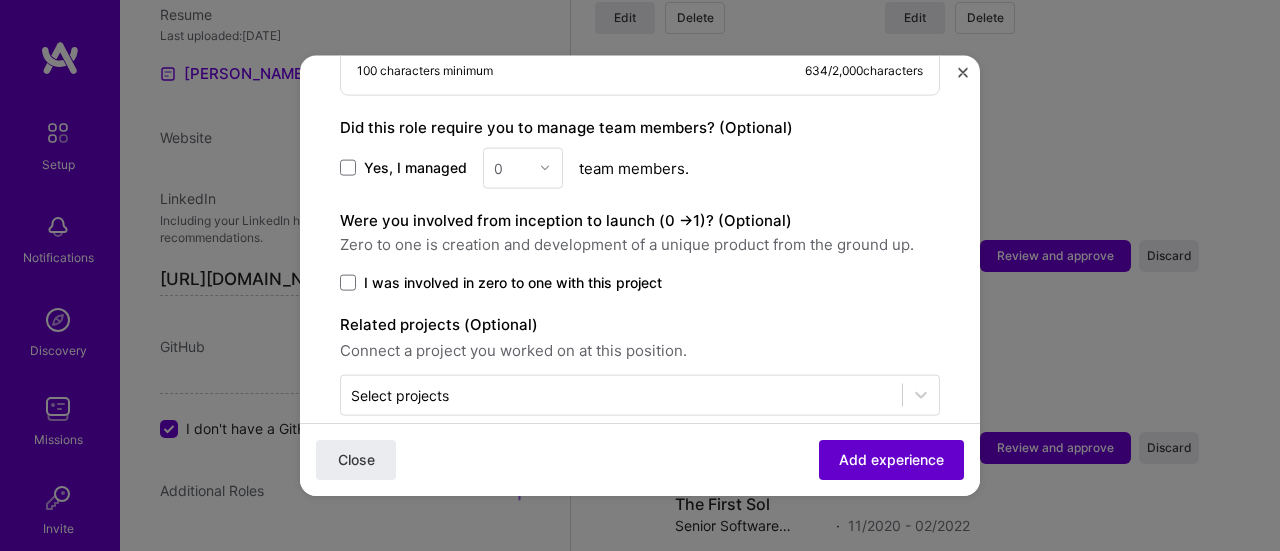 click on "Add experience" at bounding box center (891, 460) 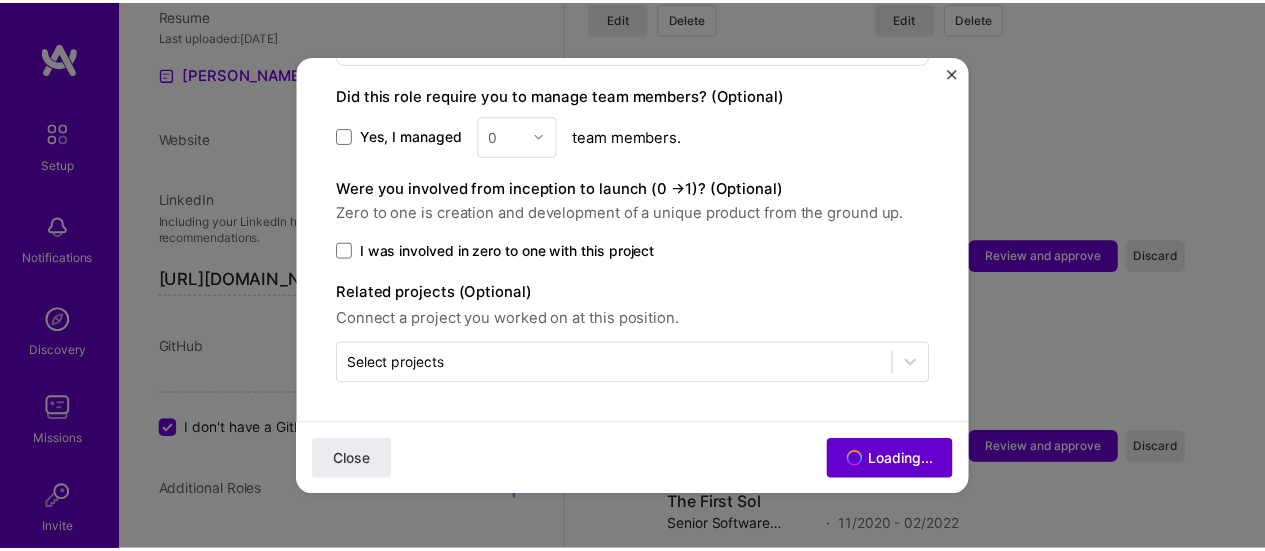 scroll, scrollTop: 1884, scrollLeft: 0, axis: vertical 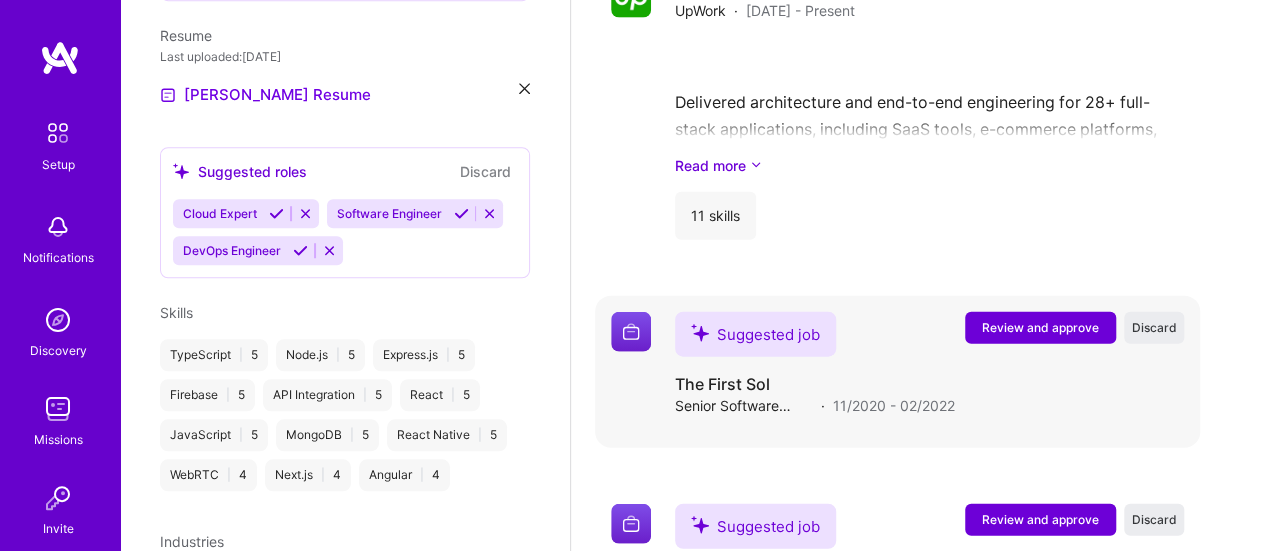 click on "Suggested job" at bounding box center [755, 334] 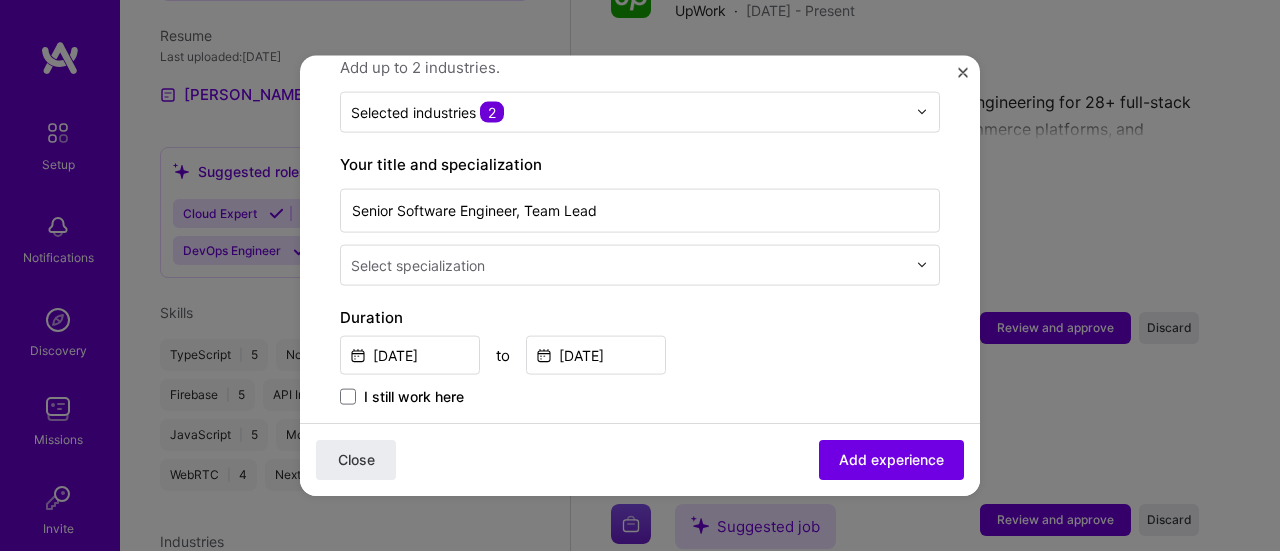 scroll, scrollTop: 386, scrollLeft: 0, axis: vertical 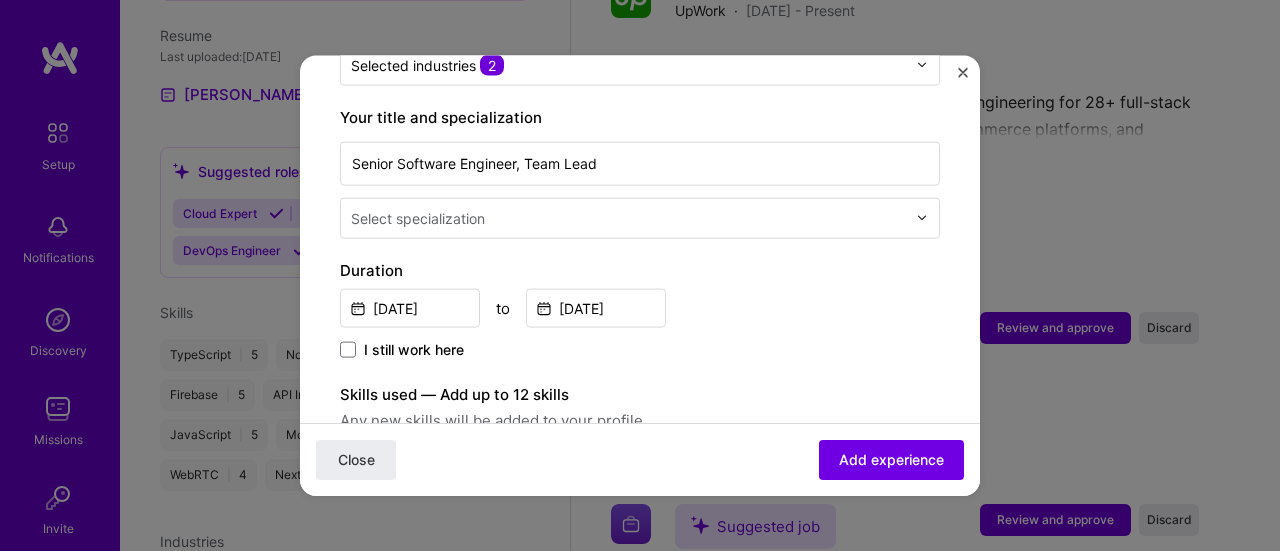 click at bounding box center (630, 217) 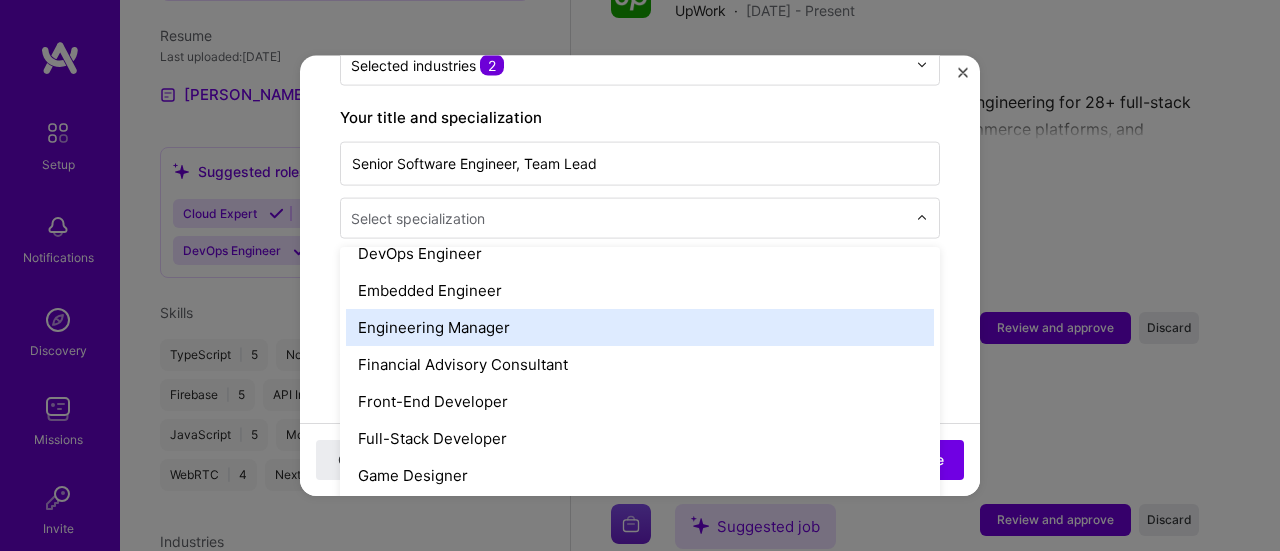 scroll, scrollTop: 1018, scrollLeft: 0, axis: vertical 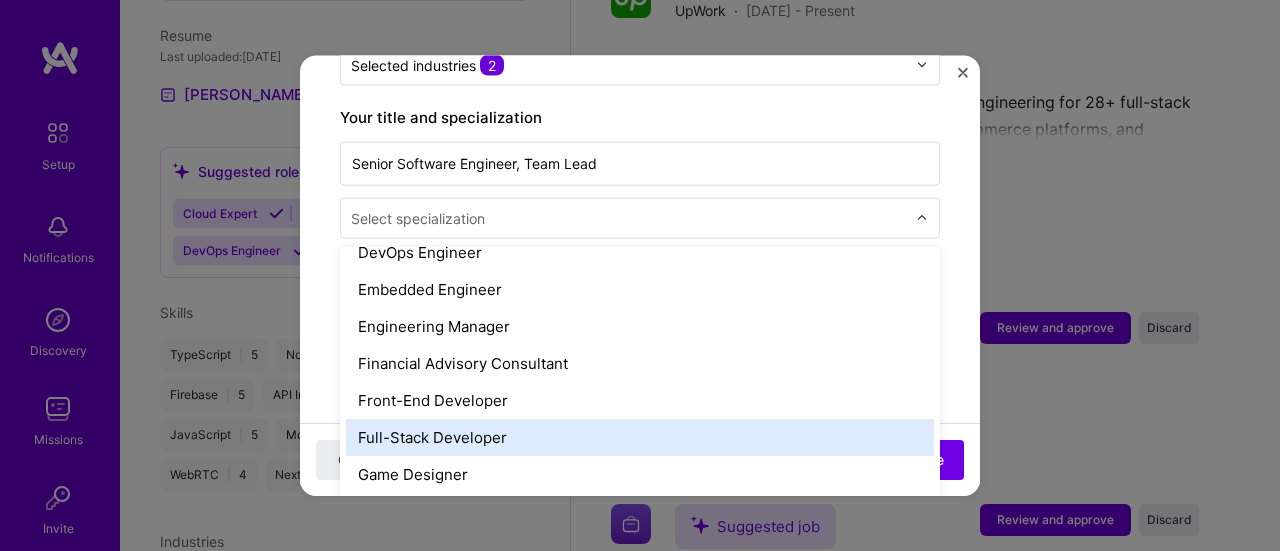 click on "Full-Stack Developer" at bounding box center (640, 436) 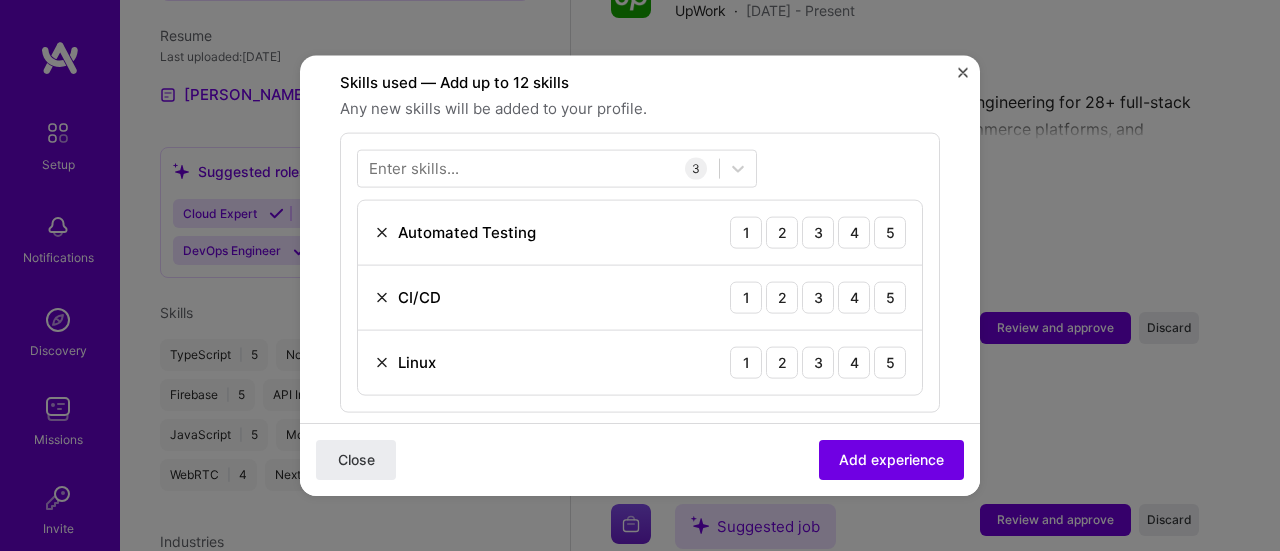 scroll, scrollTop: 699, scrollLeft: 0, axis: vertical 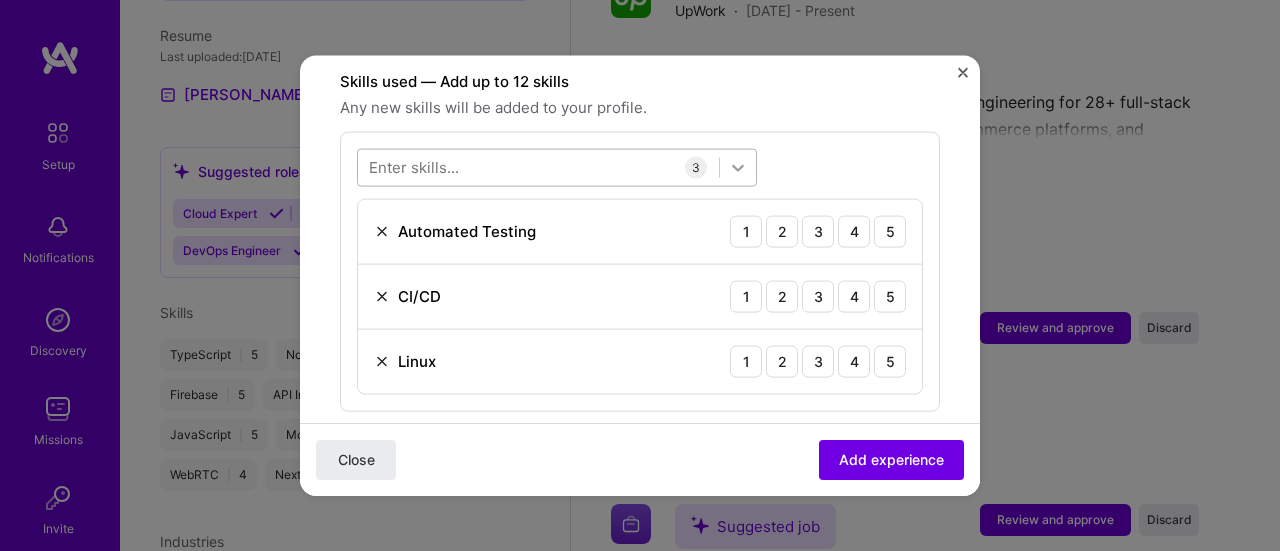 click 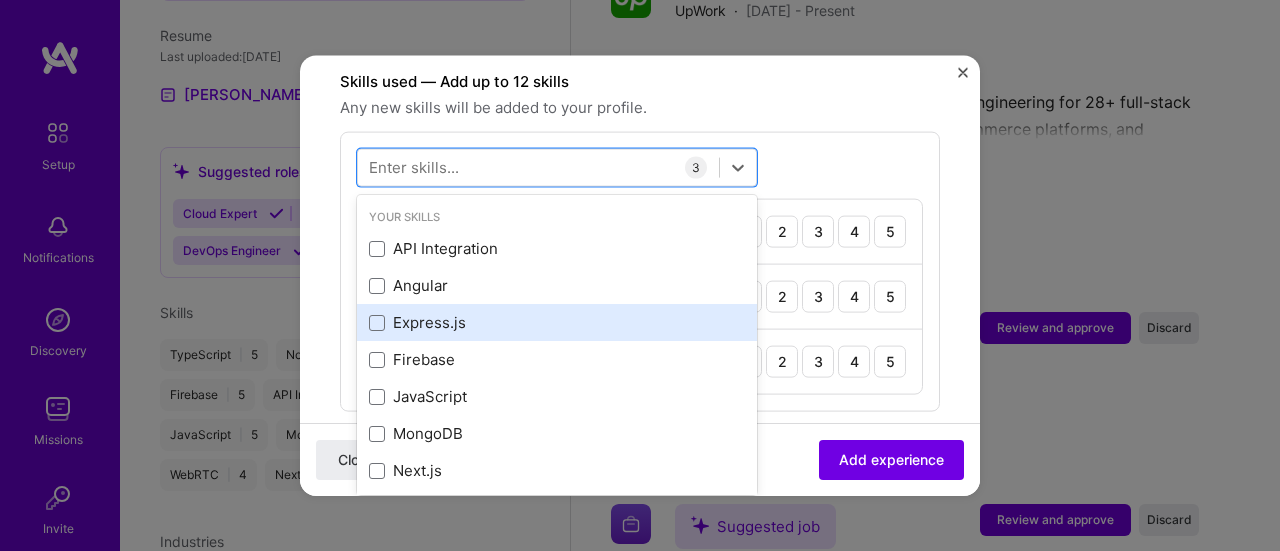 click on "Express.js" at bounding box center (557, 322) 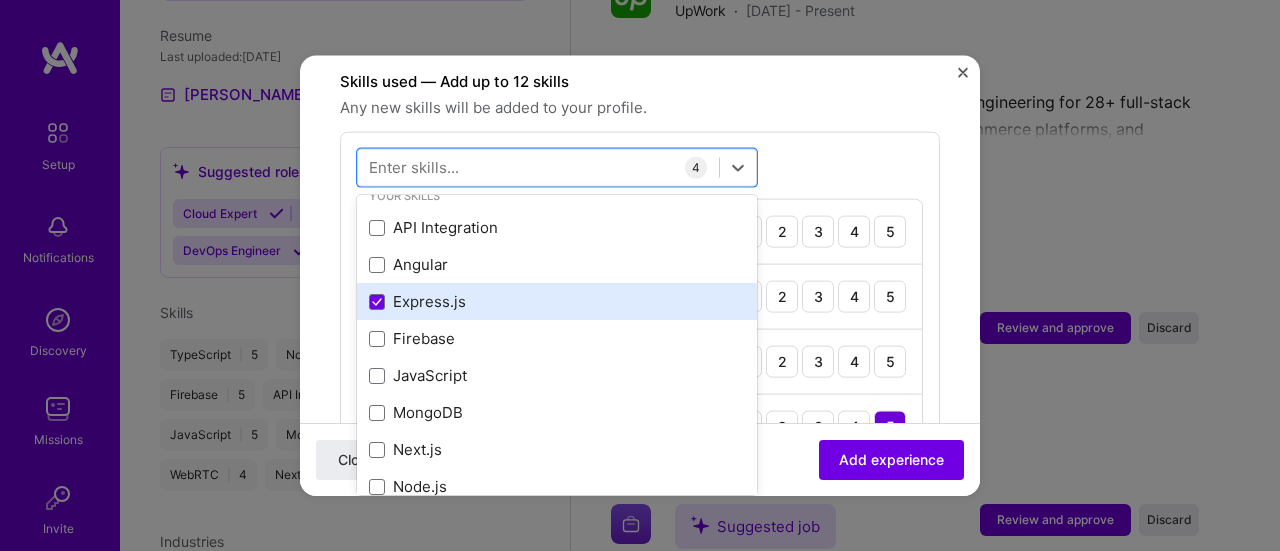 scroll, scrollTop: 0, scrollLeft: 0, axis: both 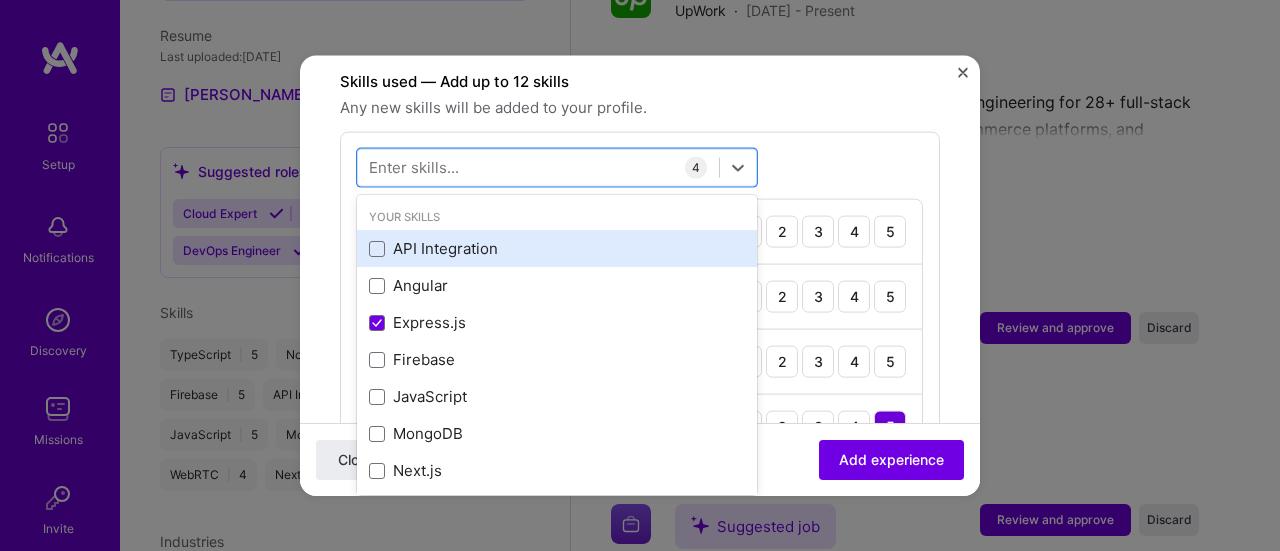 click on "API Integration" at bounding box center [557, 248] 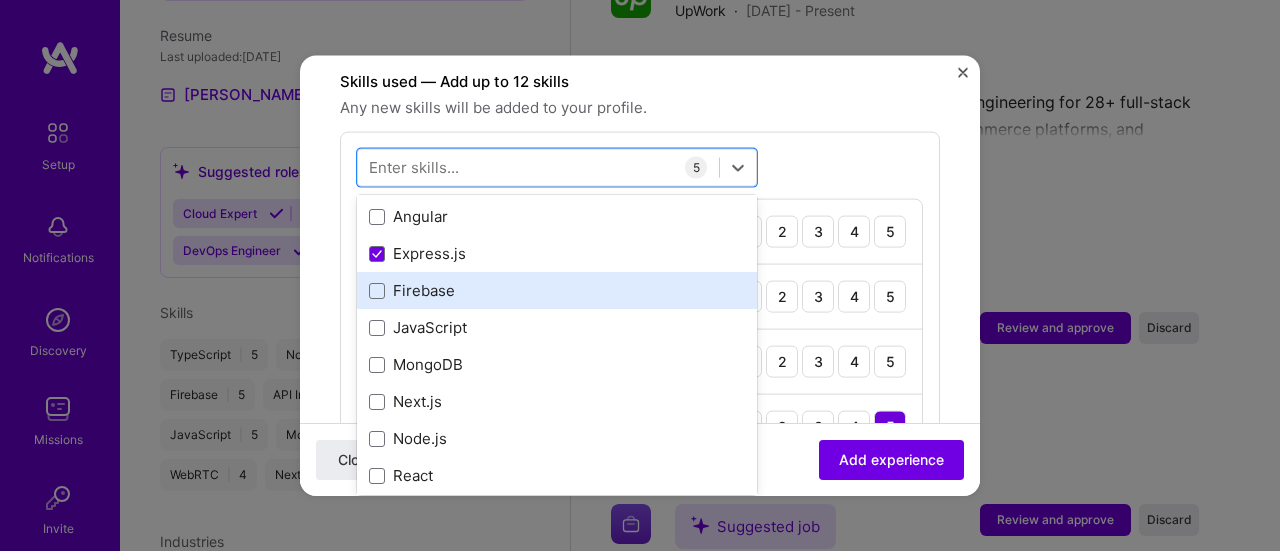 scroll, scrollTop: 71, scrollLeft: 0, axis: vertical 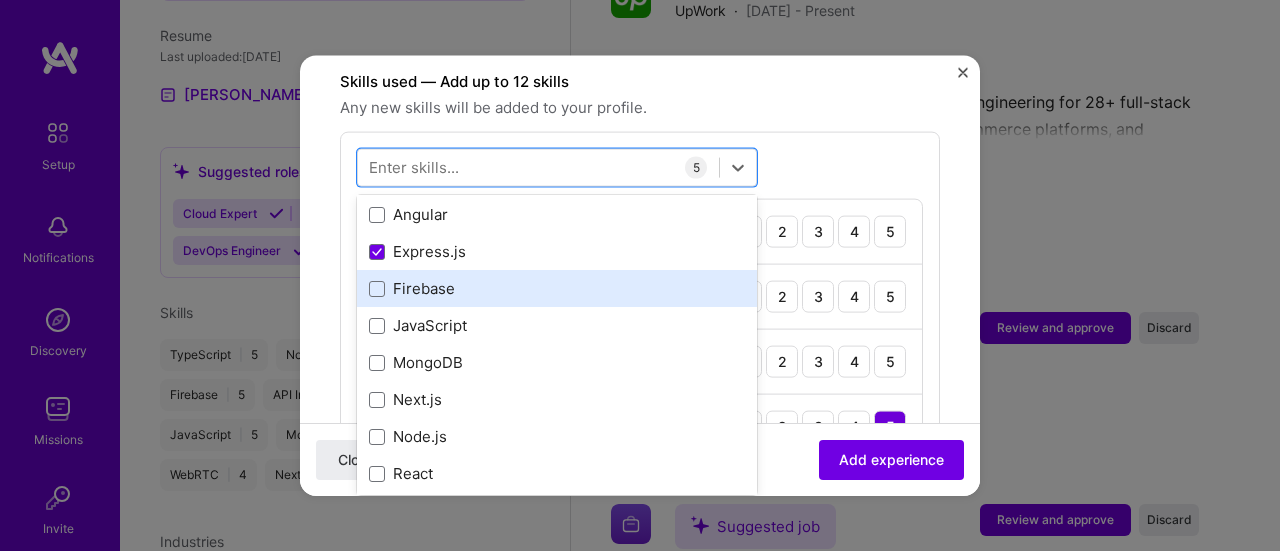 click on "Firebase" at bounding box center (557, 288) 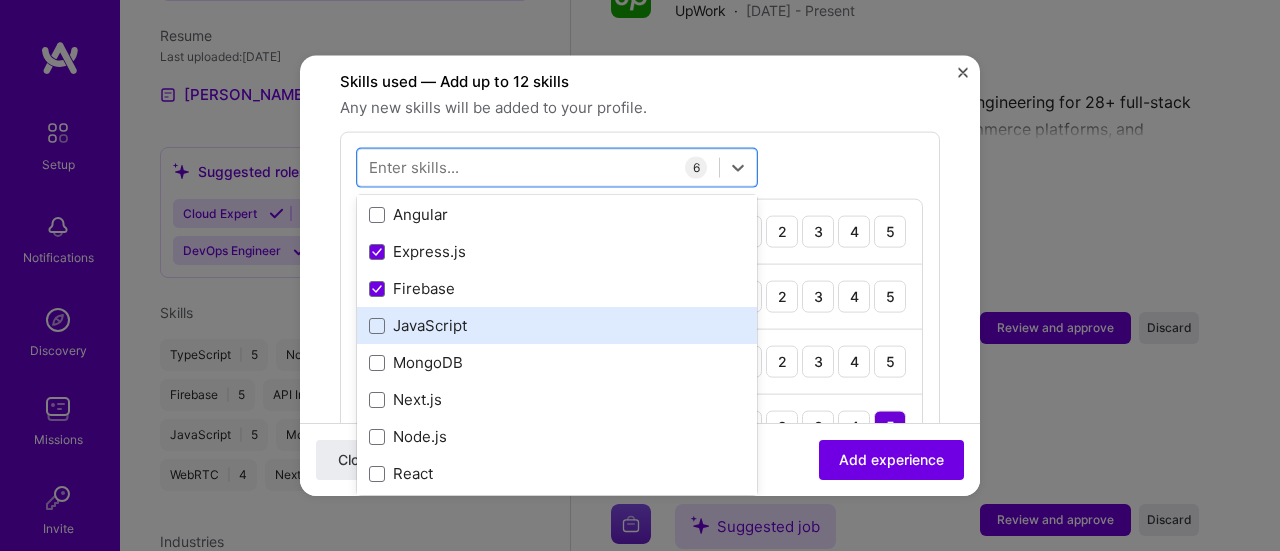 click on "JavaScript" at bounding box center (557, 325) 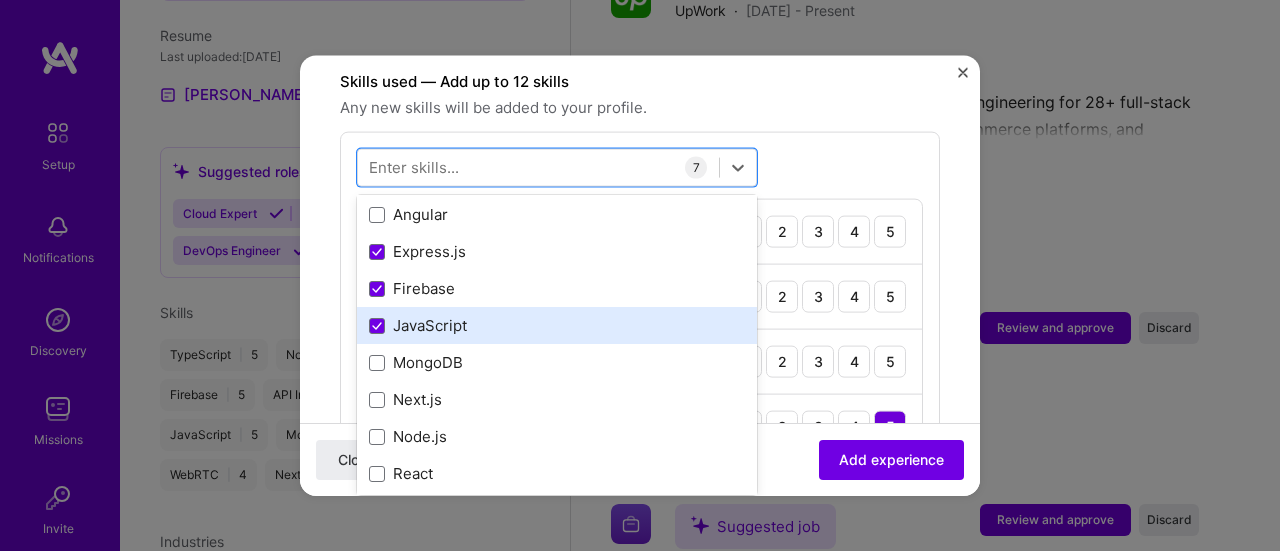 scroll, scrollTop: 135, scrollLeft: 0, axis: vertical 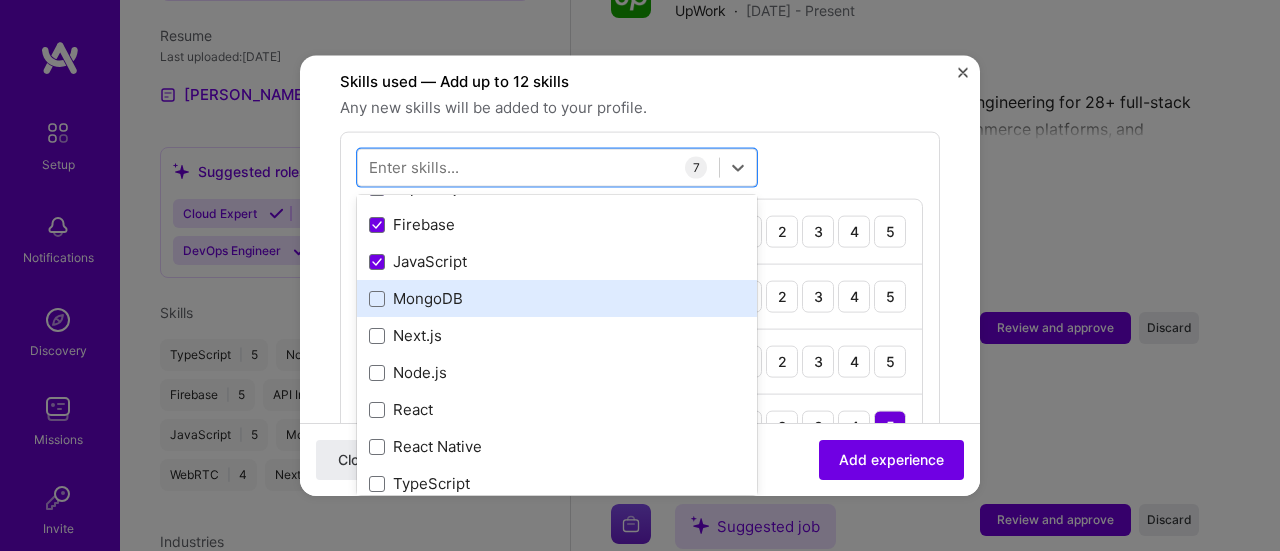 click on "MongoDB" at bounding box center (557, 298) 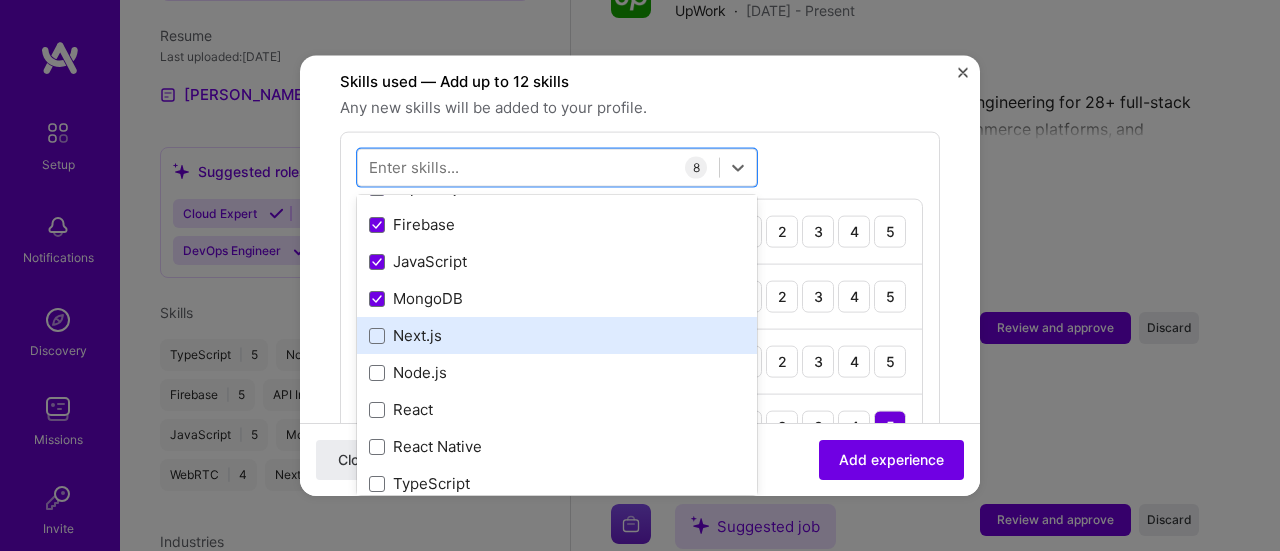 click on "Next.js" at bounding box center (557, 335) 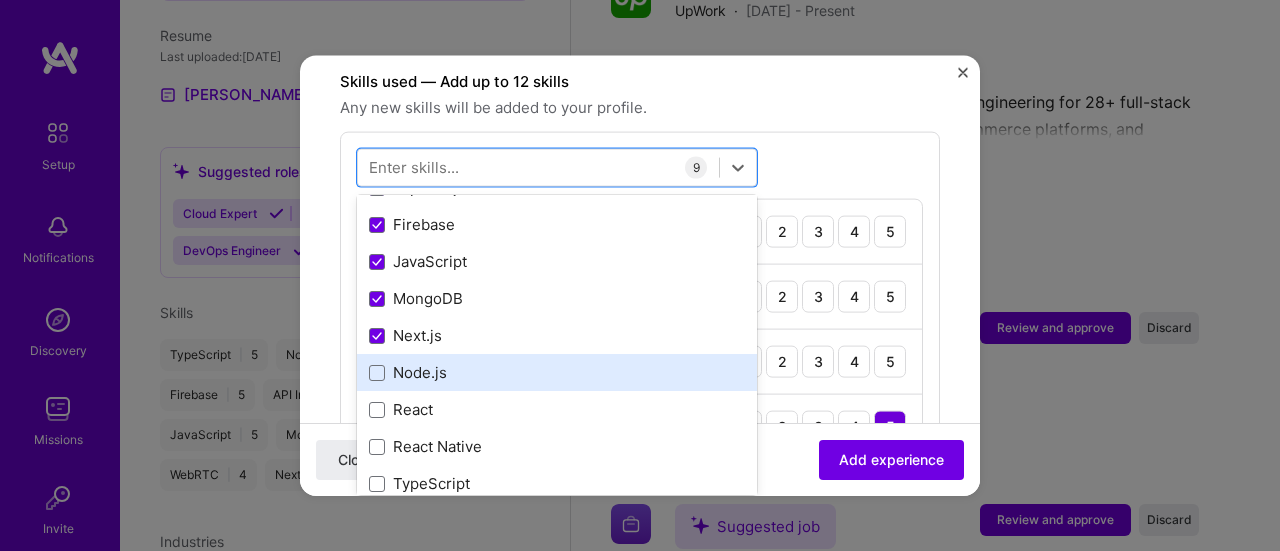 click on "Node.js" at bounding box center [557, 372] 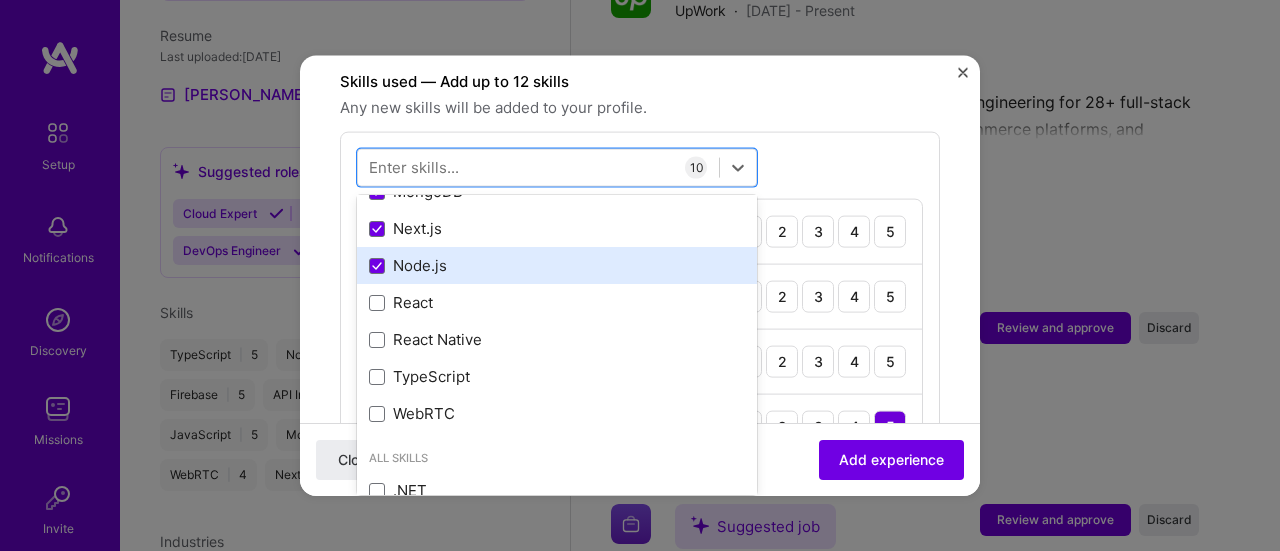 scroll, scrollTop: 263, scrollLeft: 0, axis: vertical 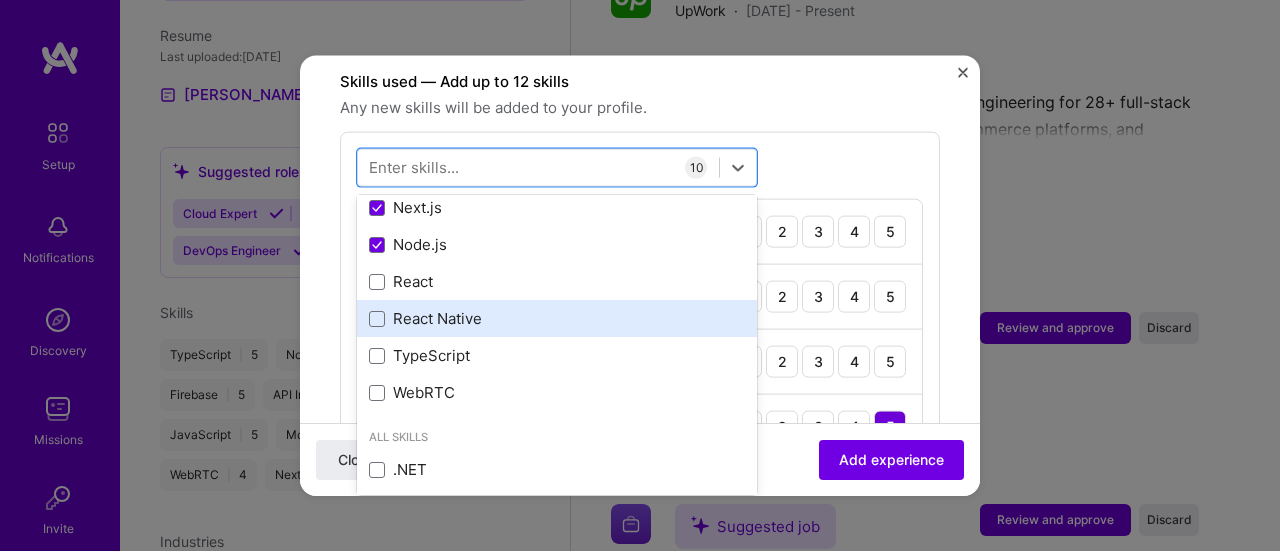 click on "React" at bounding box center [557, 281] 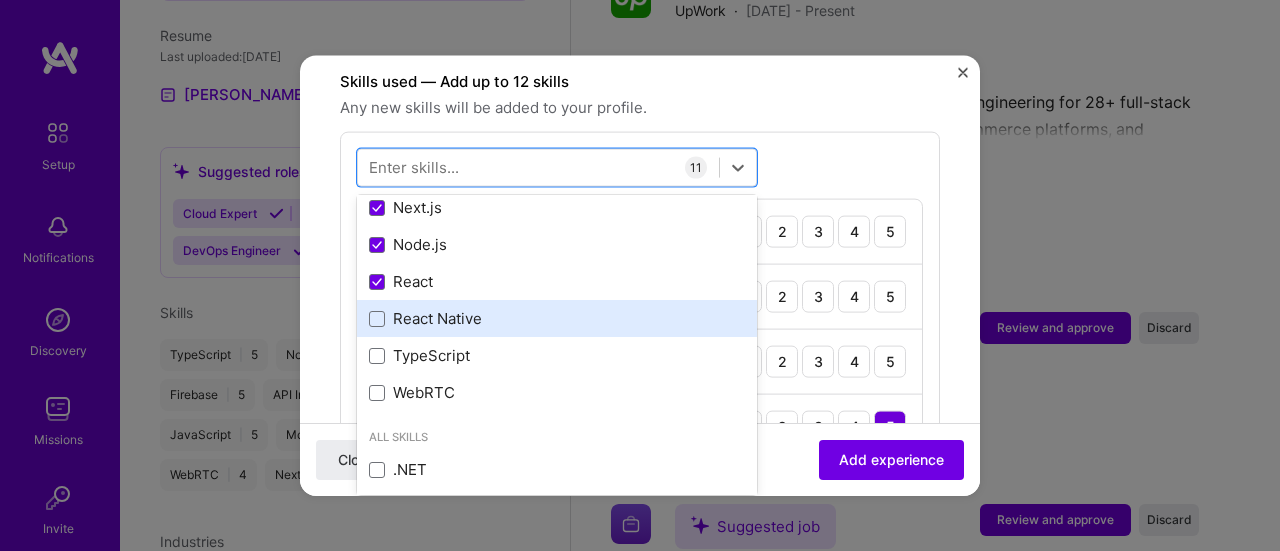 click on "React Native" at bounding box center (557, 318) 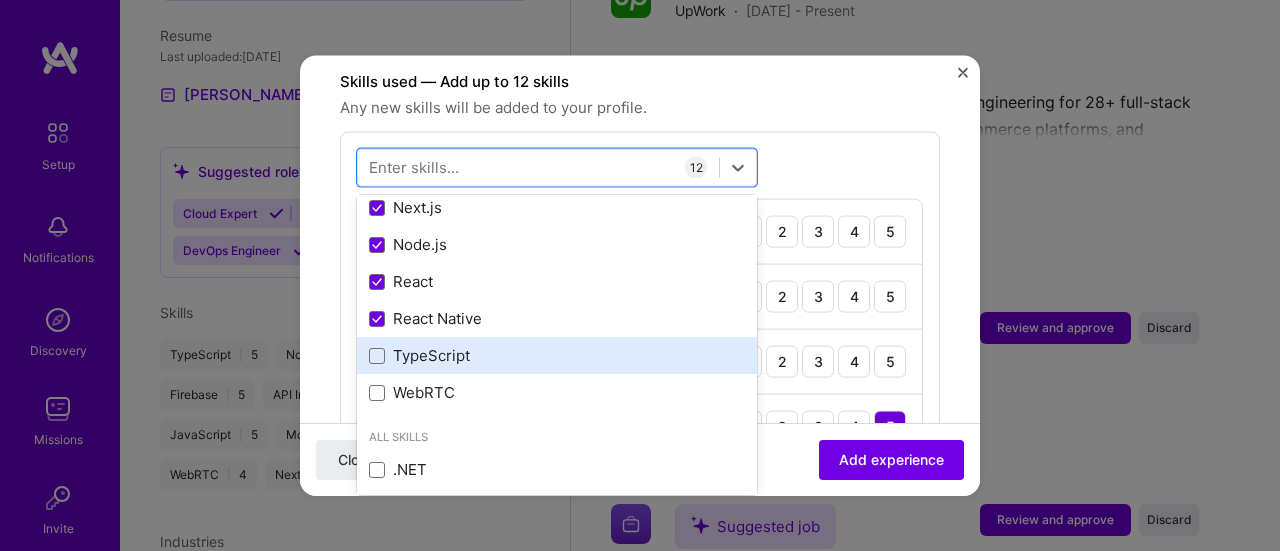 click on "TypeScript" at bounding box center [557, 355] 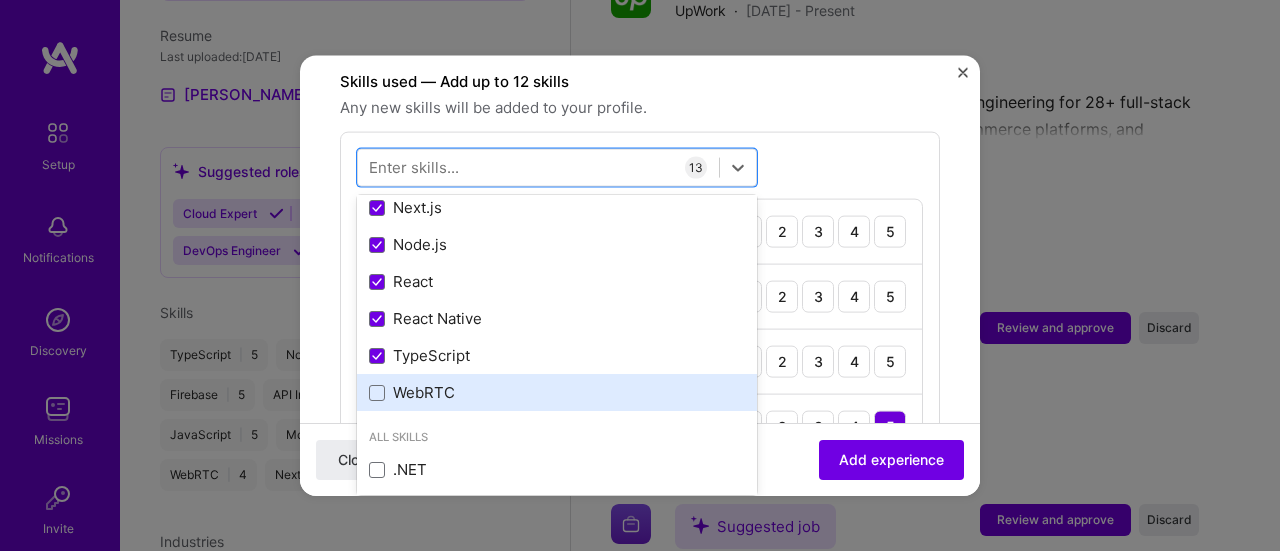 click on "WebRTC" at bounding box center (557, 392) 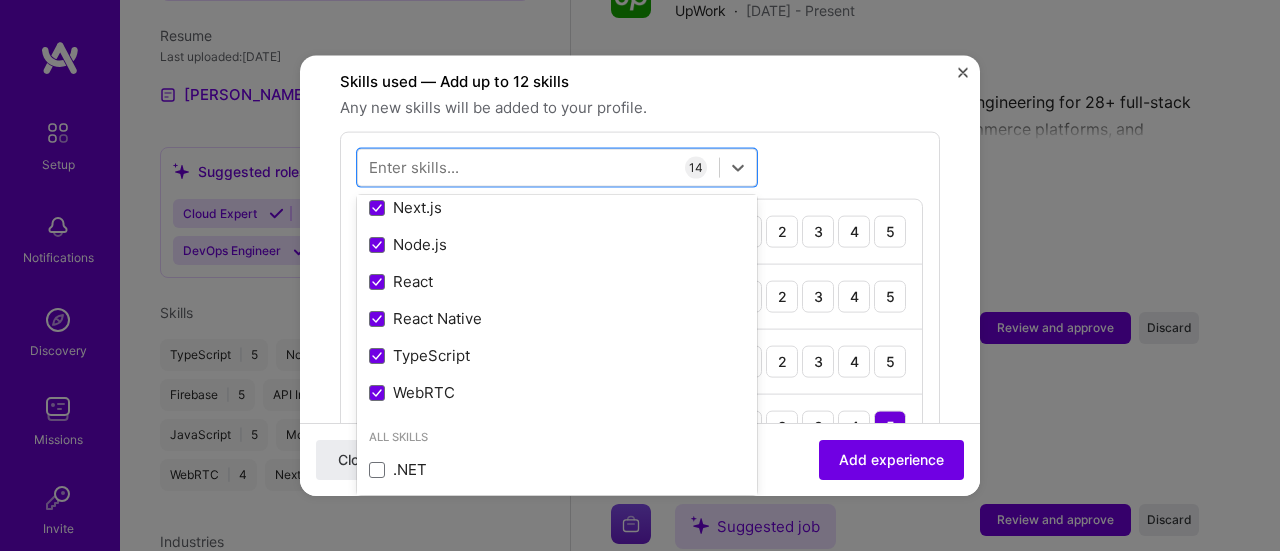 click on "Adding suggested job This job is suggested based on your LinkedIn, resume or A.Team activity. Create a job experience Jobs help companies understand your past experience. Company logo Company name The First Sol
Industry Add up to 2 industries. Selected industries 2 Your title and specialization Senior Software Engineer, Team Lead Full-Stack Developer Duration Nov, 2020
to Feb, 2022
I still work here Skills used — Add up to 12 skills Any new skills will be added to your profile. option WebRTC, selected. option WebRTC selected, 0 of 2. 378 results available. Use Up and Down to choose options, press Enter to select the currently focused option, press Escape to exit the menu, press Tab to select the option and exit the menu. Your Skills API Integration Angular Express.js Firebase JavaScript MongoDB Next.js Node.js React React Native TypeScript WebRTC All Skills .NET 3D Engineering 3D Modeling APNS C" at bounding box center [640, 641] 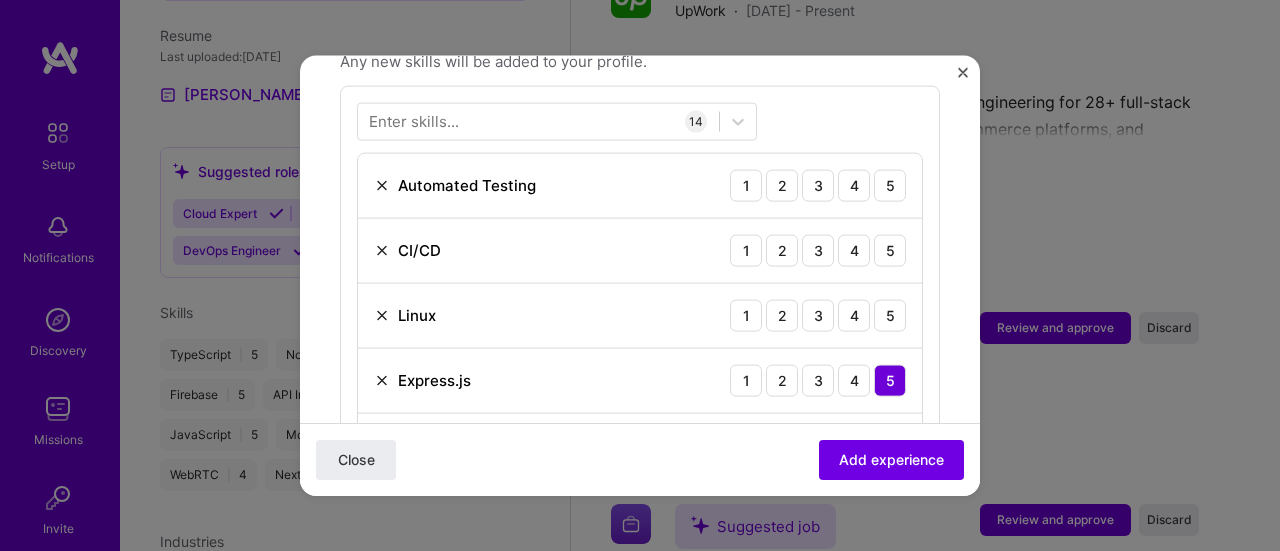 scroll, scrollTop: 727, scrollLeft: 0, axis: vertical 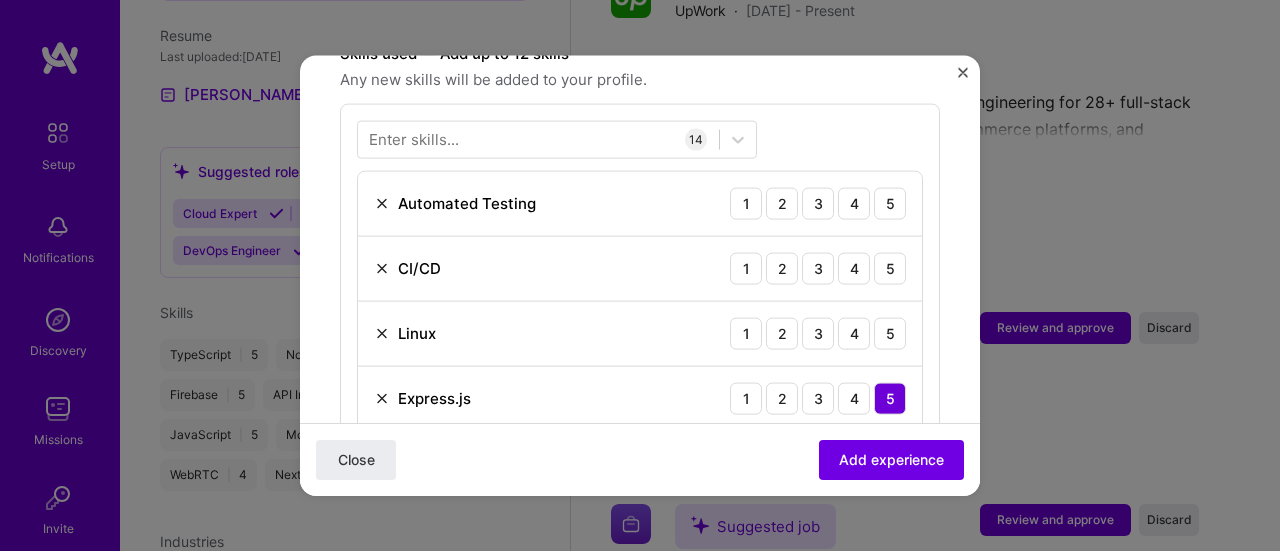 click at bounding box center [382, 333] 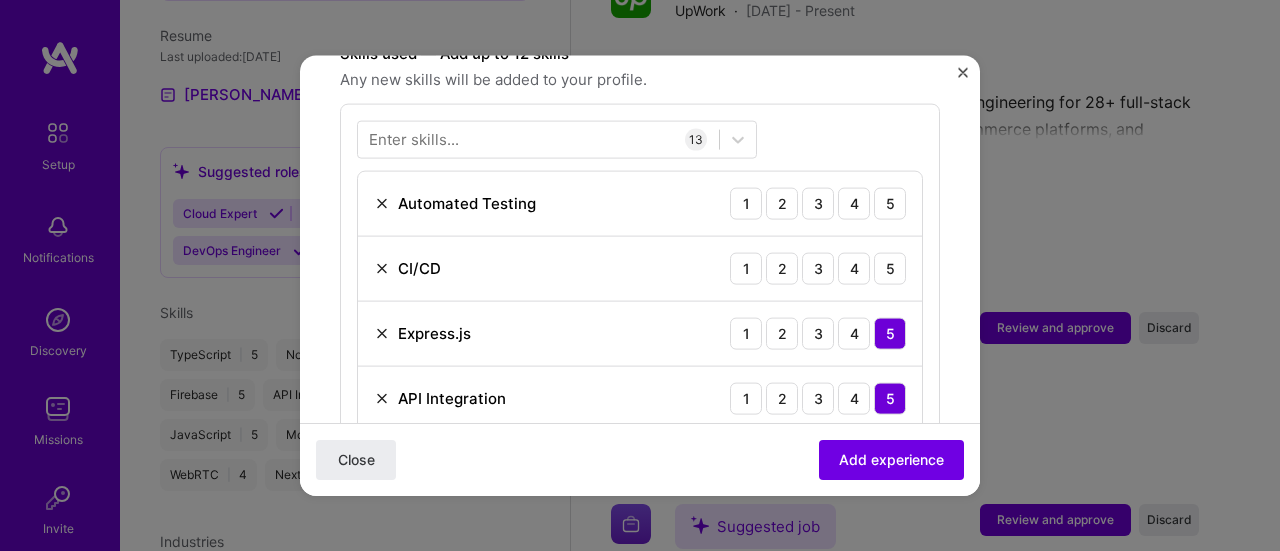 click at bounding box center [382, 203] 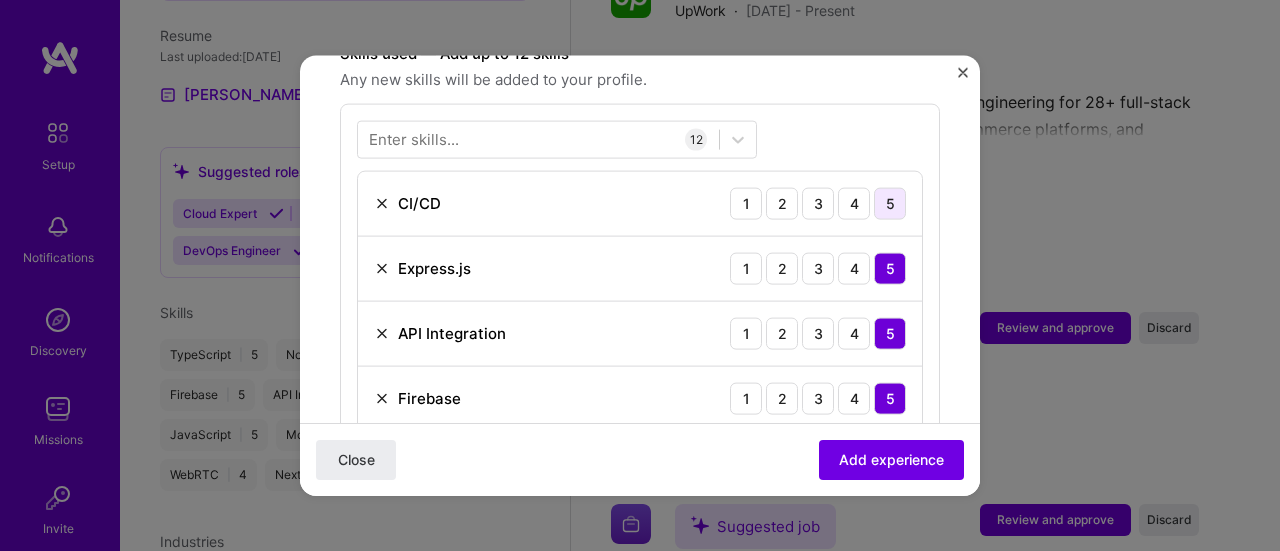 click on "5" at bounding box center [890, 203] 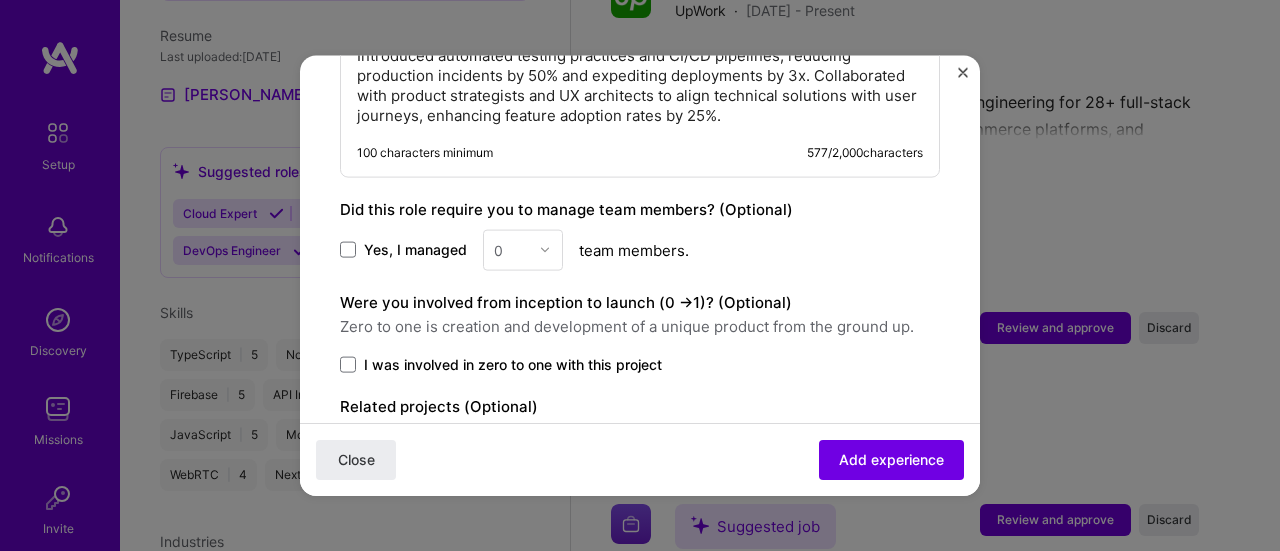 scroll, scrollTop: 1948, scrollLeft: 0, axis: vertical 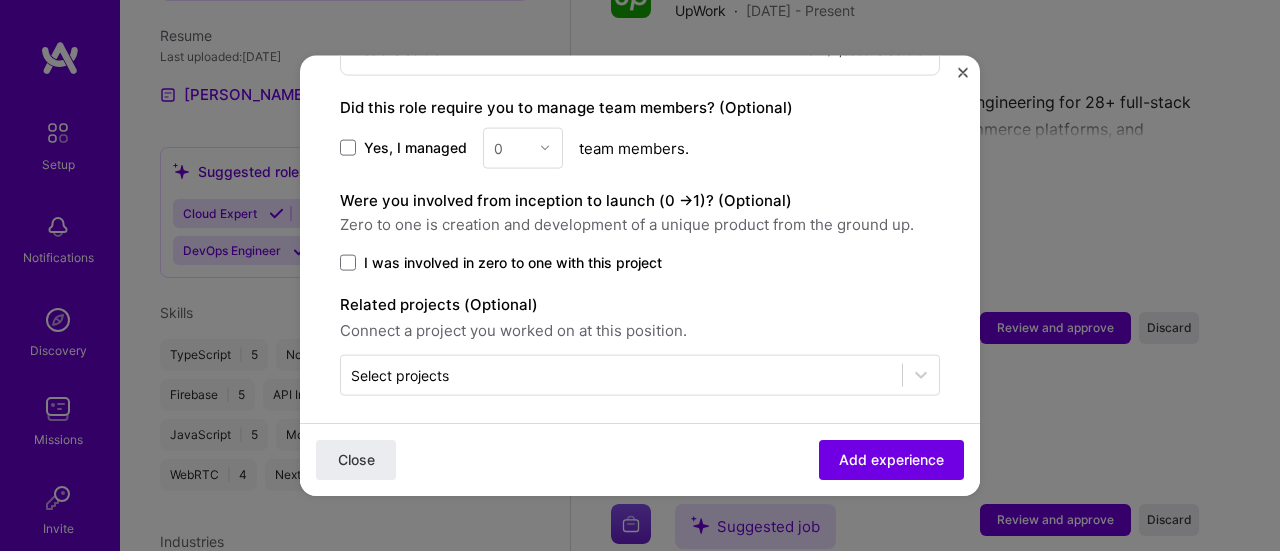 click on "Adding suggested job This job is suggested based on your LinkedIn, resume or A.Team activity. Create a job experience Jobs help companies understand your past experience. Company logo Company name The First Sol
Industry Add up to 2 industries. Selected industries 2 Your title and specialization Senior Software Engineer, Team Lead Full-Stack Developer Duration Nov, 2020
to Feb, 2022
I still work here Skills used — Add up to 12 skills Any new skills will be added to your profile. Enter skills... 12 CI/CD 1 2 3 4 5 Express.js 1 2 3 4 5 API Integration 1 2 3 4 5 Firebase 1 2 3 4 5 JavaScript 1 2 3 4 5 MongoDB 1 2 3 4 5 Next.js 1 2 3 4 5 Node.js 1 2 3 4 5 React 1 2 3 4 5 React Native 1 2 3 4 5 TypeScript 1 2 3 4 5 WebRTC 1 2 3 4 5 Description 100 characters minimum 577 / 2,000  characters Did this role require you to manage team members? (Optional) Yes, I managed 0 team members. >  1)? (Optional)" at bounding box center (640, -729) 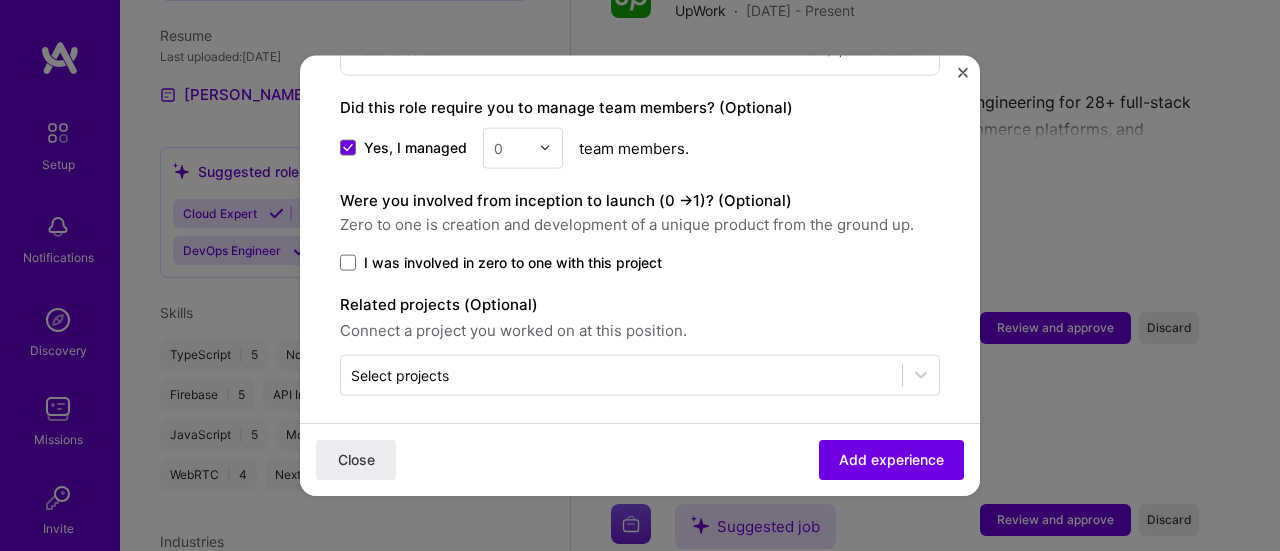 click on "0" at bounding box center [511, 147] 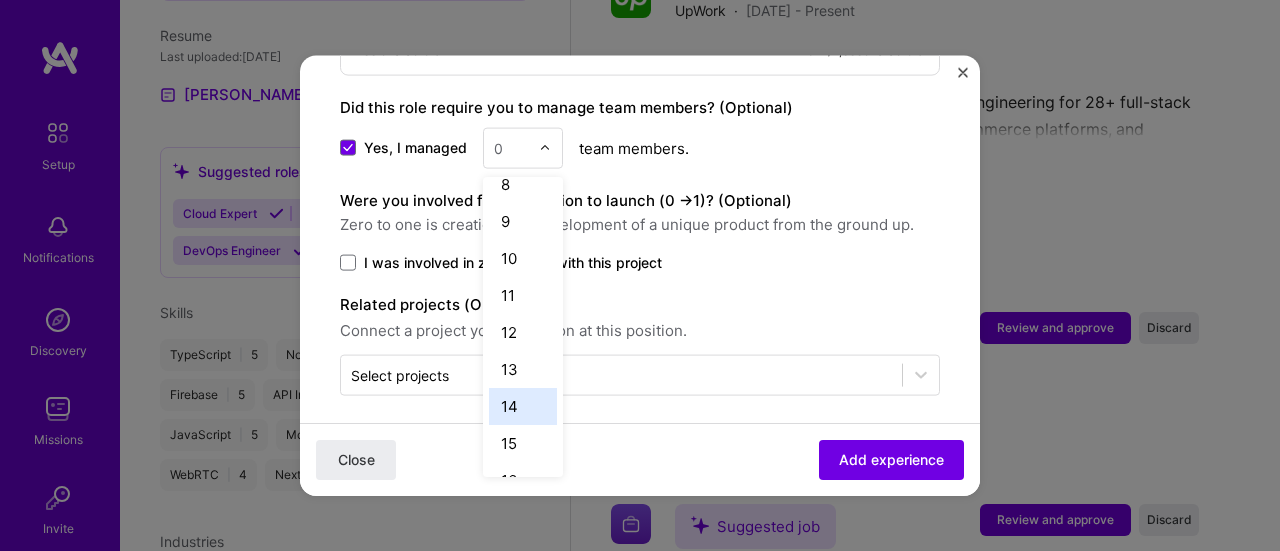 scroll, scrollTop: 303, scrollLeft: 0, axis: vertical 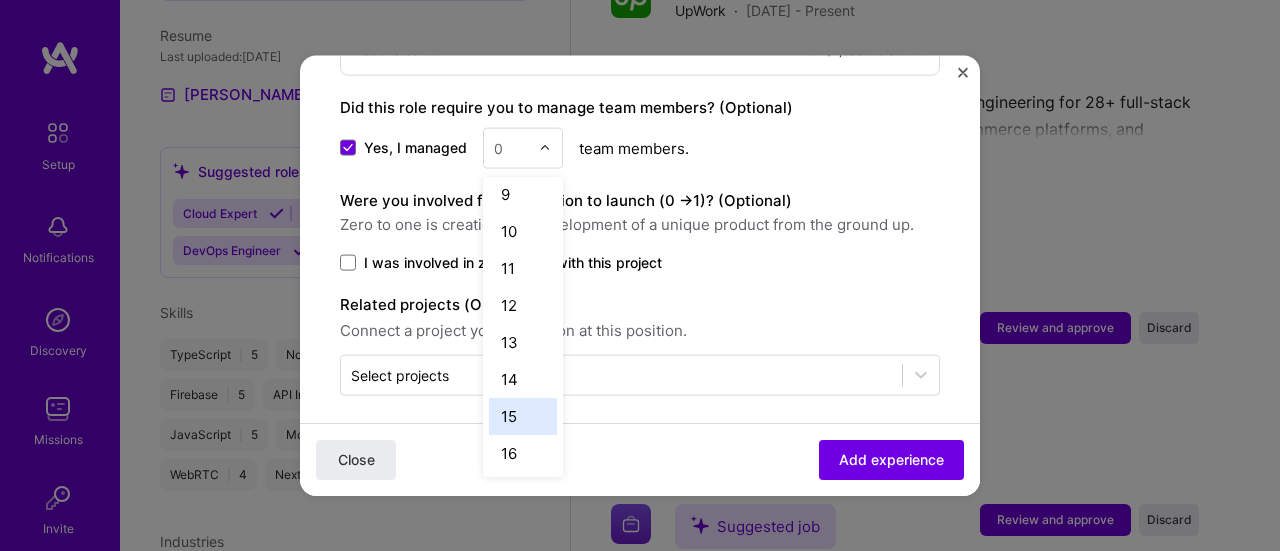 click on "15" at bounding box center [523, 415] 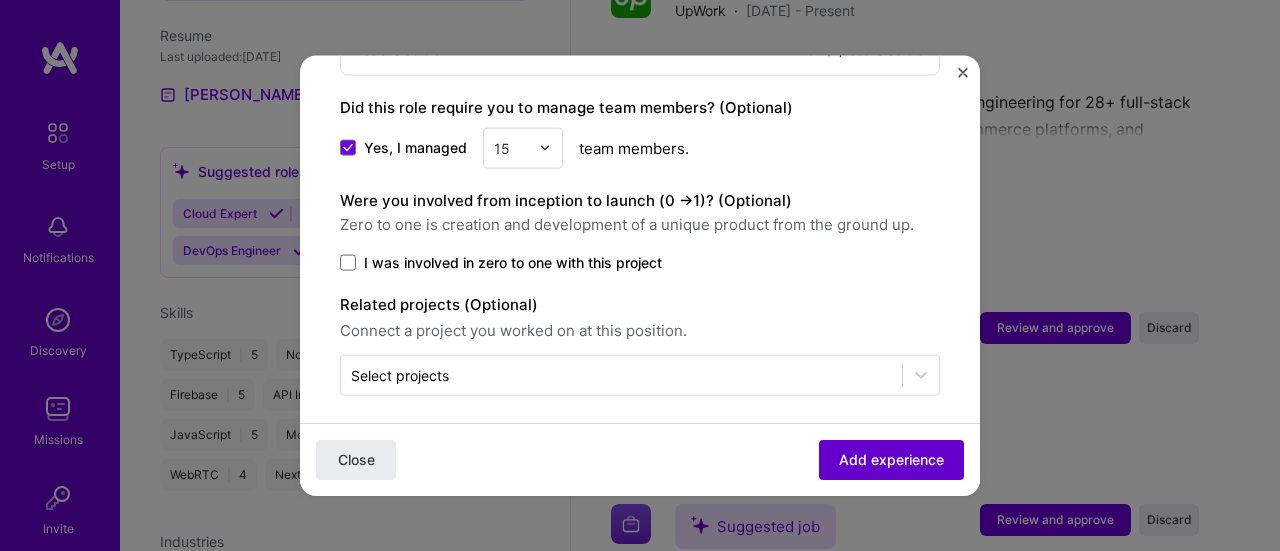 click on "Add experience" at bounding box center [891, 460] 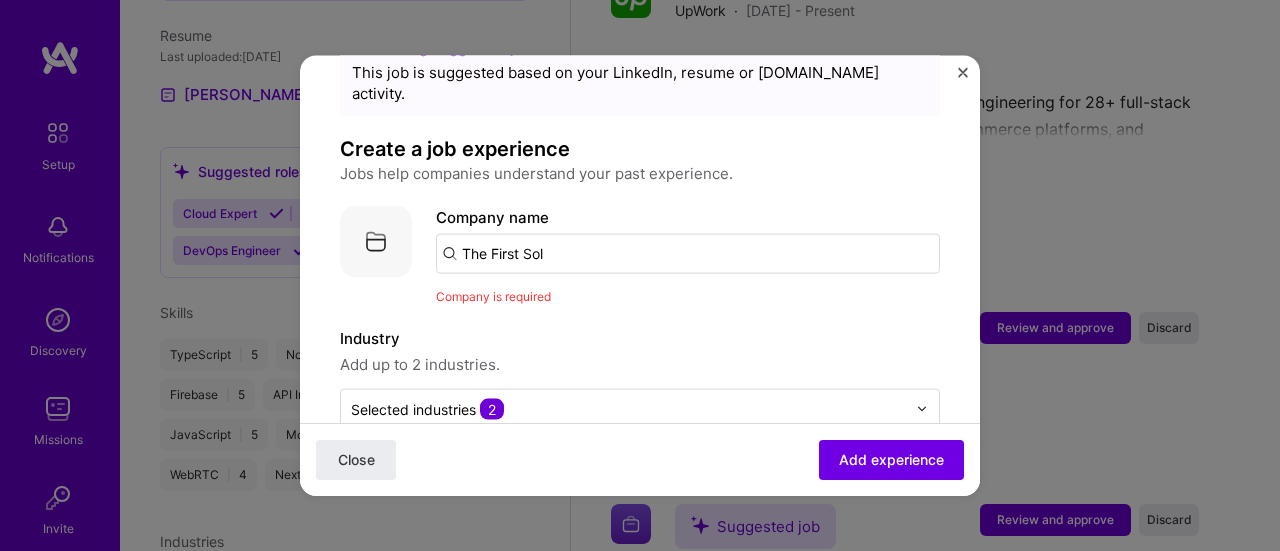scroll, scrollTop: 69, scrollLeft: 0, axis: vertical 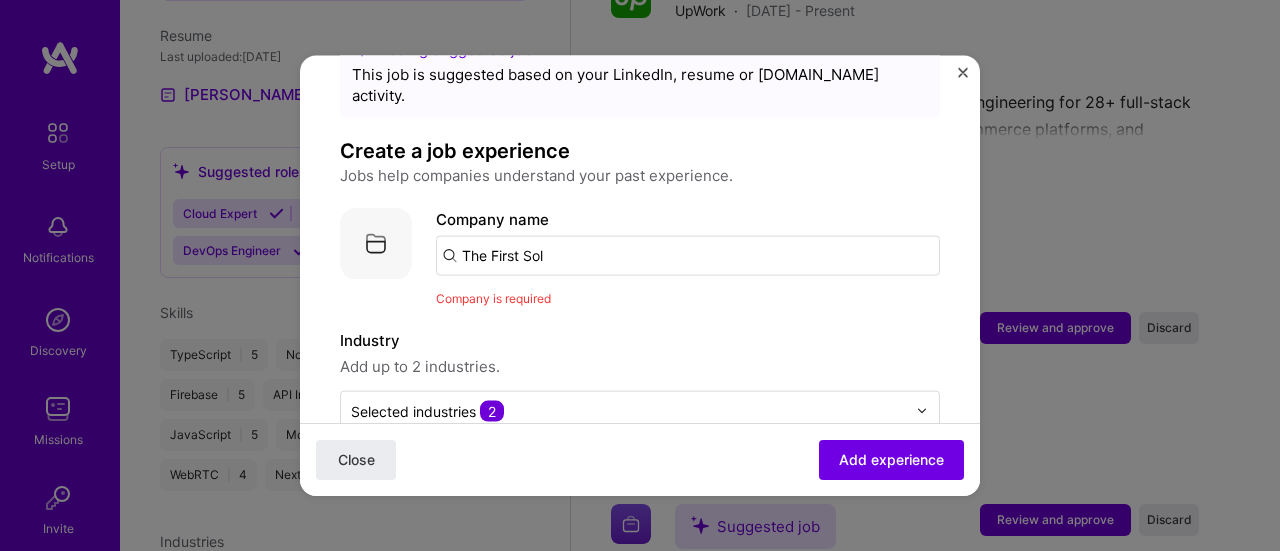 click on "The First Sol" at bounding box center [688, 255] 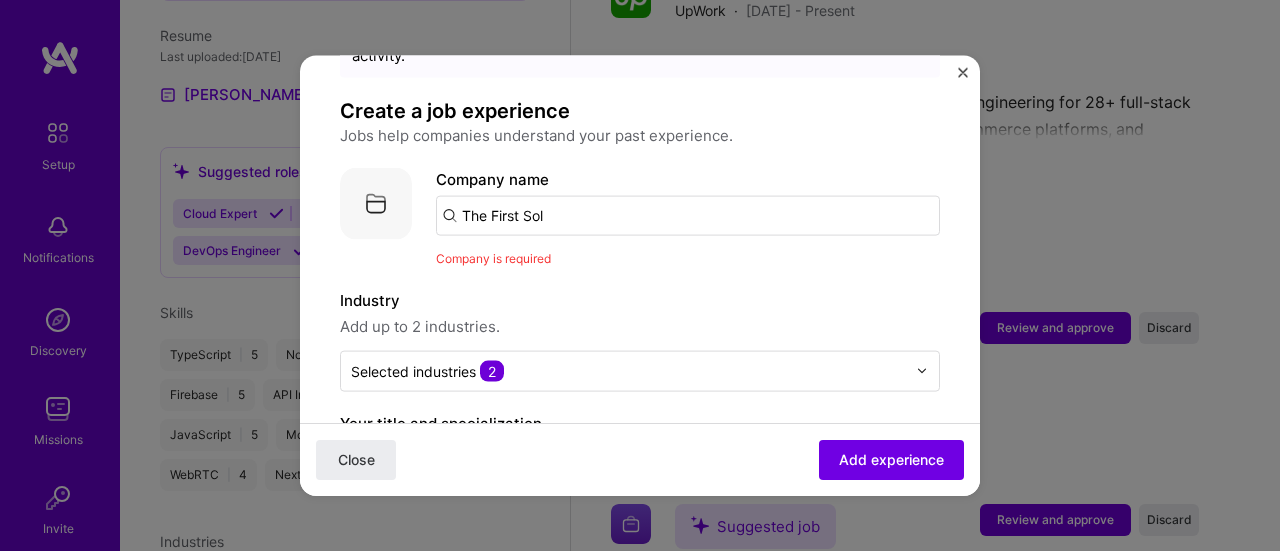 scroll, scrollTop: 108, scrollLeft: 0, axis: vertical 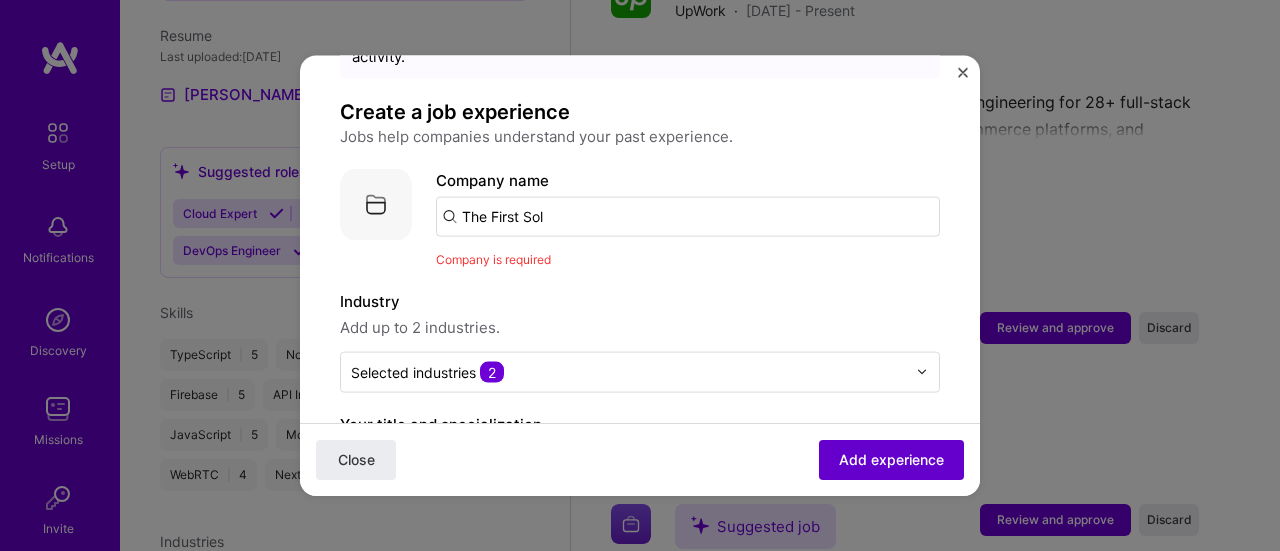 click on "Add experience" at bounding box center (891, 460) 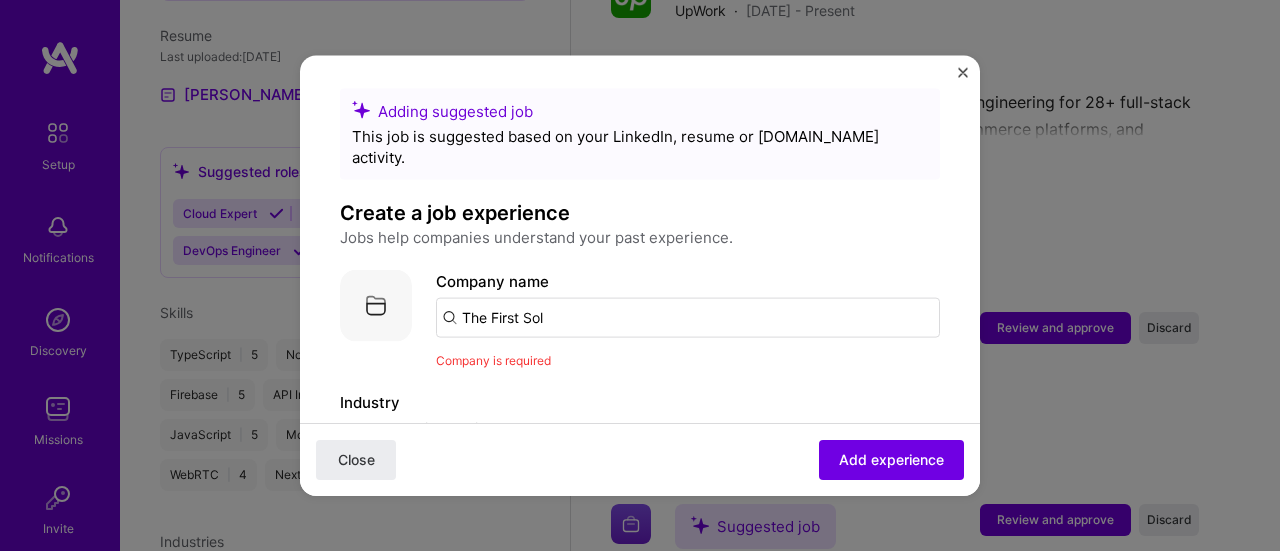 scroll, scrollTop: 0, scrollLeft: 0, axis: both 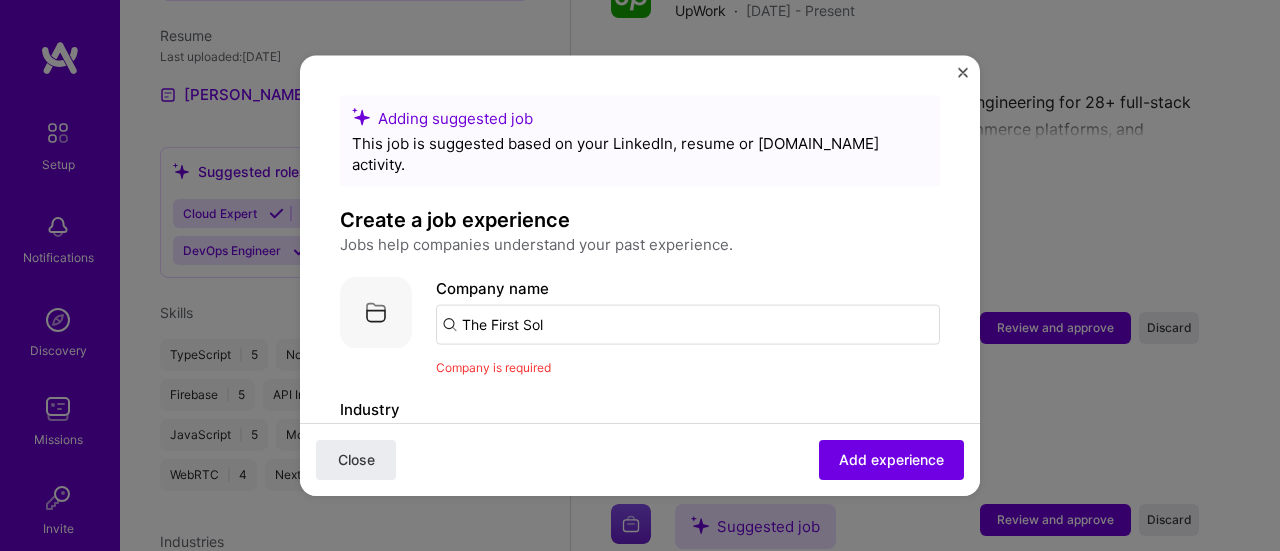 drag, startPoint x: 567, startPoint y: 295, endPoint x: 377, endPoint y: 290, distance: 190.06578 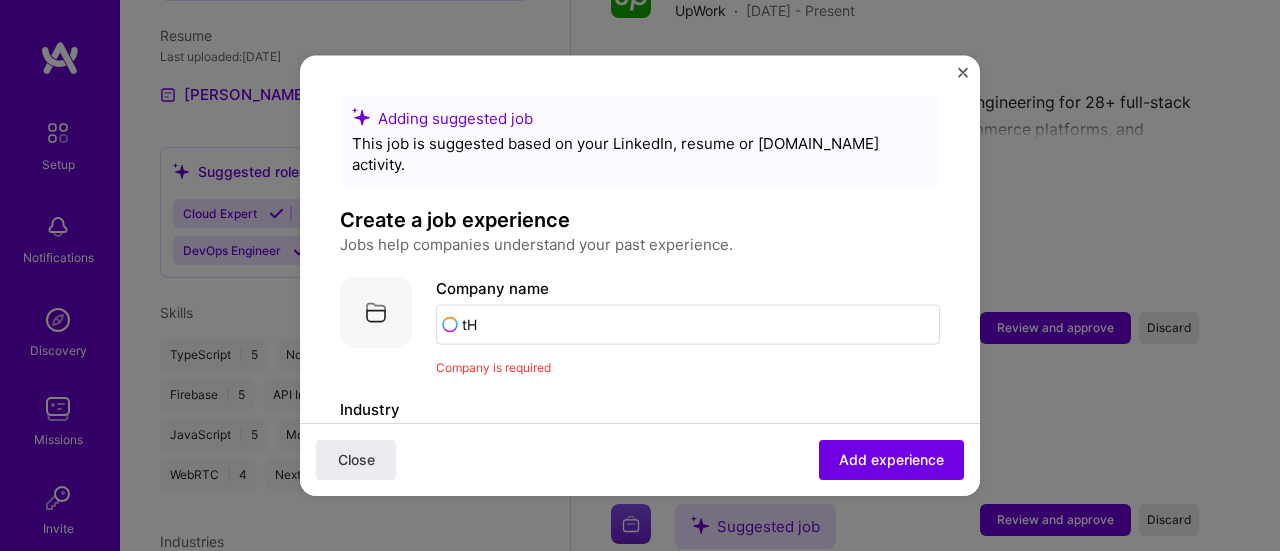 type on "t" 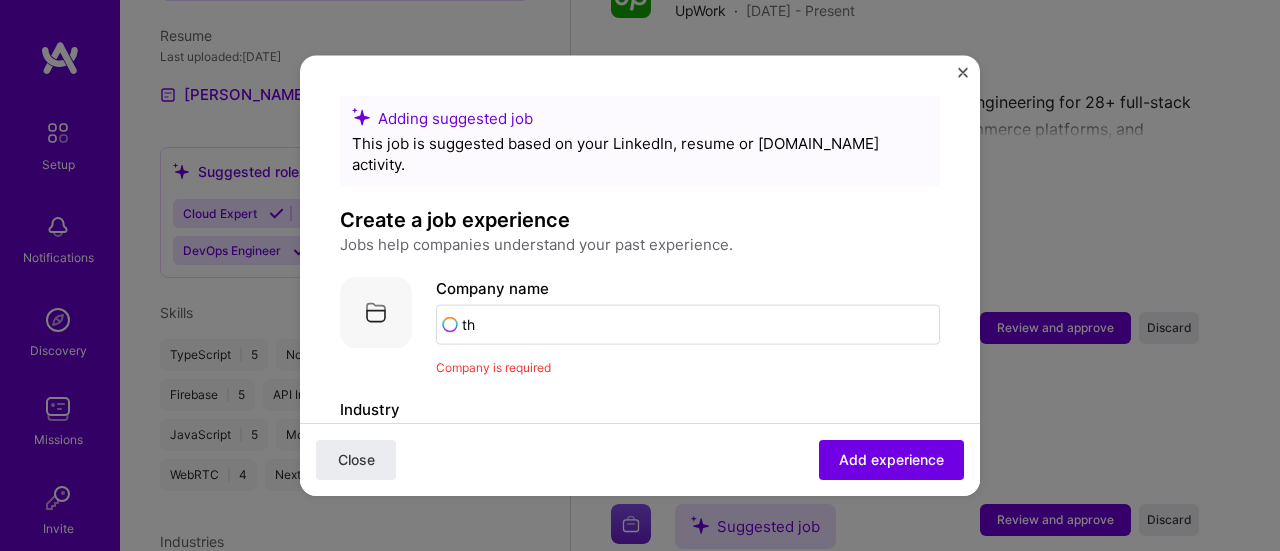 type on "t" 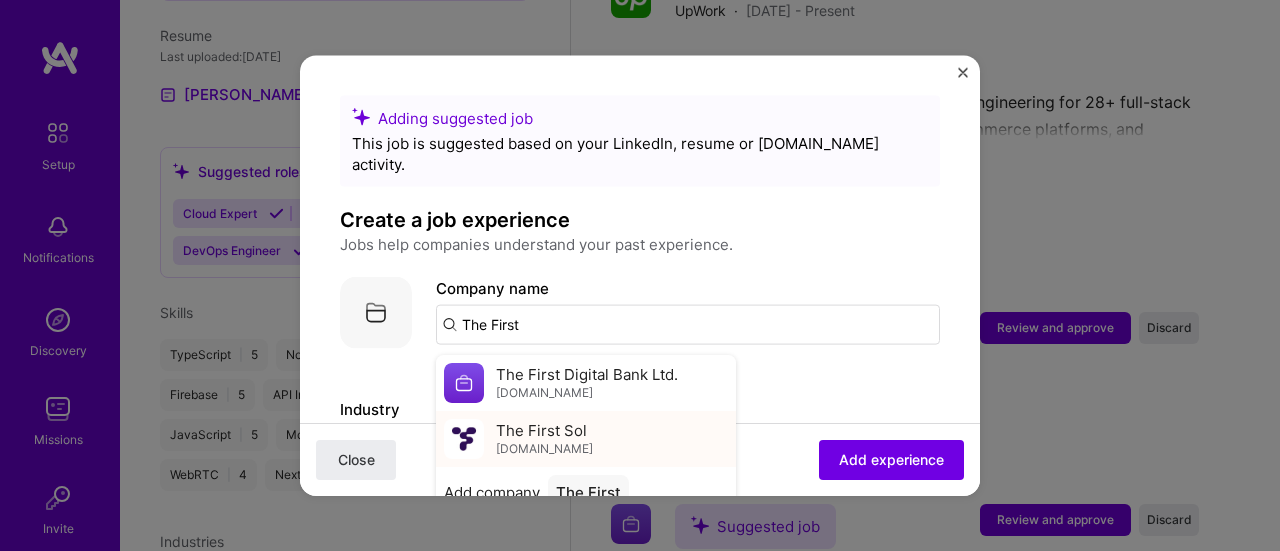 click on "The First Sol" at bounding box center [541, 430] 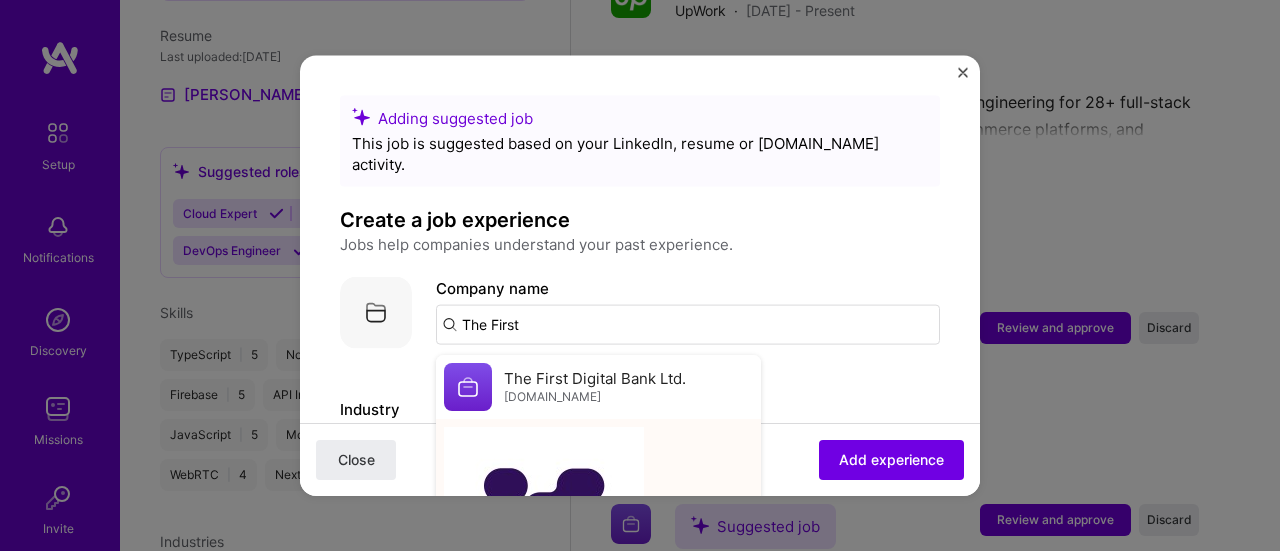 type on "The First Sol" 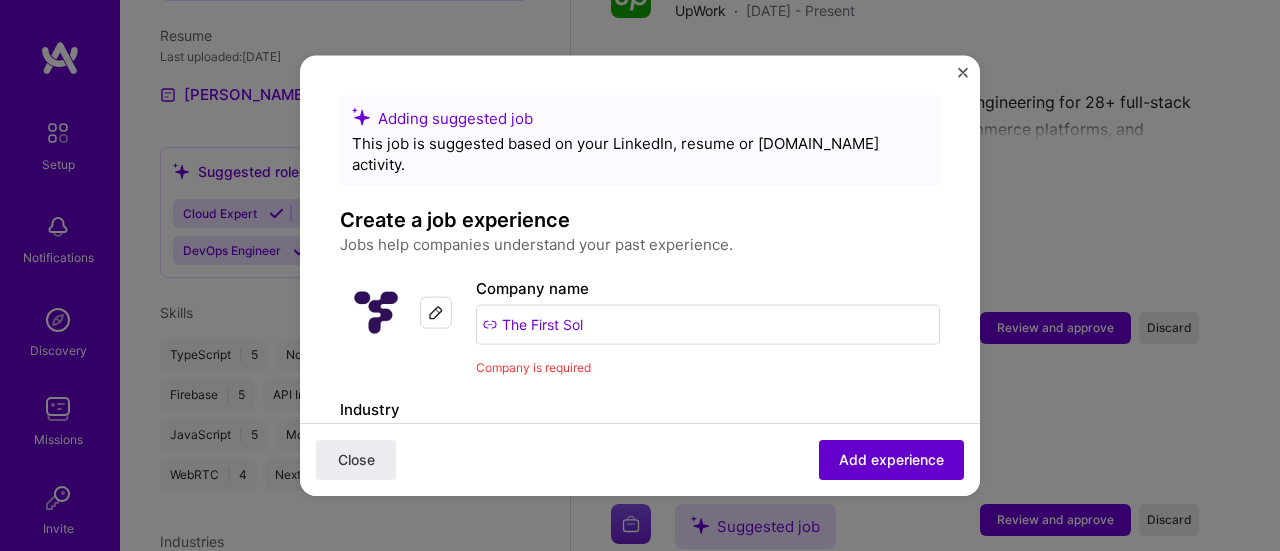 click on "Add experience" at bounding box center [891, 460] 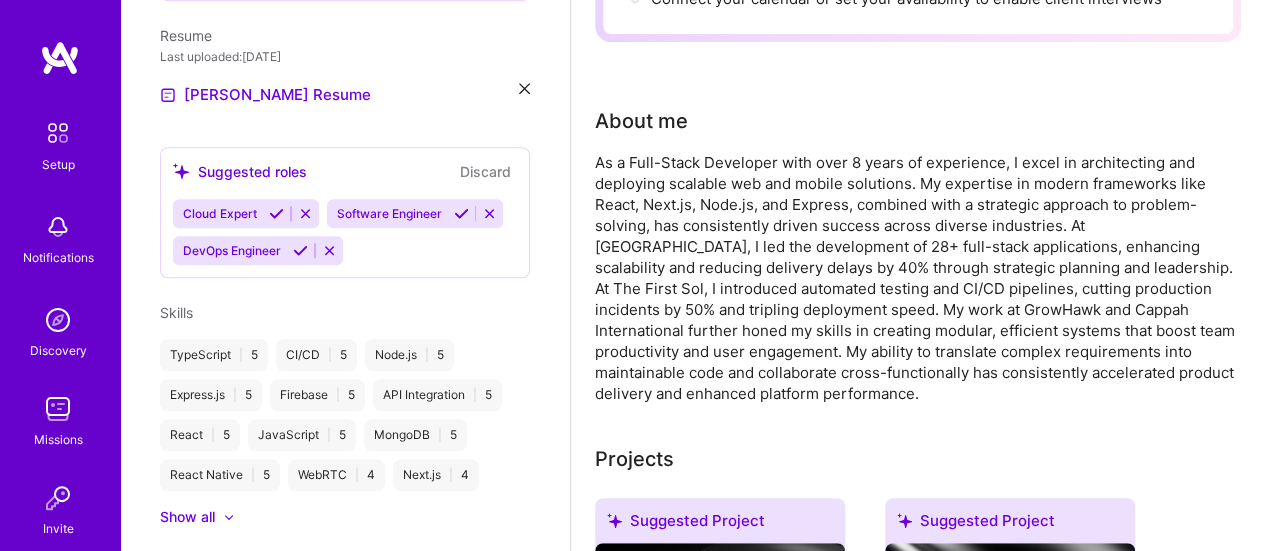 scroll, scrollTop: 370, scrollLeft: 0, axis: vertical 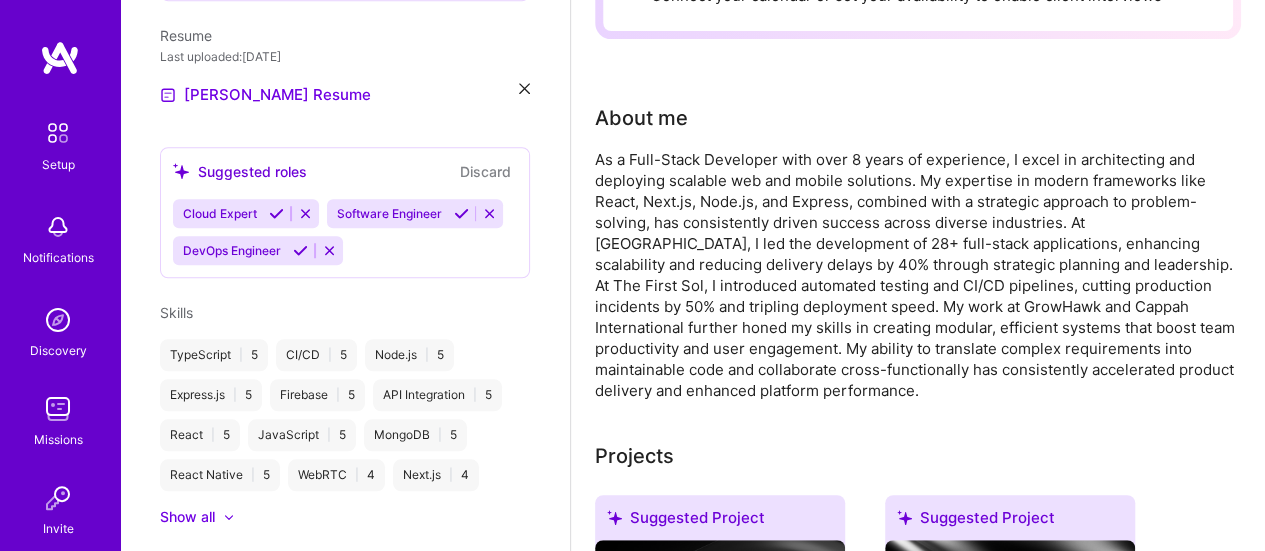 click on "As a Full-Stack Developer with over 8 years of experience, I excel in architecting and deploying scalable web and mobile solutions. My expertise in modern frameworks like React, Next.js, Node.js, and Express, combined with a strategic approach to problem-solving, has consistently driven success across diverse industries. At [GEOGRAPHIC_DATA], I led the development of 28+ full-stack applications, enhancing scalability and reducing delivery delays by 40% through strategic planning and leadership. At The First Sol, I introduced automated testing and CI/CD pipelines, cutting production incidents by 50% and tripling deployment speed. My work at GrowHawk and Cappah International further honed my skills in creating modular, efficient systems that boost team productivity and user engagement. My ability to translate complex requirements into maintainable code and collaborate cross-functionally has consistently accelerated product delivery and enhanced platform performance." at bounding box center [918, 275] 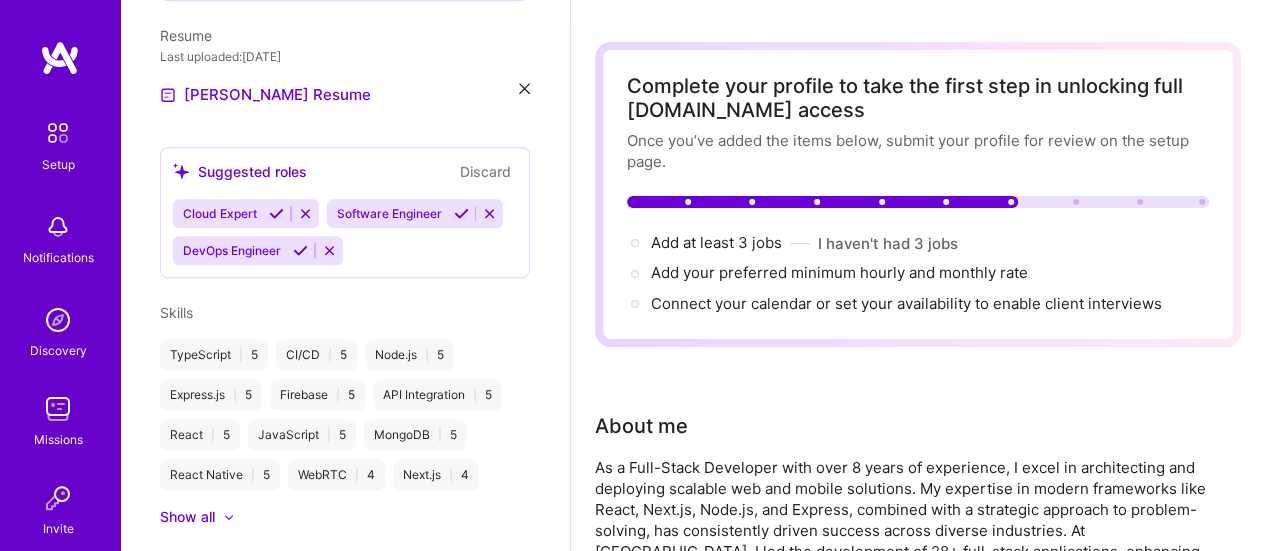 scroll, scrollTop: 96, scrollLeft: 0, axis: vertical 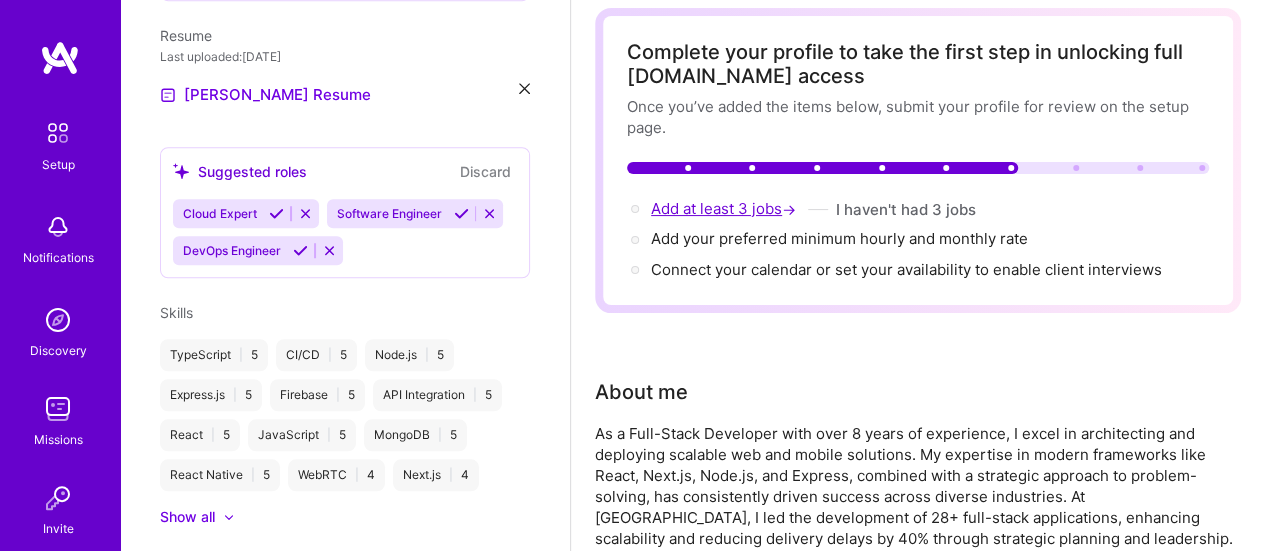 click on "Add at least 3 jobs  →" at bounding box center [725, 208] 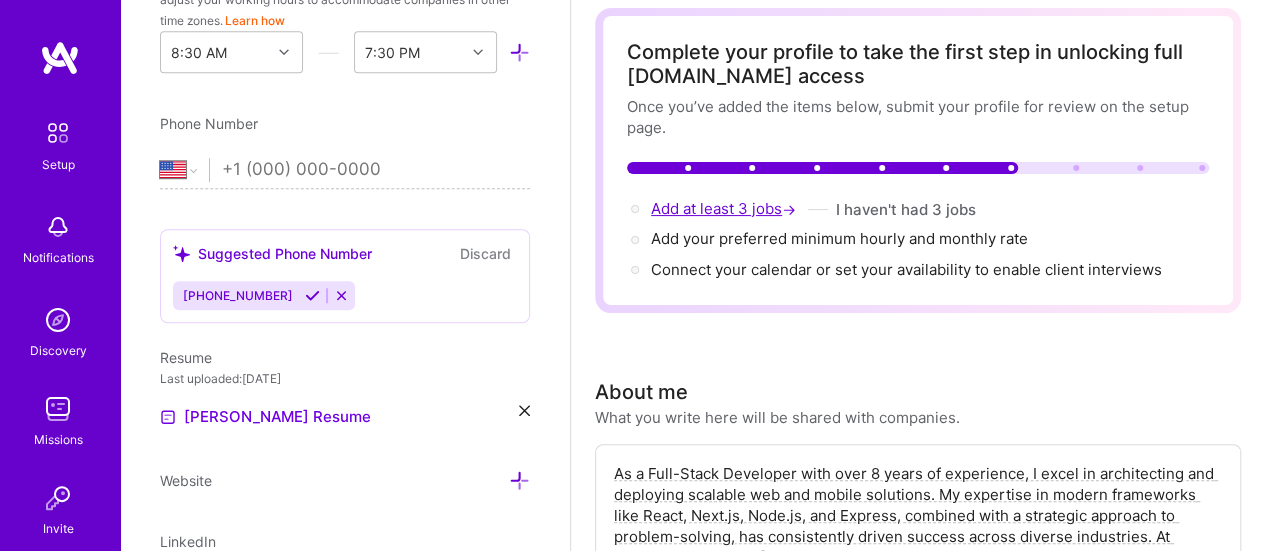 scroll, scrollTop: 1009, scrollLeft: 0, axis: vertical 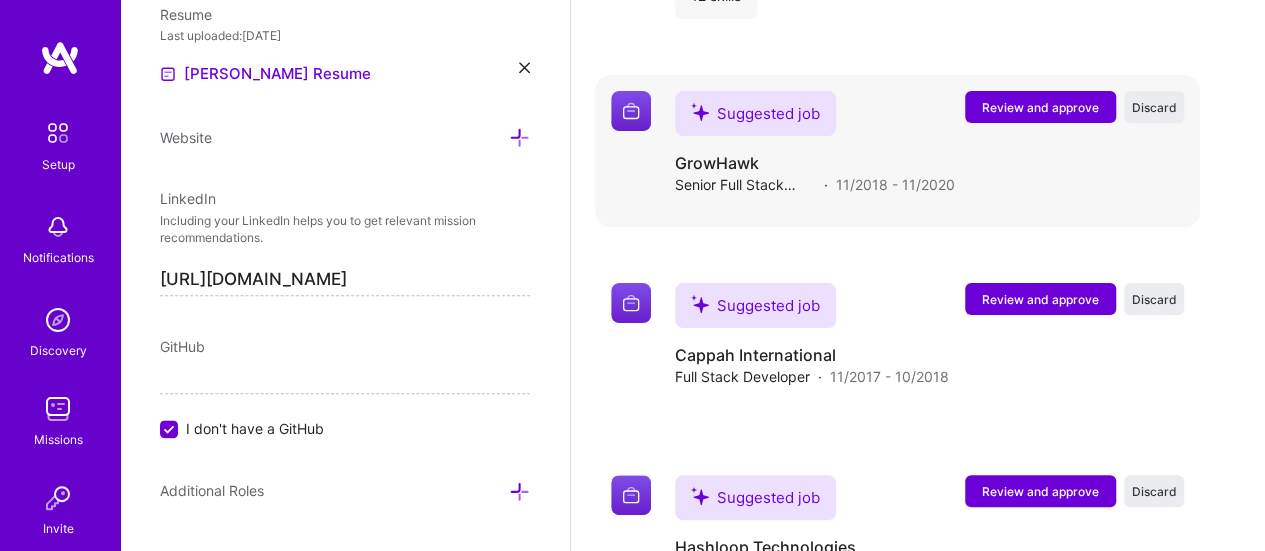 click on "Review and approve" at bounding box center [1040, 107] 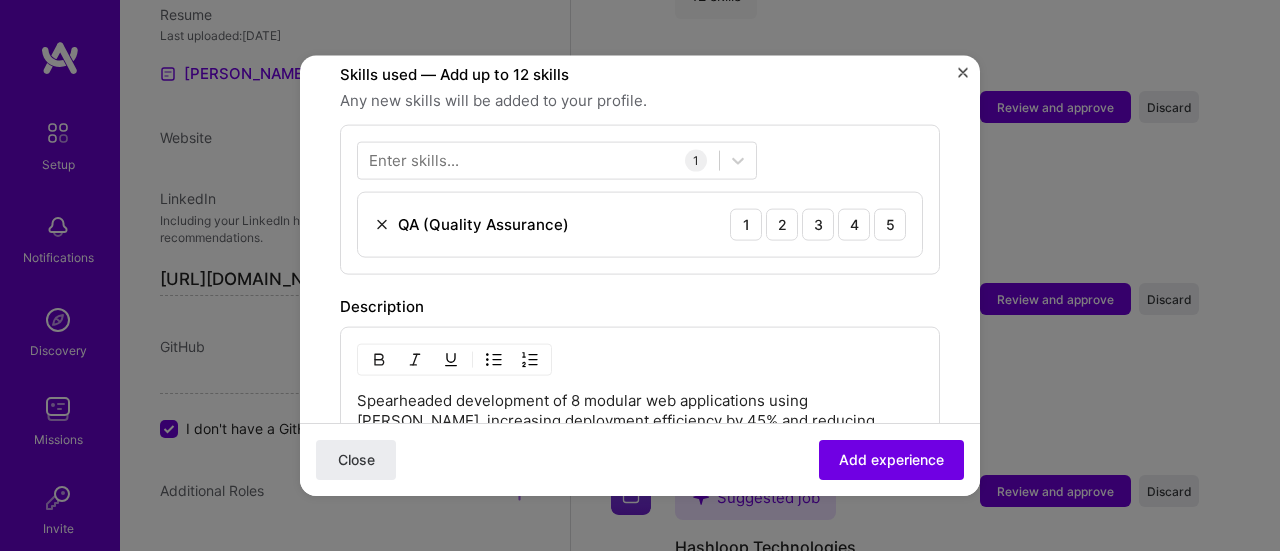 scroll, scrollTop: 710, scrollLeft: 0, axis: vertical 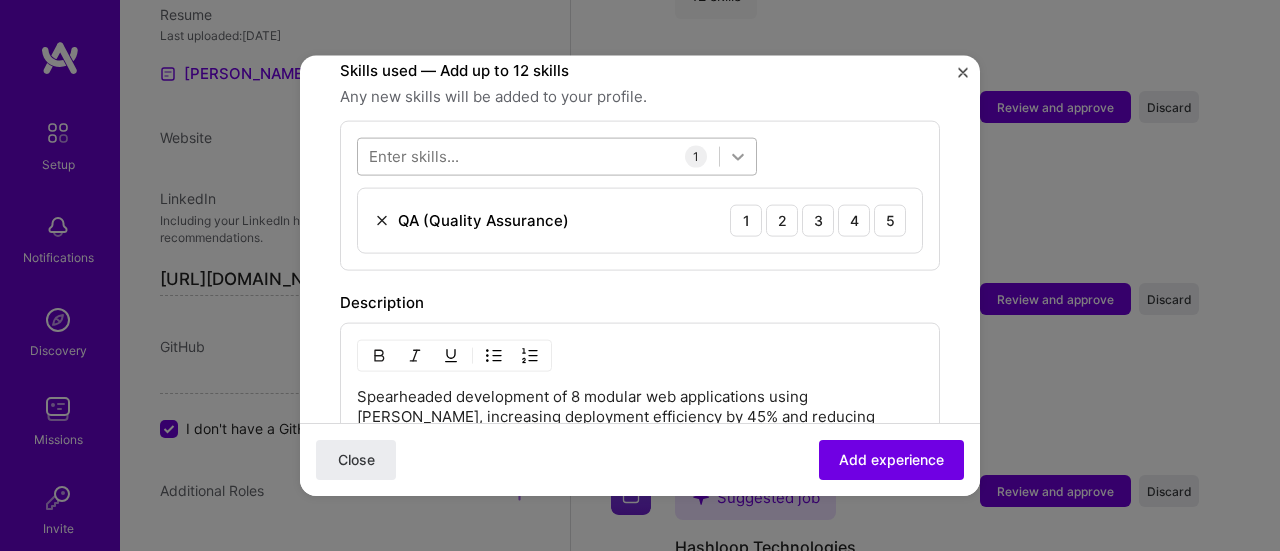 click 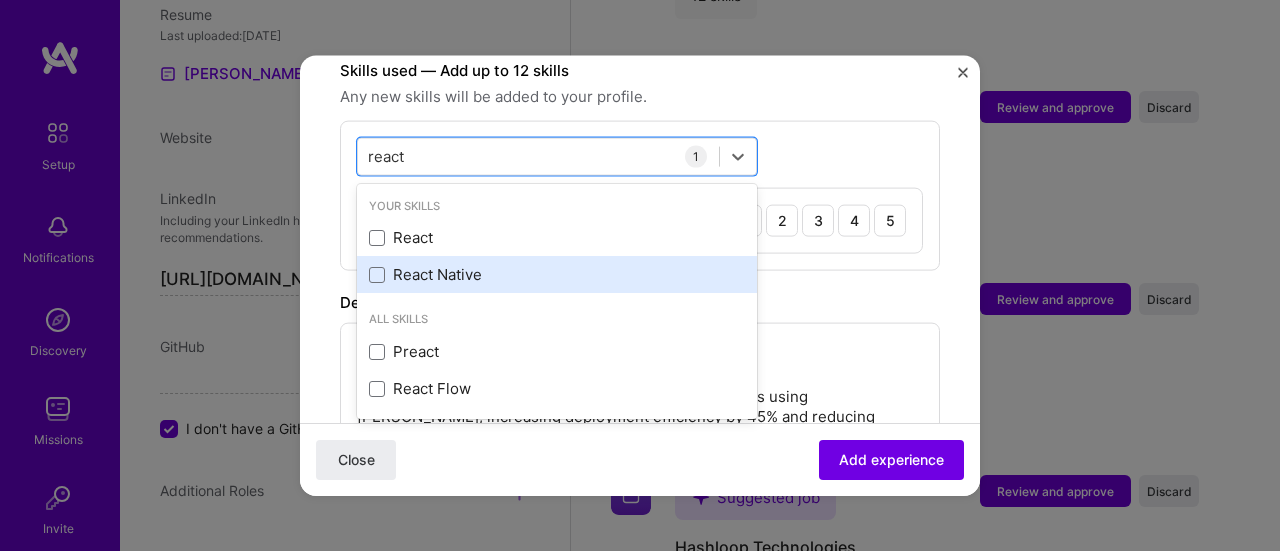 click on "React Native" at bounding box center (557, 274) 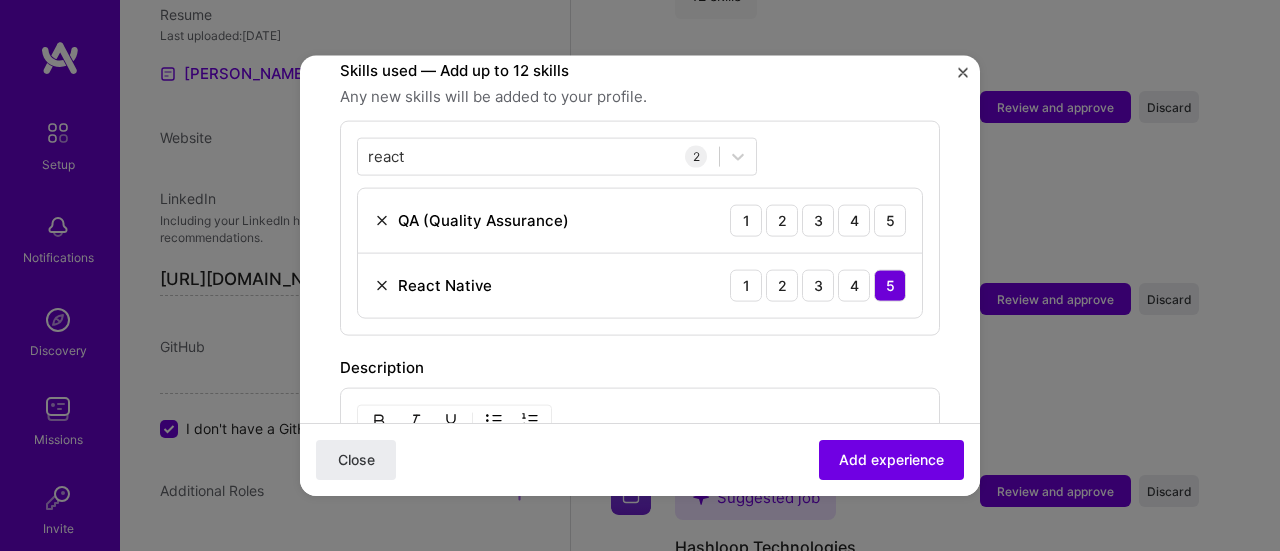 click on "Description" at bounding box center [640, 367] 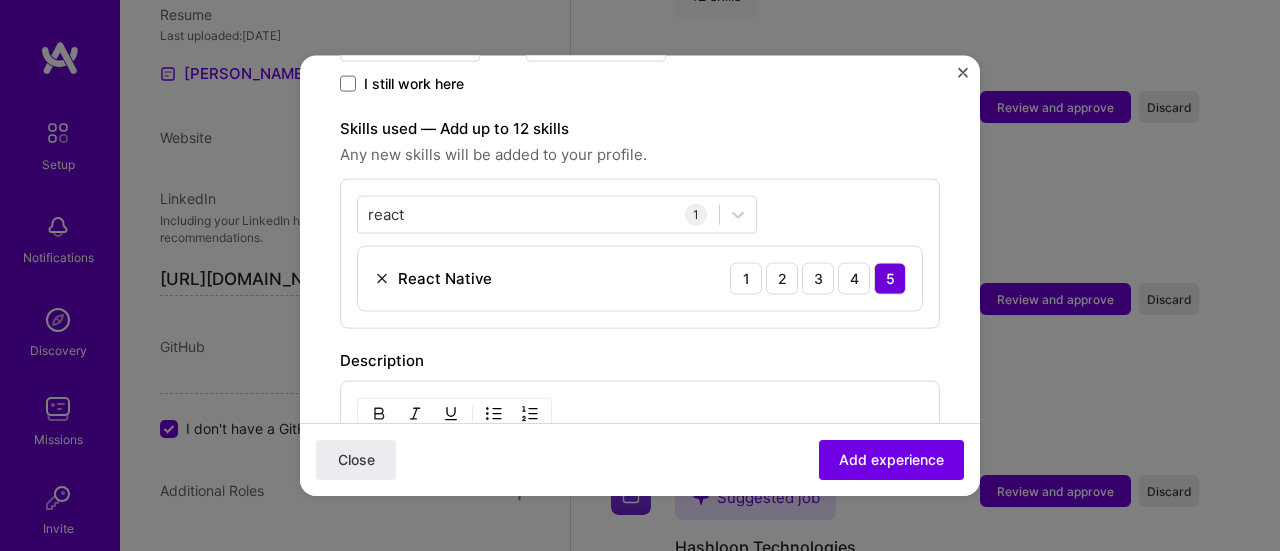 scroll, scrollTop: 651, scrollLeft: 0, axis: vertical 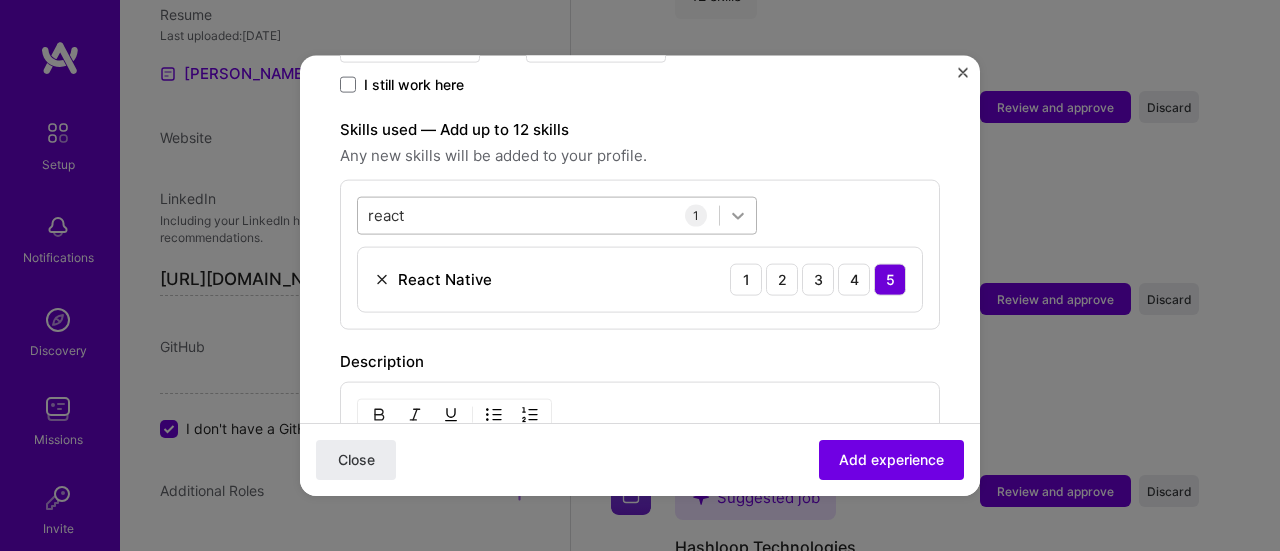 click 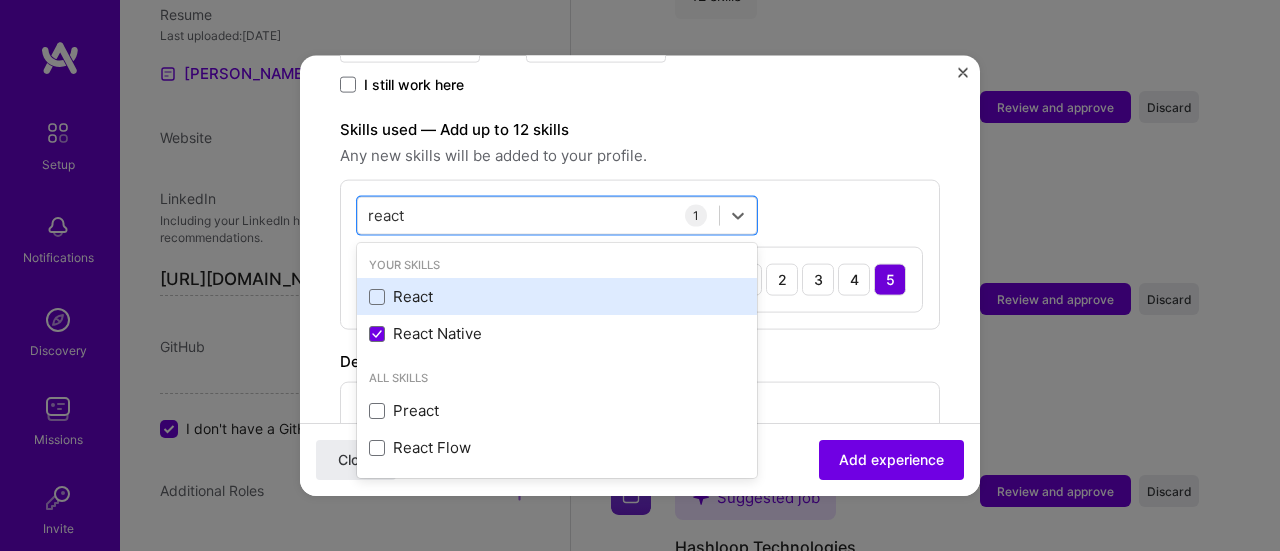 click on "React" at bounding box center (557, 296) 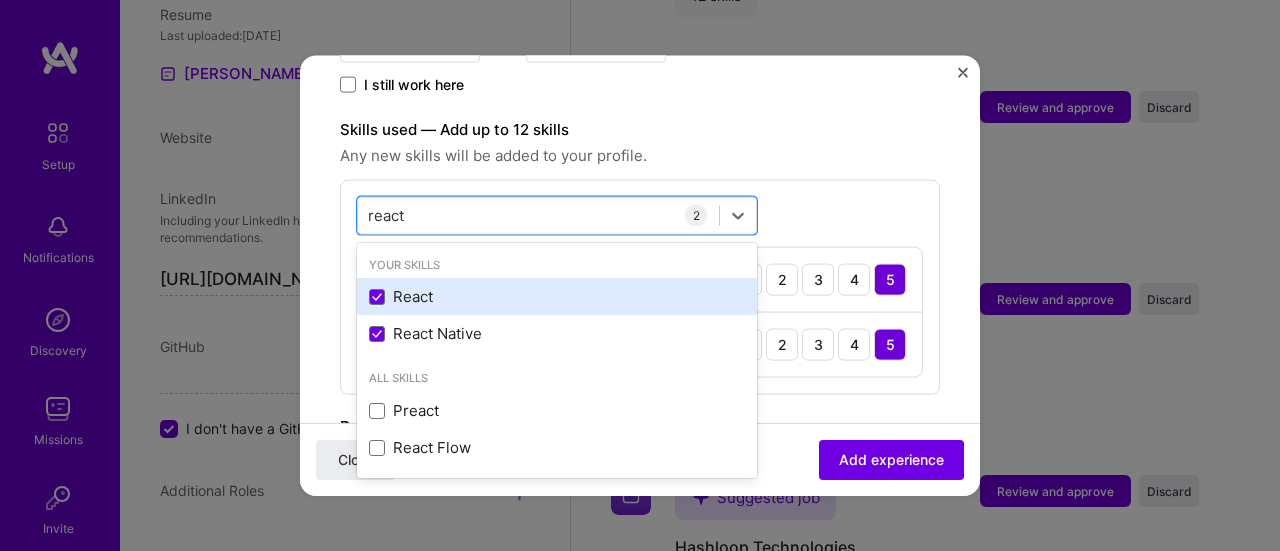 click on "React" at bounding box center (557, 296) 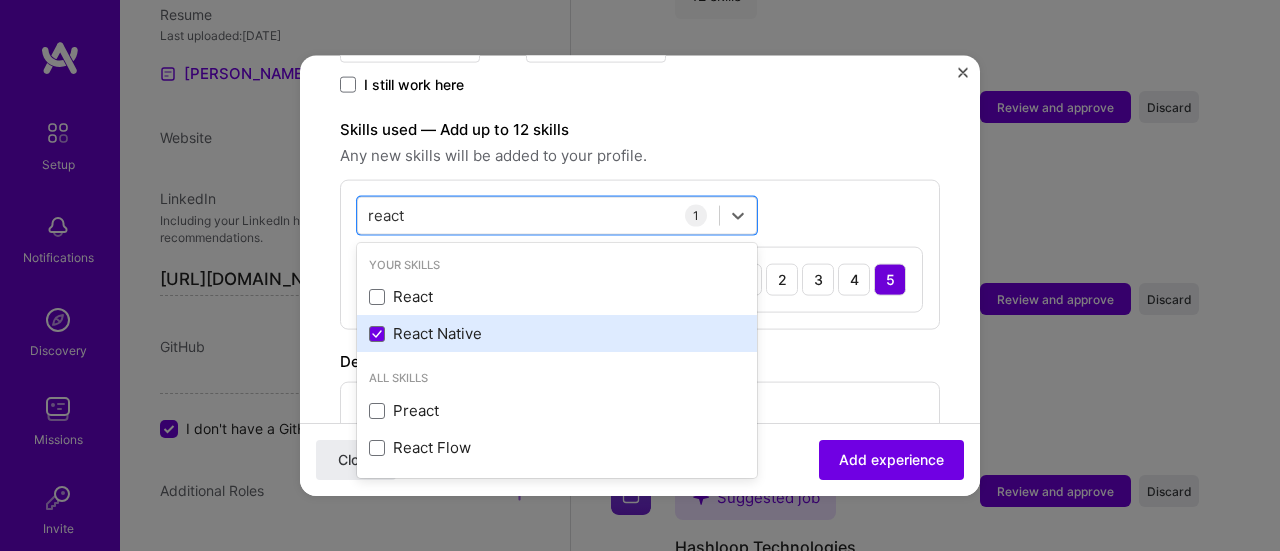 click on "React Native" at bounding box center (557, 333) 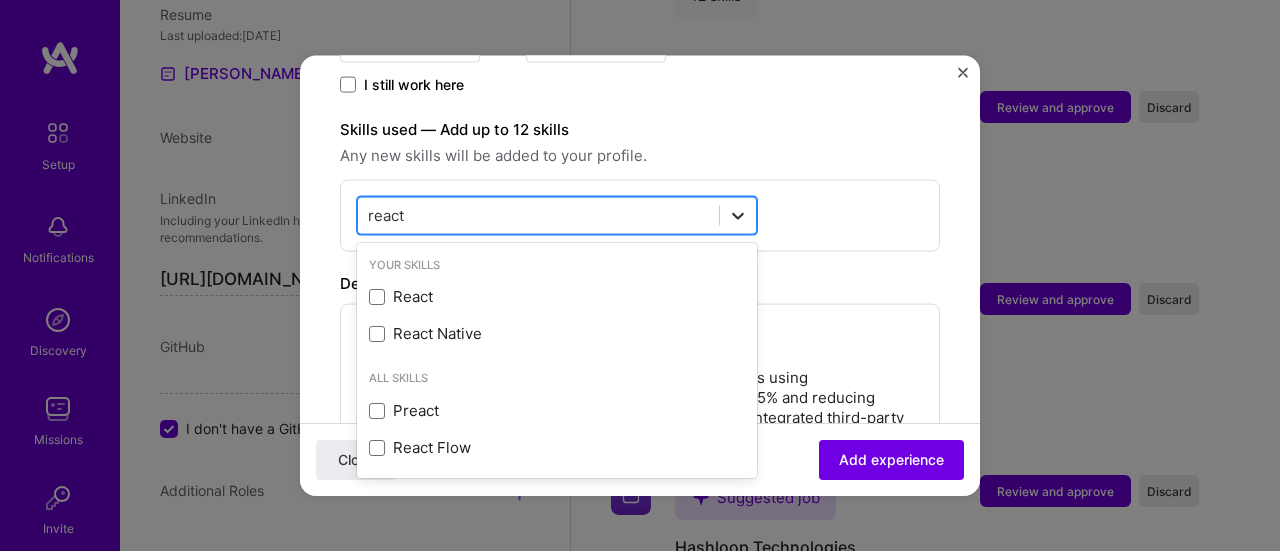 click 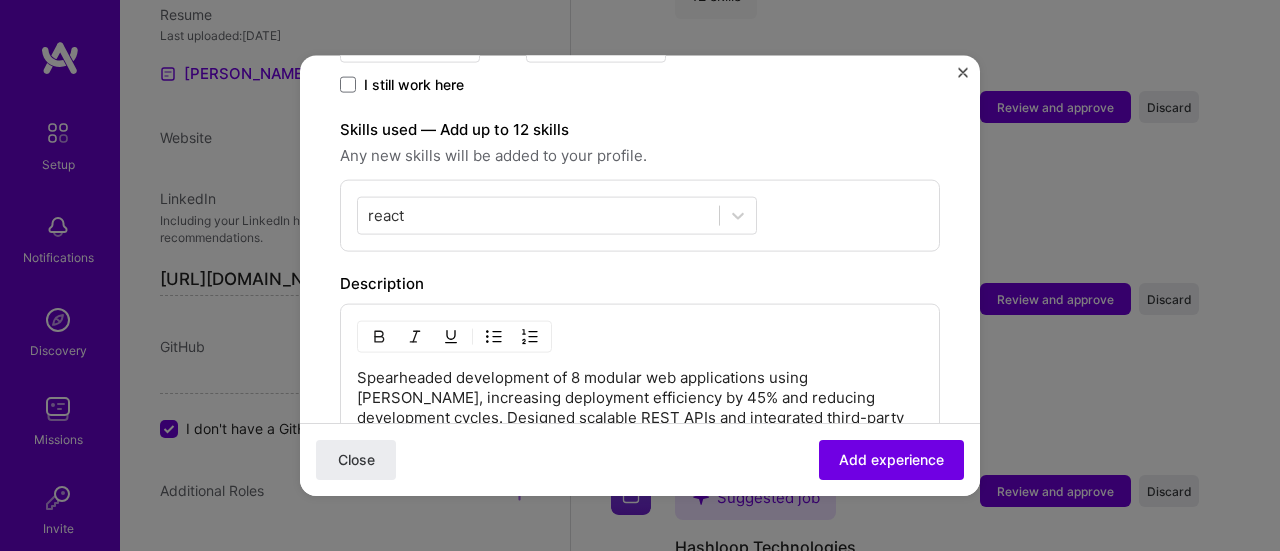 click on "Skills used — Add up to 12 skills" at bounding box center [640, 129] 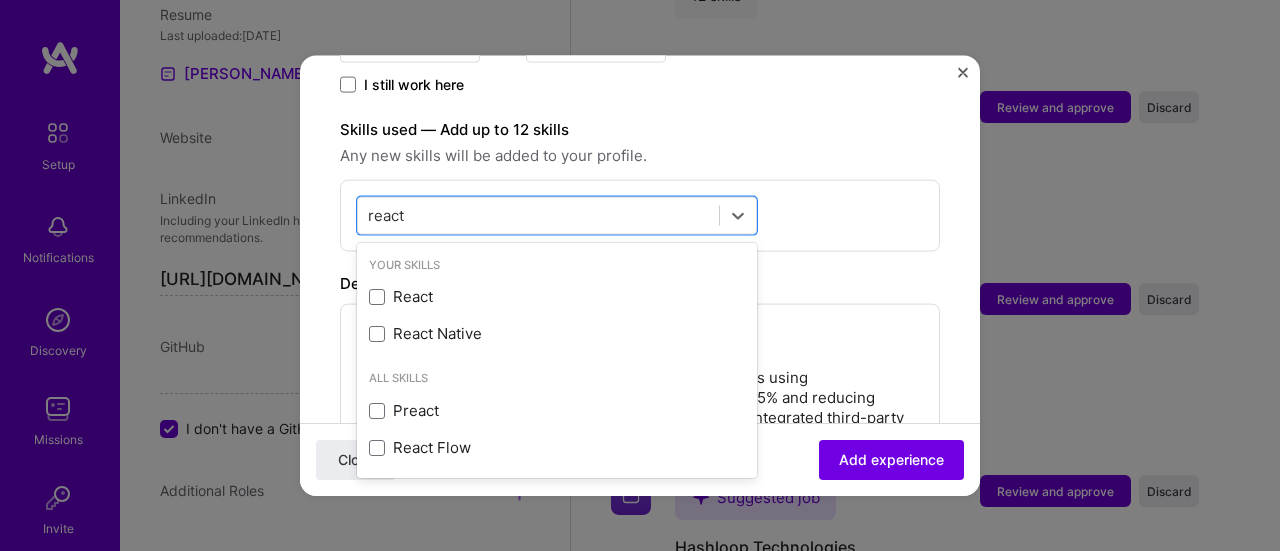 drag, startPoint x: 624, startPoint y: 190, endPoint x: 327, endPoint y: 195, distance: 297.04208 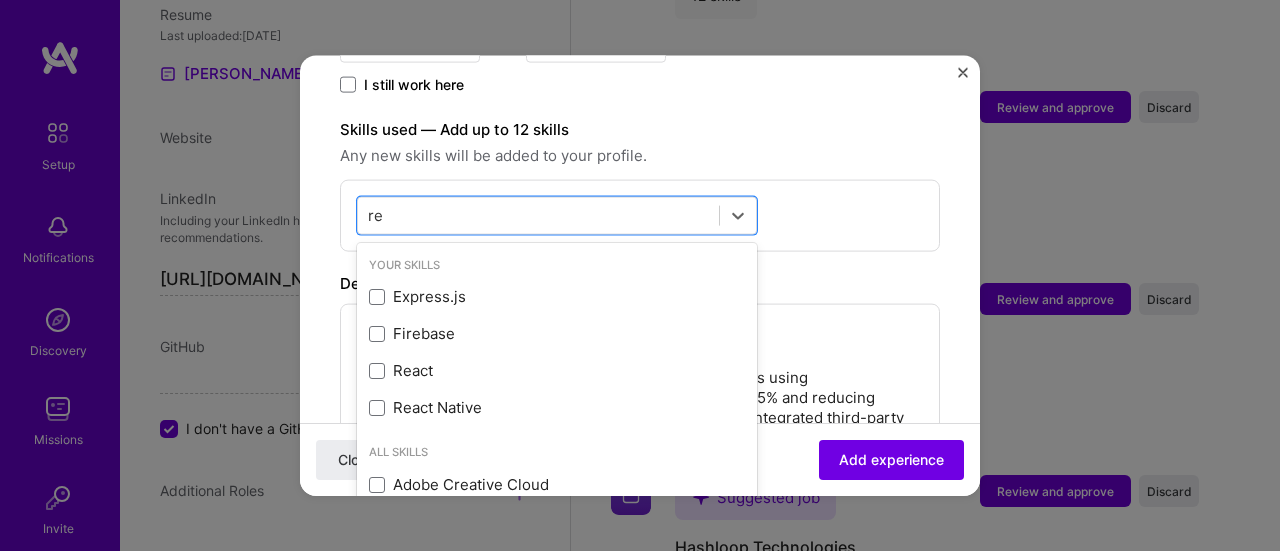 type on "r" 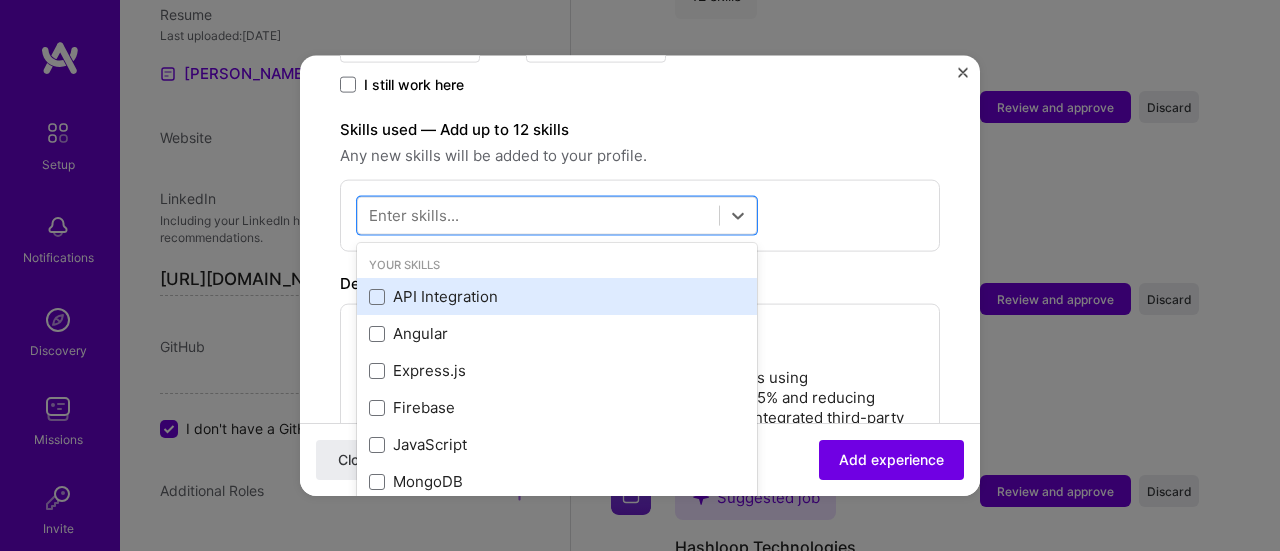 scroll, scrollTop: 44, scrollLeft: 0, axis: vertical 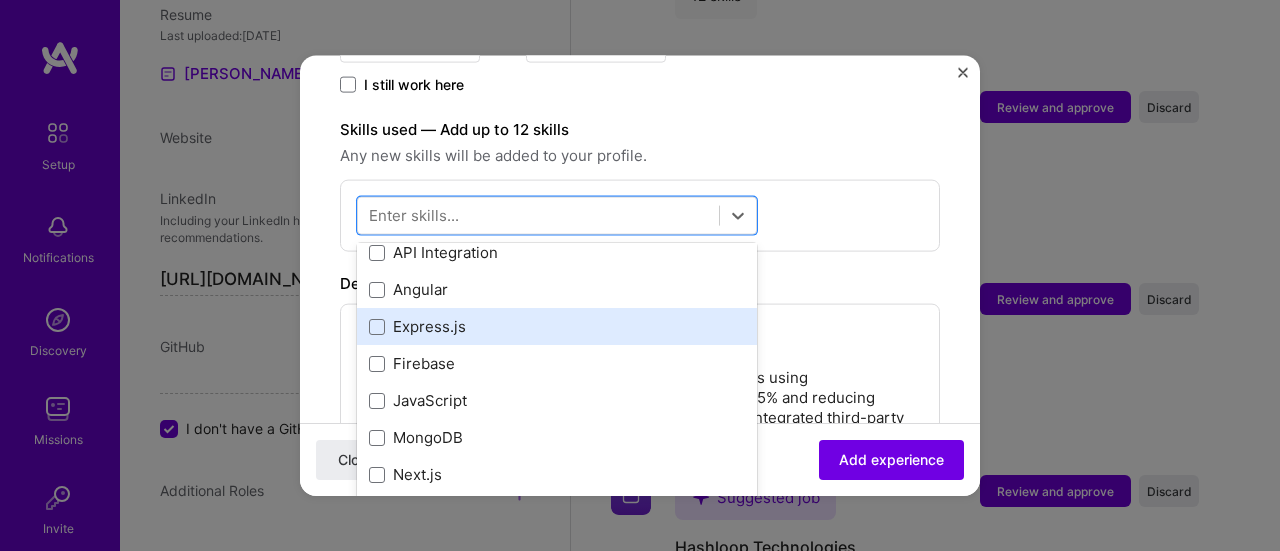 click on "Express.js" at bounding box center [557, 326] 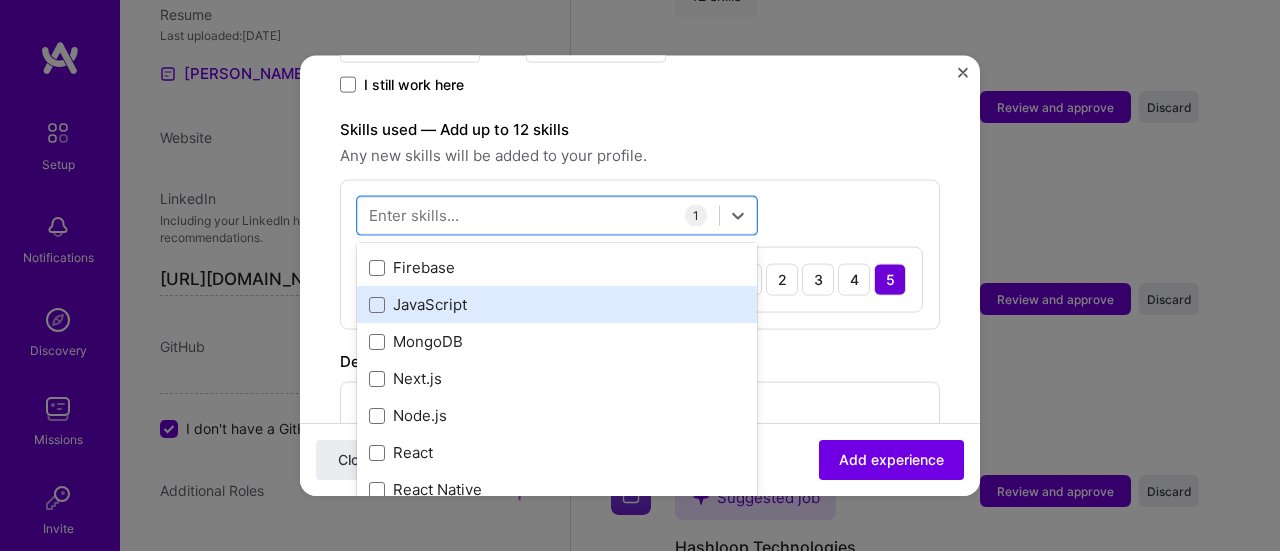scroll, scrollTop: 166, scrollLeft: 0, axis: vertical 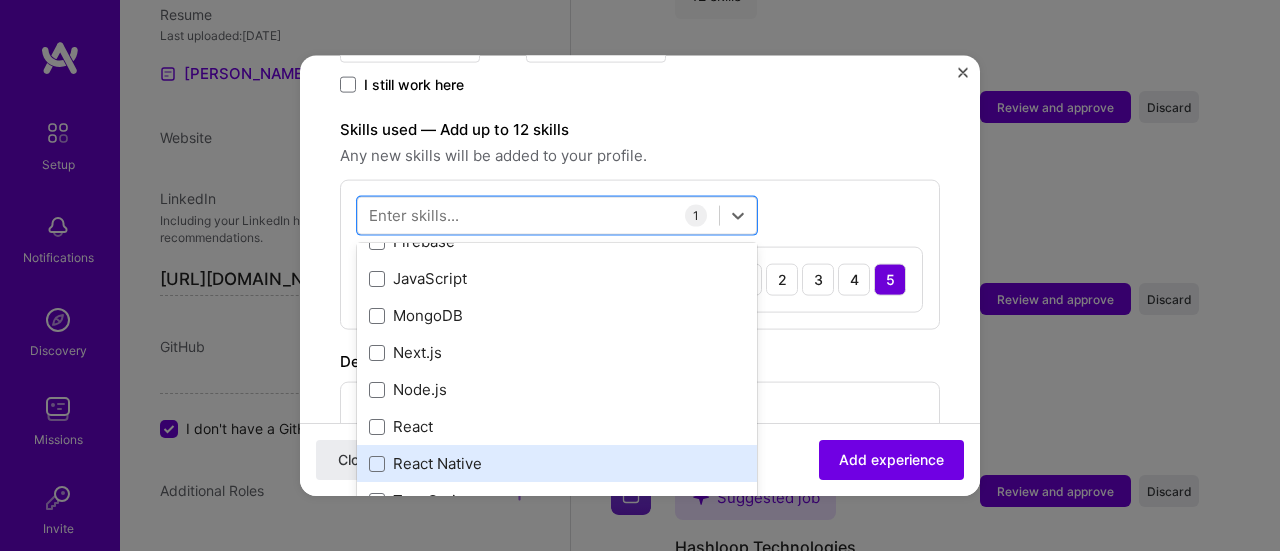 click on "React Native" at bounding box center (557, 463) 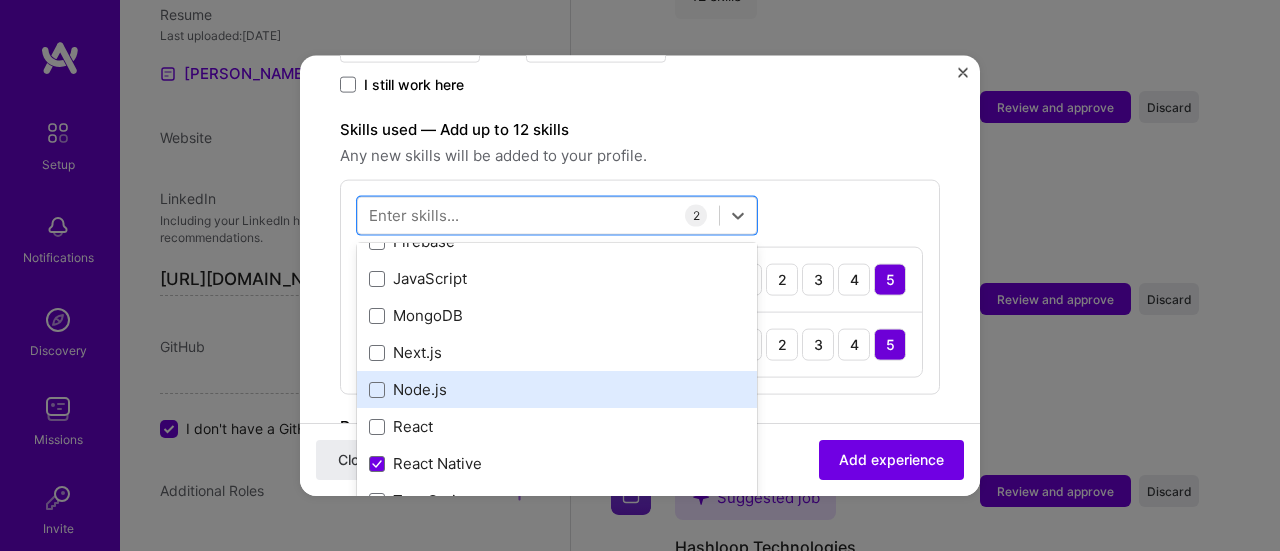 click on "Node.js" at bounding box center (557, 389) 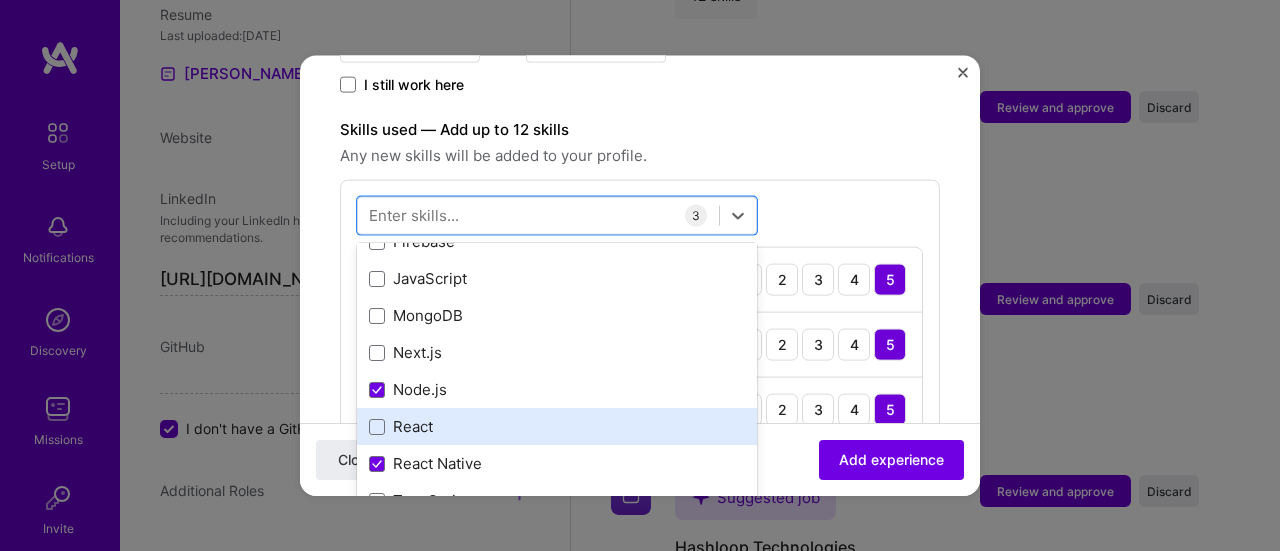 click on "React" at bounding box center (557, 426) 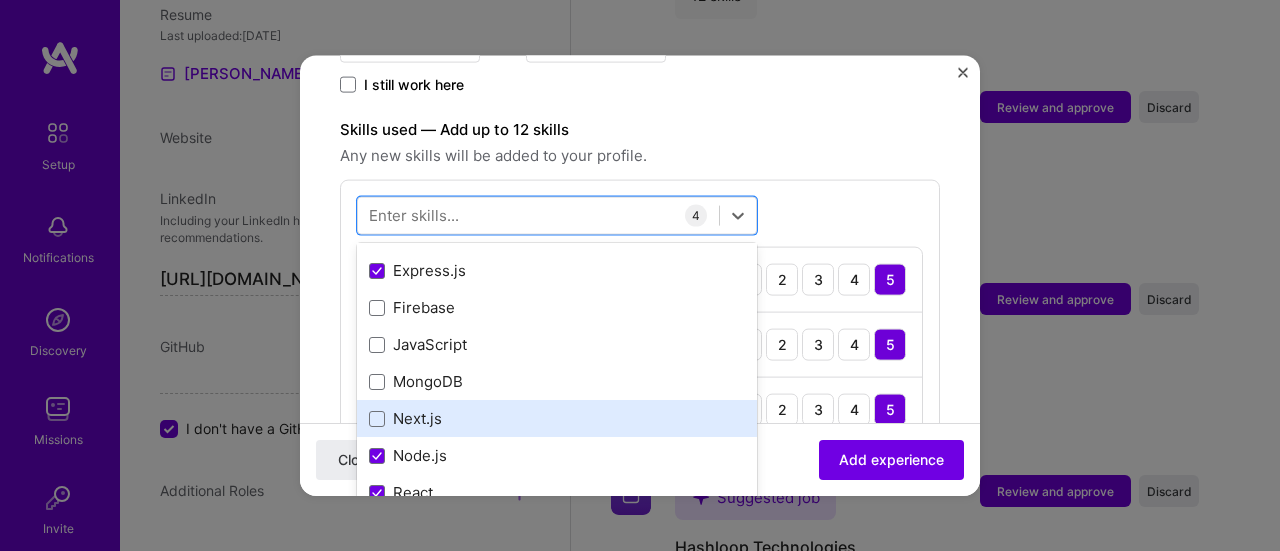 scroll, scrollTop: 99, scrollLeft: 0, axis: vertical 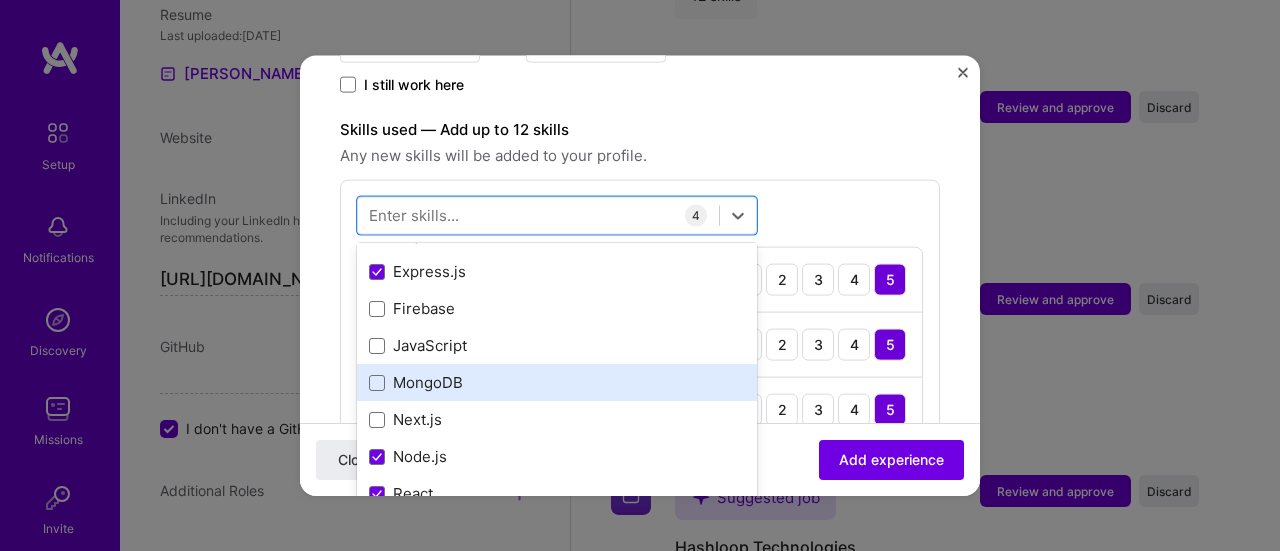 click on "MongoDB" at bounding box center (557, 382) 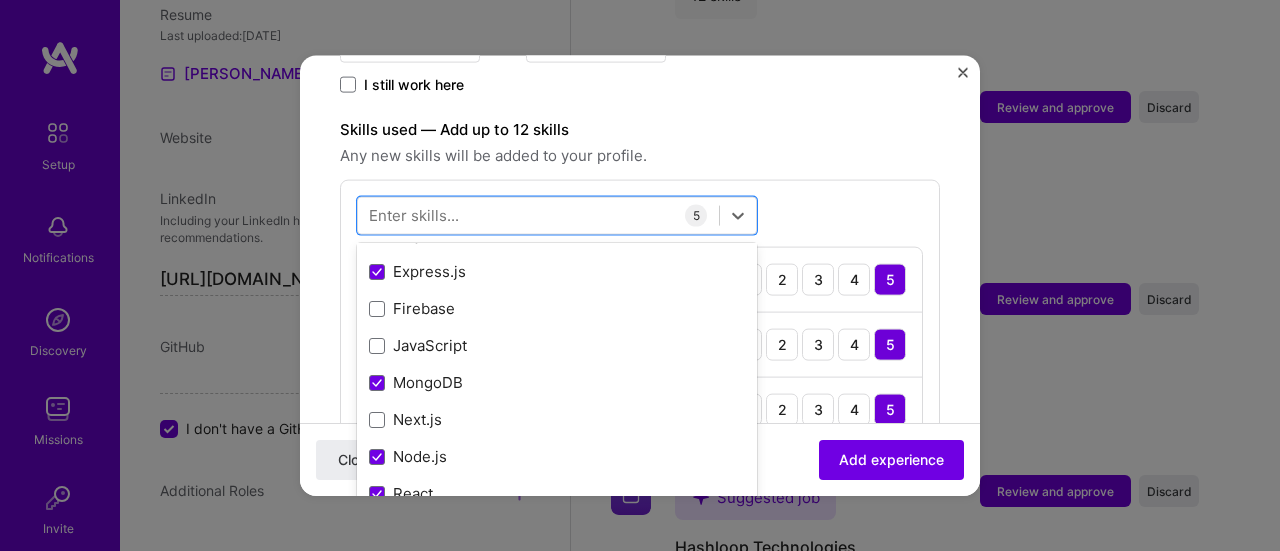 type 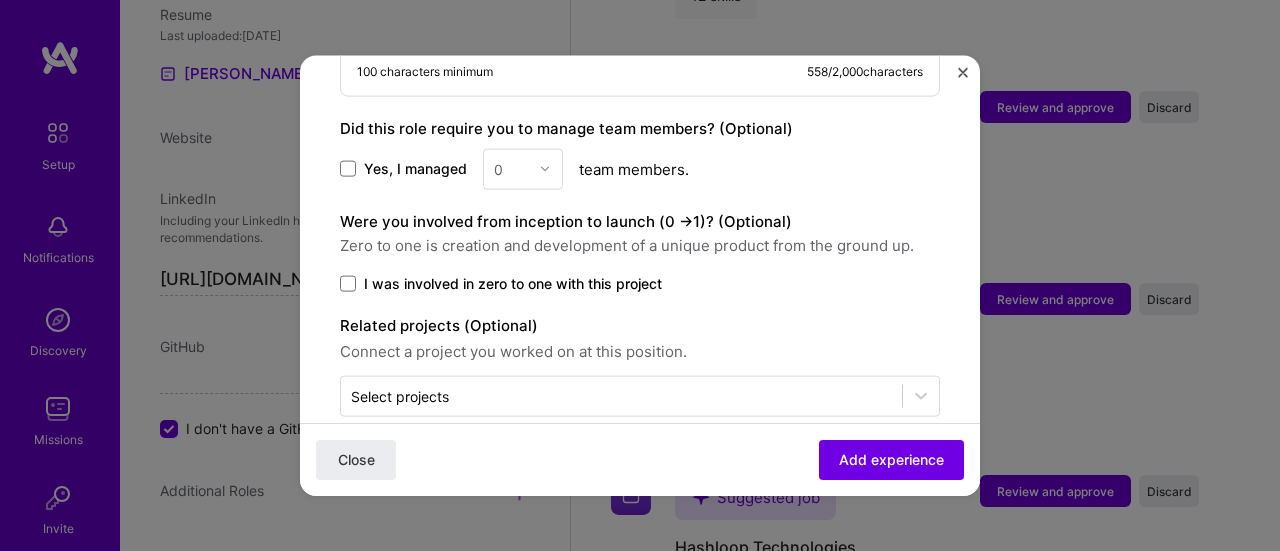 scroll, scrollTop: 1475, scrollLeft: 0, axis: vertical 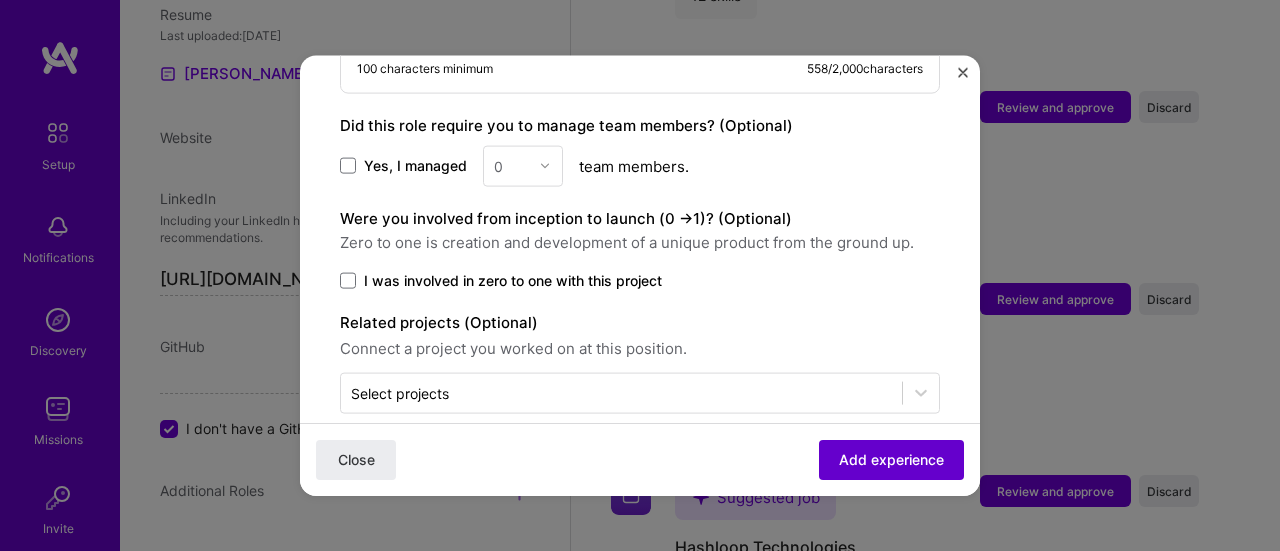click on "Add experience" at bounding box center [891, 460] 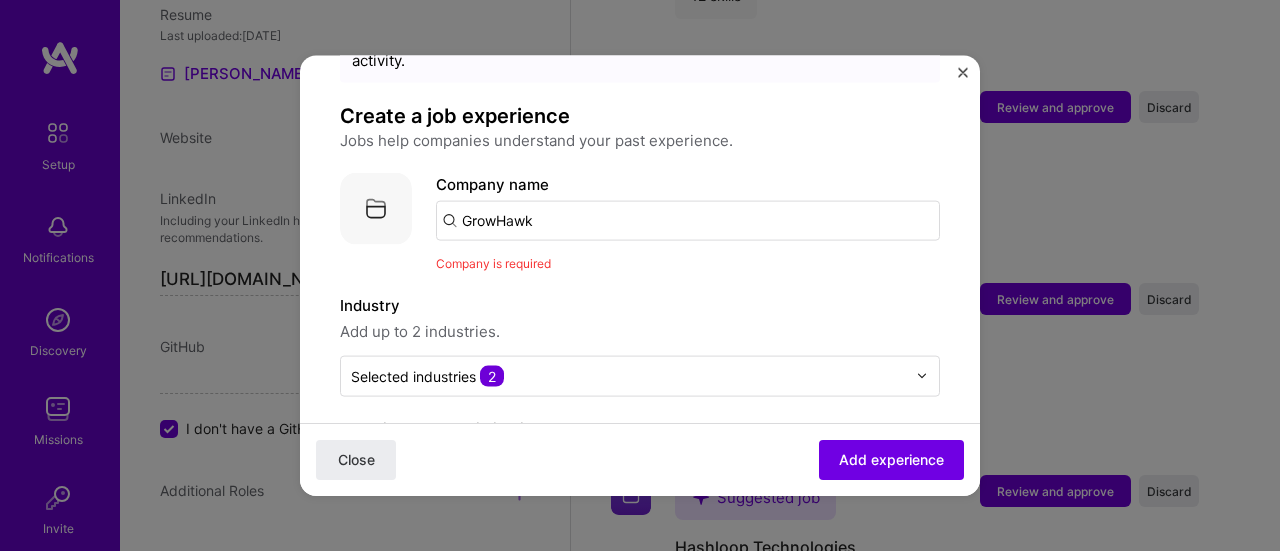 scroll, scrollTop: 103, scrollLeft: 0, axis: vertical 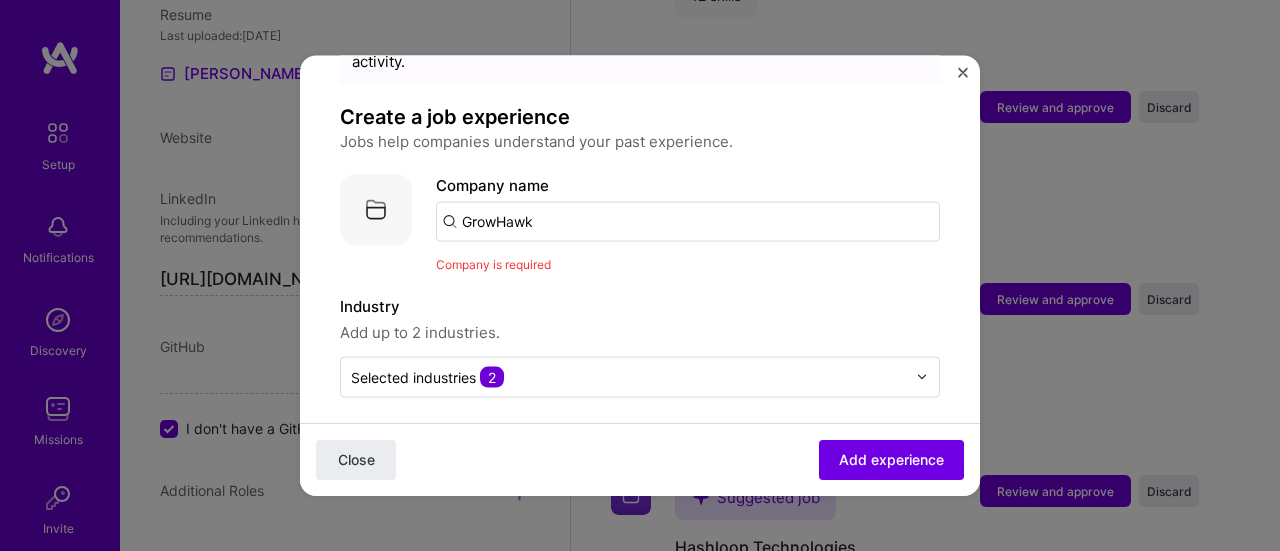 click on "GrowHawk" at bounding box center (688, 221) 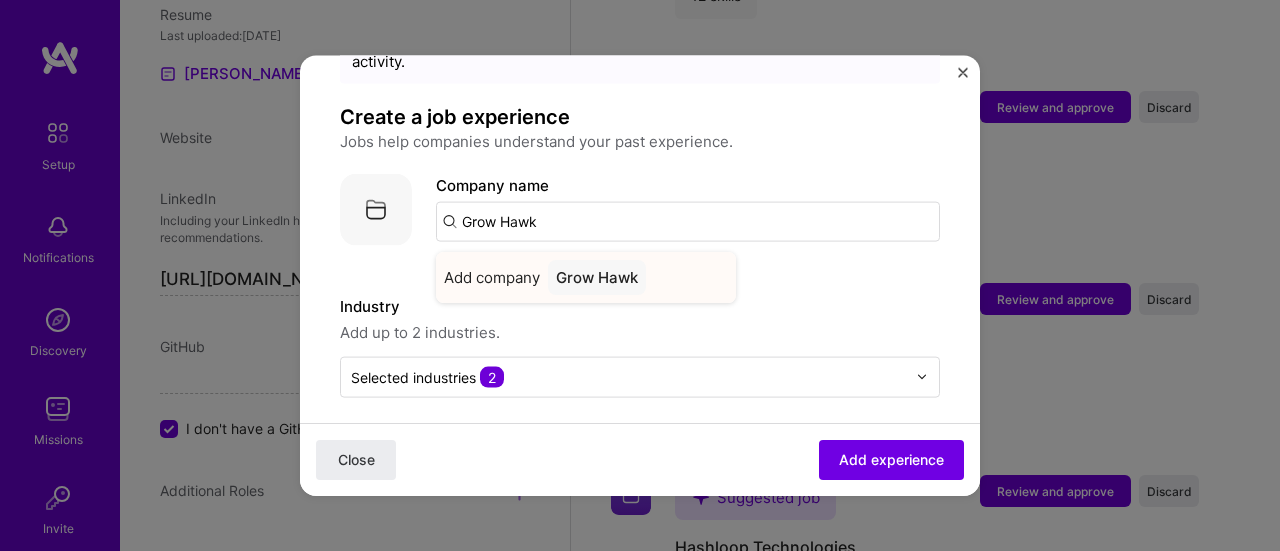 type on "Grow Hawk" 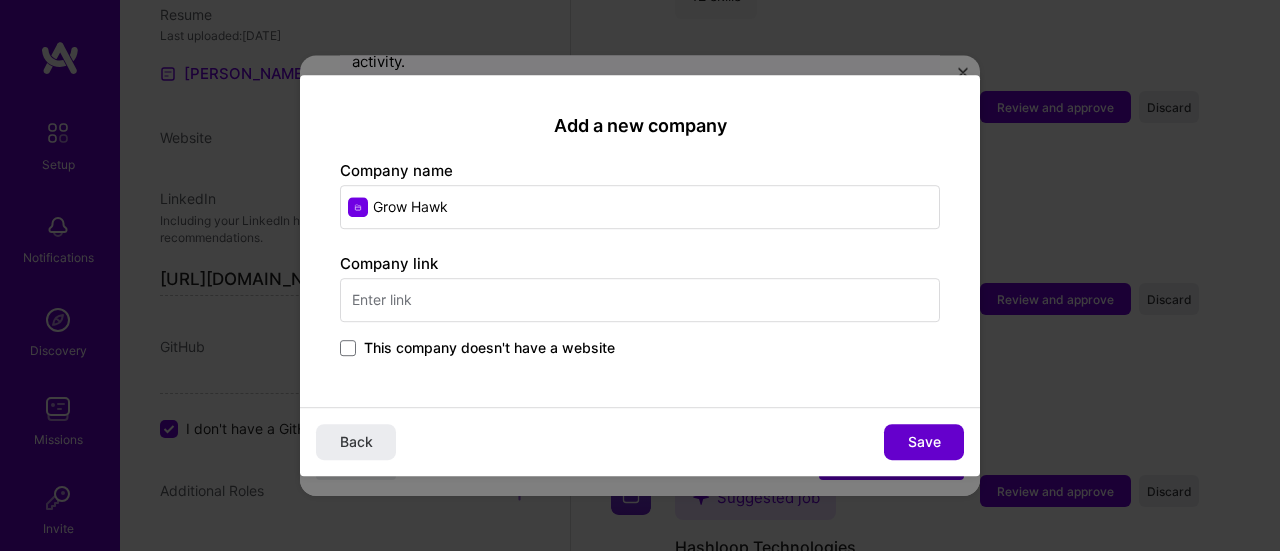 click on "Save" at bounding box center (924, 442) 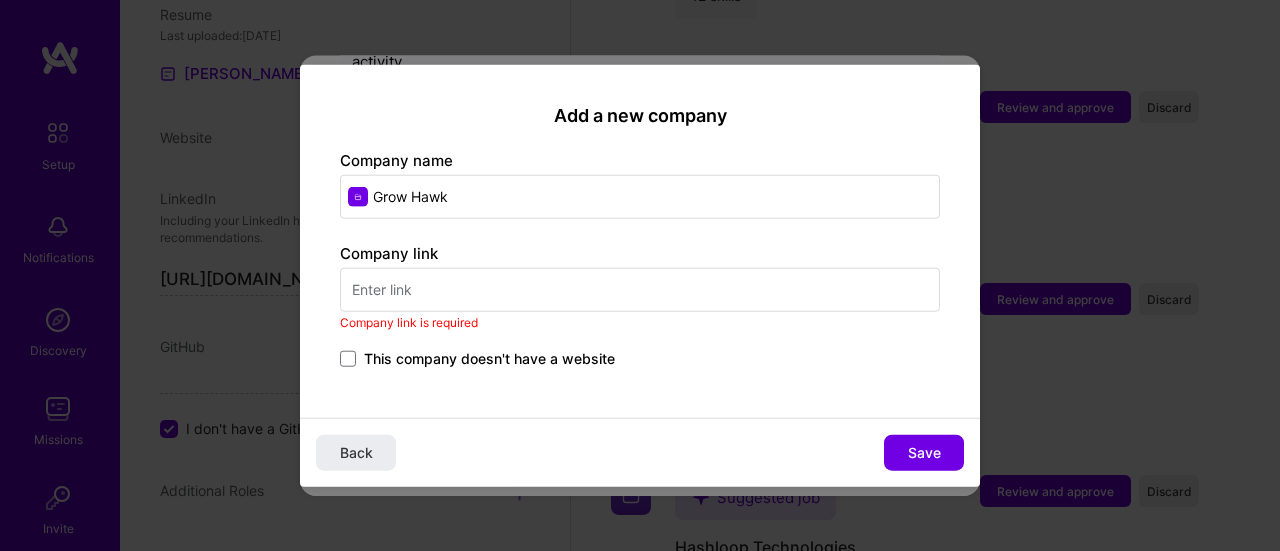 click at bounding box center [640, 290] 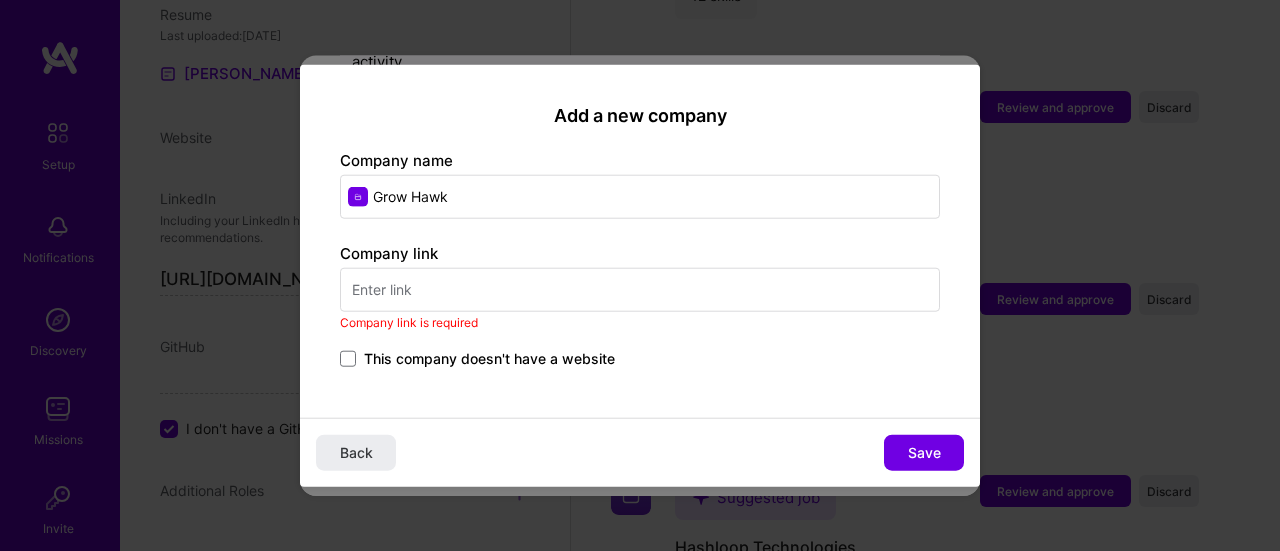 paste on "https://www.grohawk.com/" 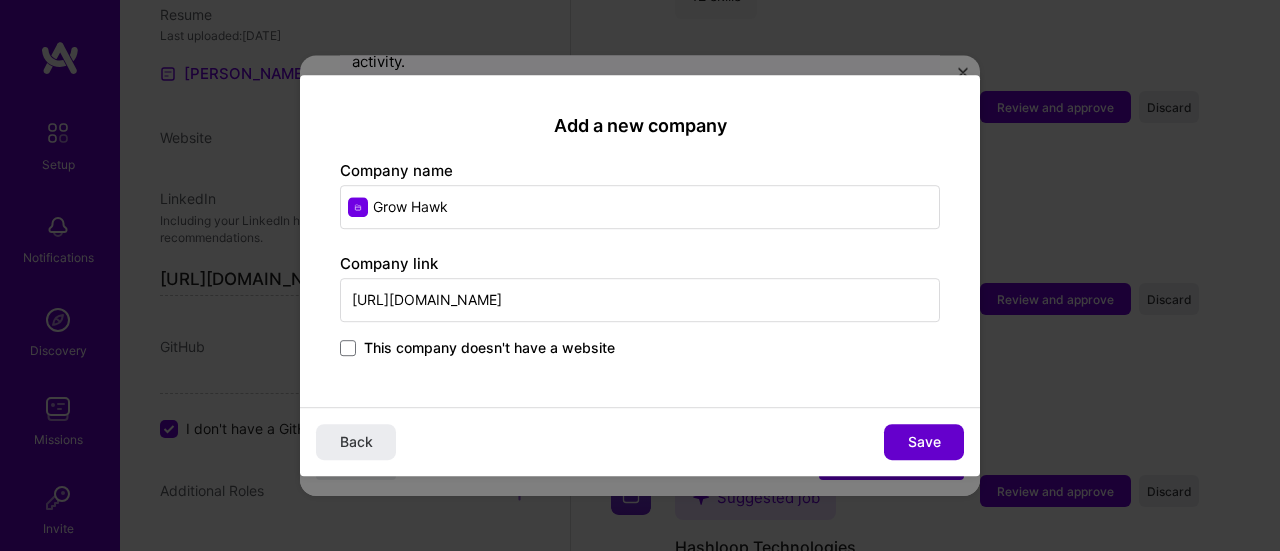 type on "https://www.grohawk.com/" 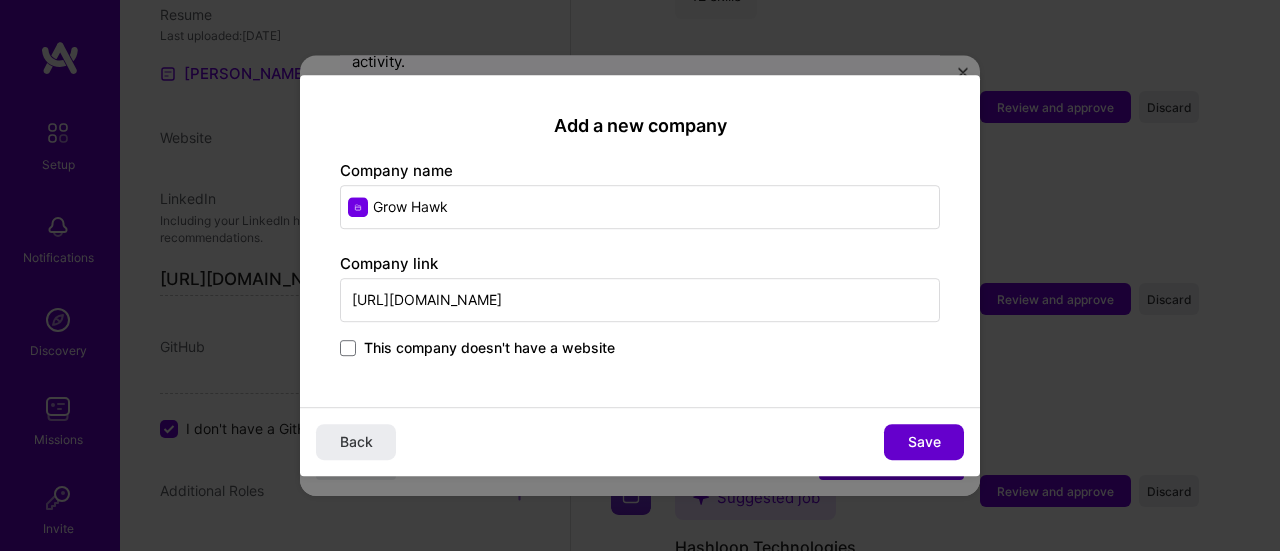 click on "Save" at bounding box center (924, 442) 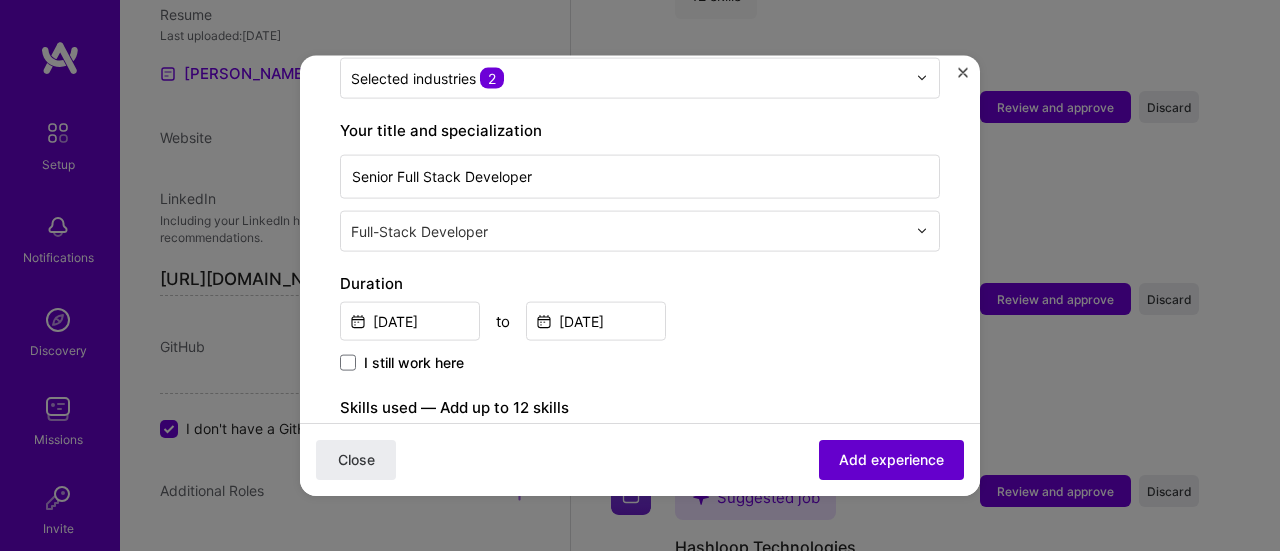 click on "Add experience" at bounding box center (891, 460) 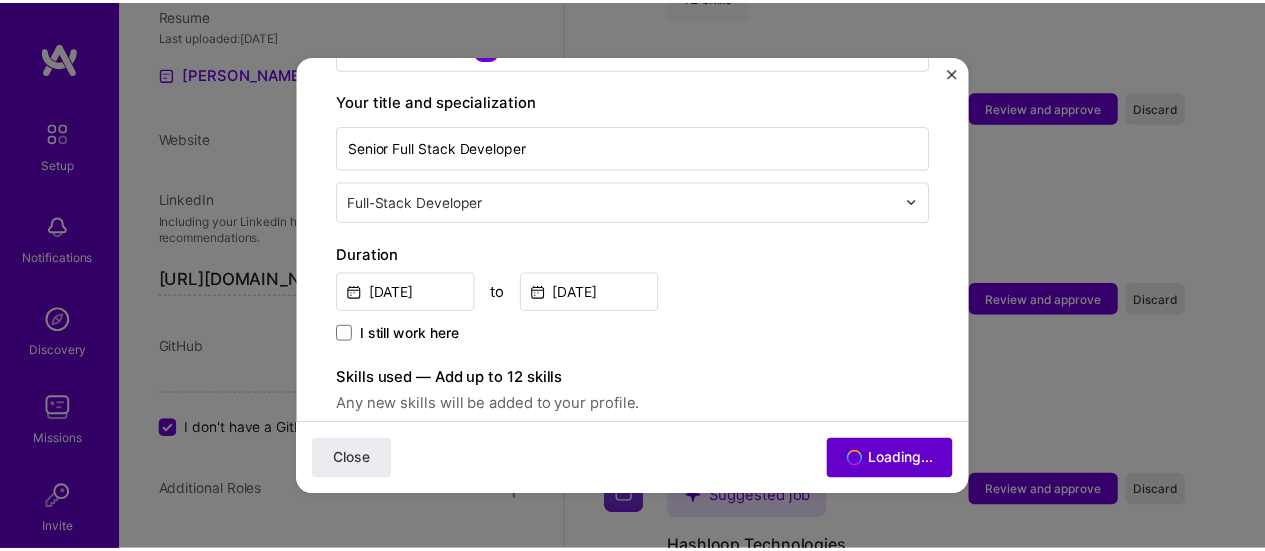 scroll, scrollTop: 373, scrollLeft: 0, axis: vertical 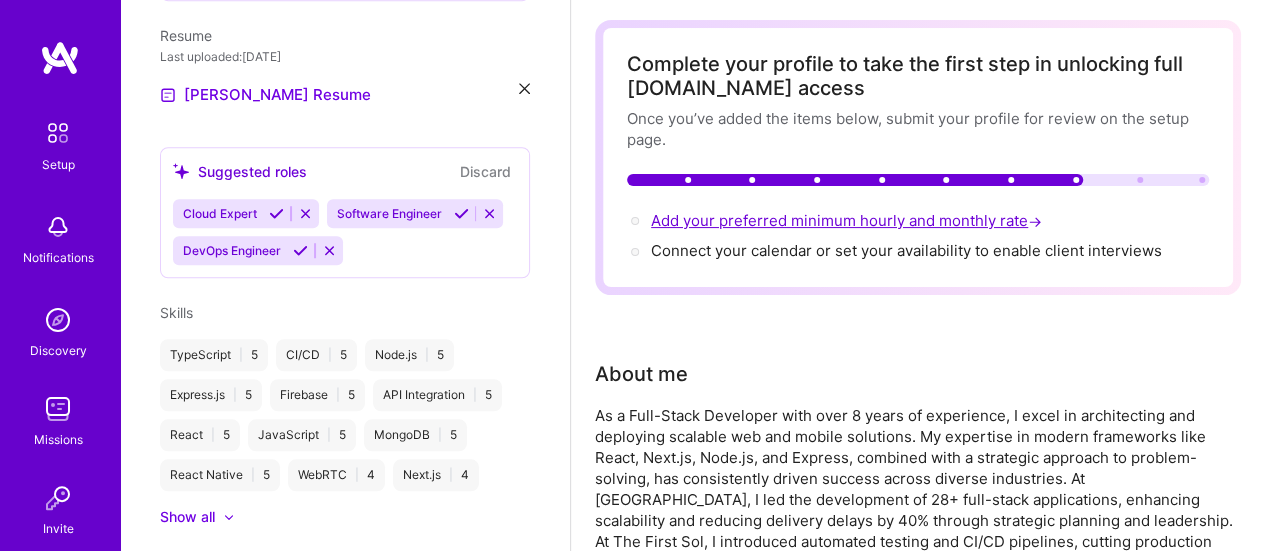 click on "Add your preferred minimum hourly and monthly rate  →" at bounding box center (848, 220) 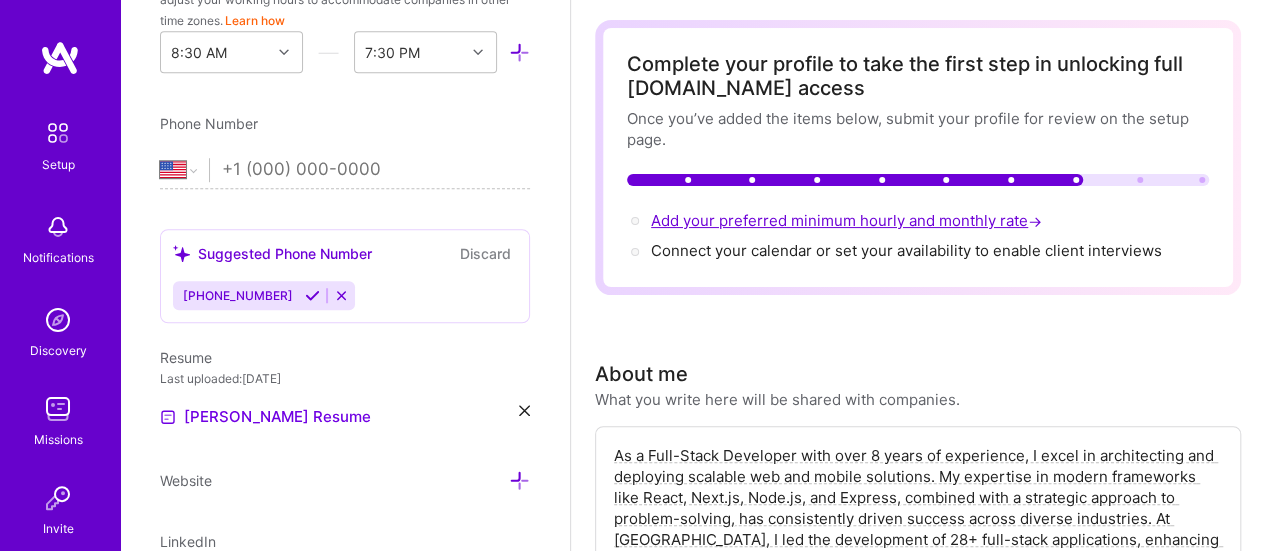 scroll, scrollTop: 1009, scrollLeft: 0, axis: vertical 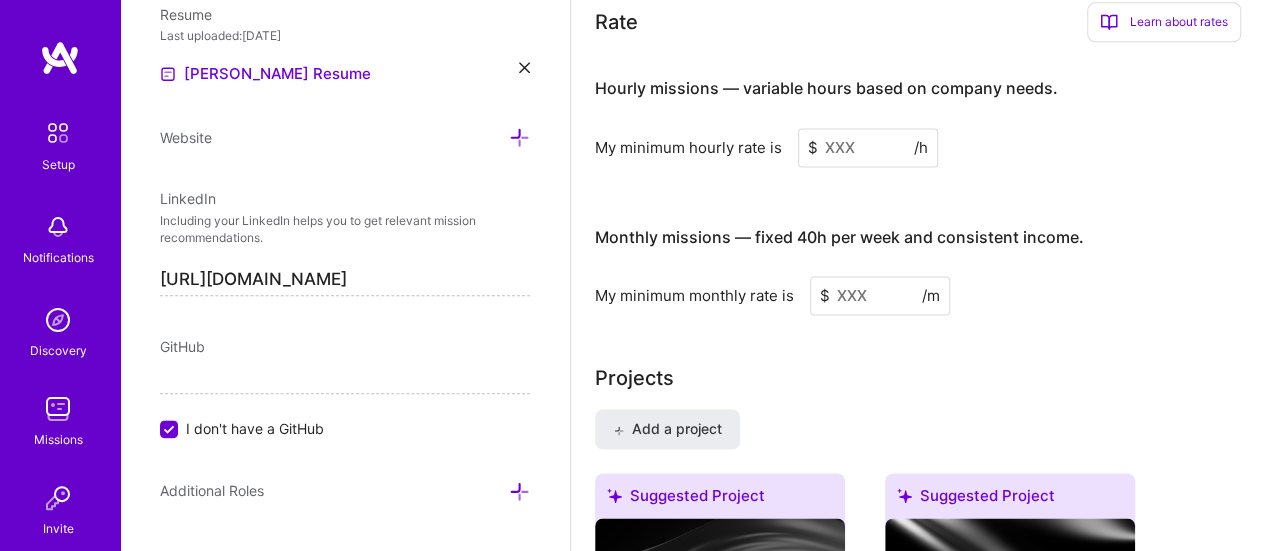 click at bounding box center [868, 147] 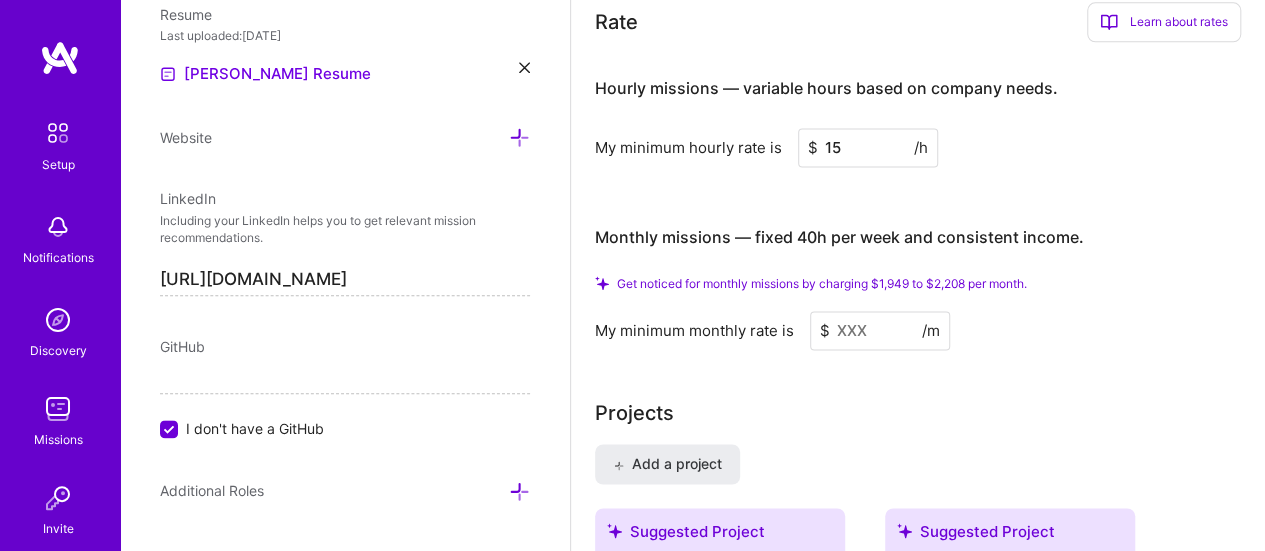 type on "15" 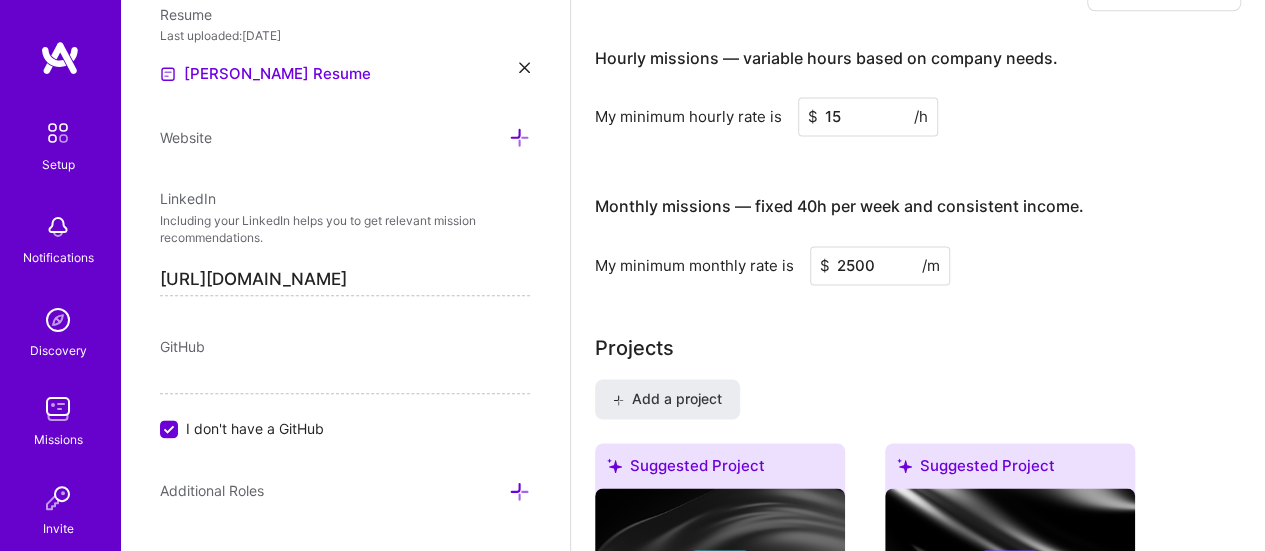 type on "2500" 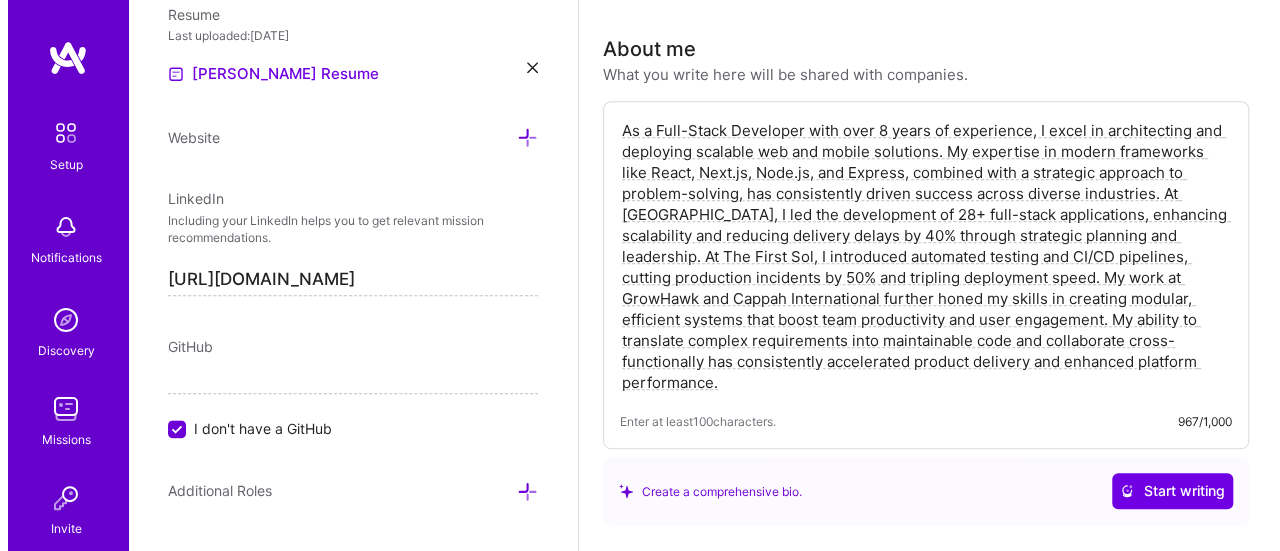 scroll, scrollTop: 0, scrollLeft: 0, axis: both 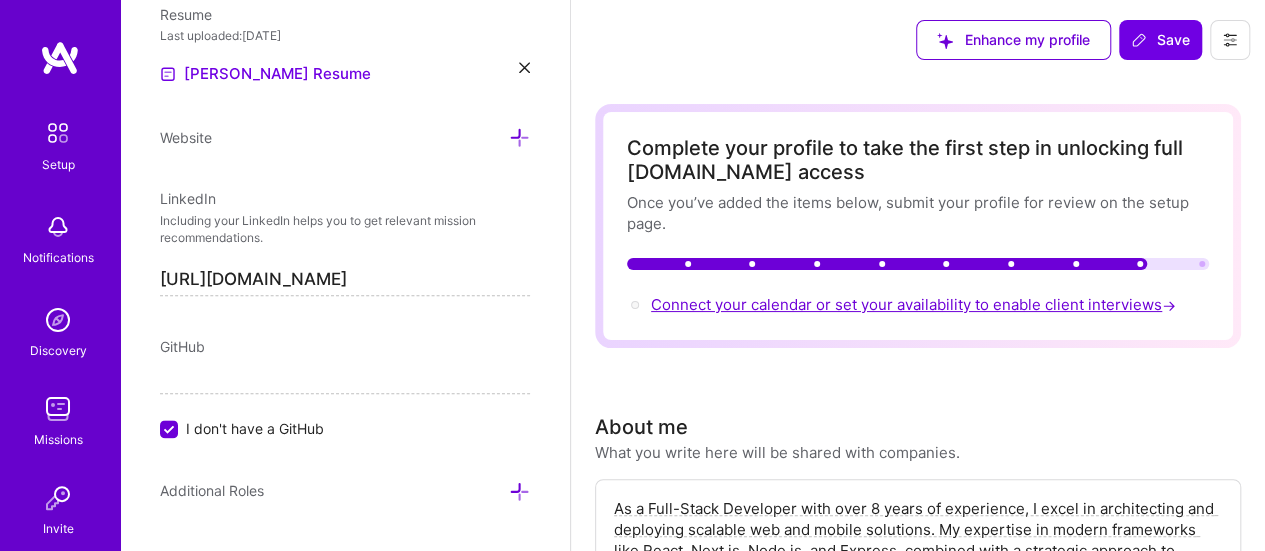 click on "Connect your calendar or set your availability to enable client interviews  →" at bounding box center (915, 304) 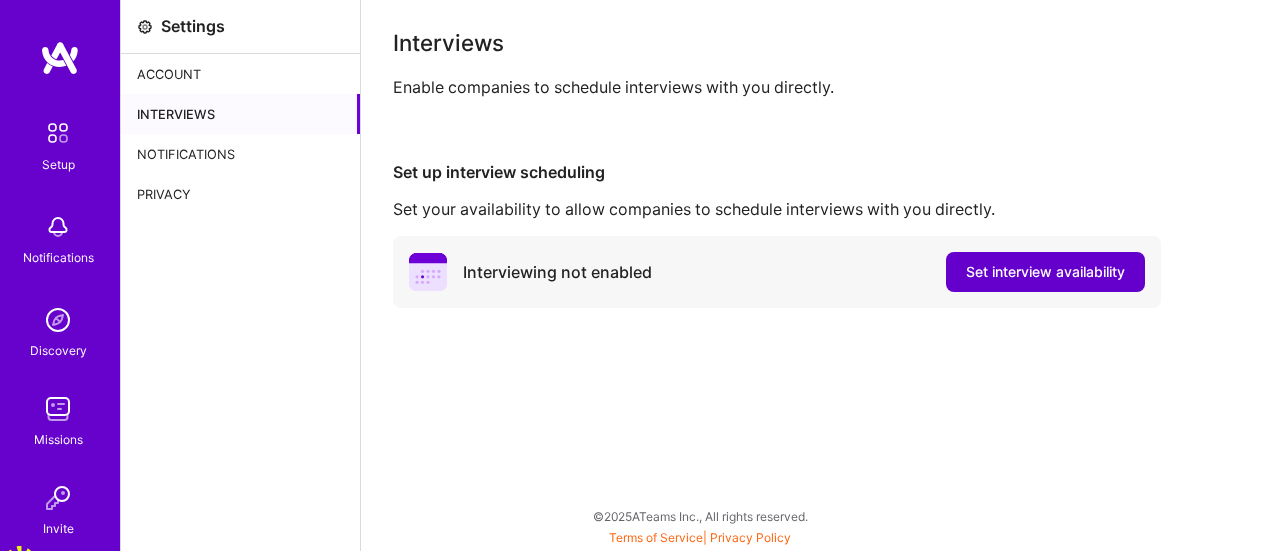 click on "Set interview availability" at bounding box center (1045, 272) 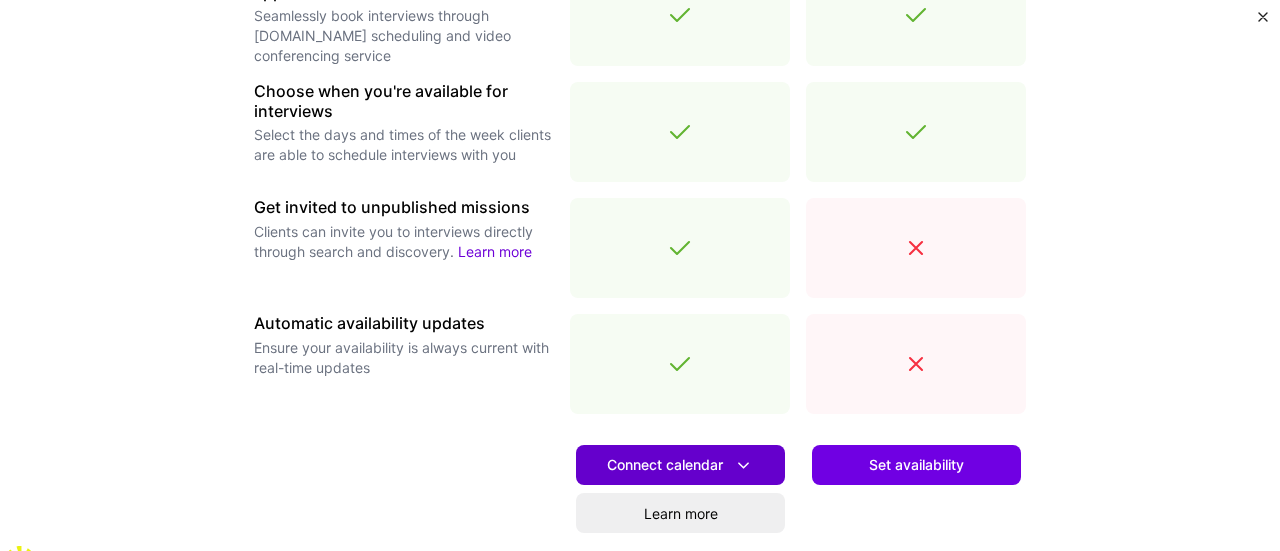 scroll, scrollTop: 681, scrollLeft: 0, axis: vertical 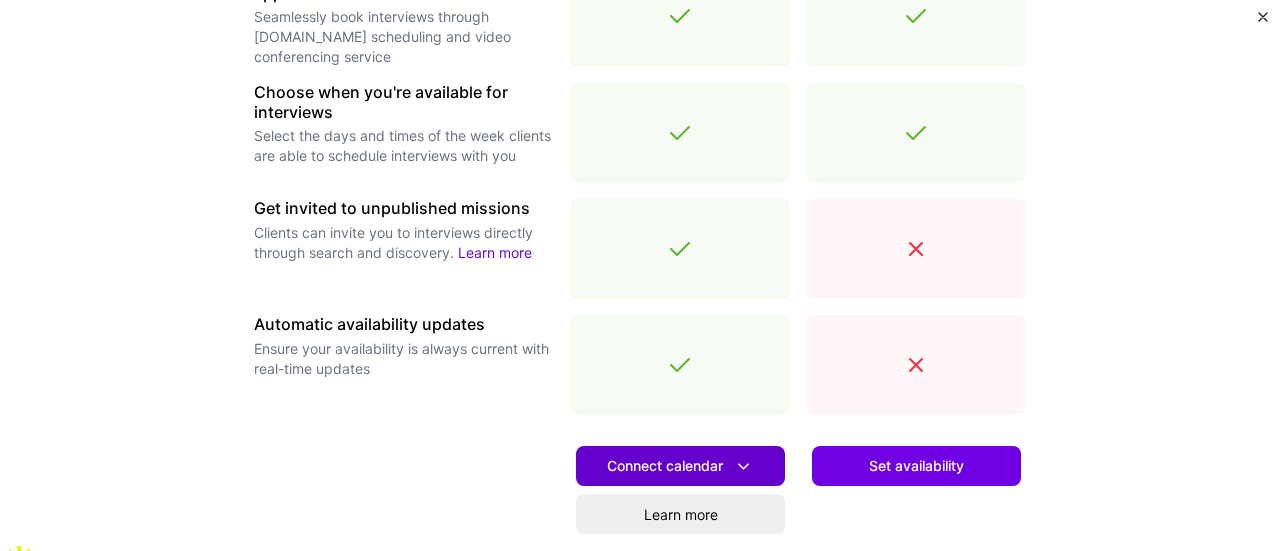 click on "Connect calendar" at bounding box center (680, 466) 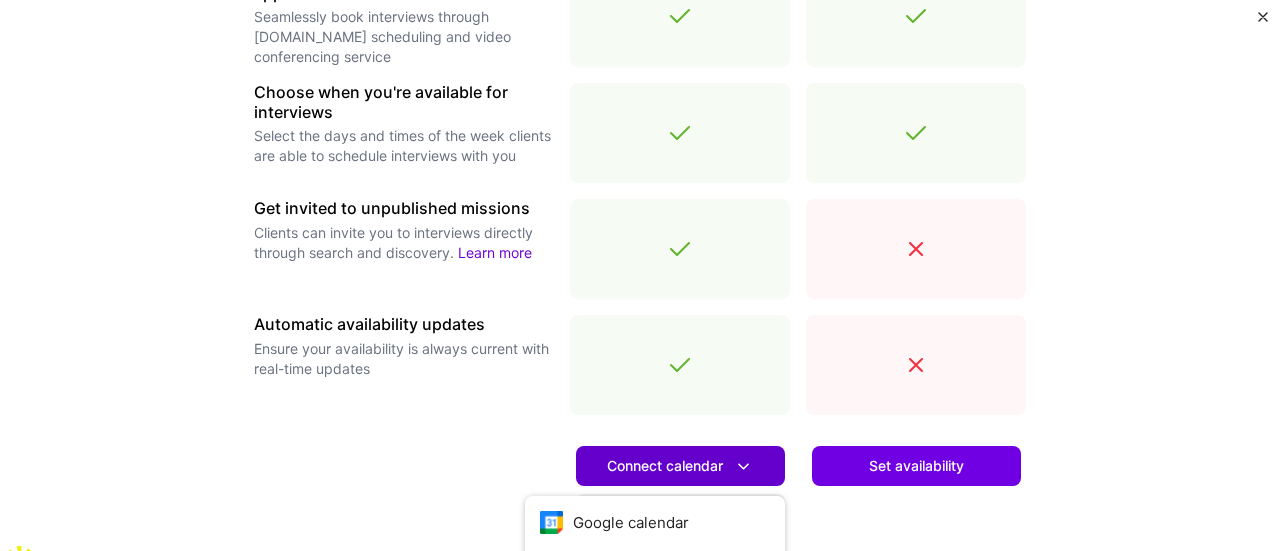 scroll, scrollTop: 850, scrollLeft: 0, axis: vertical 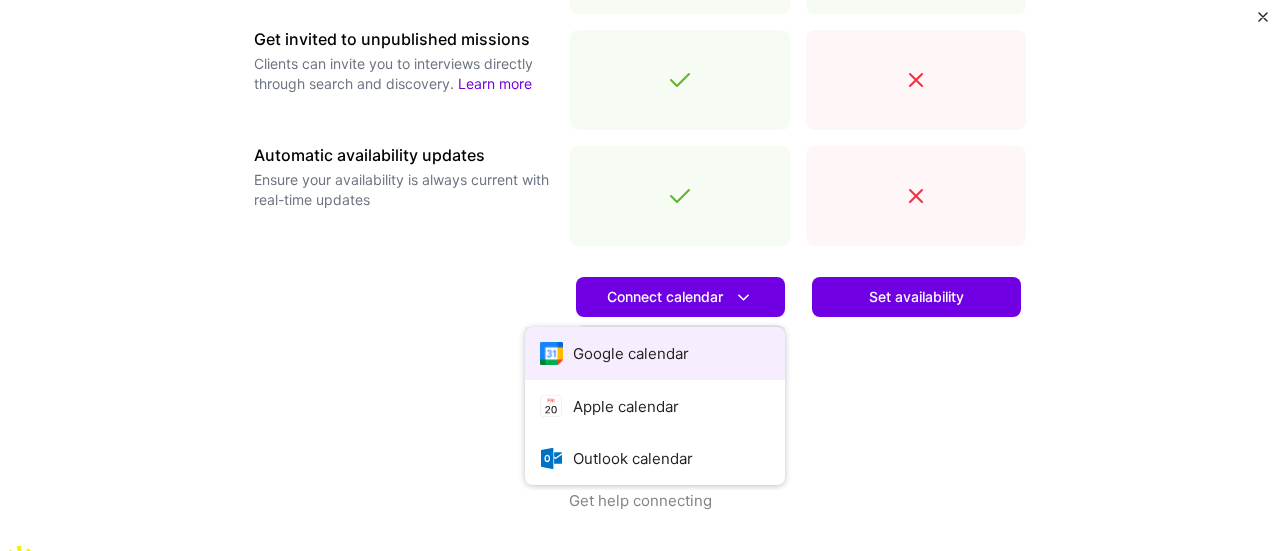 click on "Google calendar" at bounding box center (655, 353) 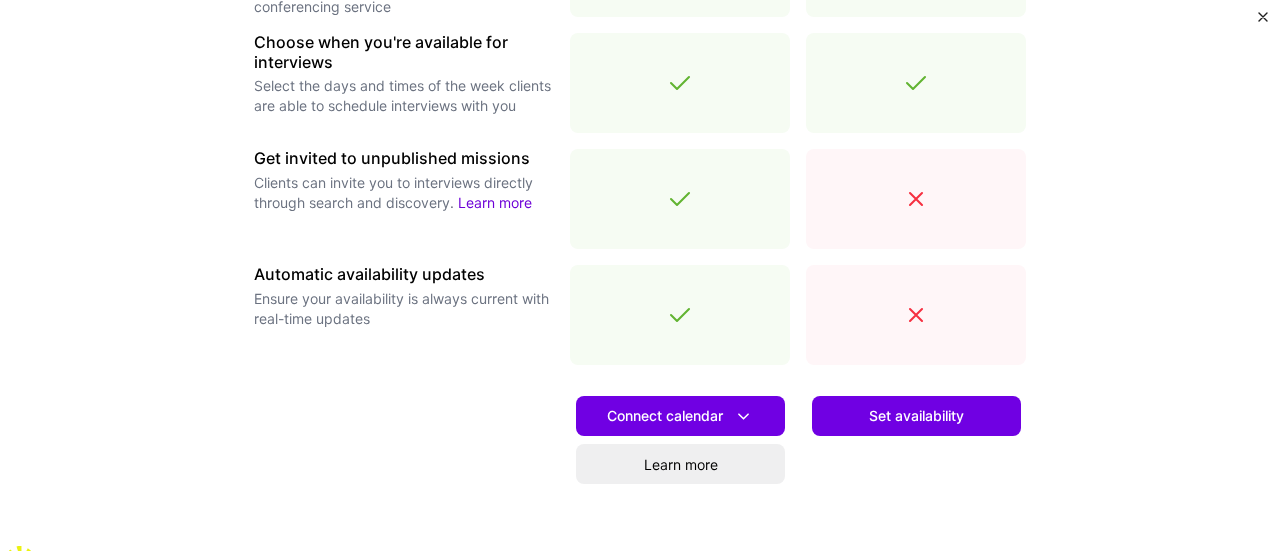 scroll, scrollTop: 850, scrollLeft: 0, axis: vertical 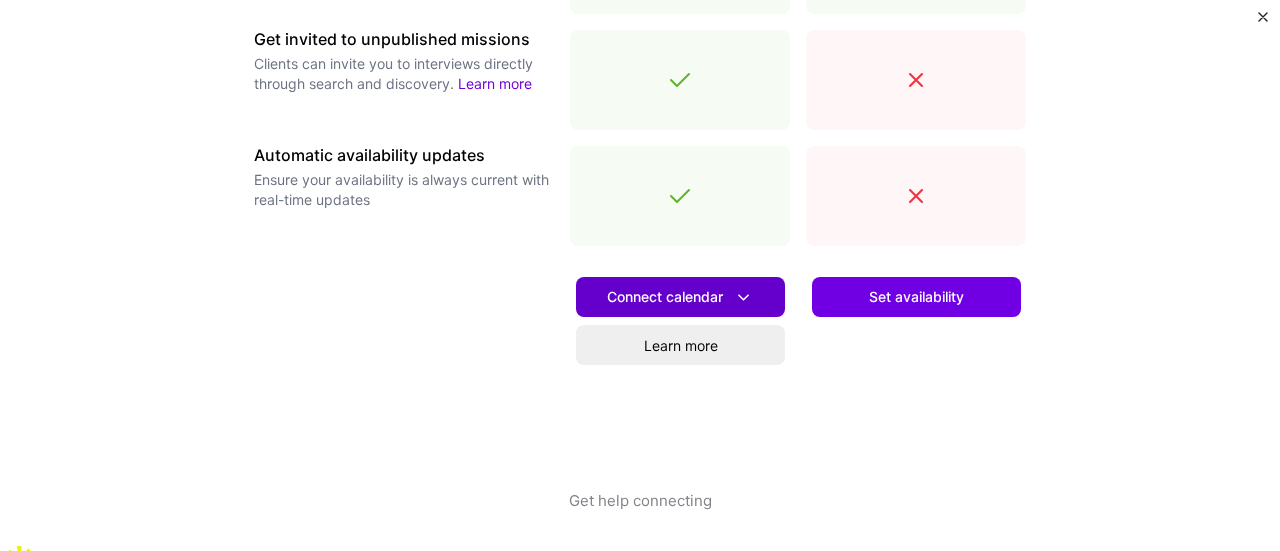 click on "Connect calendar" at bounding box center (680, 297) 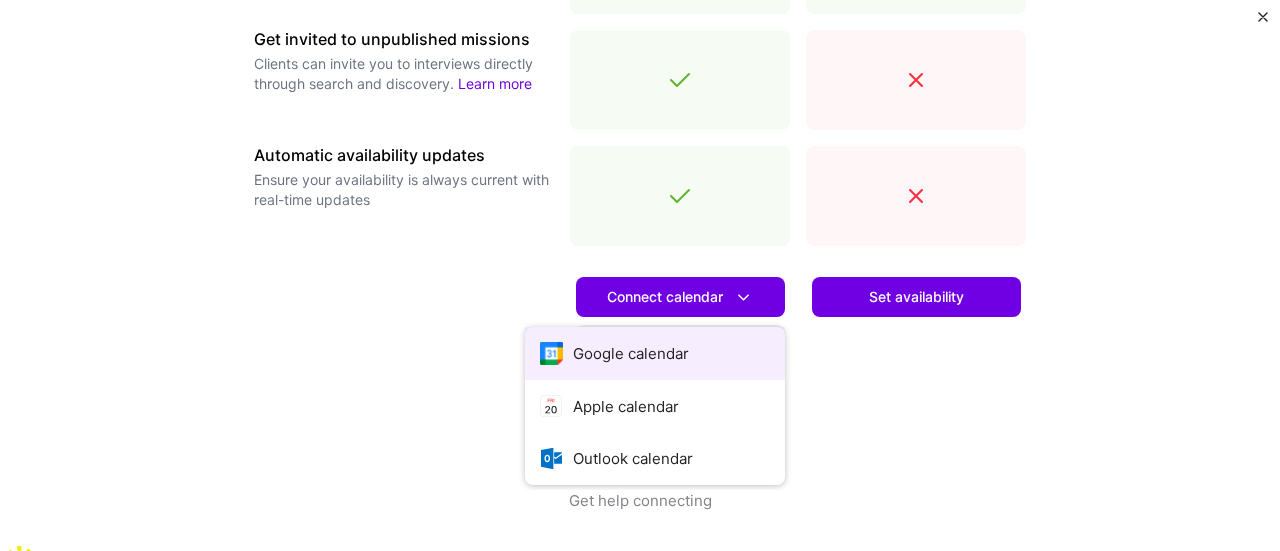 click on "Google calendar" at bounding box center [655, 353] 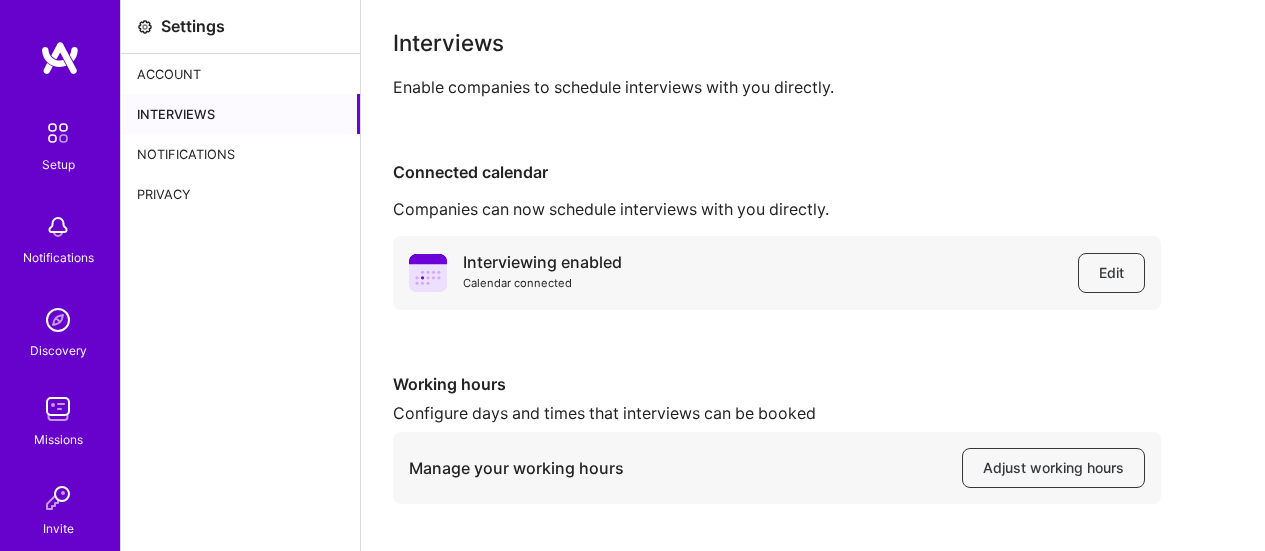 scroll, scrollTop: 0, scrollLeft: 0, axis: both 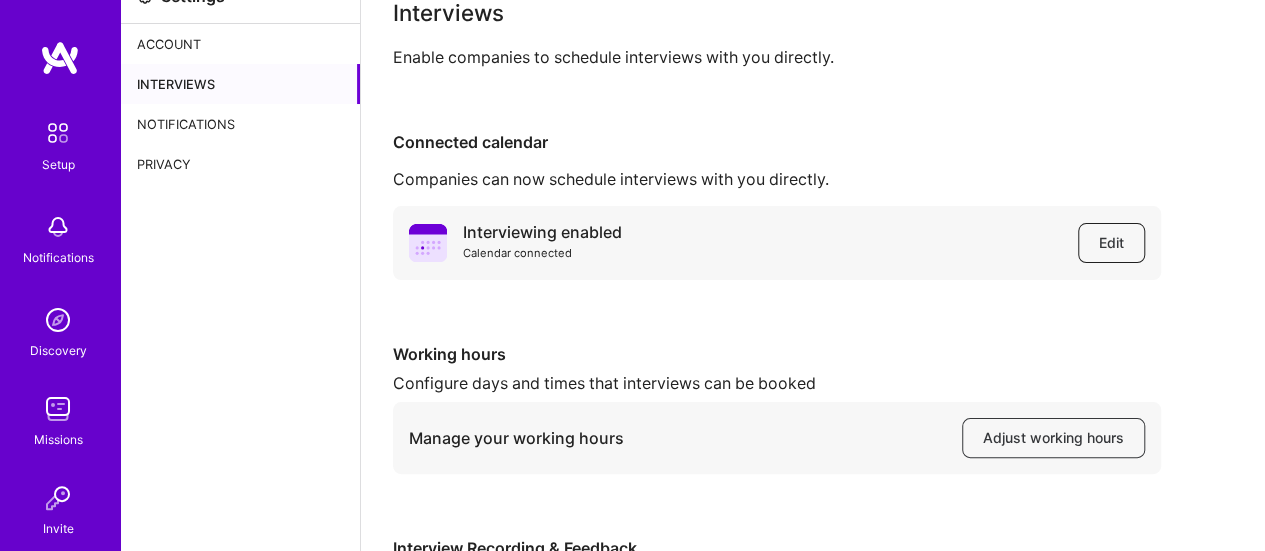 click on "Edit" at bounding box center (1111, 243) 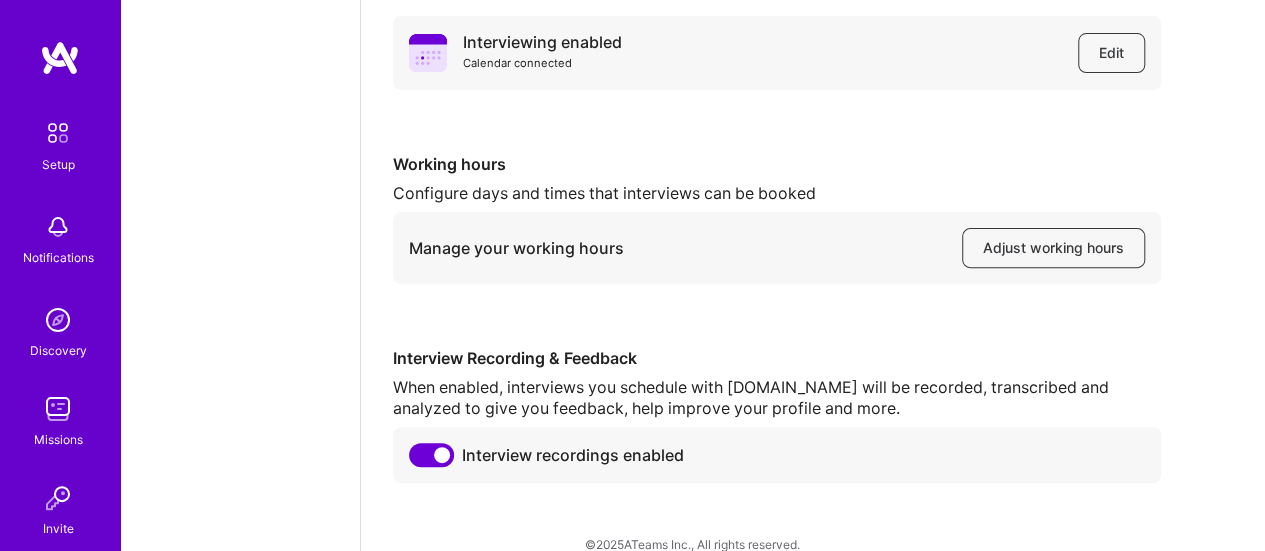 scroll, scrollTop: 248, scrollLeft: 0, axis: vertical 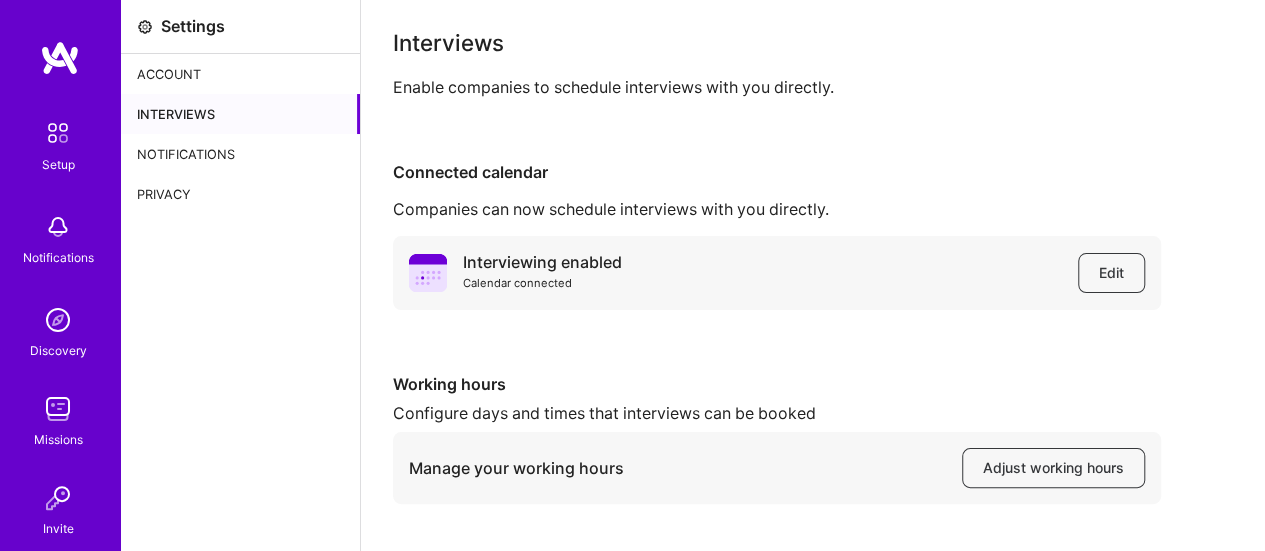 click on "Account" at bounding box center (240, 74) 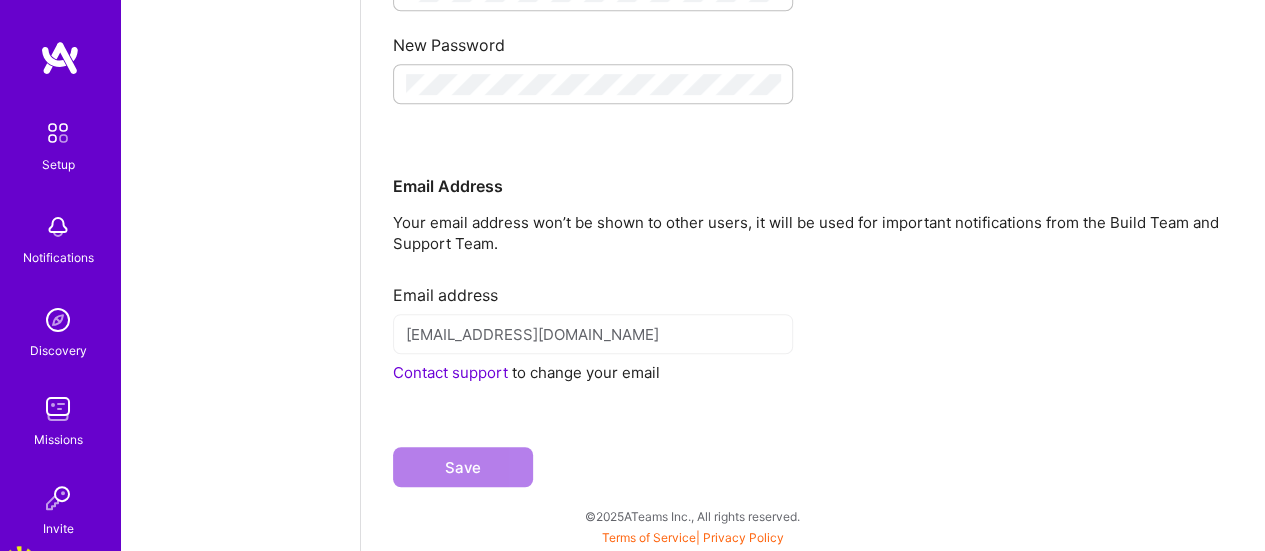 scroll, scrollTop: 0, scrollLeft: 0, axis: both 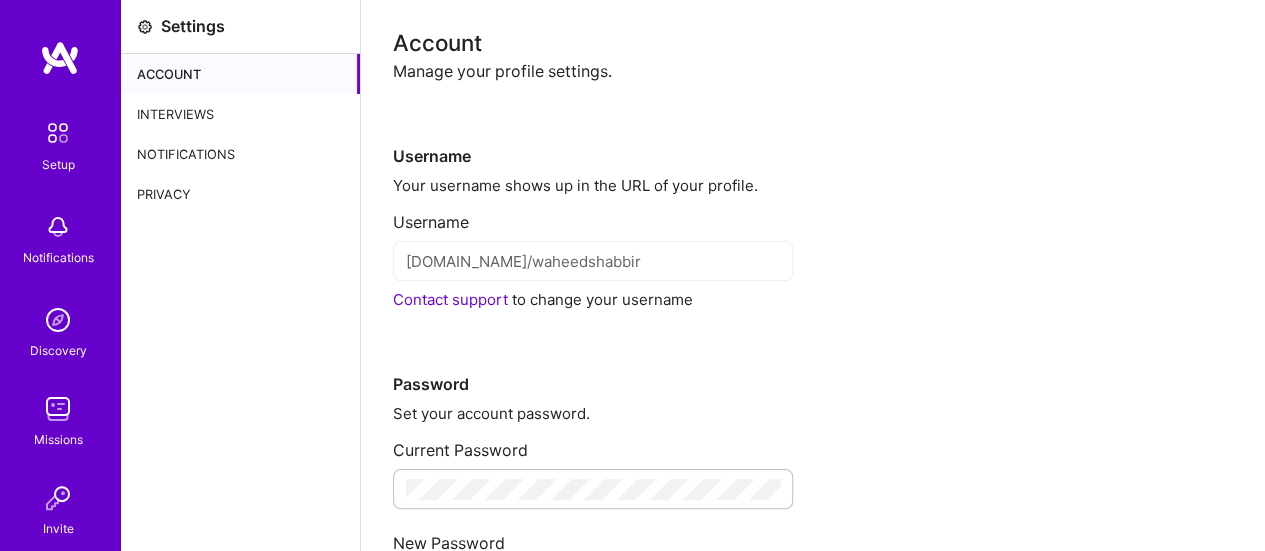 click at bounding box center [60, 58] 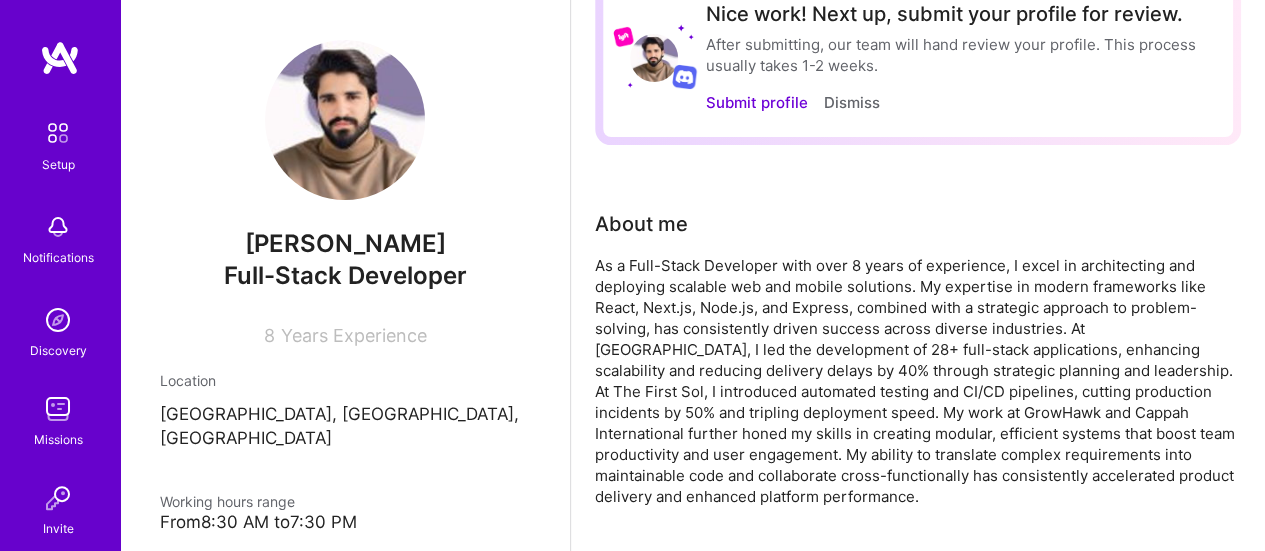 scroll, scrollTop: 0, scrollLeft: 0, axis: both 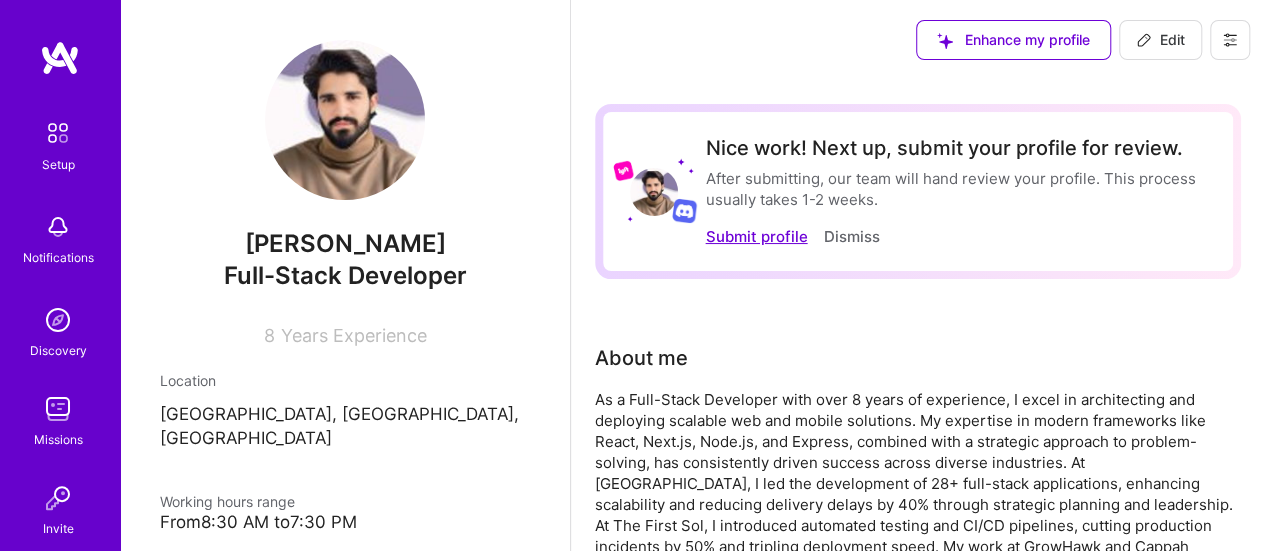 click on "Submit profile" at bounding box center (756, 236) 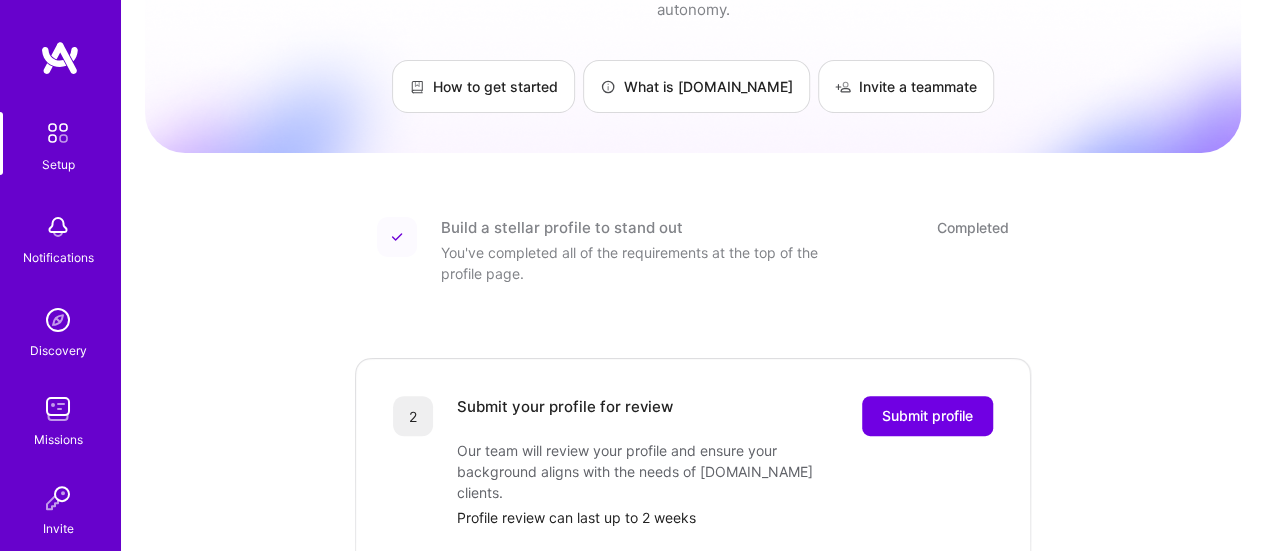 scroll, scrollTop: 95, scrollLeft: 0, axis: vertical 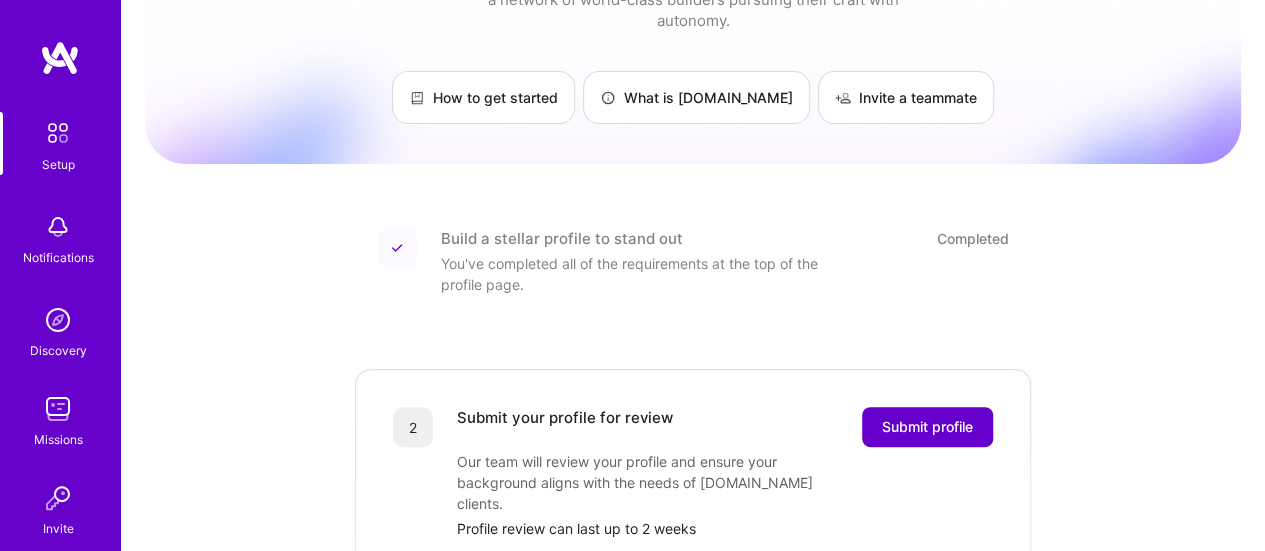 click on "Submit profile" at bounding box center [927, 427] 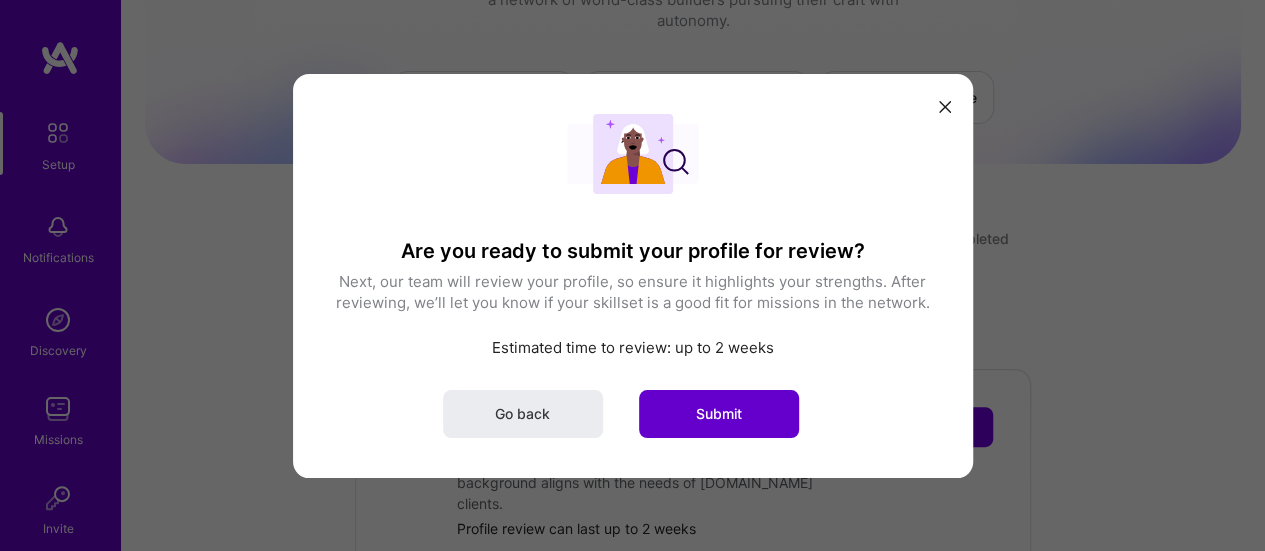 click on "Submit" at bounding box center [719, 413] 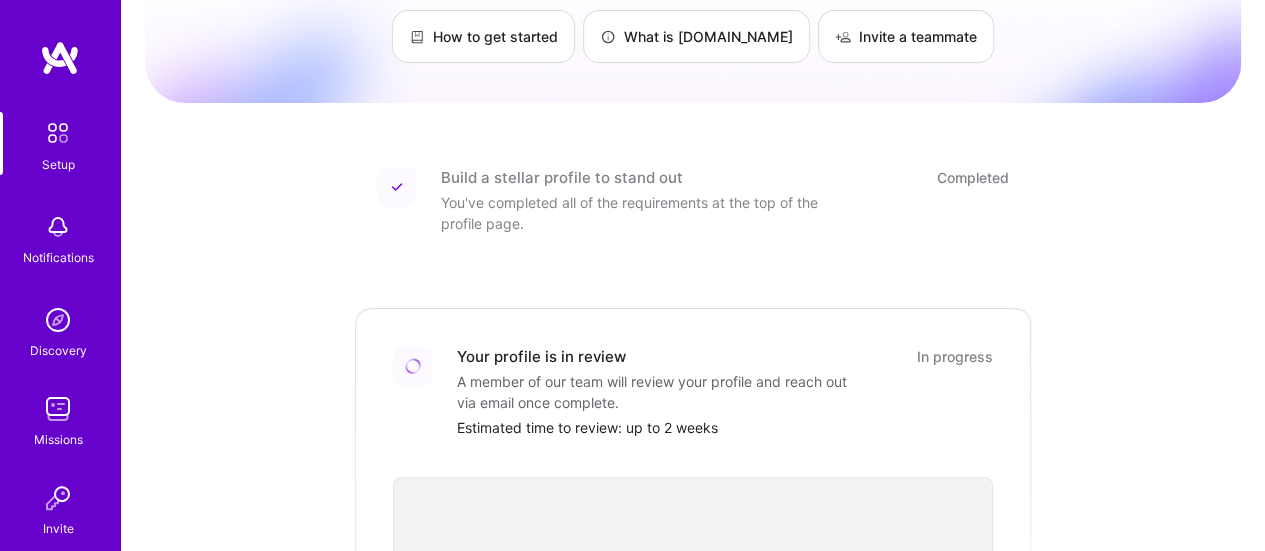 scroll, scrollTop: 0, scrollLeft: 0, axis: both 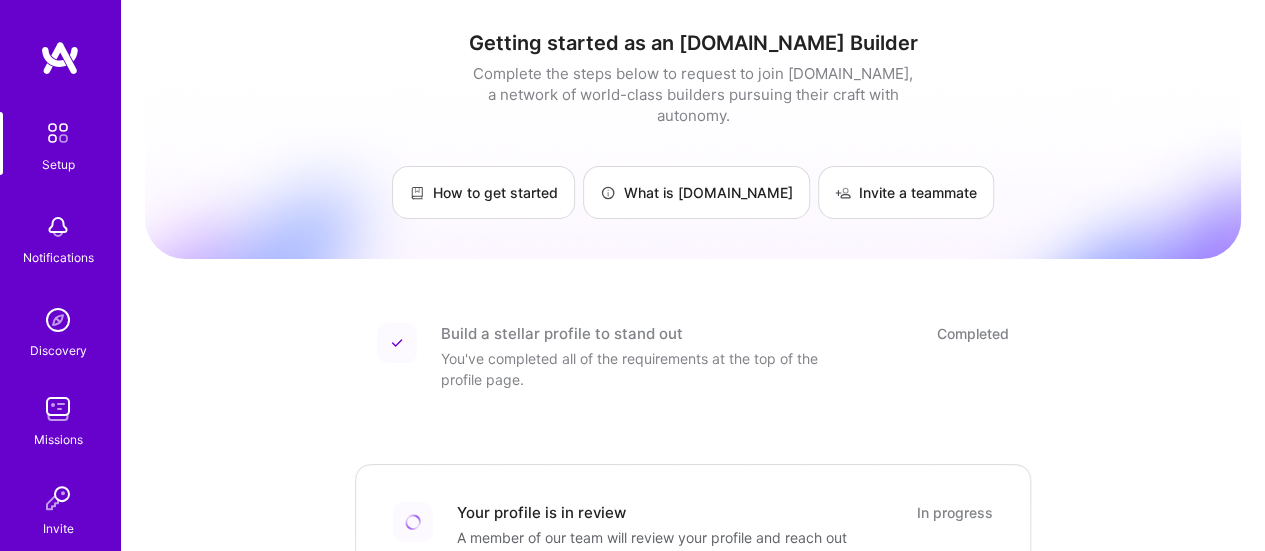 click at bounding box center [60, 58] 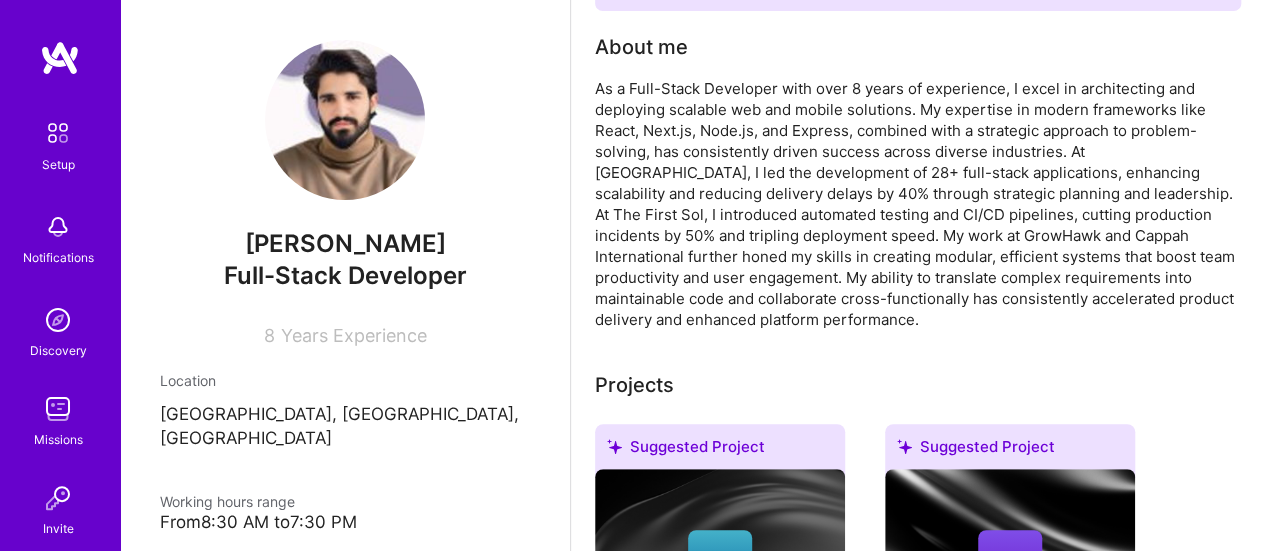 scroll, scrollTop: 0, scrollLeft: 0, axis: both 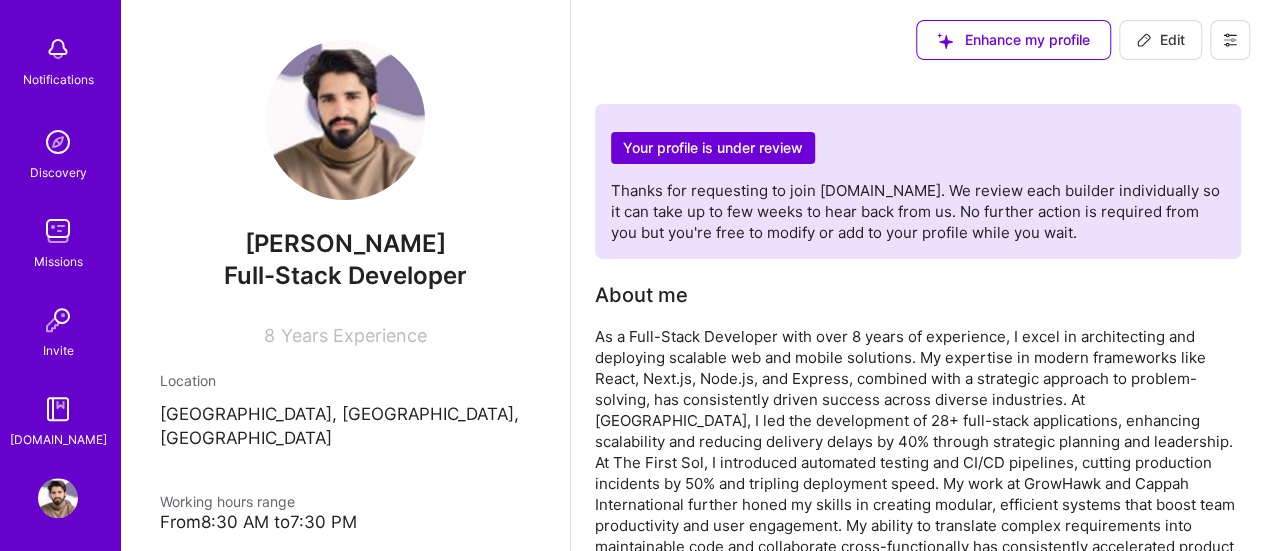click at bounding box center [58, 231] 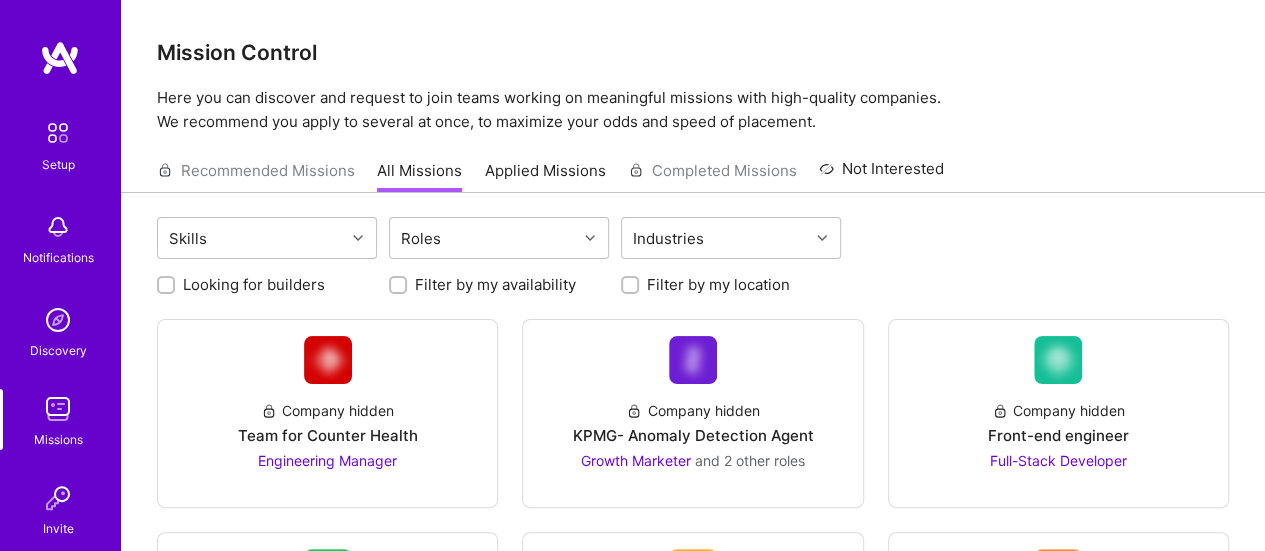 click at bounding box center (58, 133) 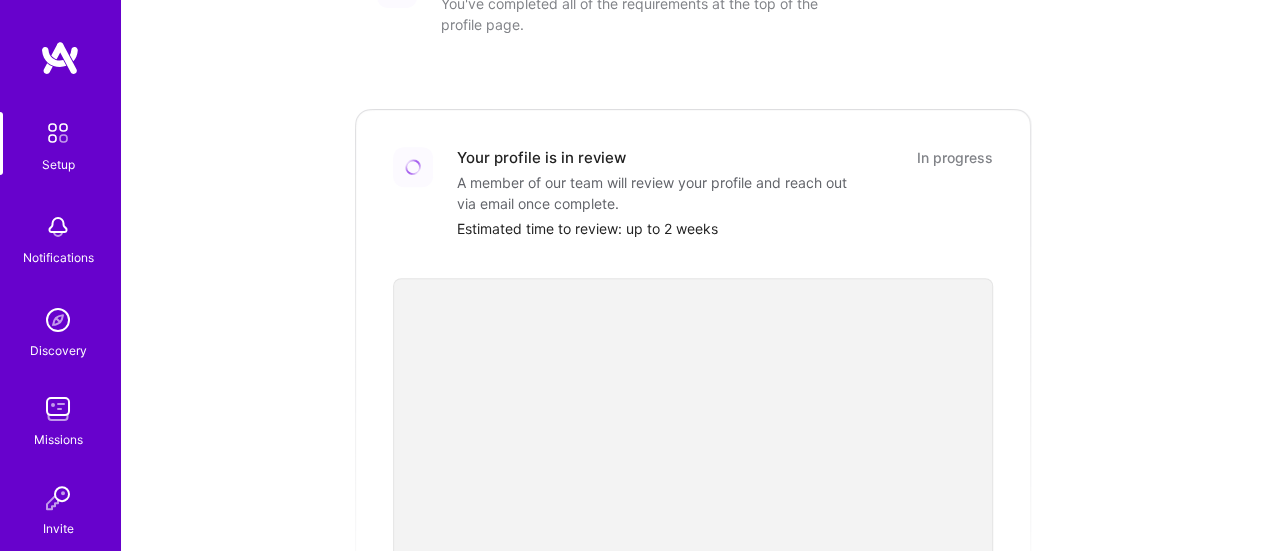 scroll, scrollTop: 0, scrollLeft: 0, axis: both 